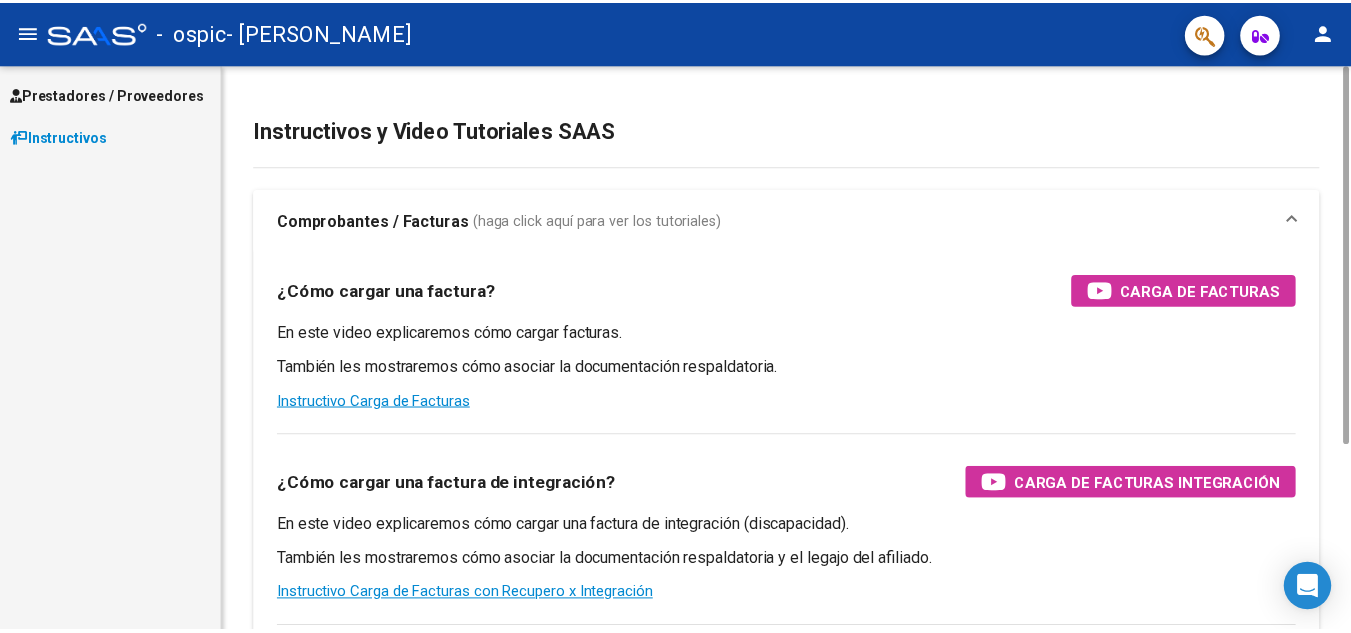 scroll, scrollTop: 0, scrollLeft: 0, axis: both 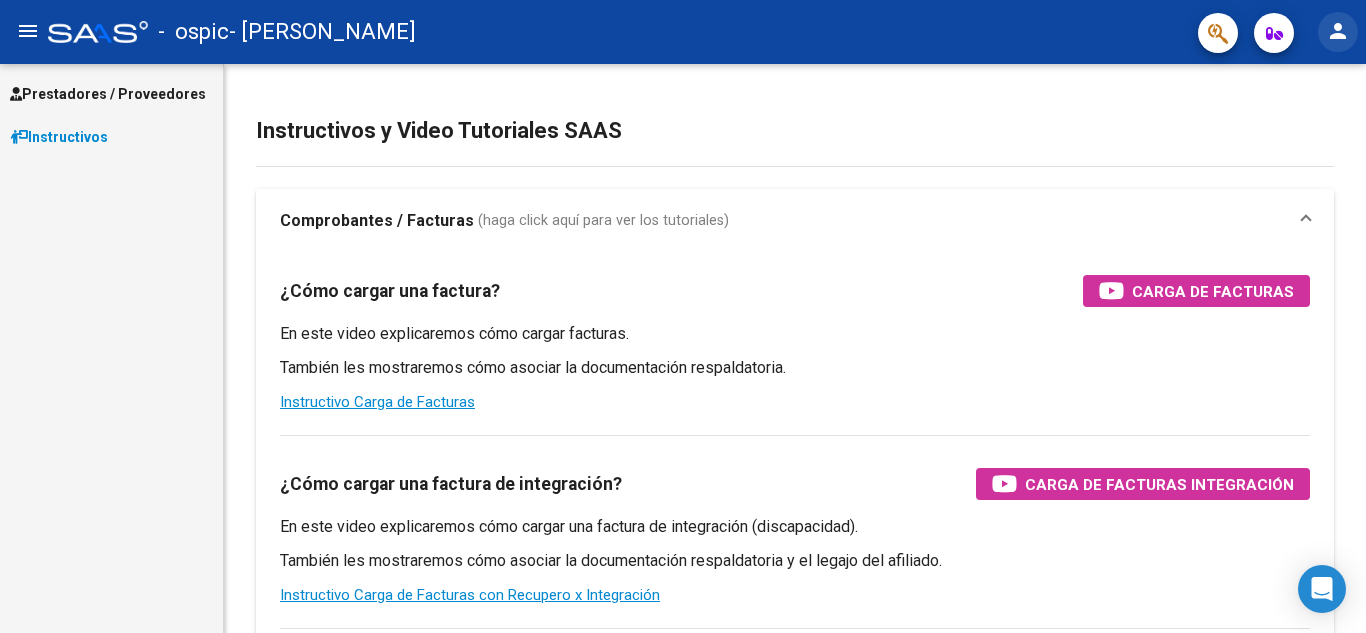 click on "person" 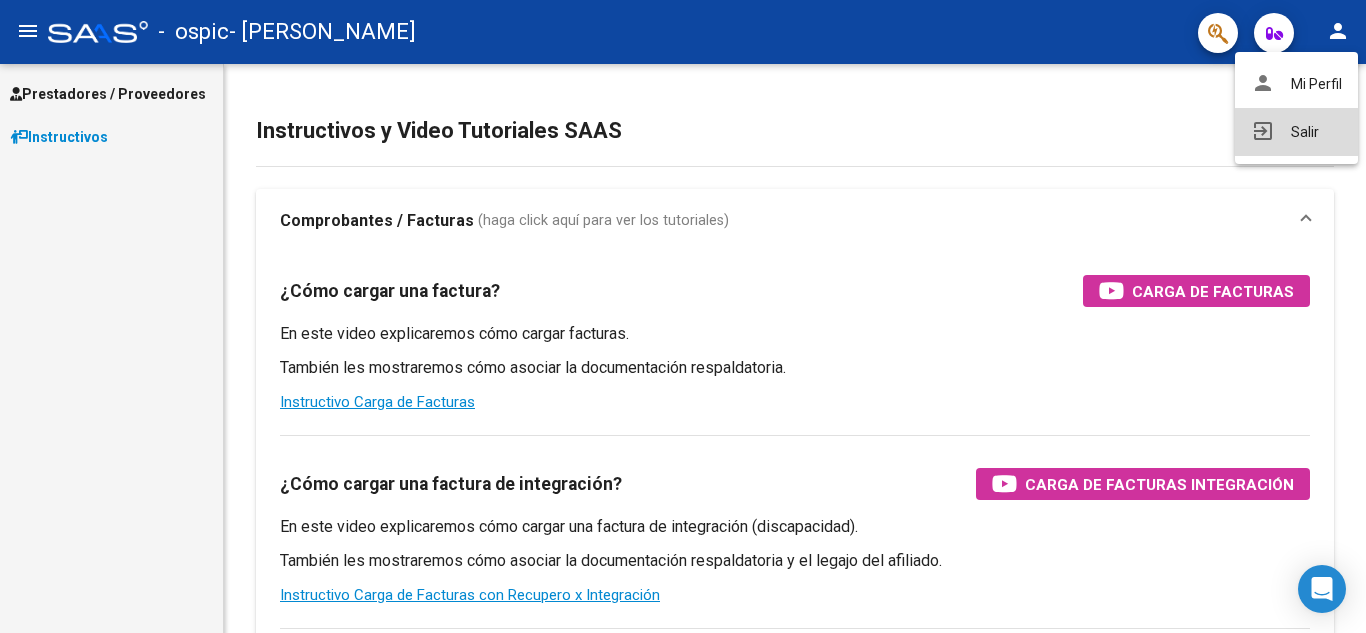 click on "exit_to_app  Salir" at bounding box center (1296, 132) 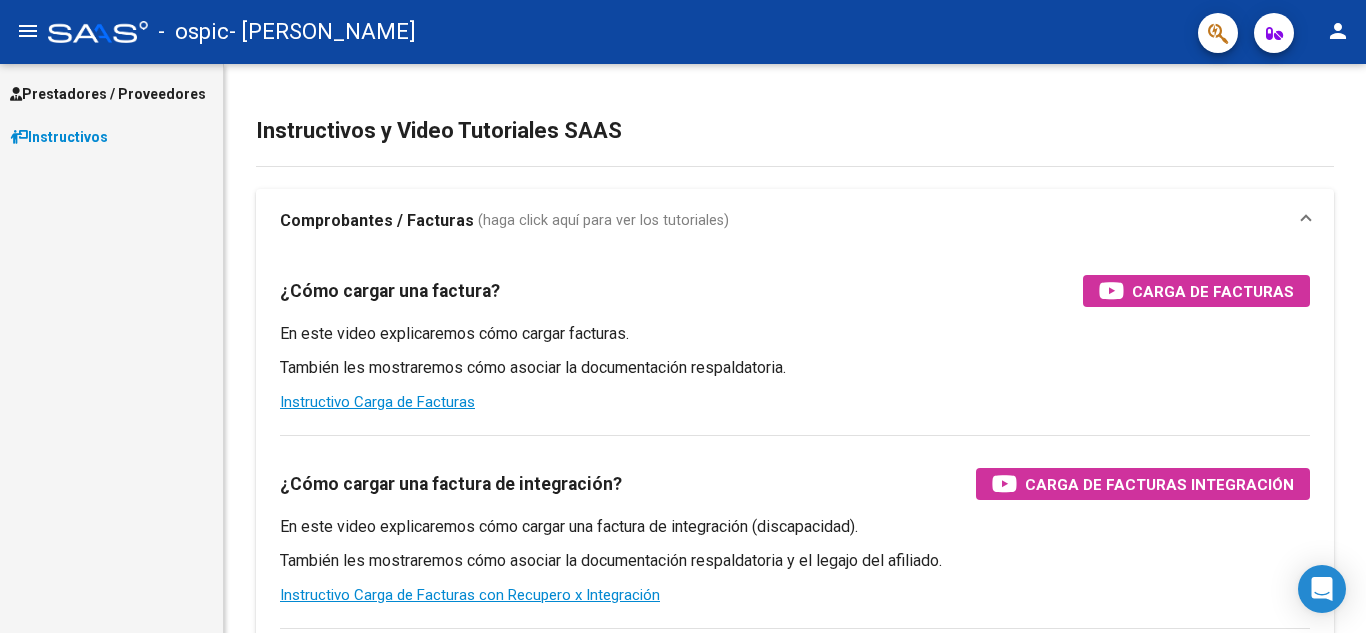 scroll, scrollTop: 0, scrollLeft: 0, axis: both 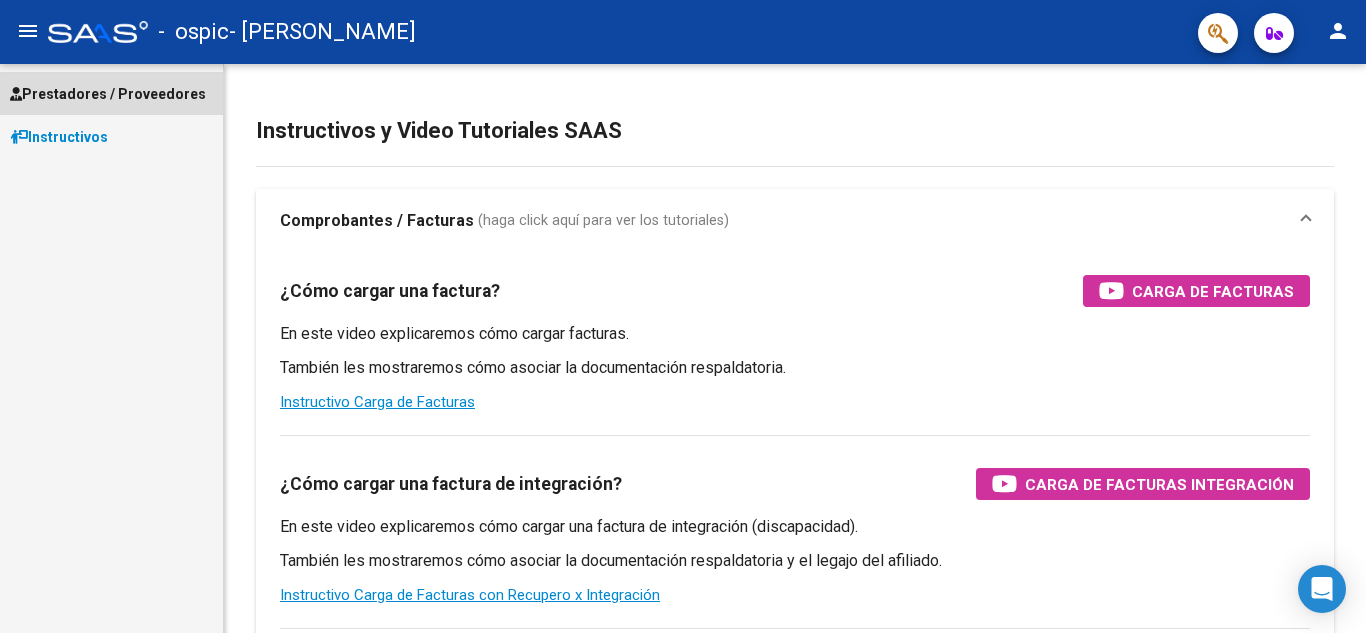 click on "Prestadores / Proveedores" at bounding box center (108, 94) 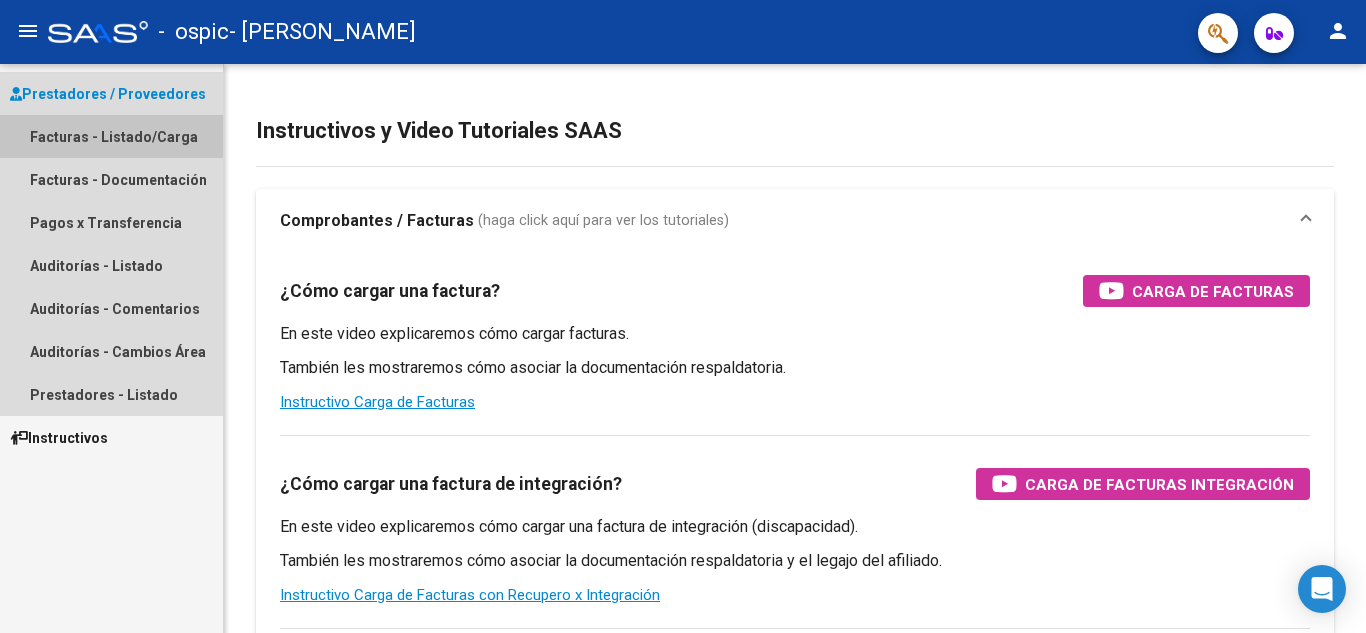 click on "Facturas - Listado/Carga" at bounding box center (111, 136) 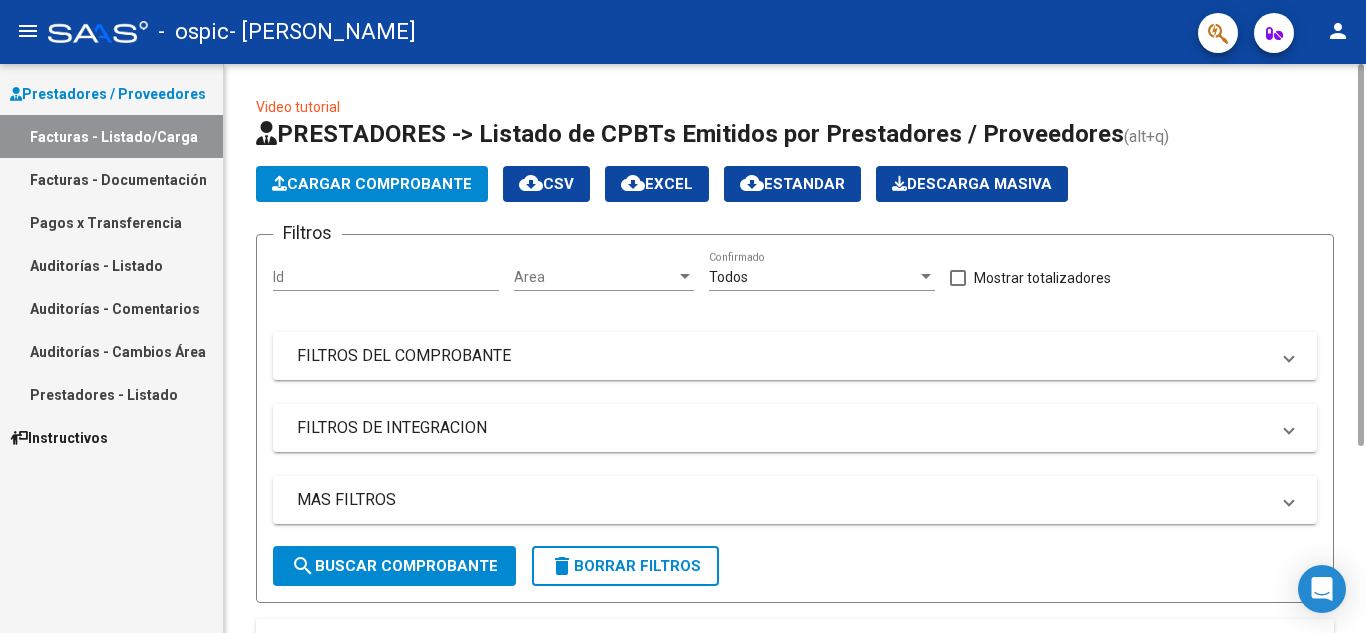 scroll, scrollTop: 400, scrollLeft: 0, axis: vertical 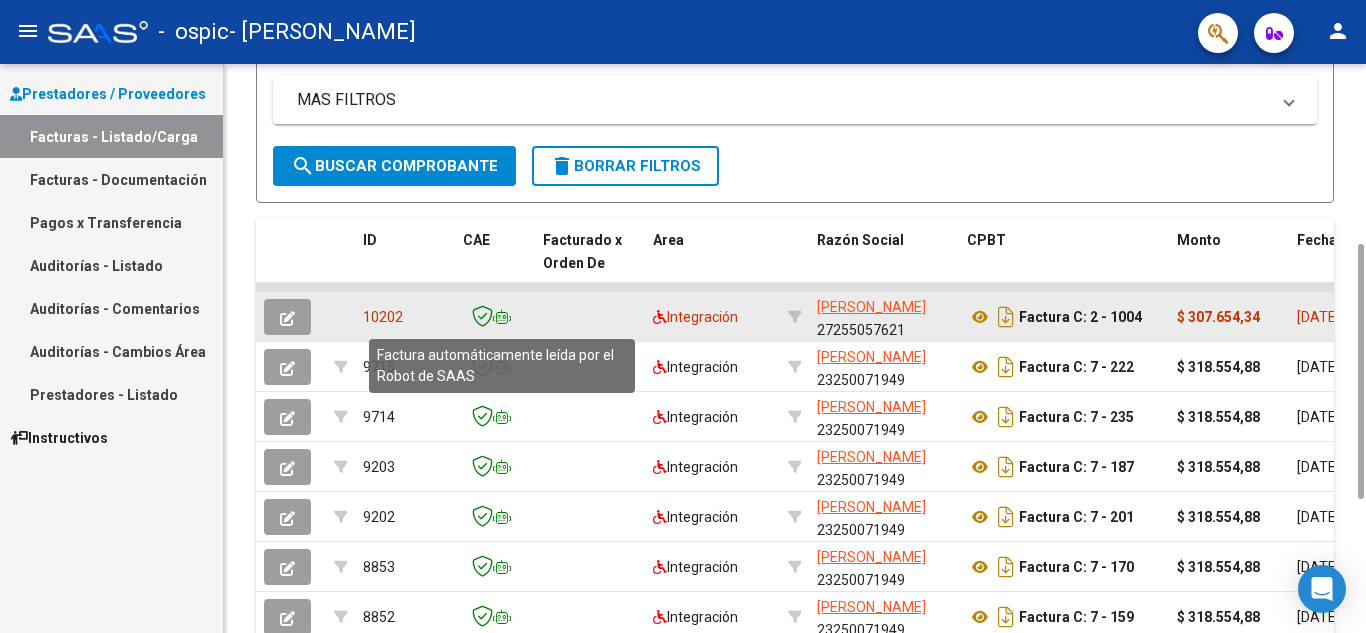 click 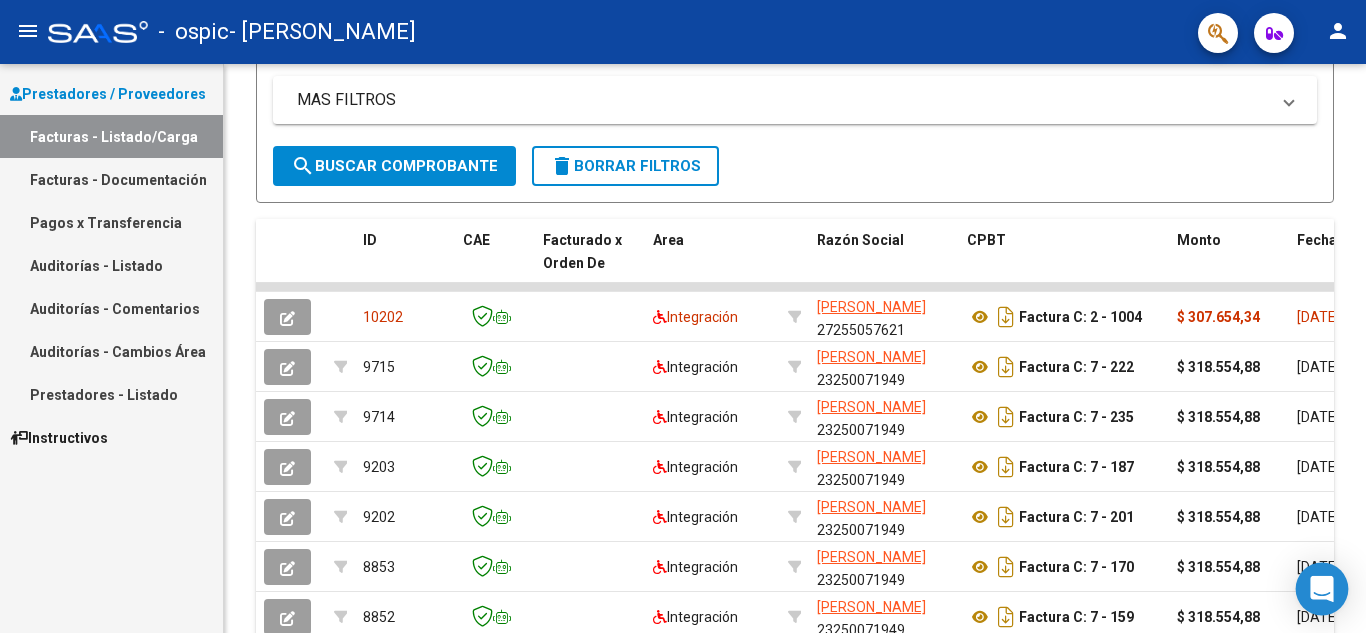 click 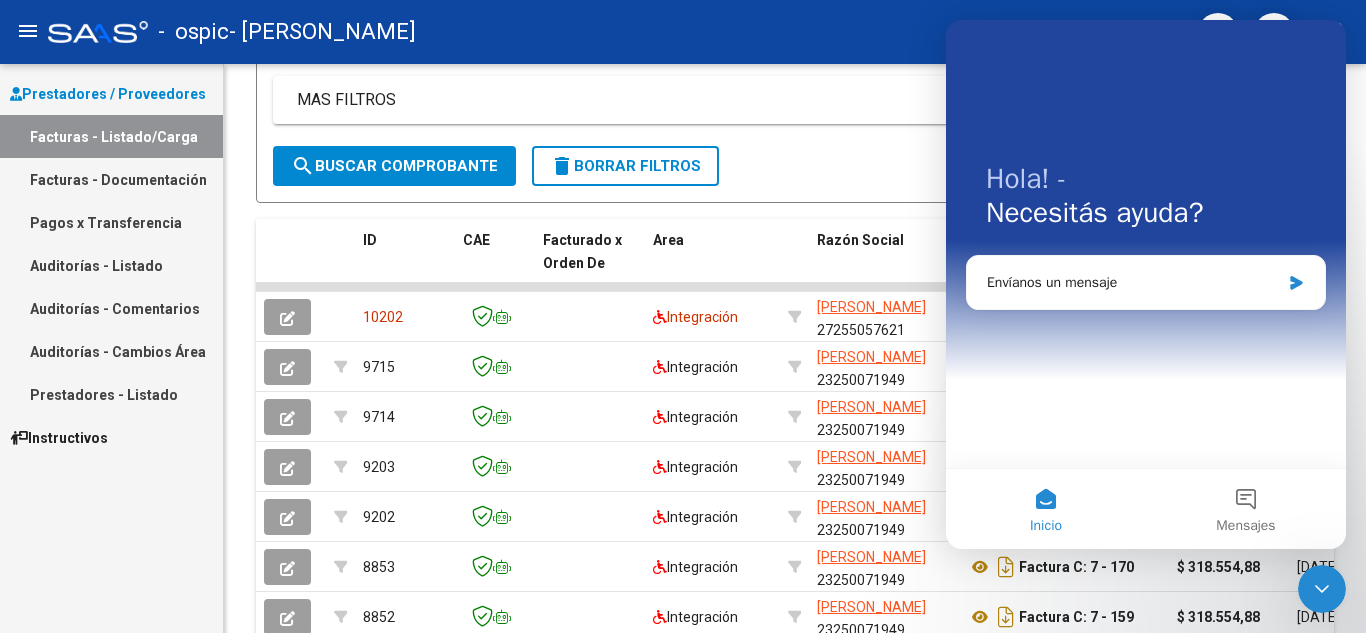 scroll, scrollTop: 0, scrollLeft: 0, axis: both 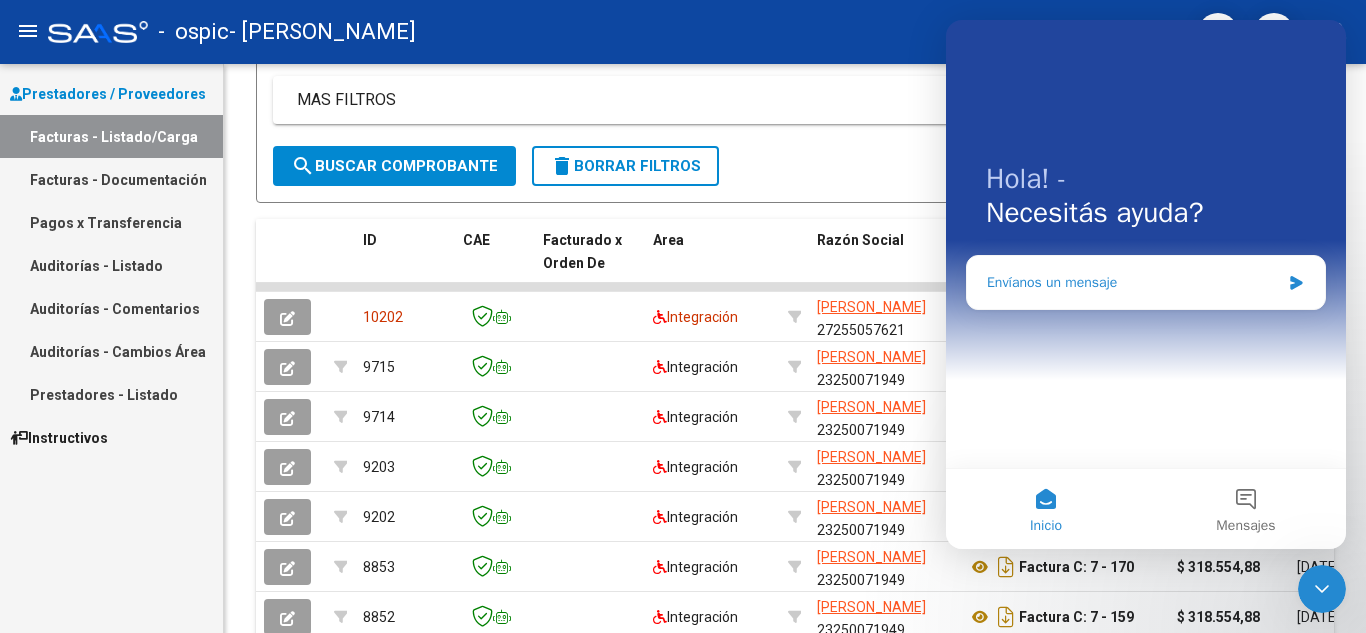 click on "Envíanos un mensaje" at bounding box center [1133, 282] 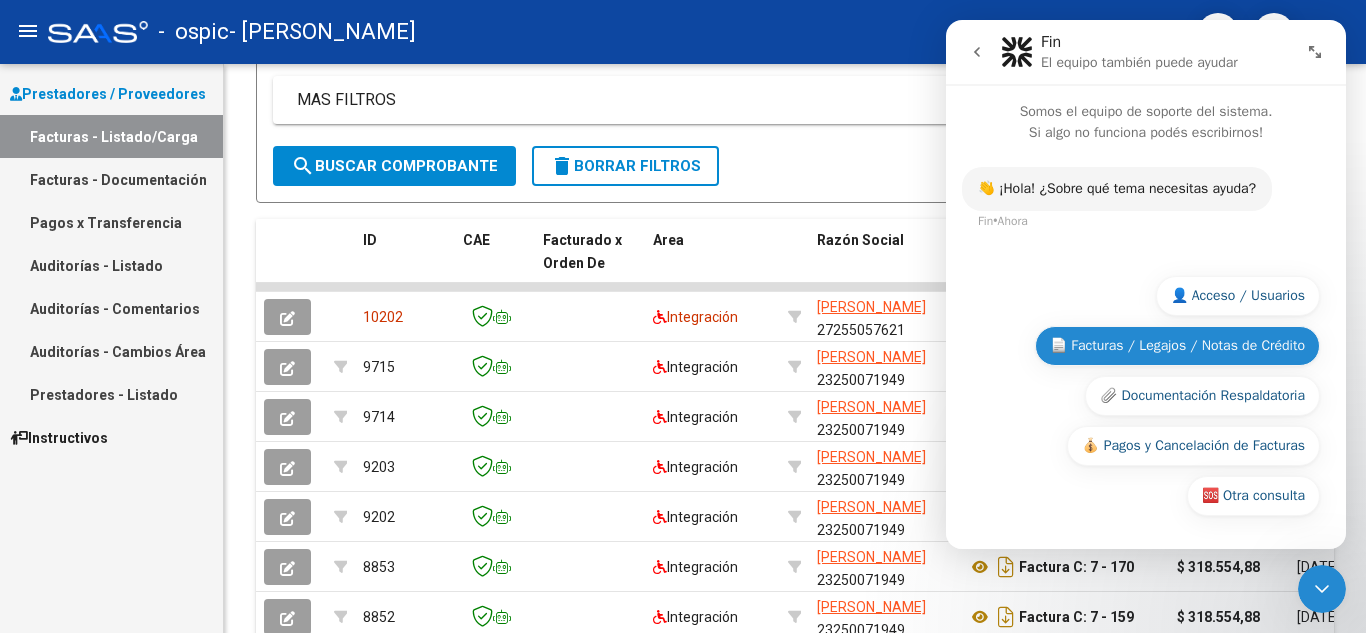 click on "📄 Facturas / Legajos / Notas de Crédito" at bounding box center [1177, 346] 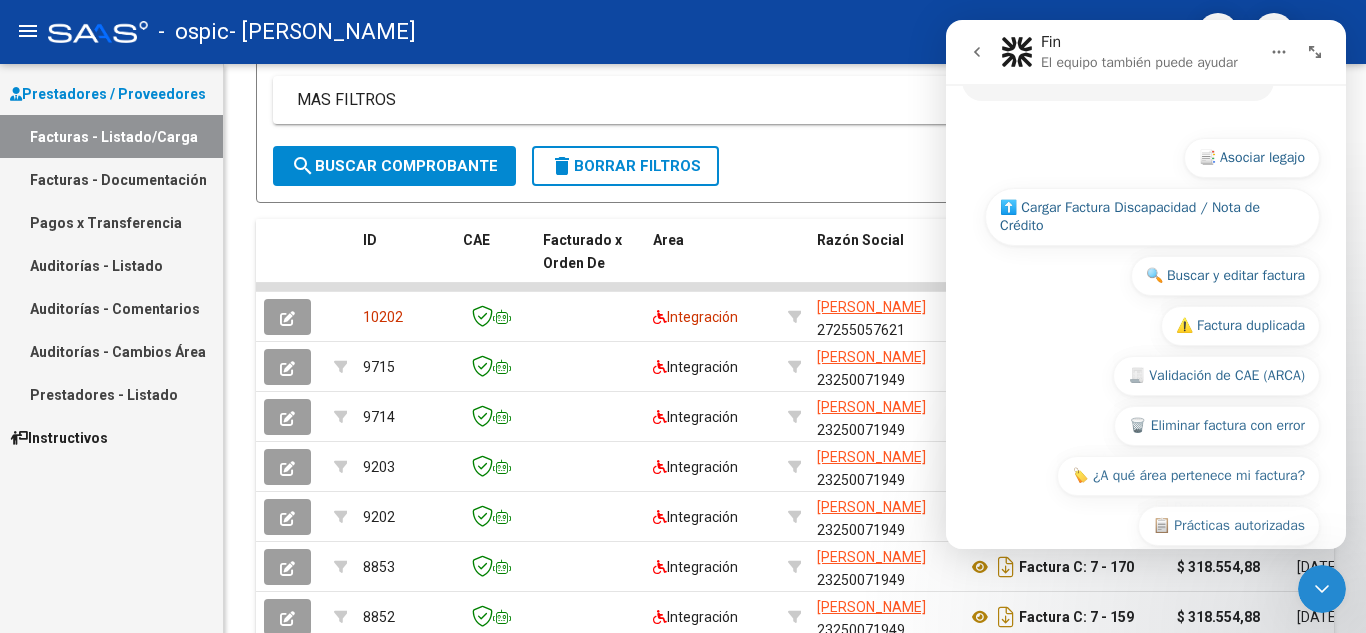 scroll, scrollTop: 368, scrollLeft: 0, axis: vertical 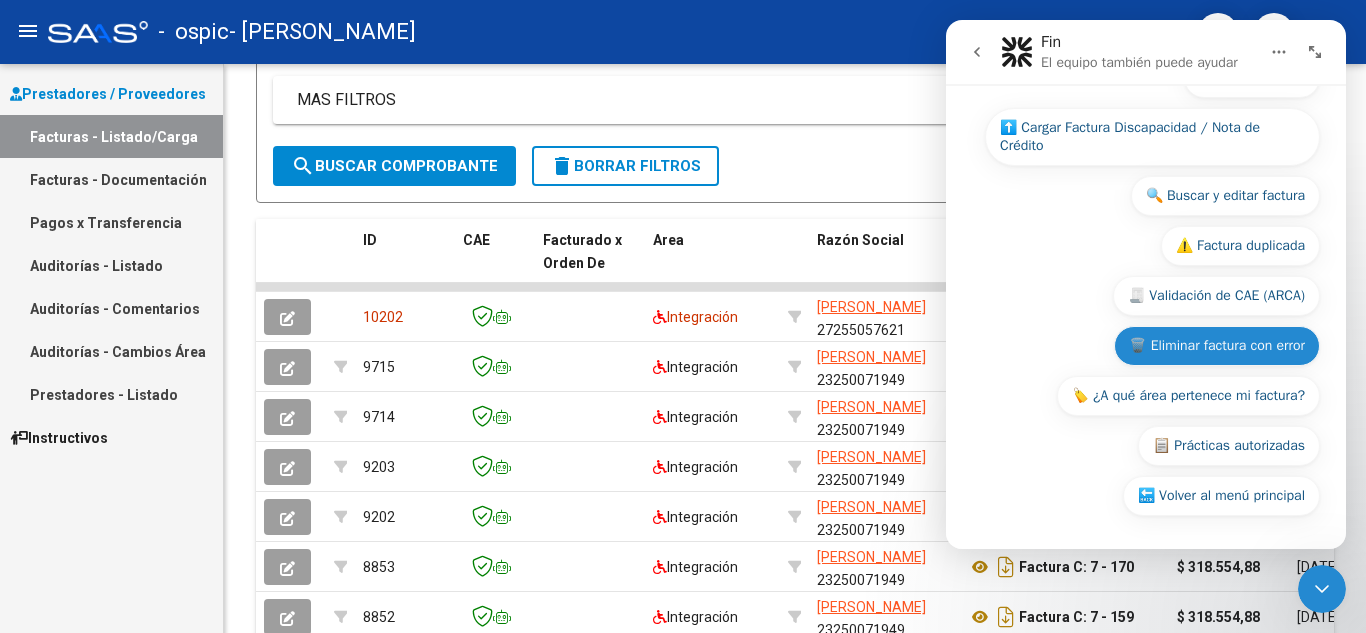 click on "🗑️ Eliminar factura con error" at bounding box center (1217, 346) 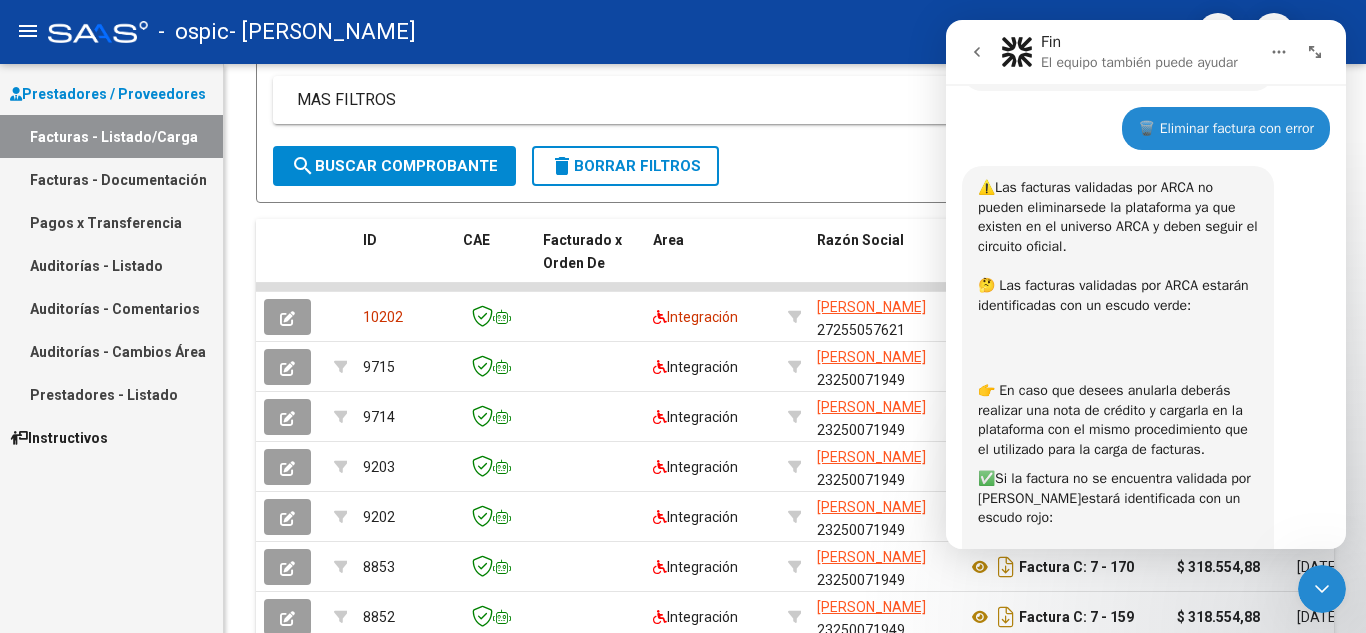 scroll, scrollTop: 709, scrollLeft: 0, axis: vertical 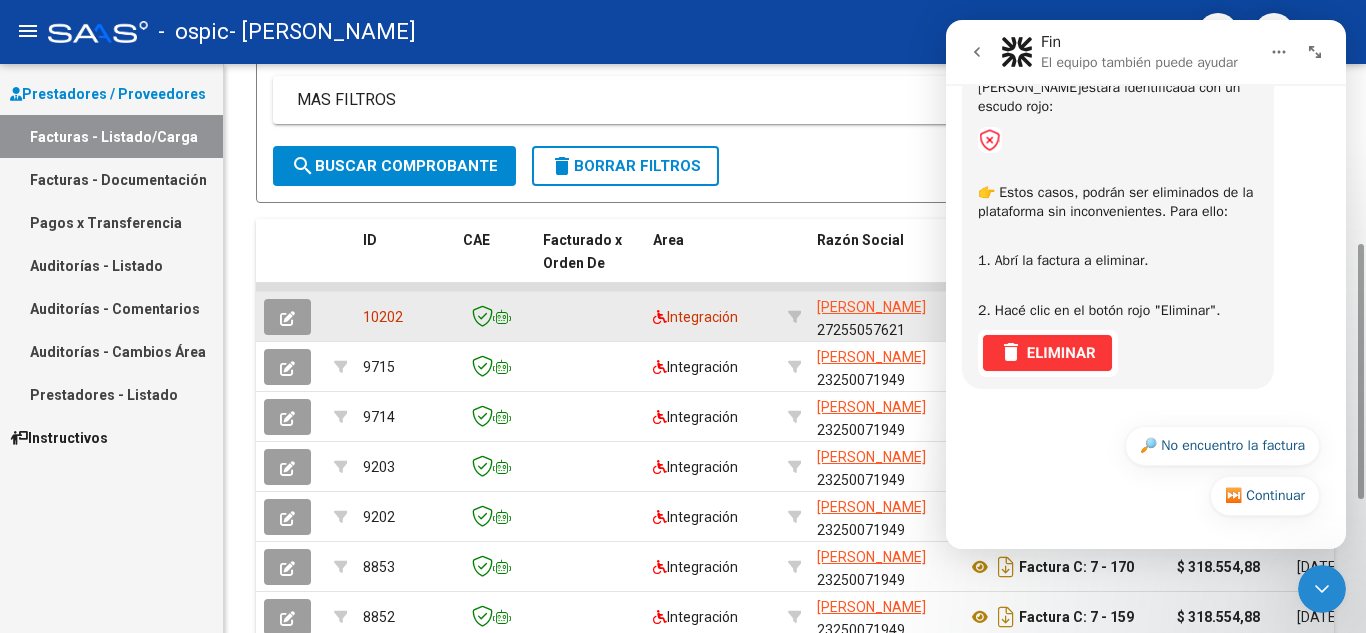 click 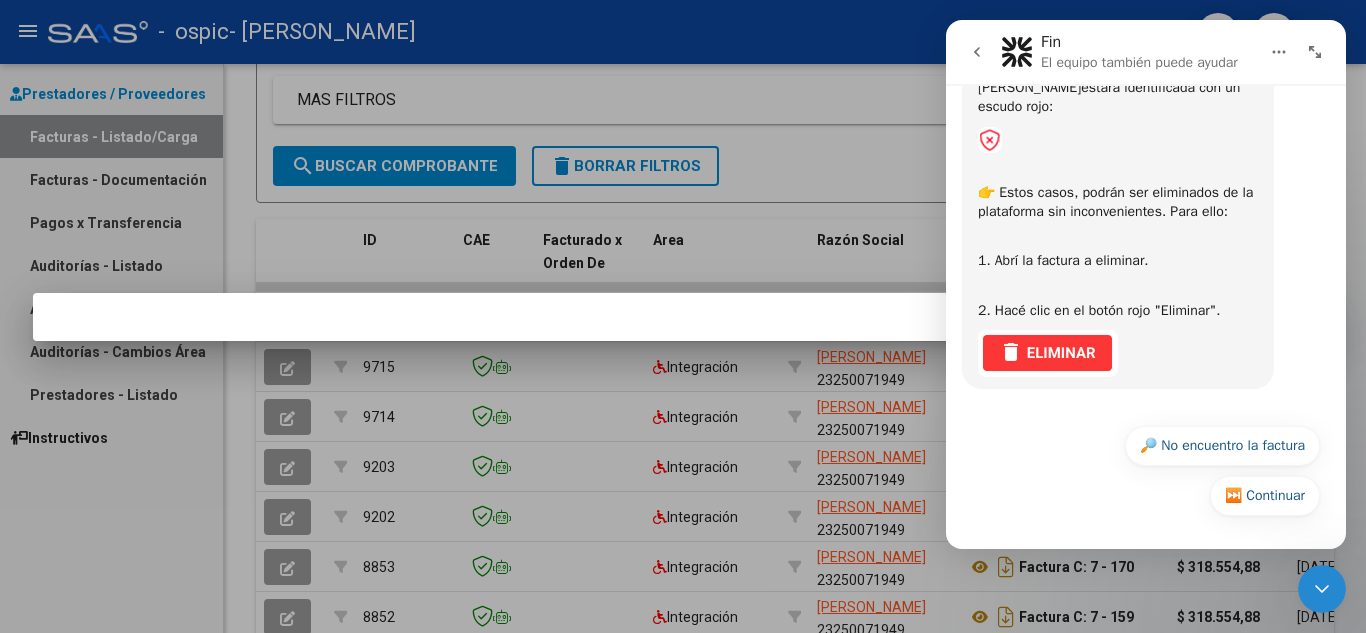 click at bounding box center (683, 316) 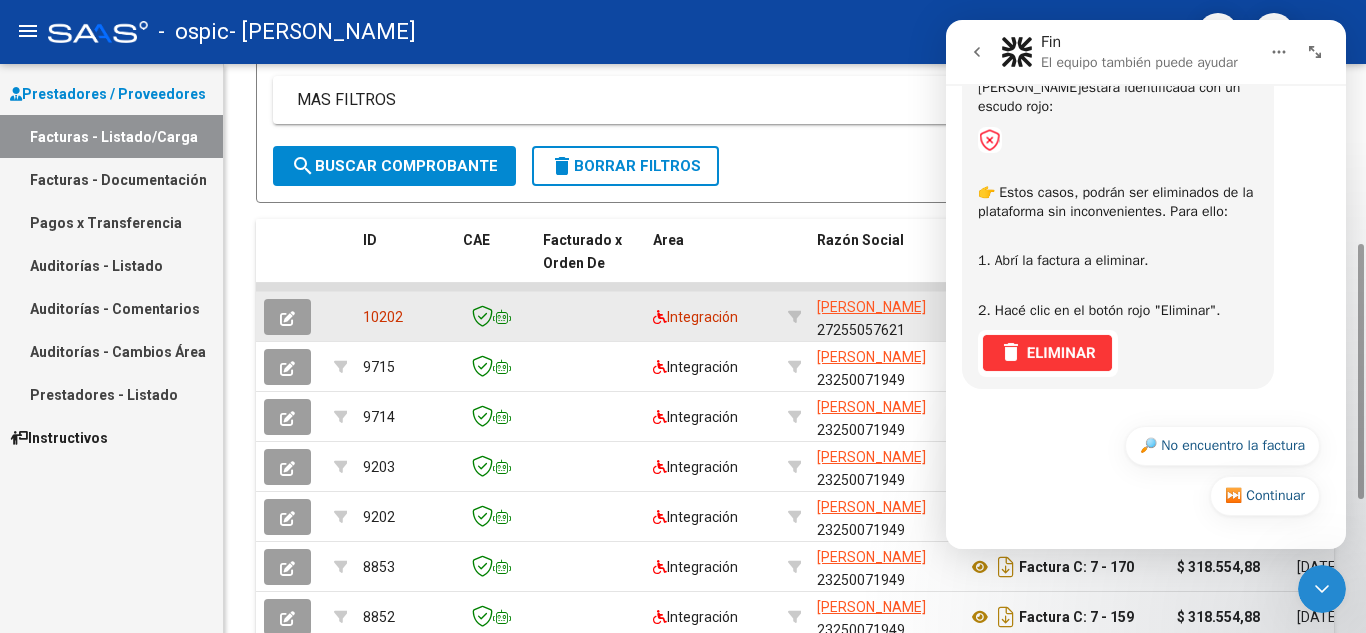 click on "[PERSON_NAME]" 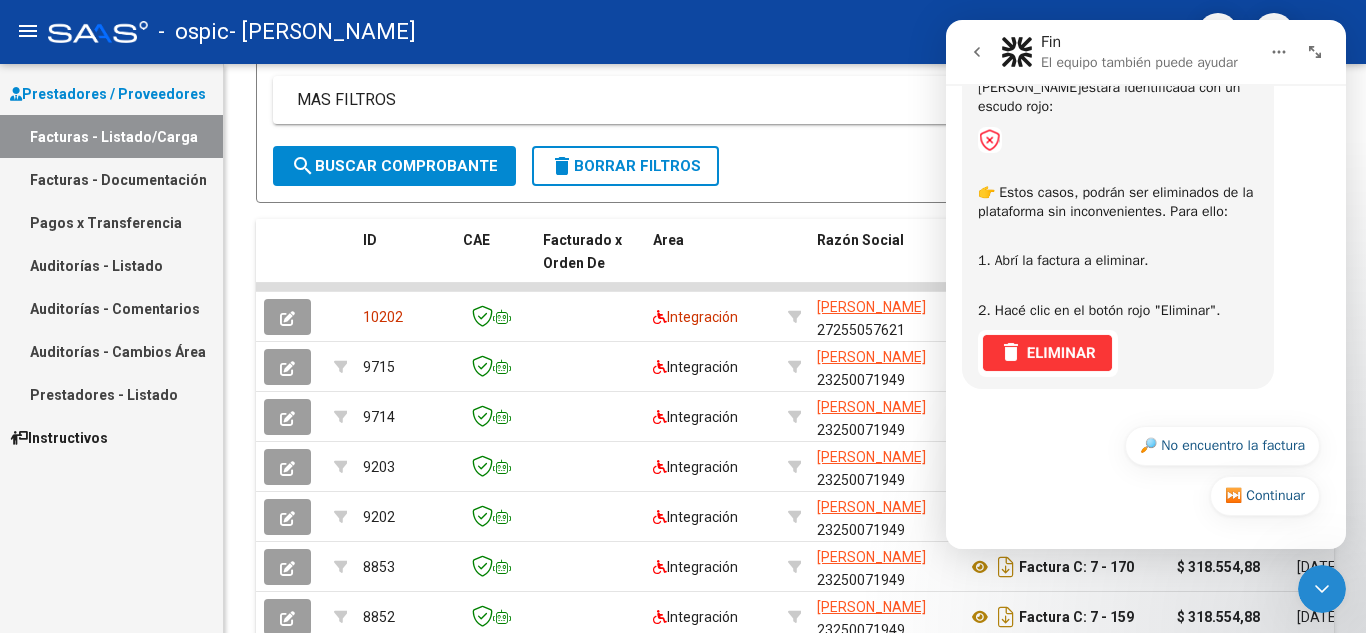 click at bounding box center [1315, 52] 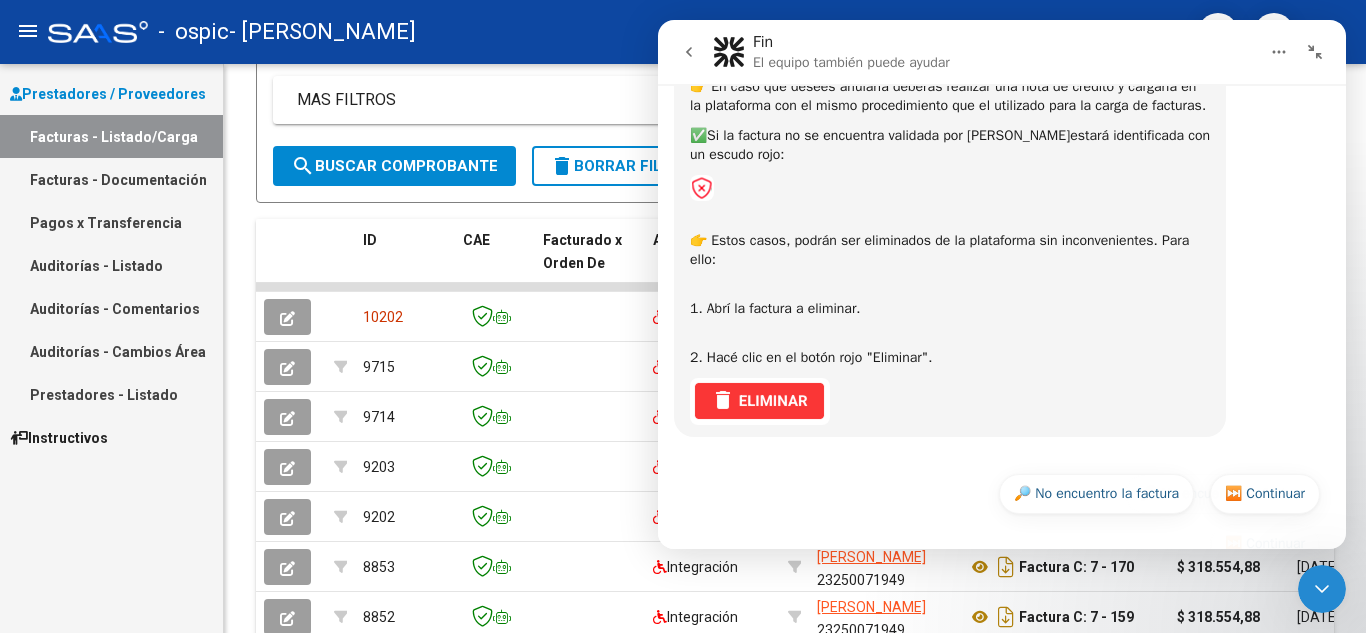 click at bounding box center (1315, 52) 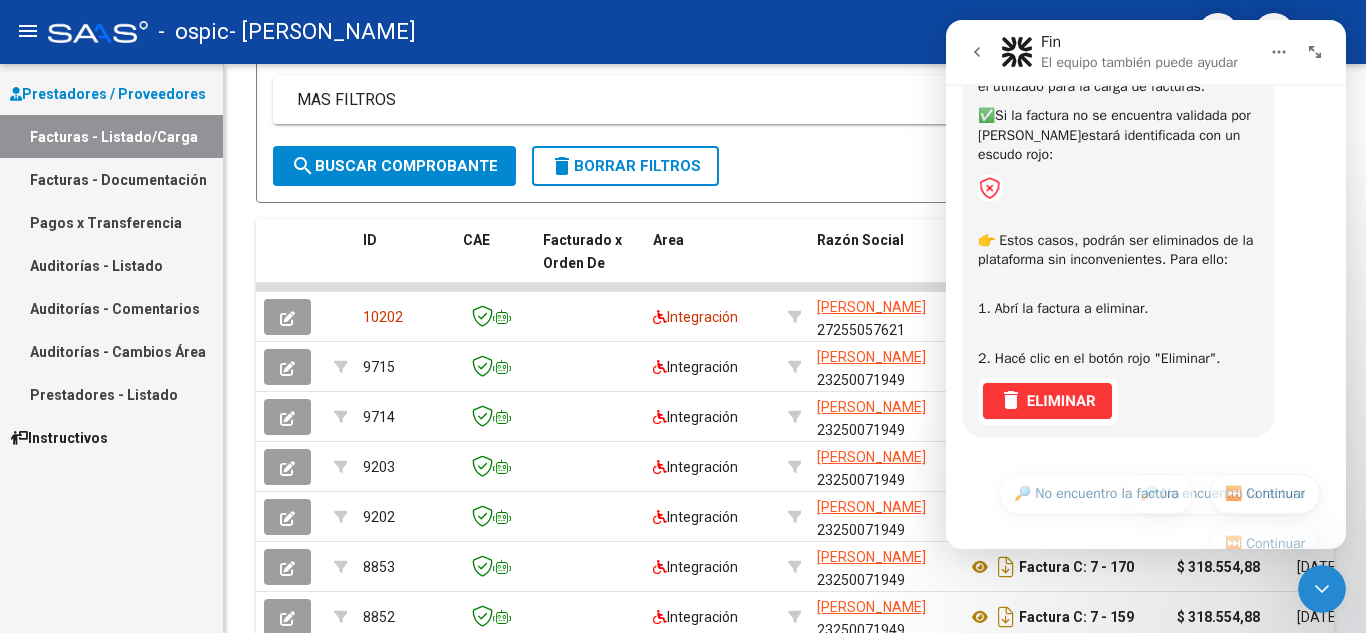 scroll, scrollTop: 709, scrollLeft: 0, axis: vertical 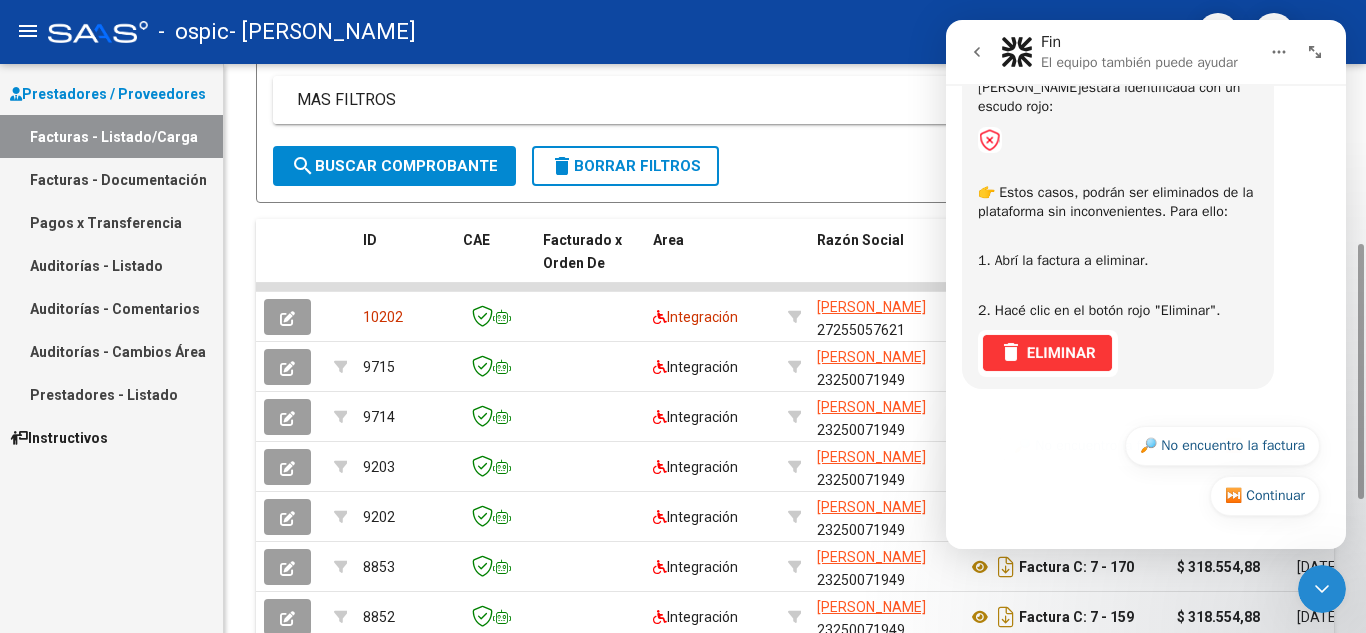 click on "MAS FILTROS" at bounding box center [783, 100] 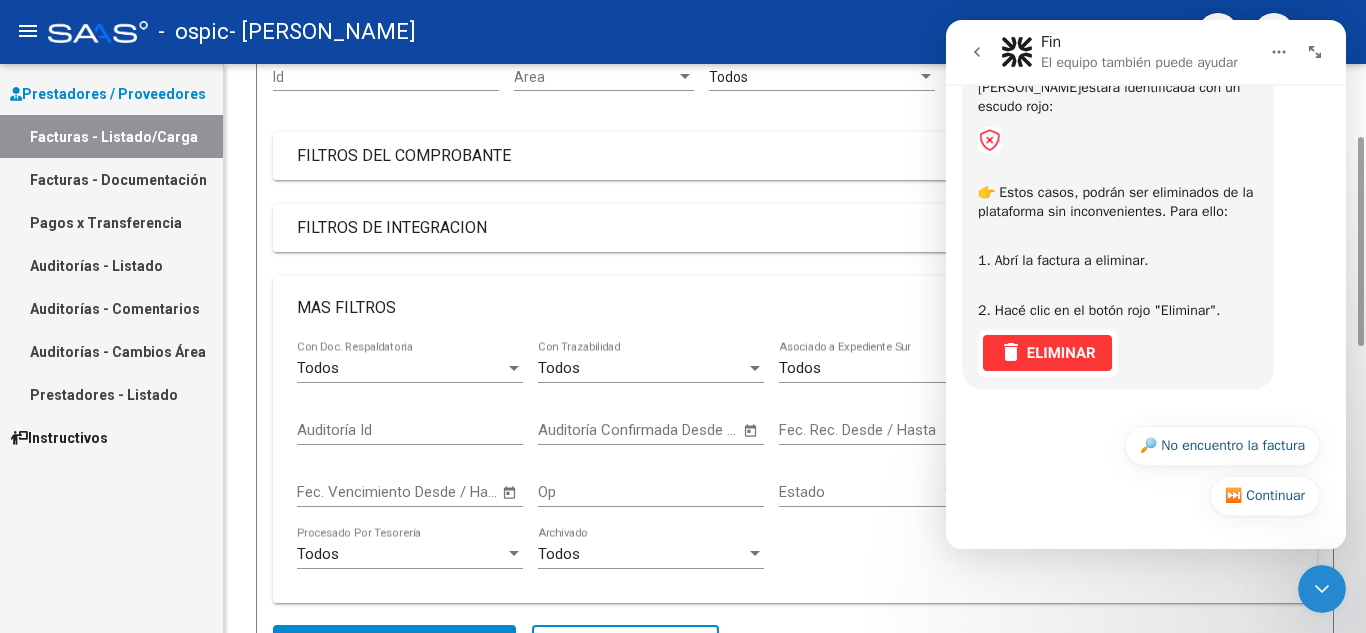 scroll, scrollTop: 400, scrollLeft: 0, axis: vertical 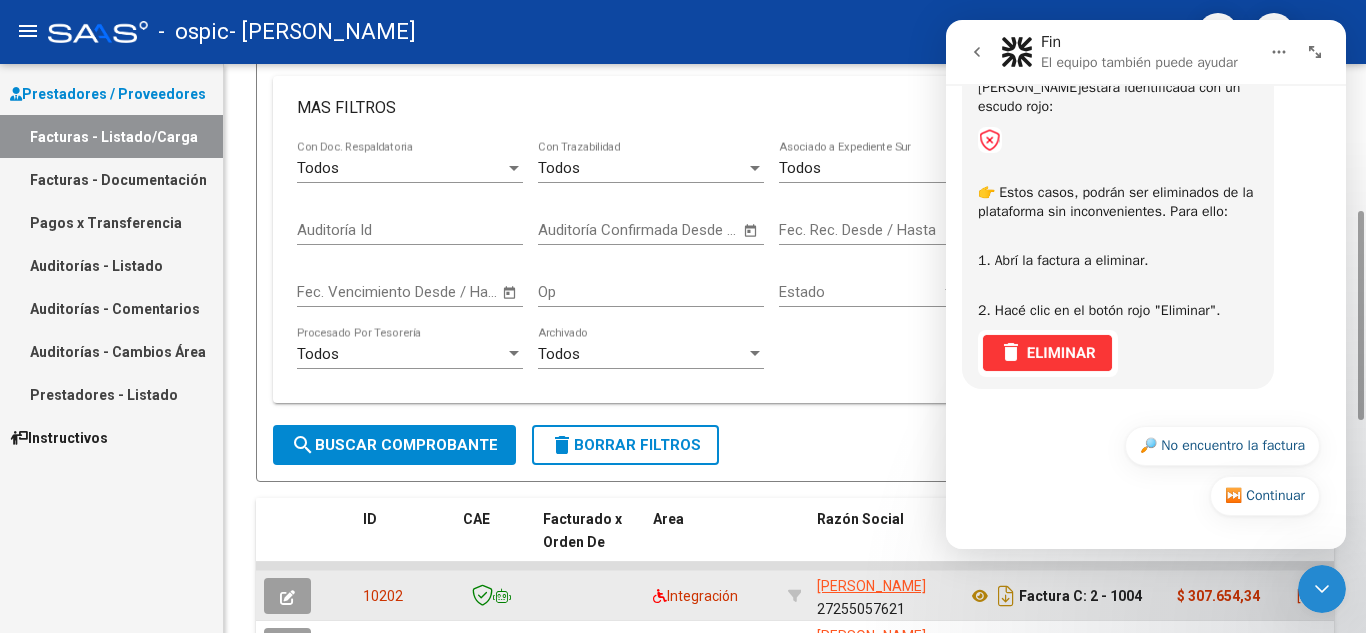 click on "$ 307.654,34" 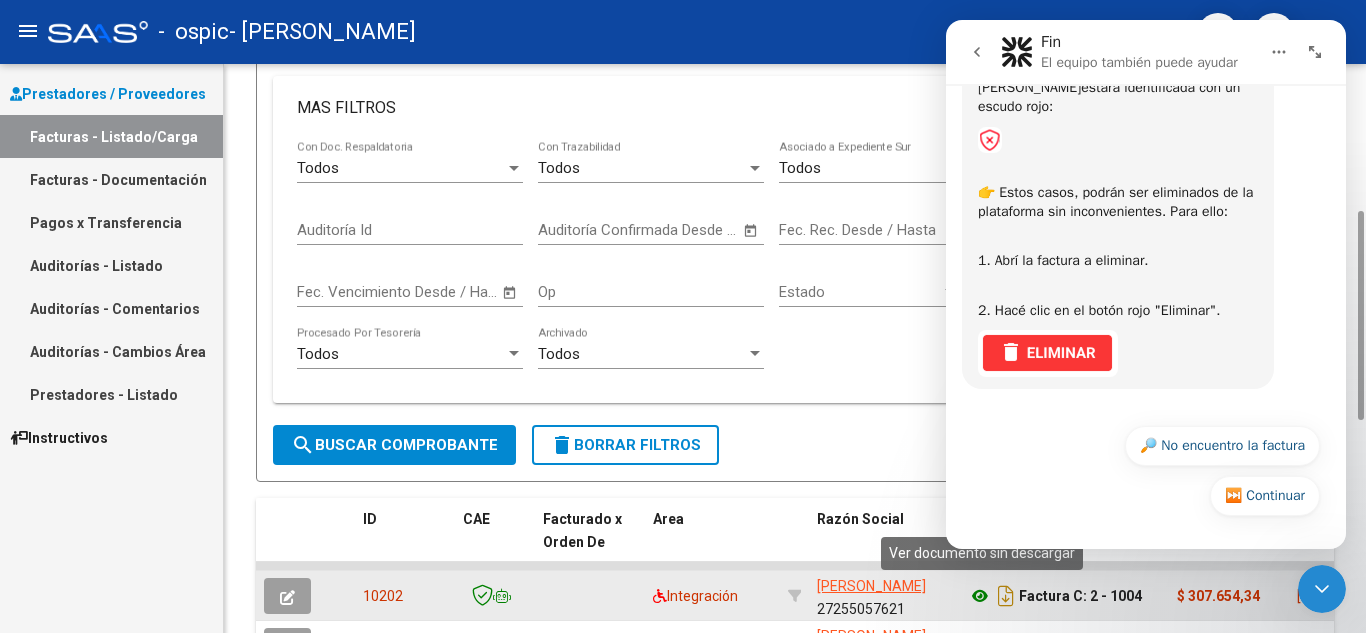 click 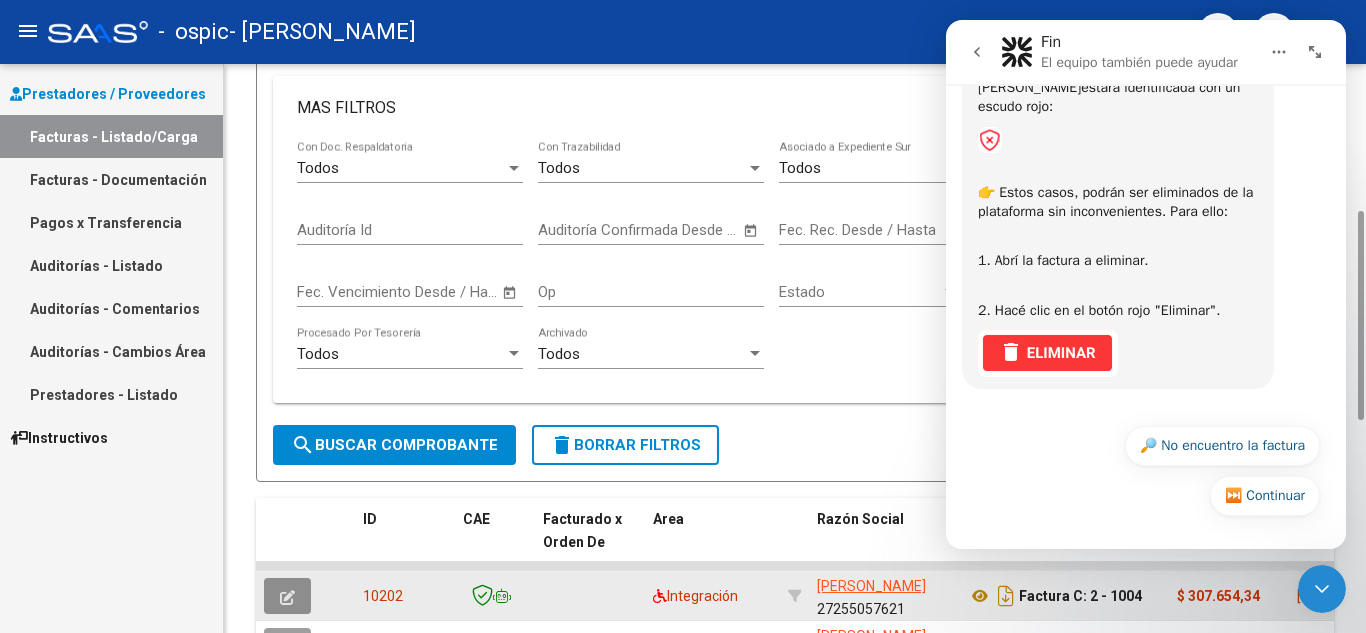 click 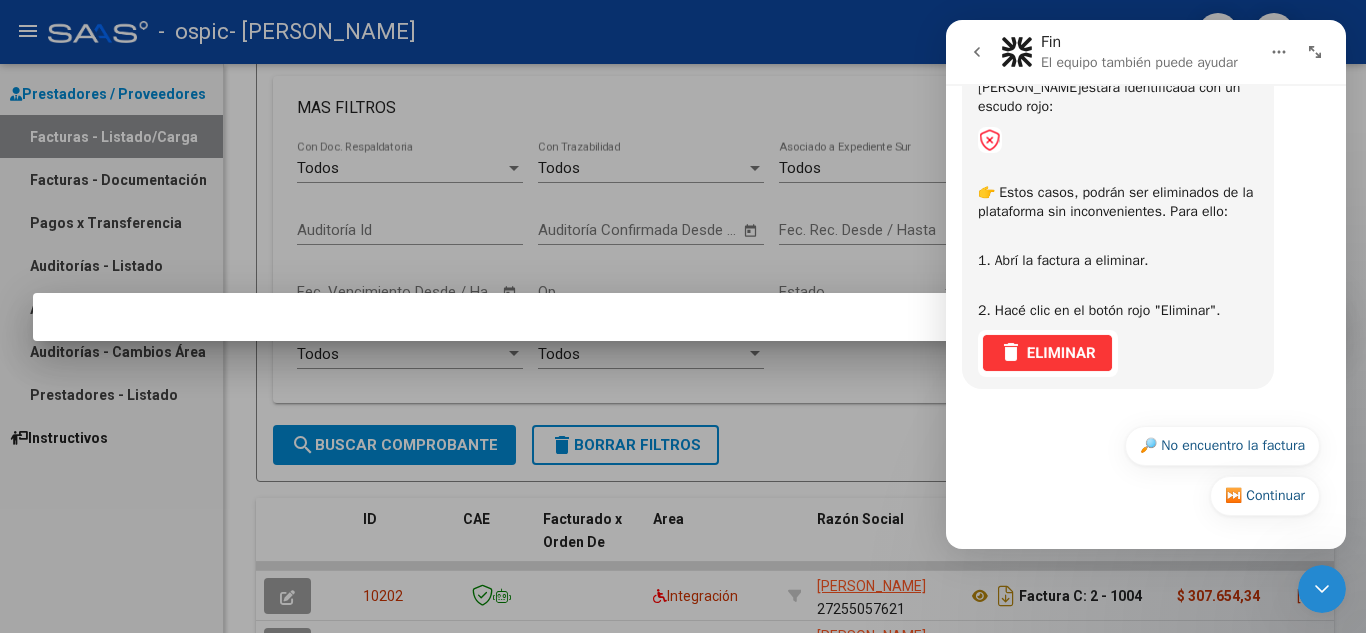 scroll, scrollTop: 709, scrollLeft: 0, axis: vertical 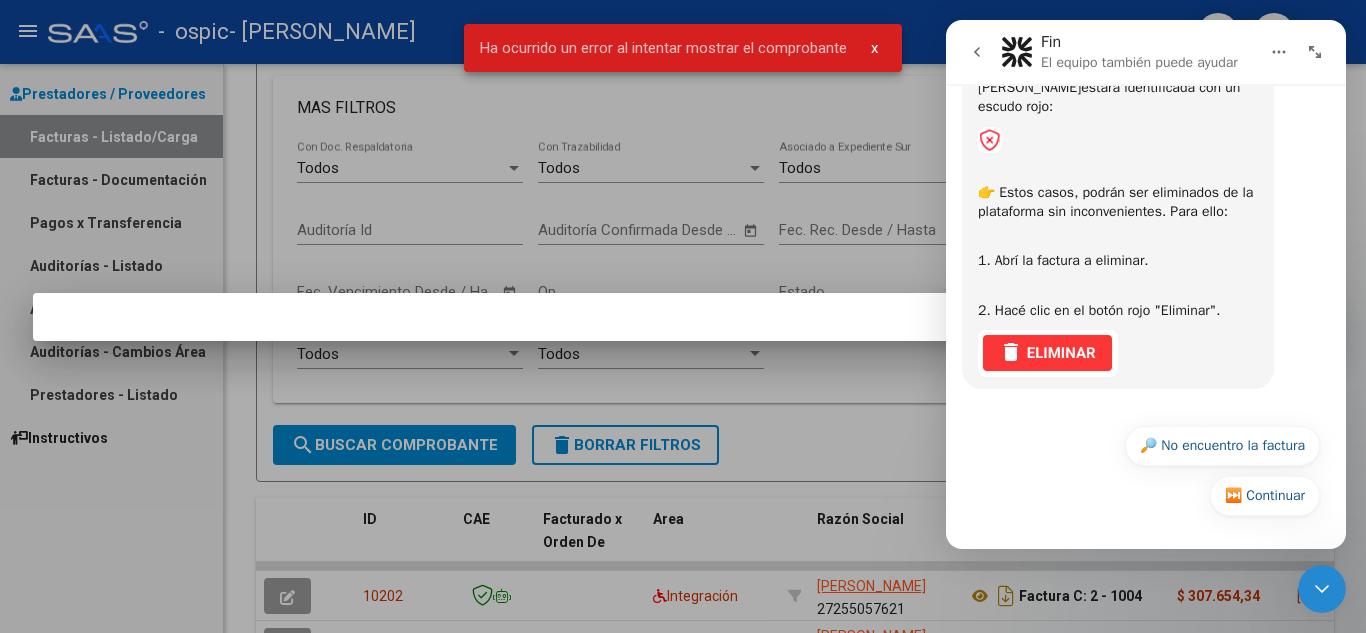 click at bounding box center [683, 316] 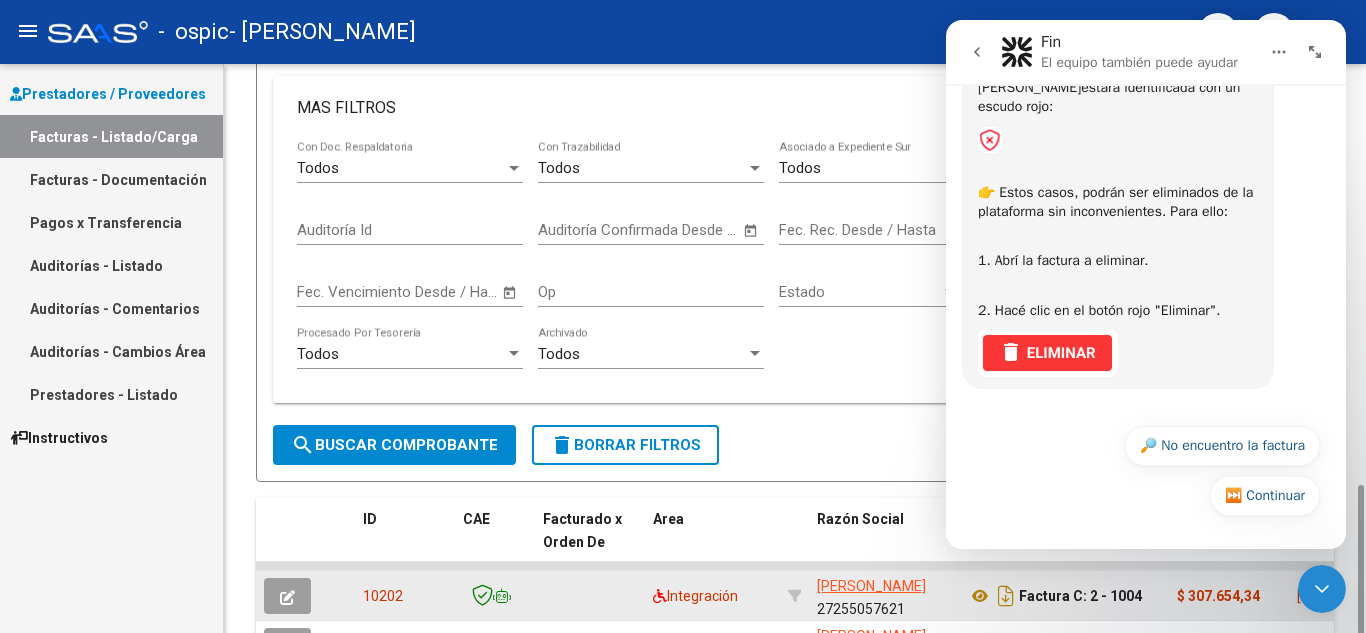 scroll, scrollTop: 600, scrollLeft: 0, axis: vertical 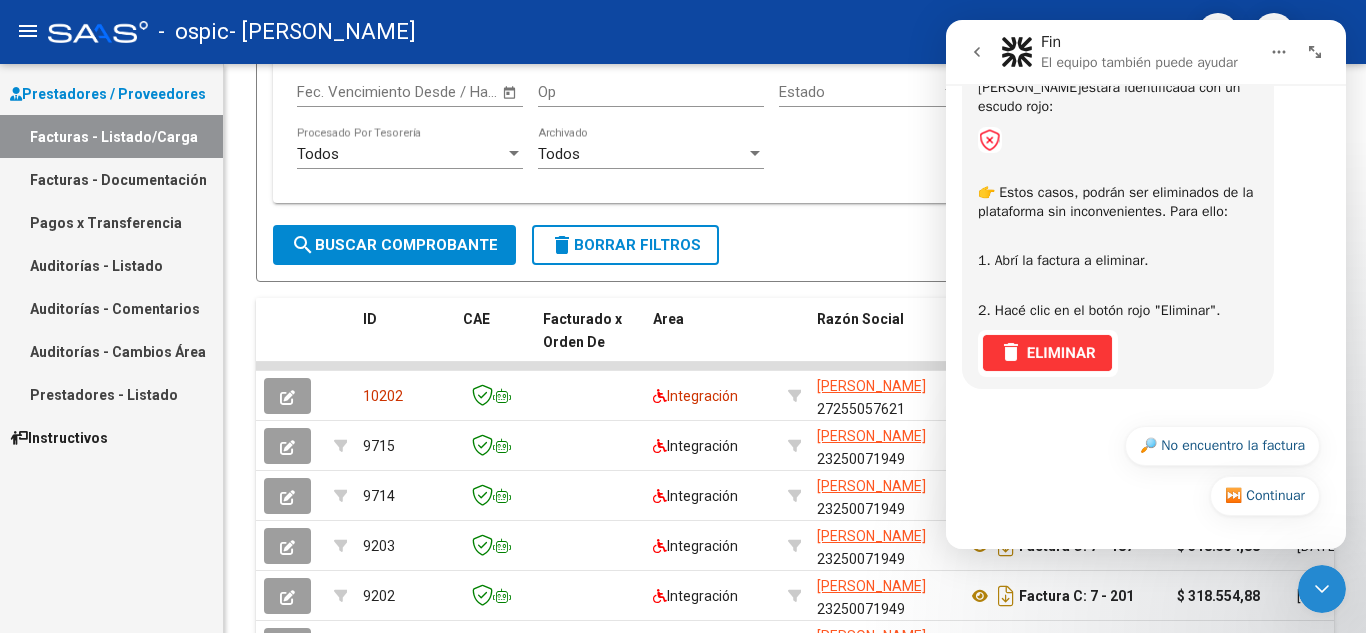 click 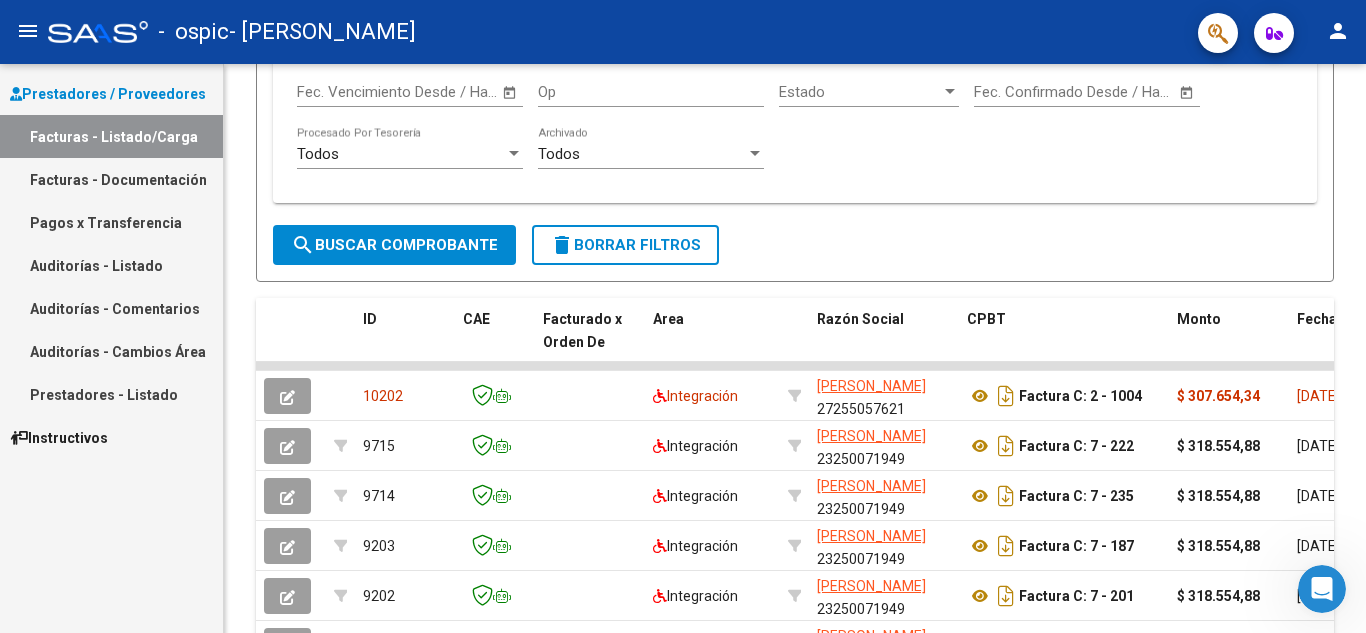 scroll, scrollTop: 0, scrollLeft: 0, axis: both 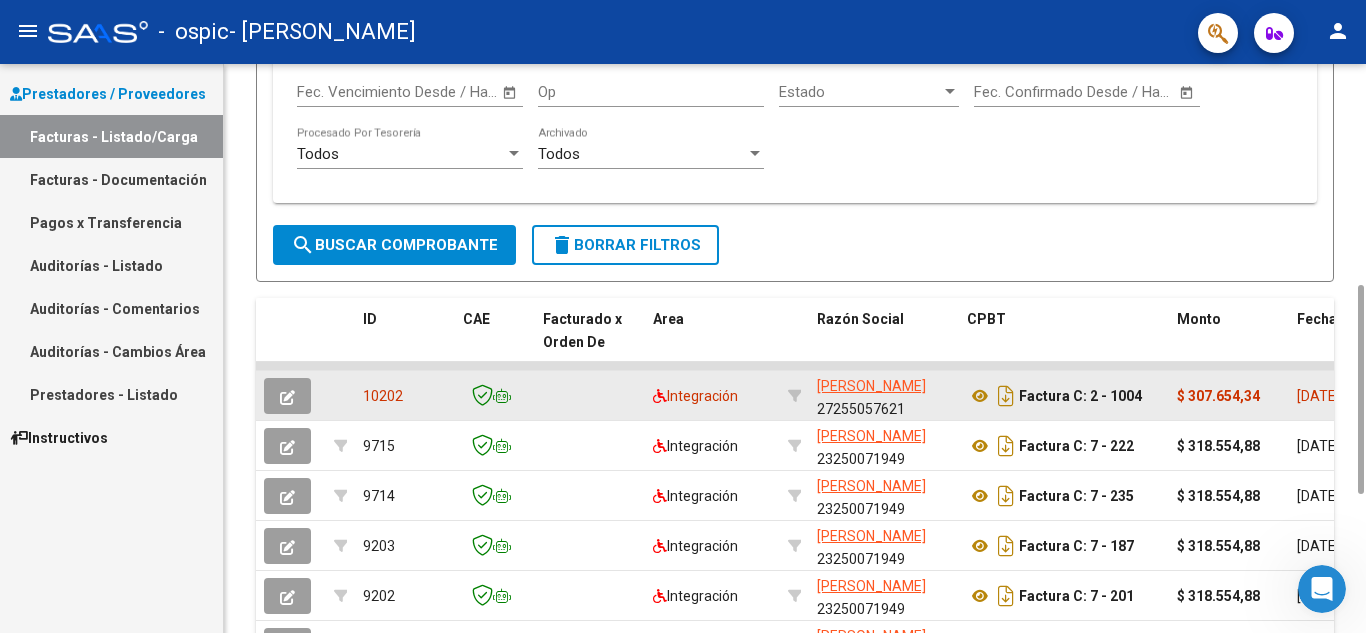 click on "[DATE]" 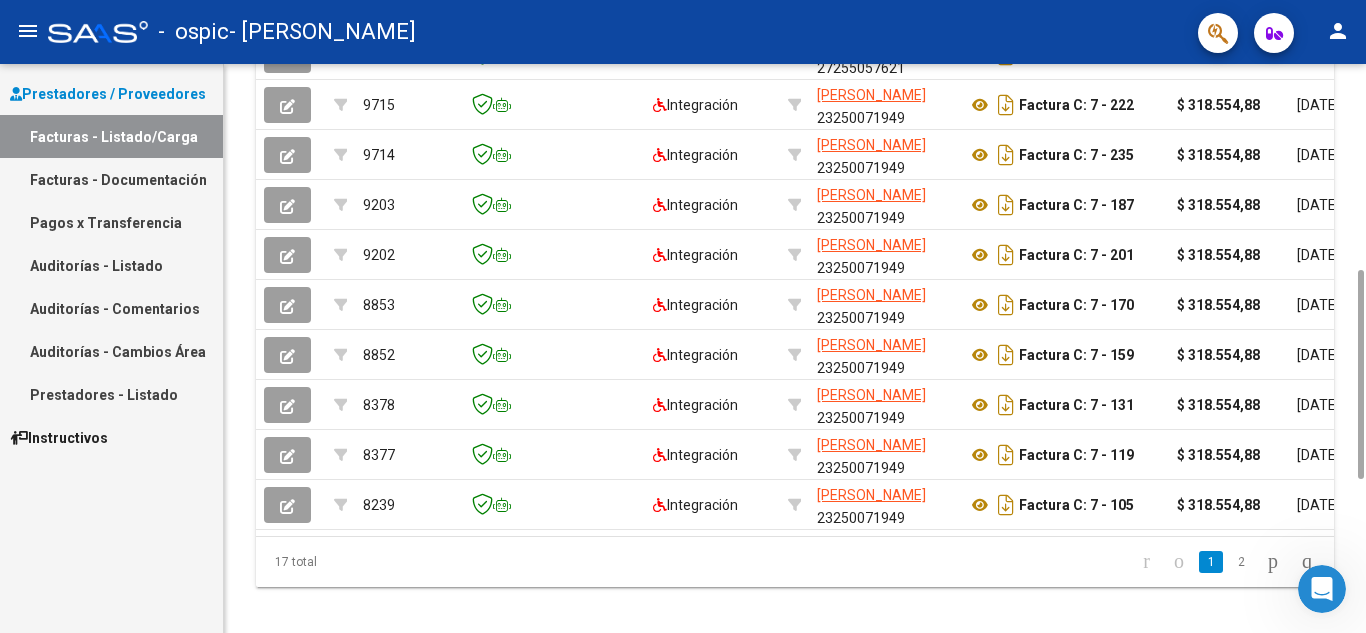 scroll, scrollTop: 975, scrollLeft: 0, axis: vertical 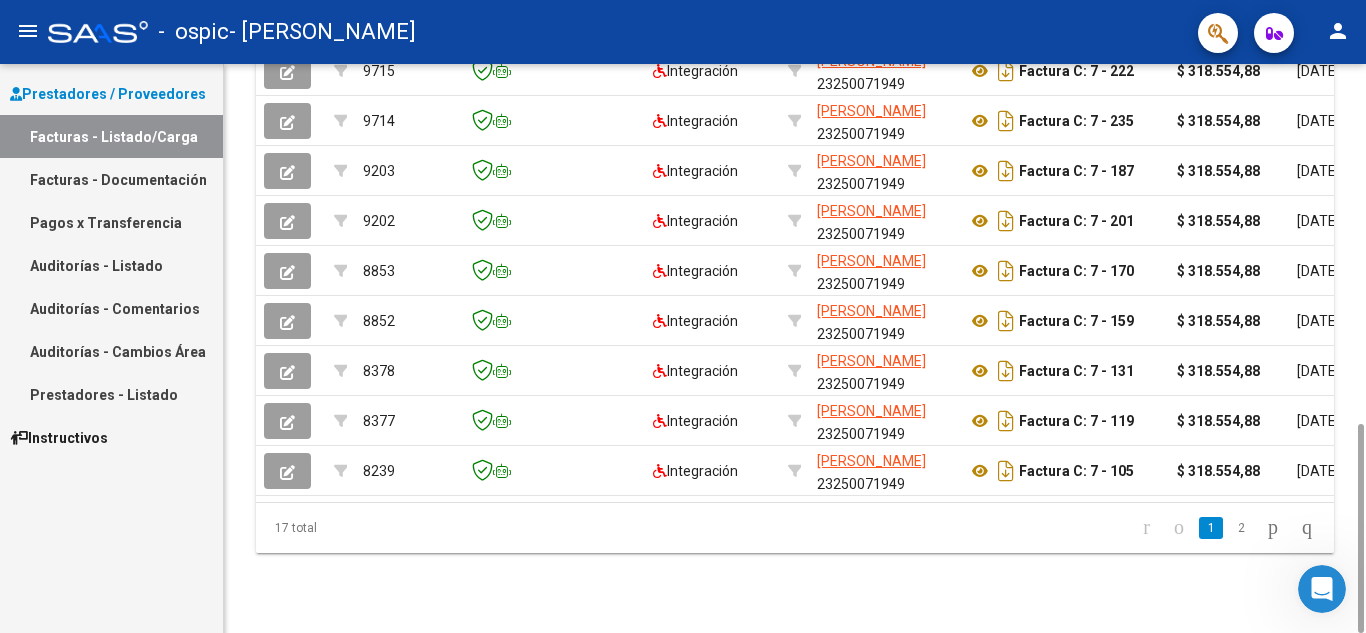 drag, startPoint x: 1354, startPoint y: 470, endPoint x: 1351, endPoint y: 665, distance: 195.02307 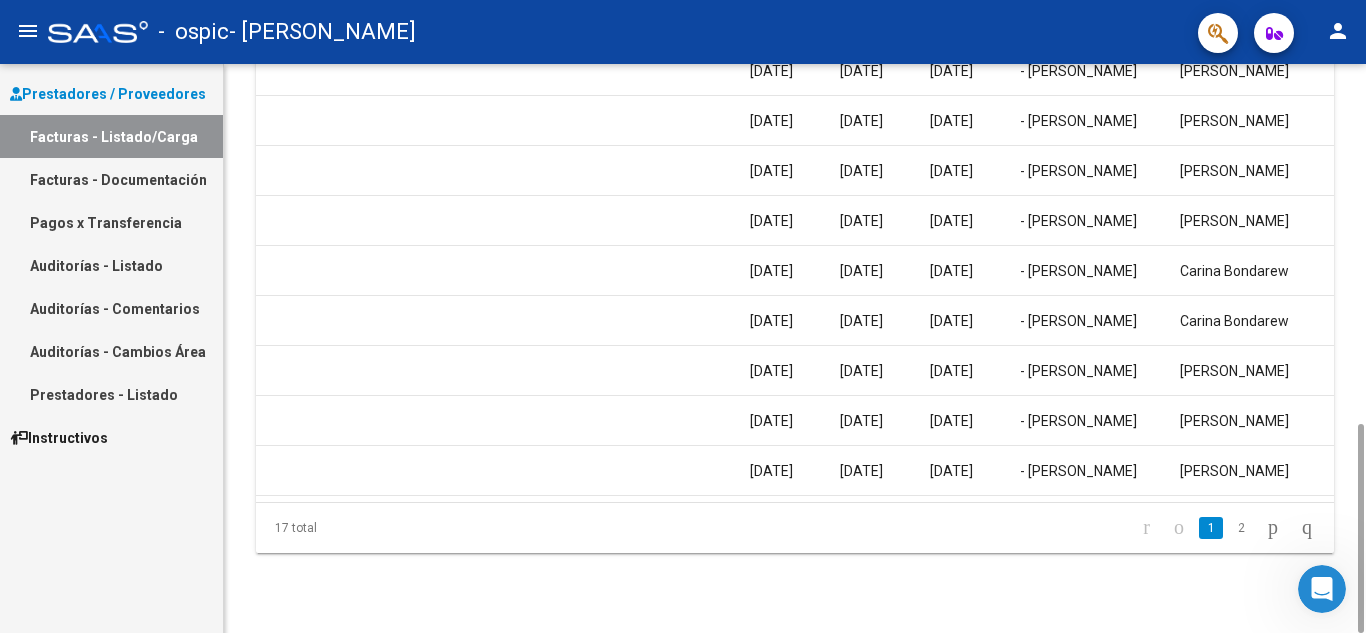scroll, scrollTop: 0, scrollLeft: 3138, axis: horizontal 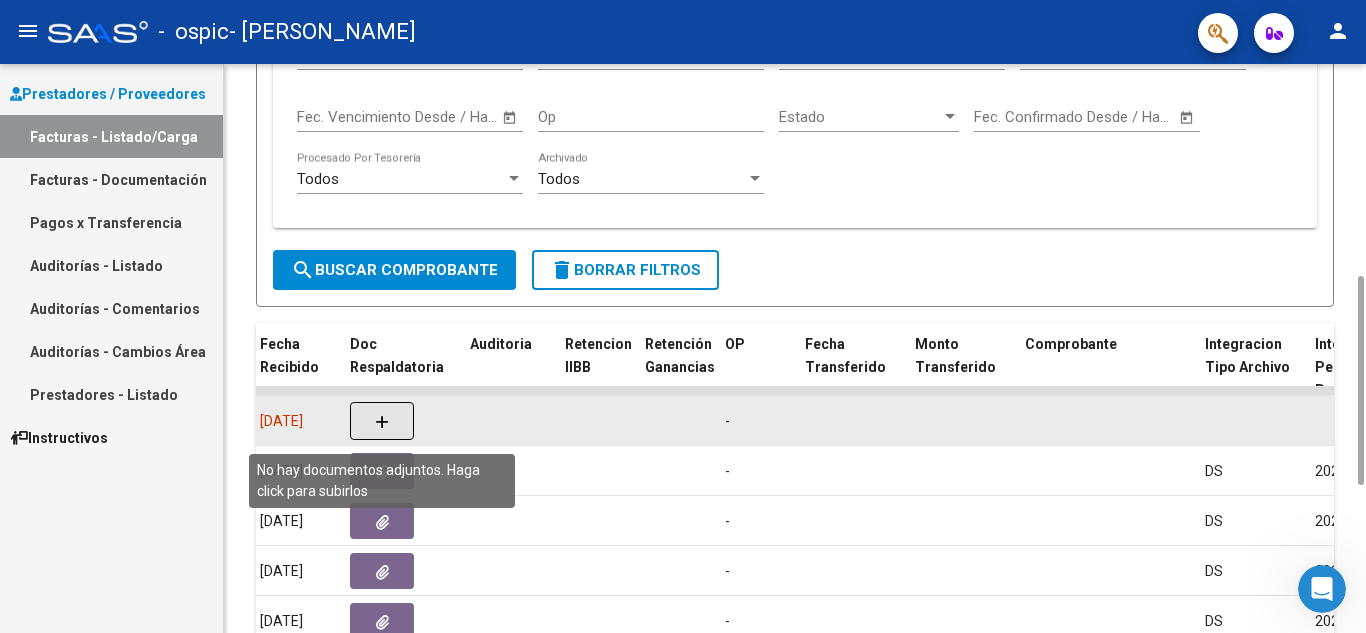 click 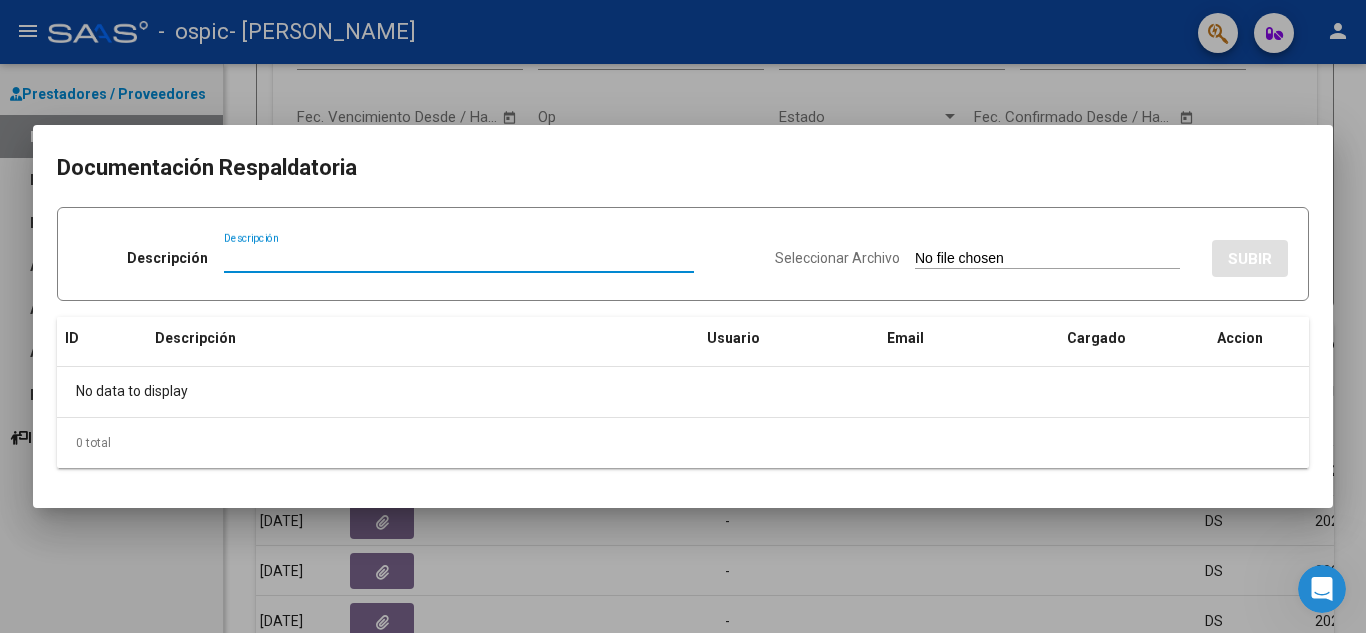 click at bounding box center (683, 316) 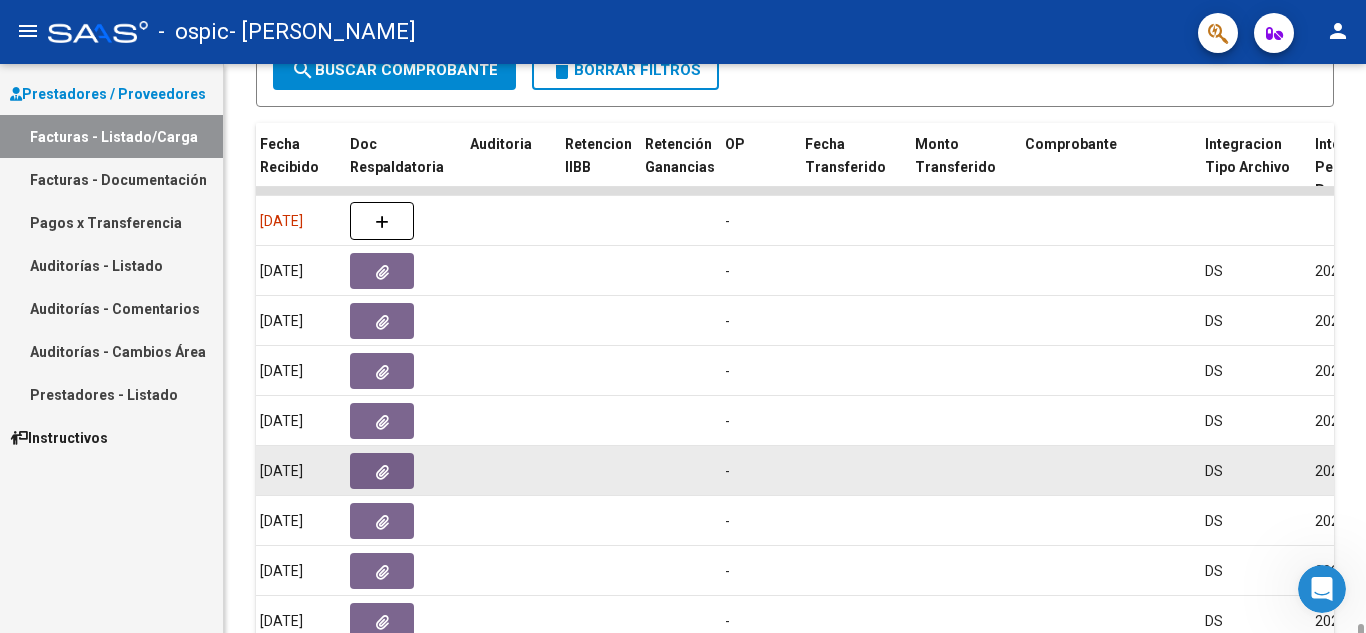 scroll, scrollTop: 975, scrollLeft: 0, axis: vertical 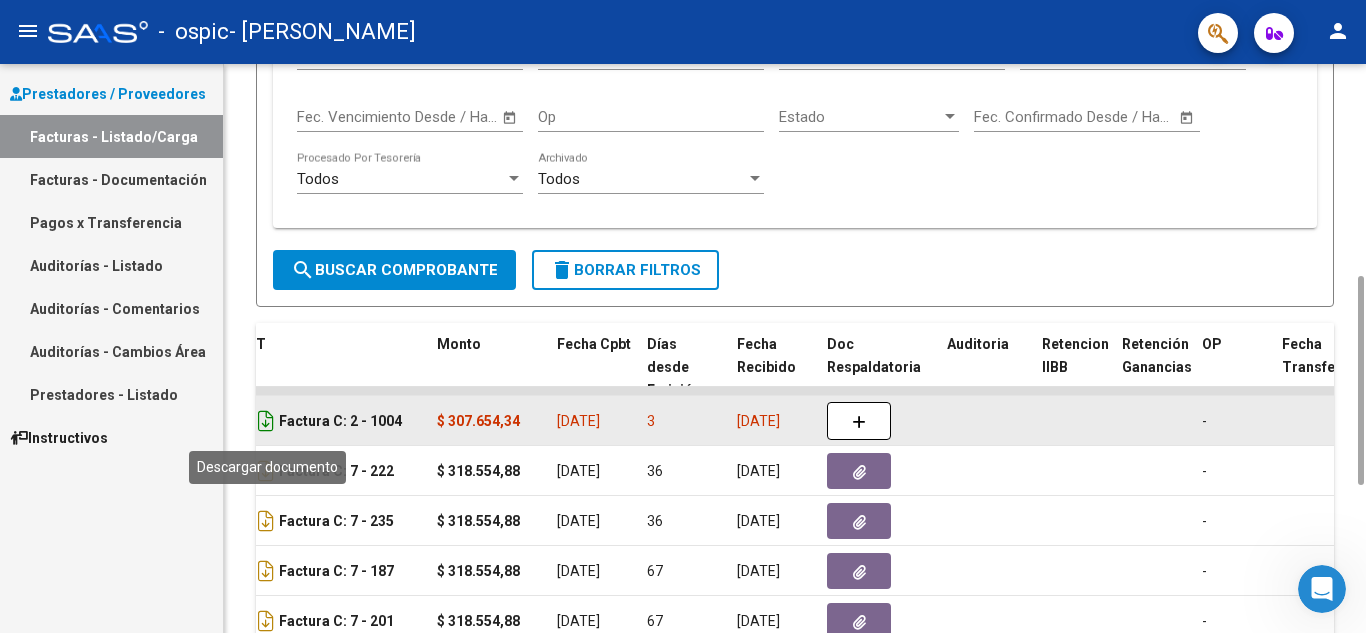 click 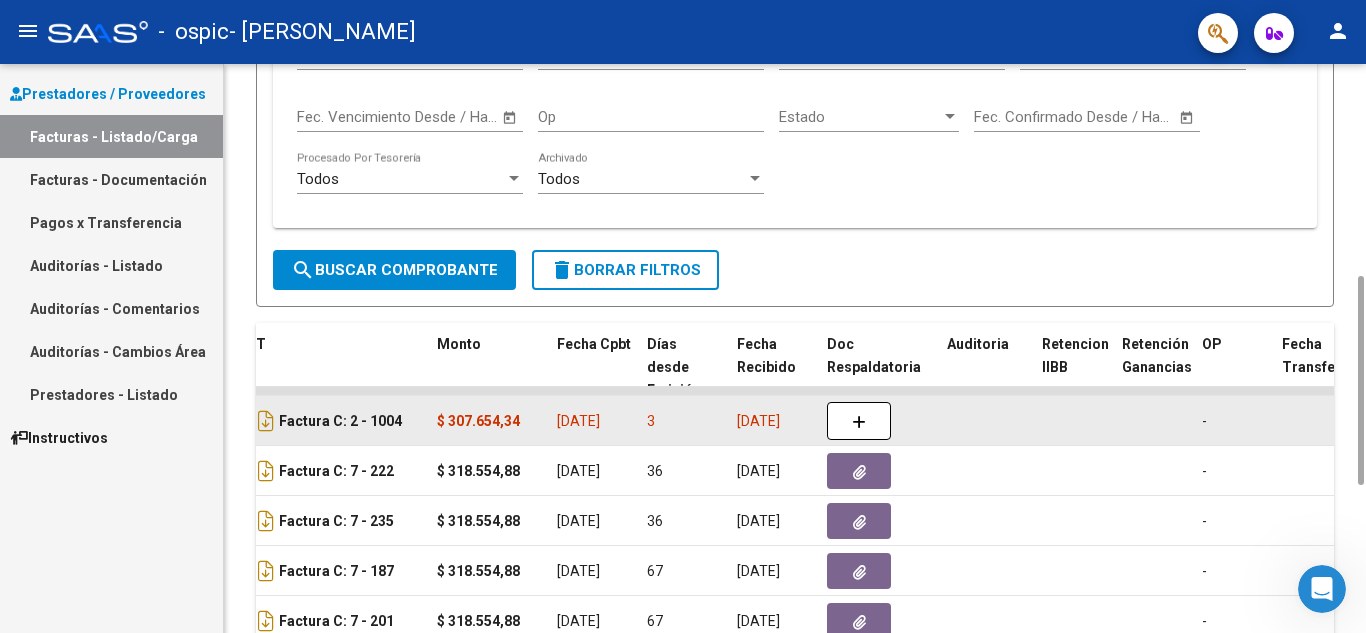 click on "$ 307.654,34" 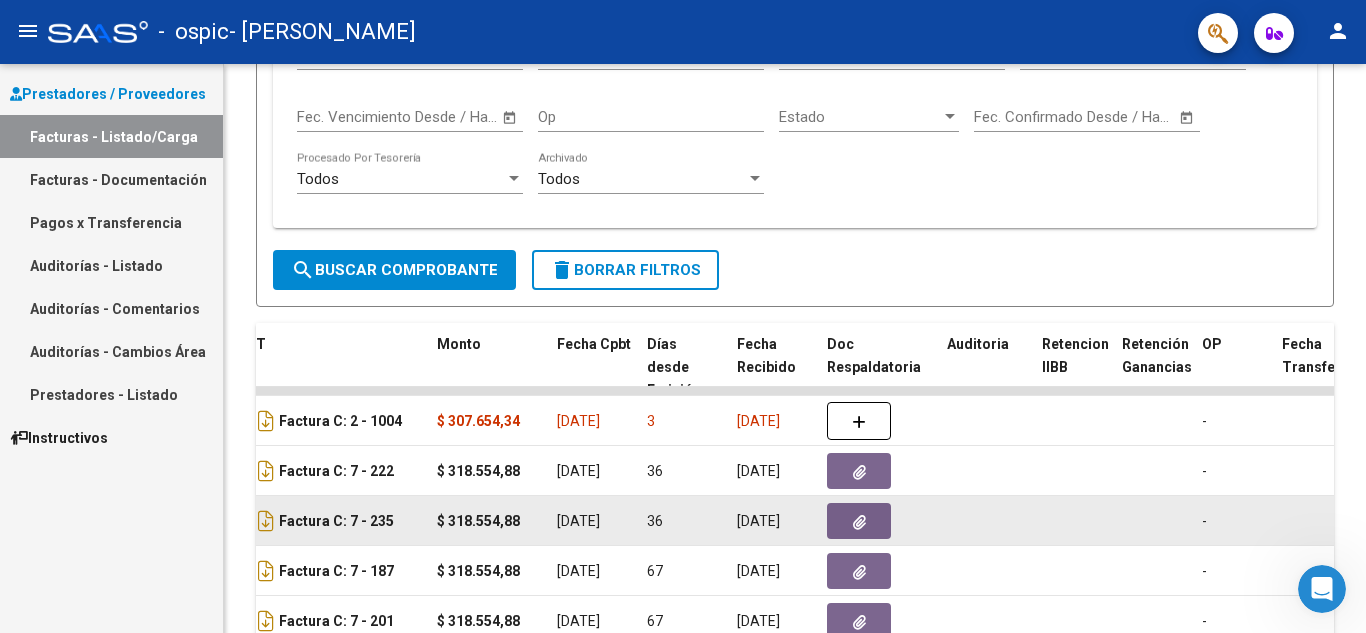 scroll, scrollTop: 975, scrollLeft: 0, axis: vertical 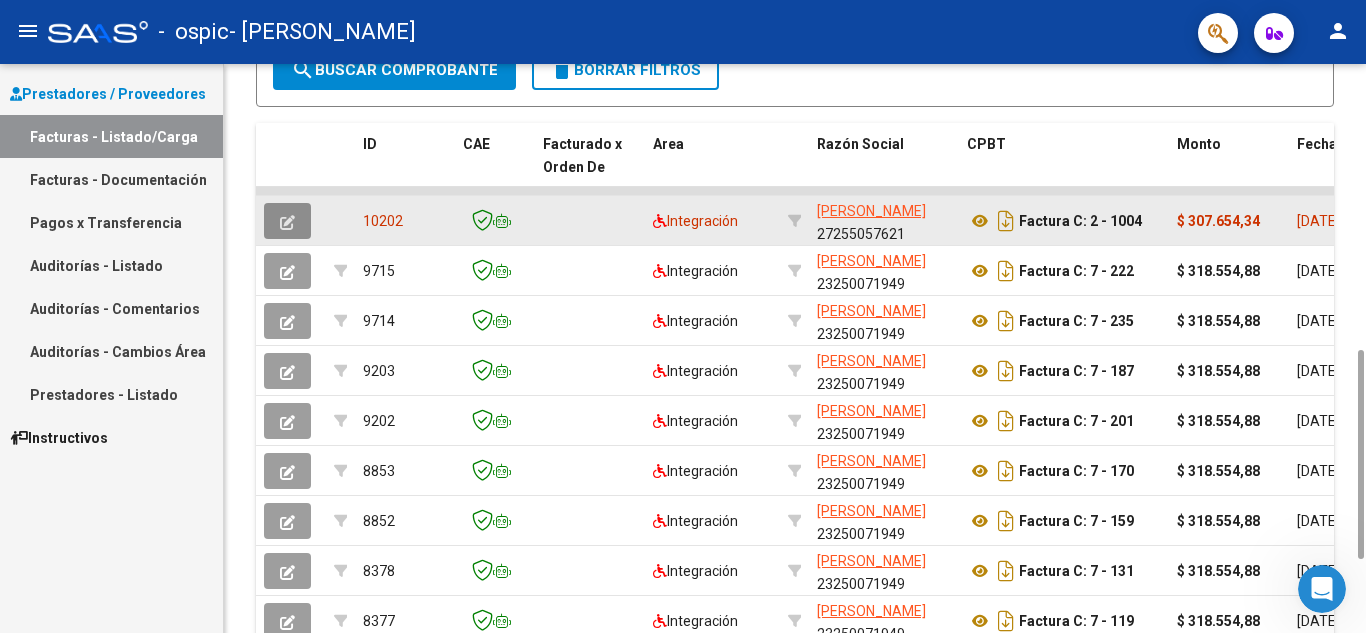 click 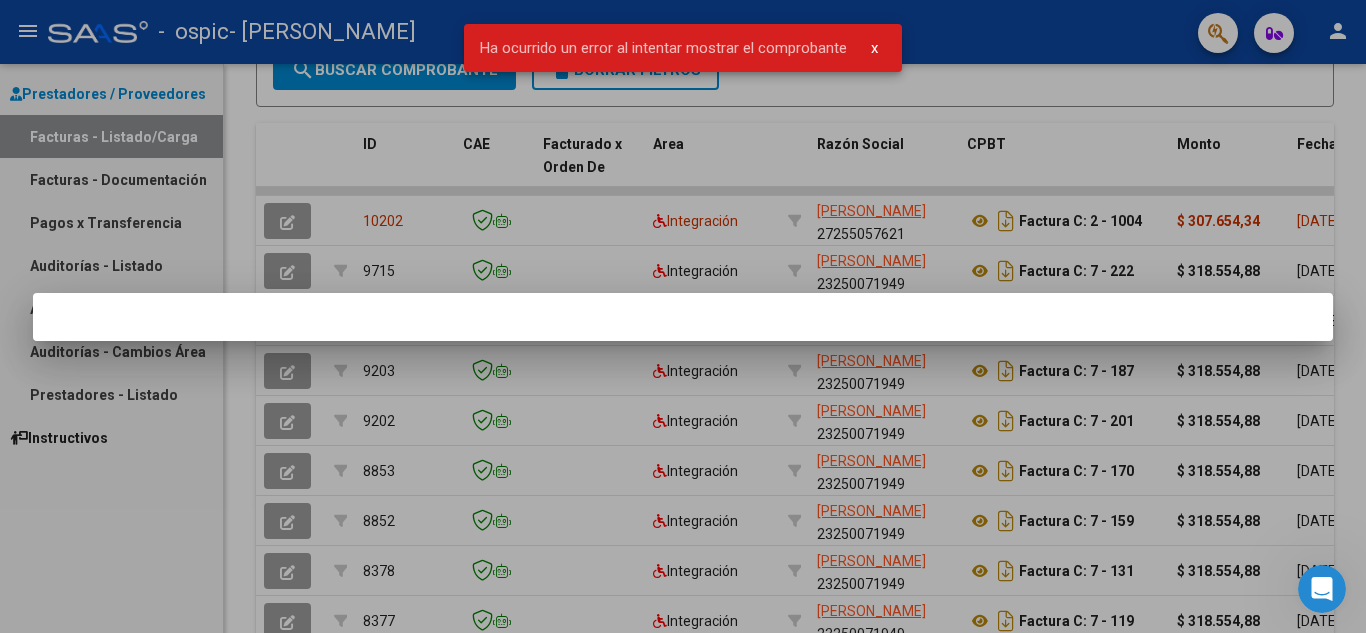 click at bounding box center [683, 316] 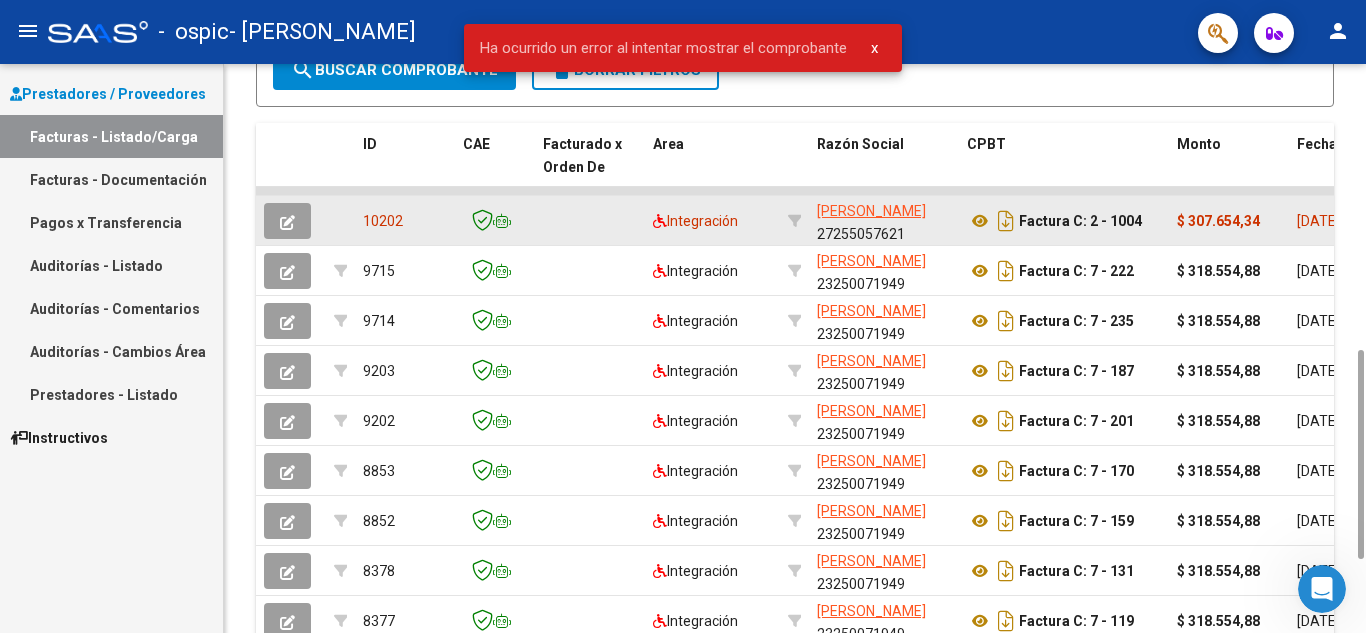 click on "10202" 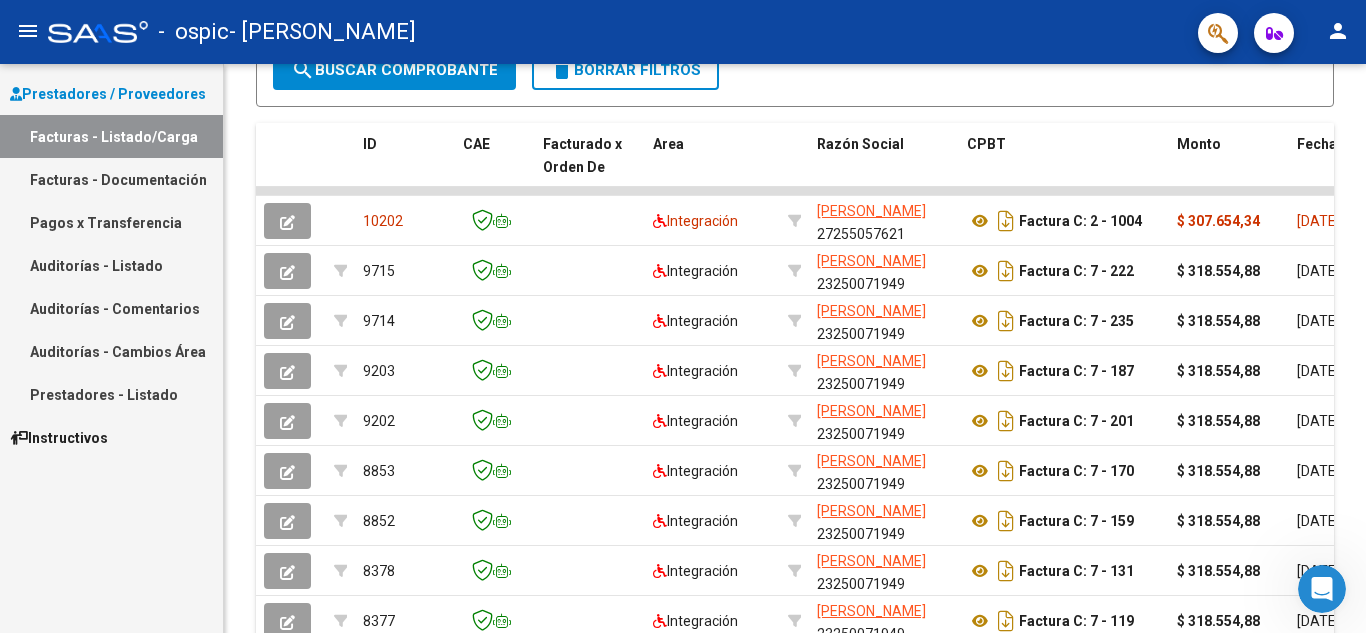 click 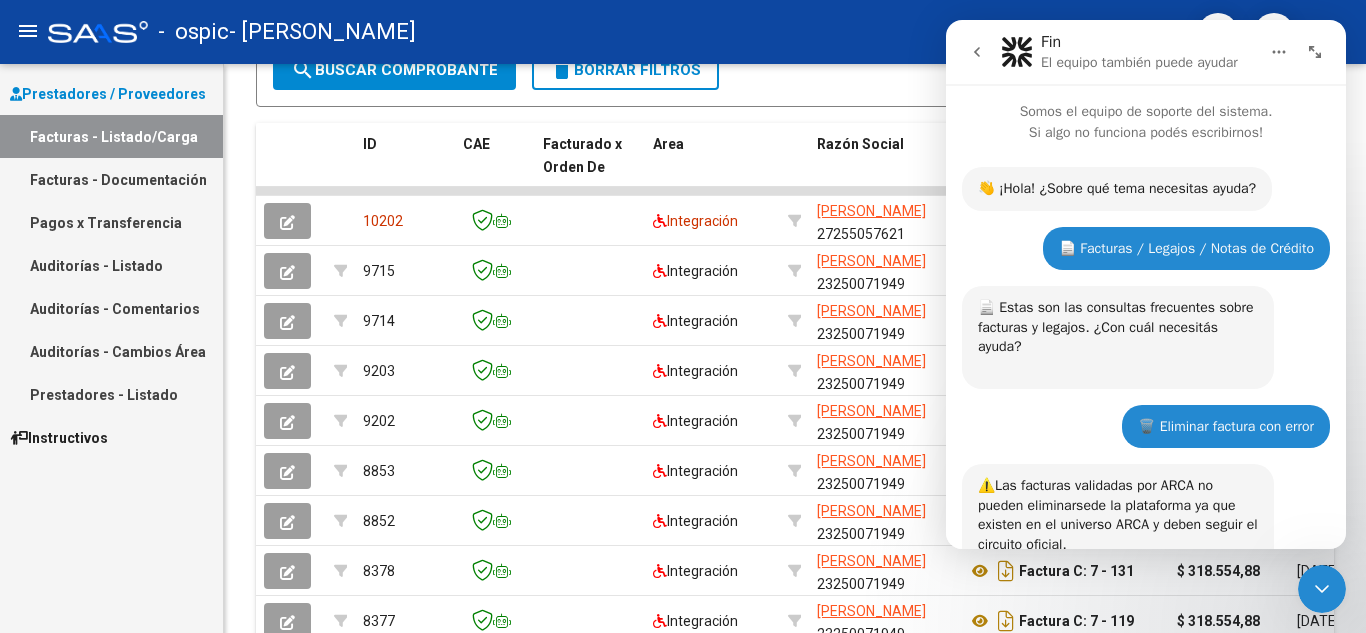 scroll, scrollTop: 709, scrollLeft: 0, axis: vertical 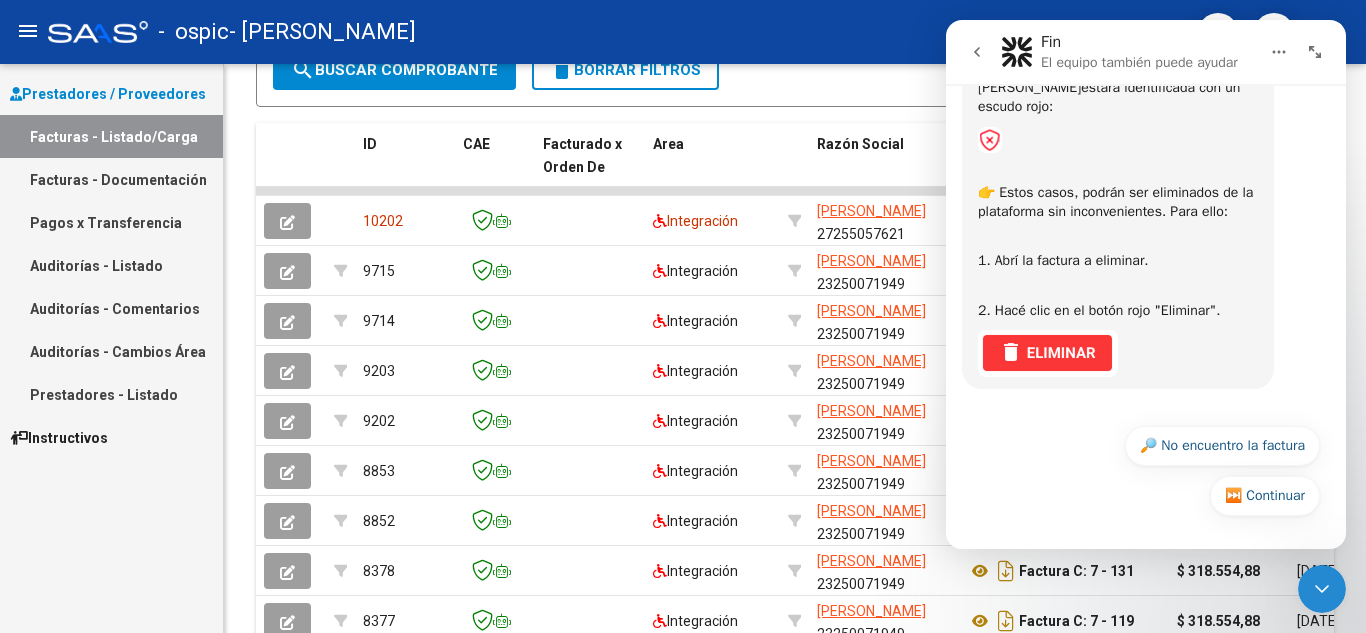 click at bounding box center [1048, 353] 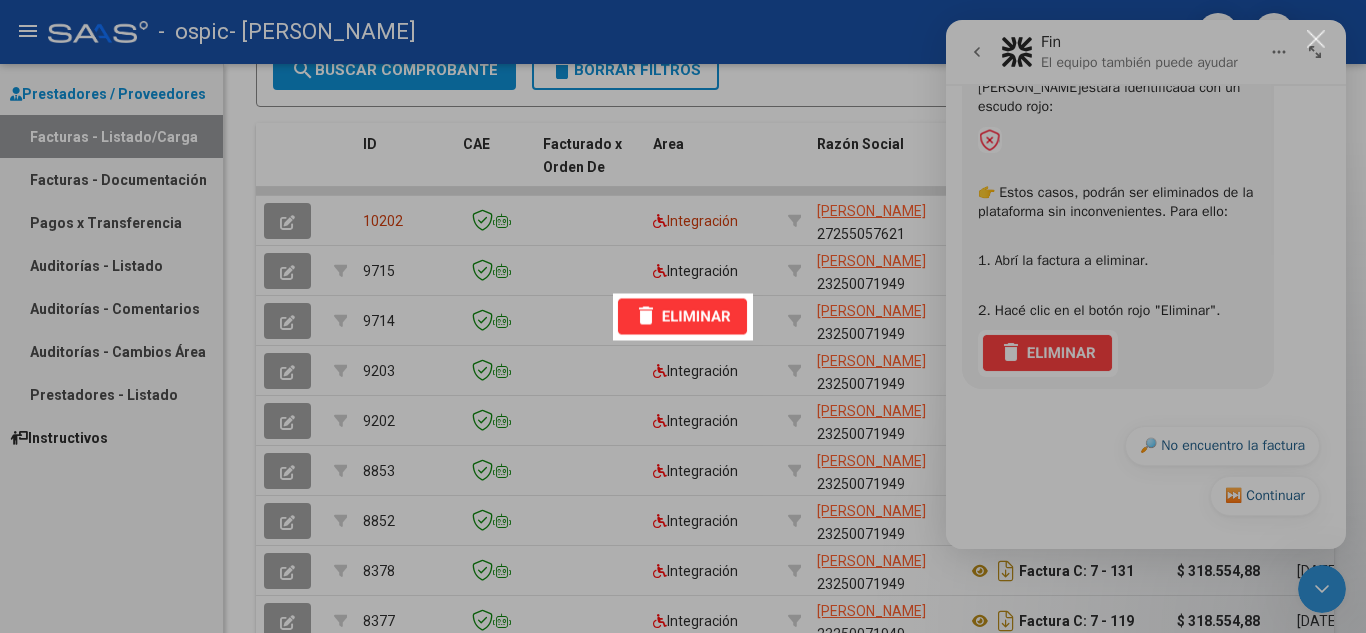 click at bounding box center [683, 316] 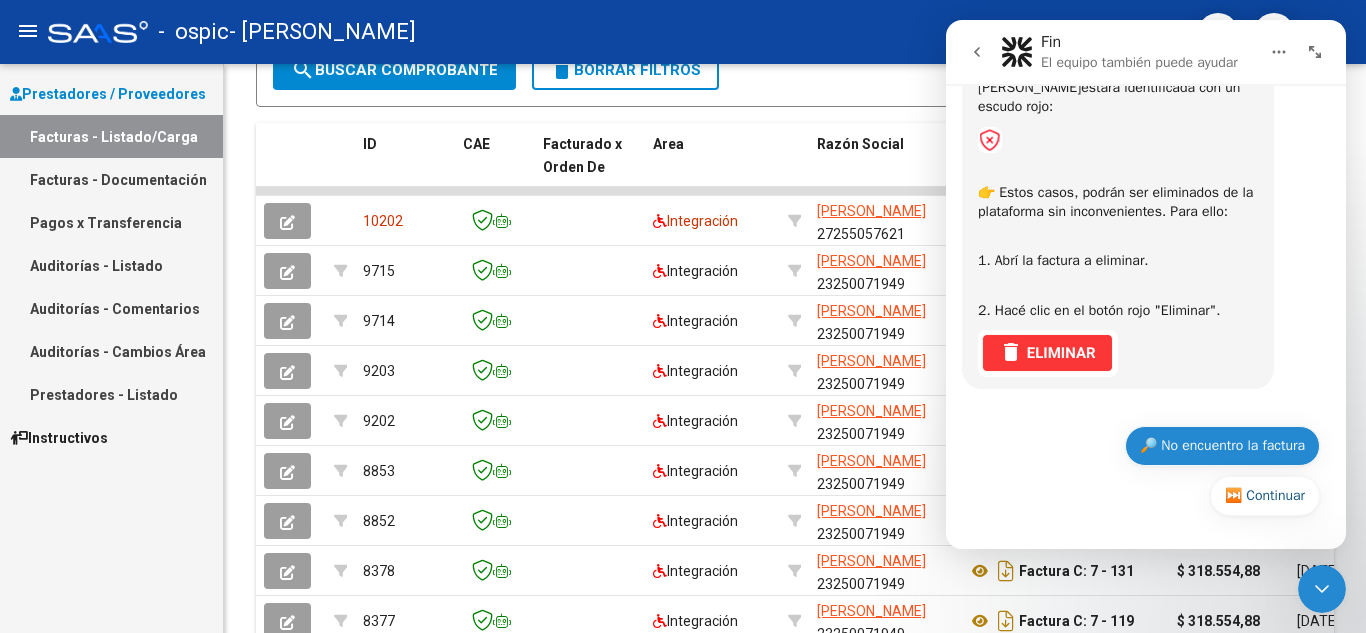click on "🔎 No encuentro la factura" at bounding box center (1222, 446) 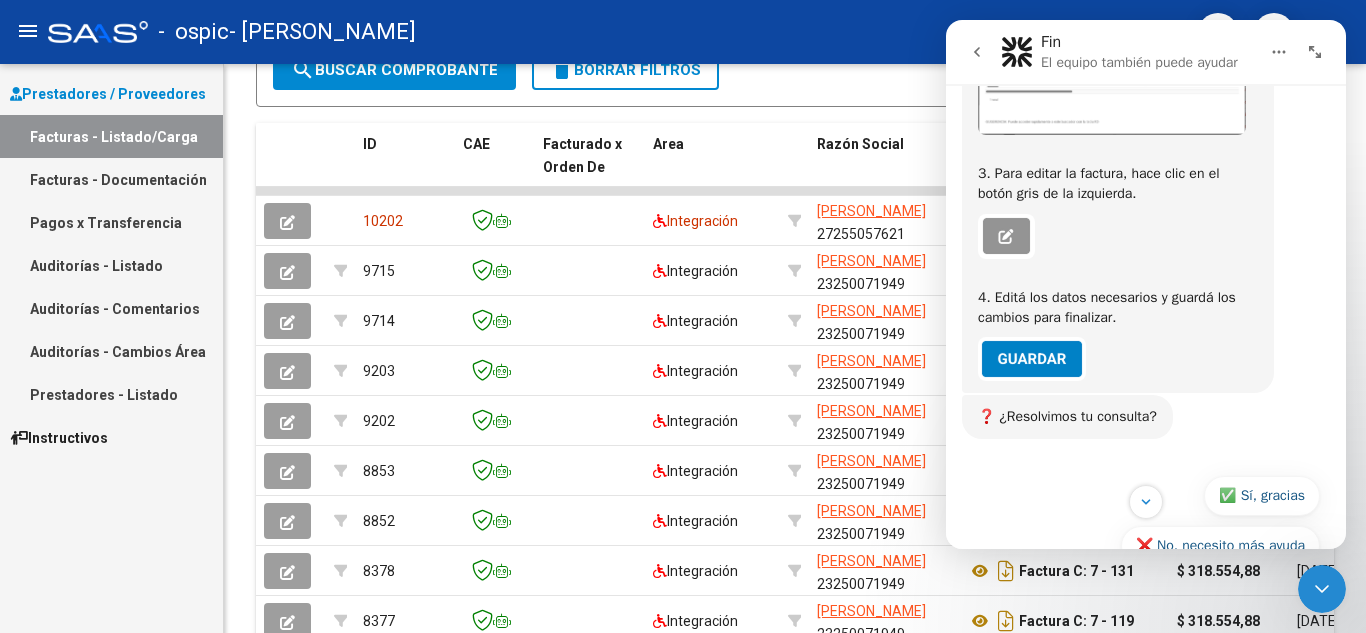 scroll, scrollTop: 1639, scrollLeft: 0, axis: vertical 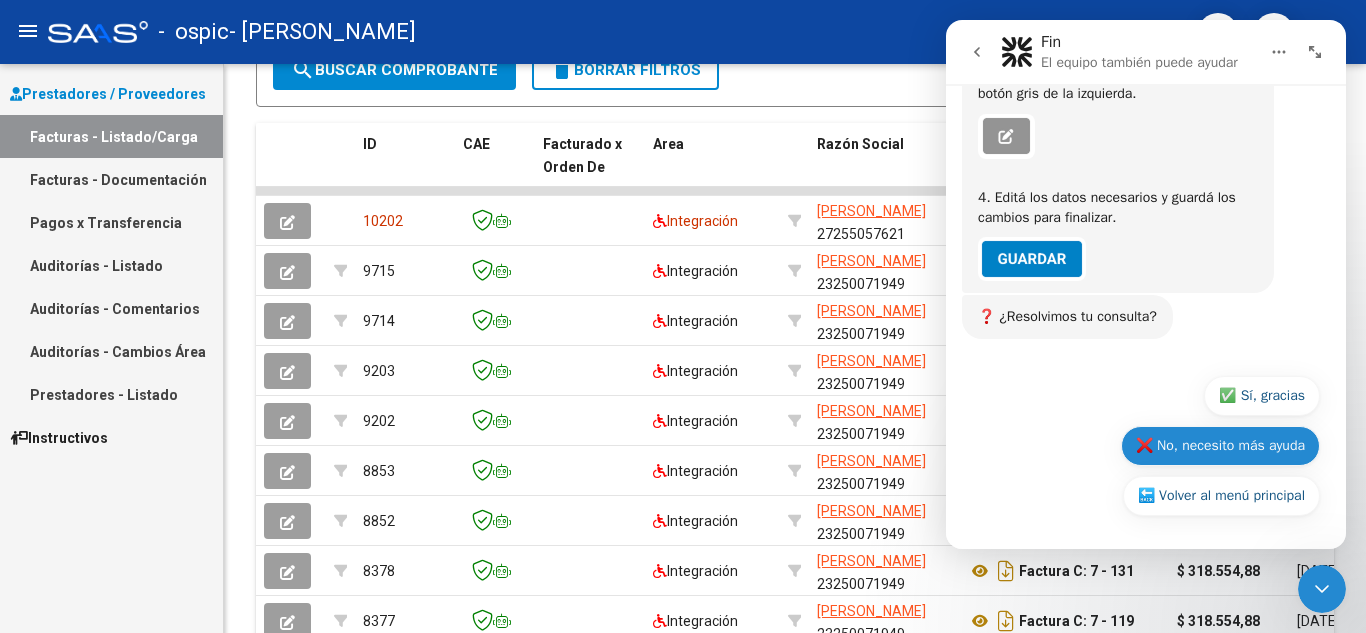 click on "❌ No, necesito más ayuda" at bounding box center (1220, 446) 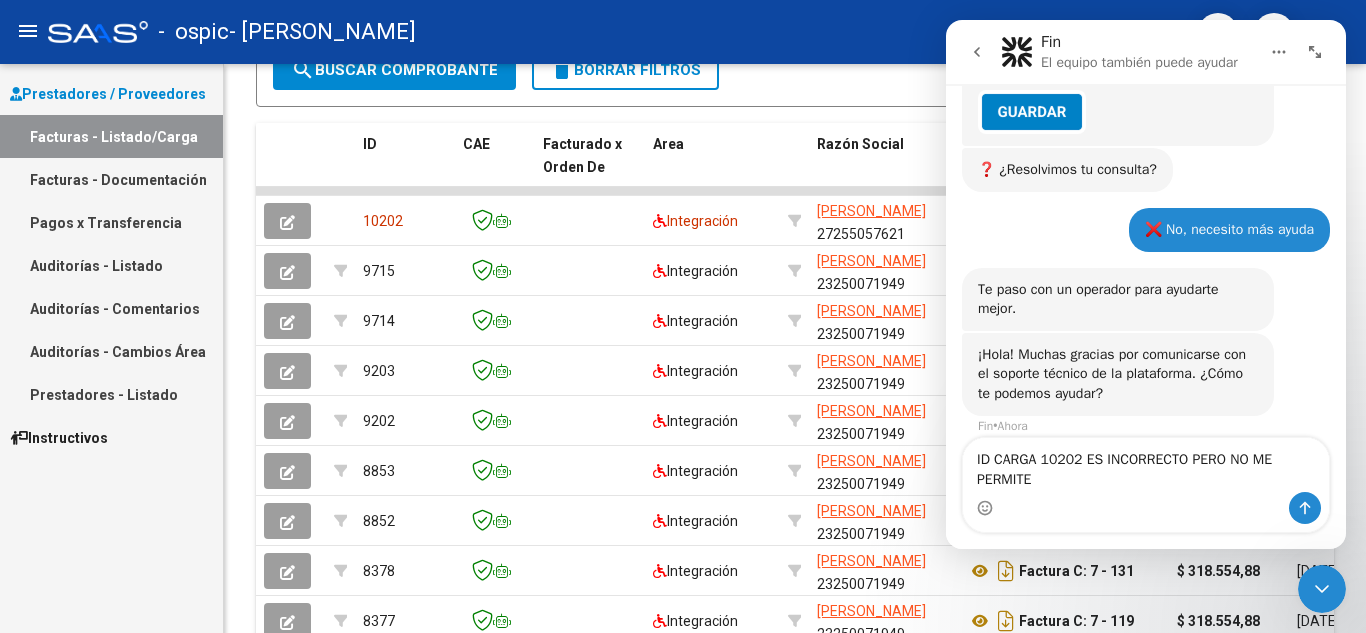 scroll, scrollTop: 1806, scrollLeft: 0, axis: vertical 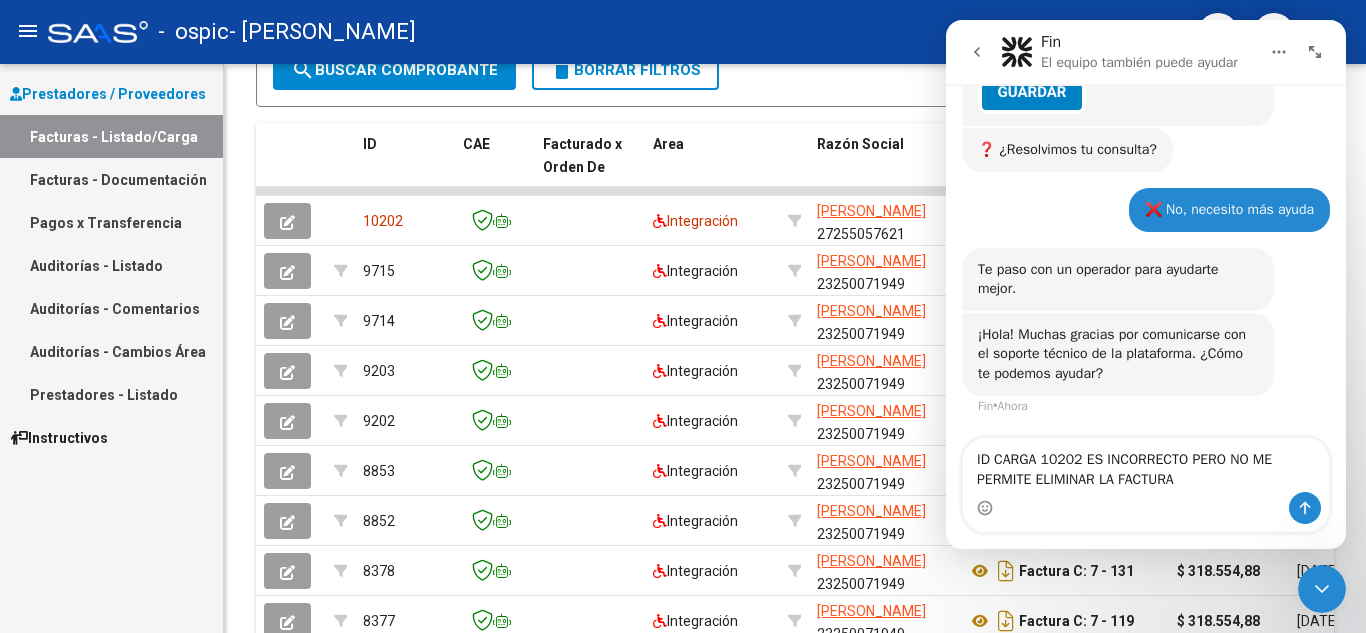 type on "ID CARGA 10202 ES INCORRECTO PERO NO ME PERMITE ELIMINAR LA FACTURA" 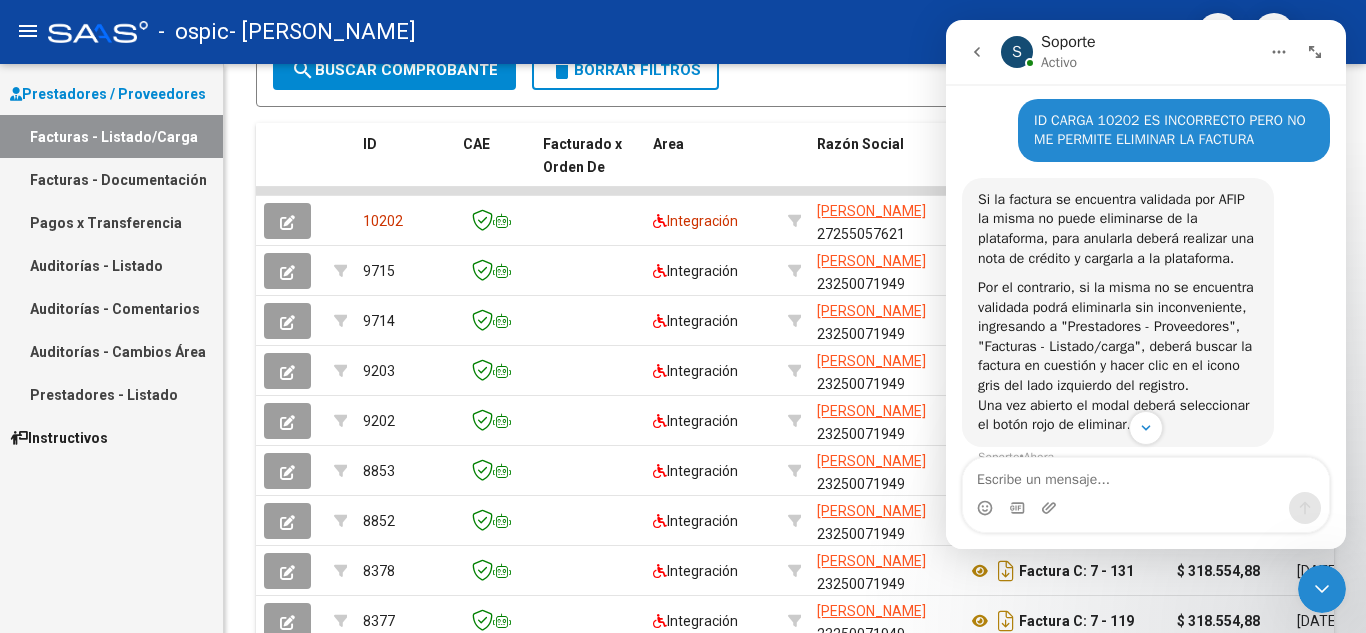 scroll, scrollTop: 2150, scrollLeft: 0, axis: vertical 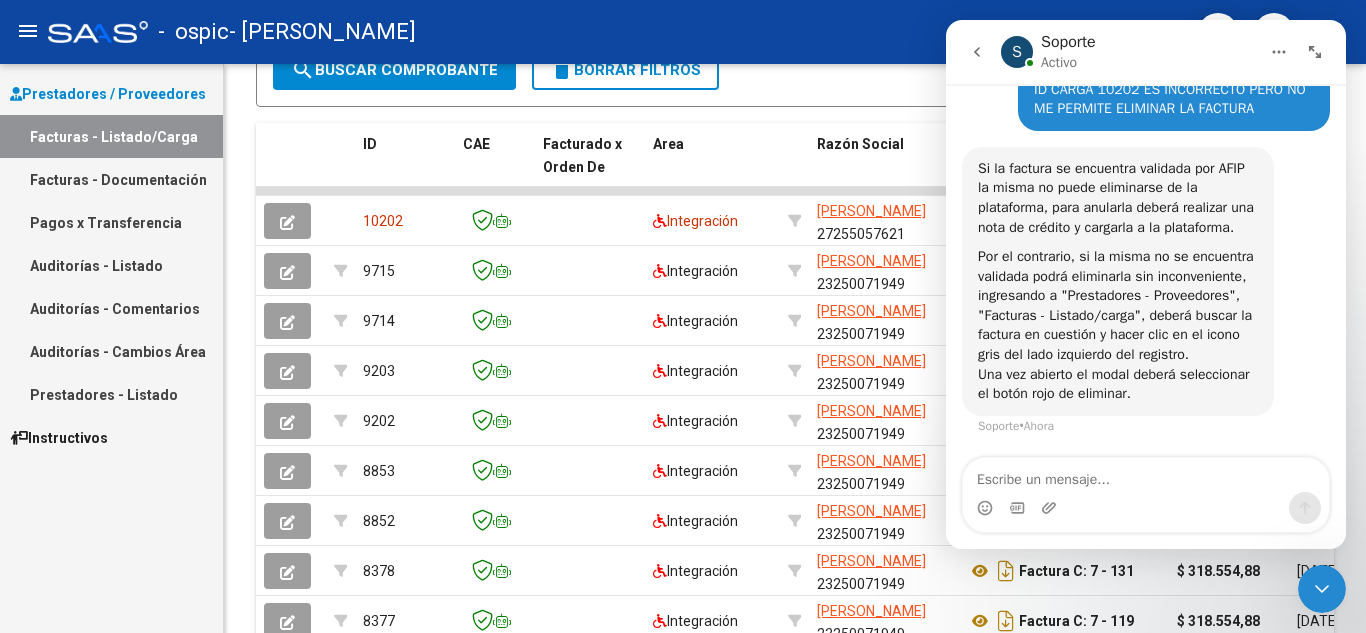 click on "👋 ¡Hola! ¿Sobre qué tema necesitas ayuda? Fin  •  Hace 4m 📄 Facturas / Legajos / Notas de Crédito -  •  Hace 4m 📄 Estas son las consultas frecuentes sobre facturas y legajos. ¿Con cuál necesitás ayuda? ​ Fin  •  Hace 4m 🗑️ Eliminar factura con error -  •  Hace 4m ⚠️  Las facturas validadas por ARCA no pueden eliminarse  de la plataforma ya que existen en el universo ARCA y deben seguir el circuito oficial. ​ 🤔 Las facturas validadas por ARCA estarán identificadas con un escudo verde: ​ 👉 En caso que desees anularla deberás realizar una nota de crédito y cargarla en la plataforma con el mismo procedimiento que el utilizado para la carga de facturas. ✅  Si la factura no se encuentra validada por ARCA  estará identificada con un escudo rojo: 👉 Estos casos, podrán ser eliminados de la plataforma sin inconvenientes. Para ello: 1. Abrí la factura a eliminar. 2. Hacé clic en el botón rojo "Eliminar". Fin  •  Hace 4m 🔎 No encuentro la factura -  •  ​" at bounding box center [1146, -774] 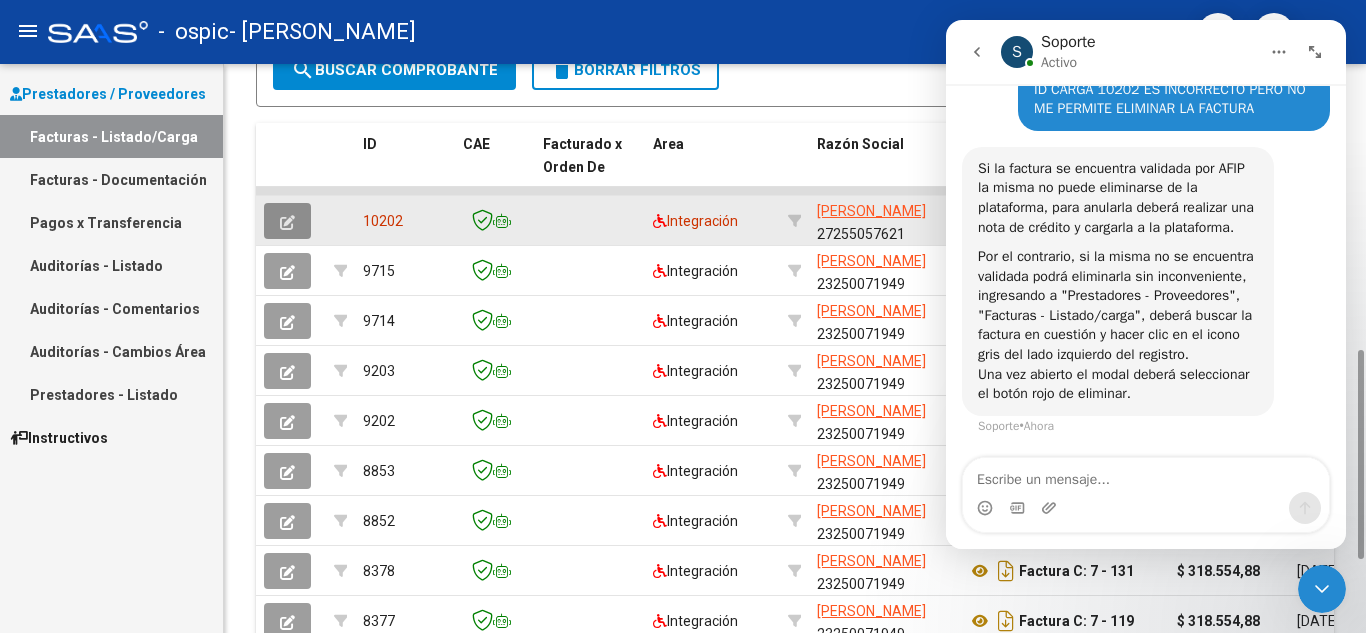 click 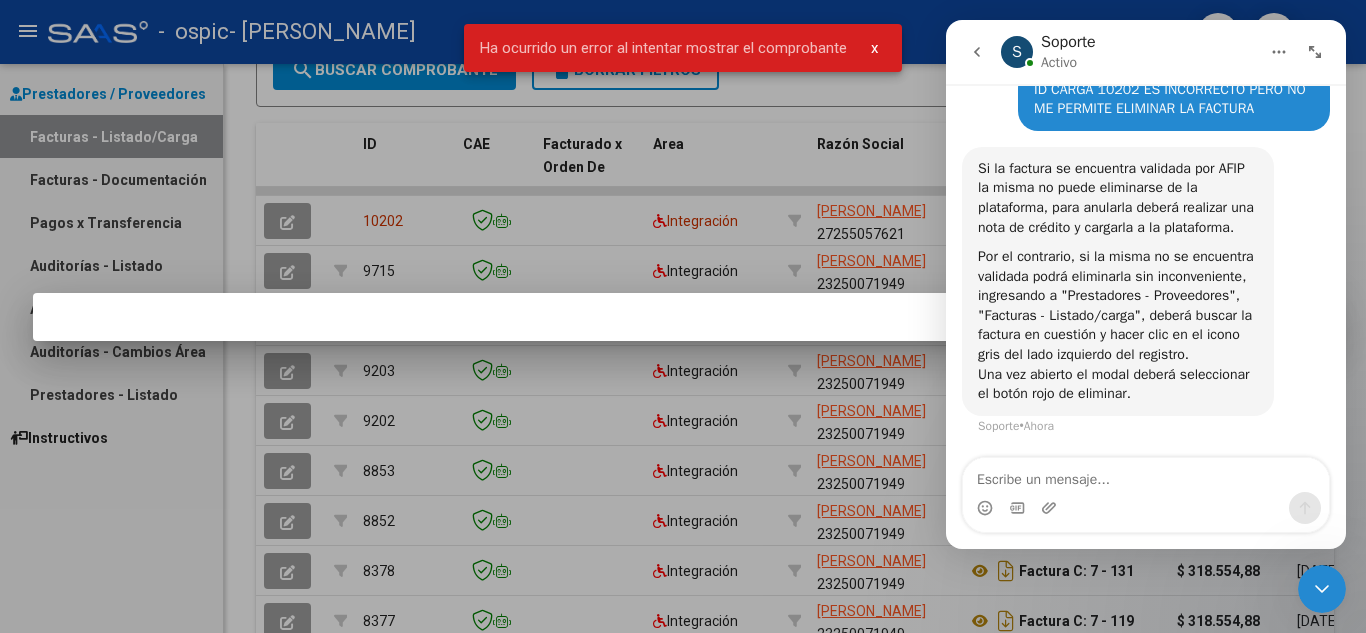 click on "x" at bounding box center (874, 48) 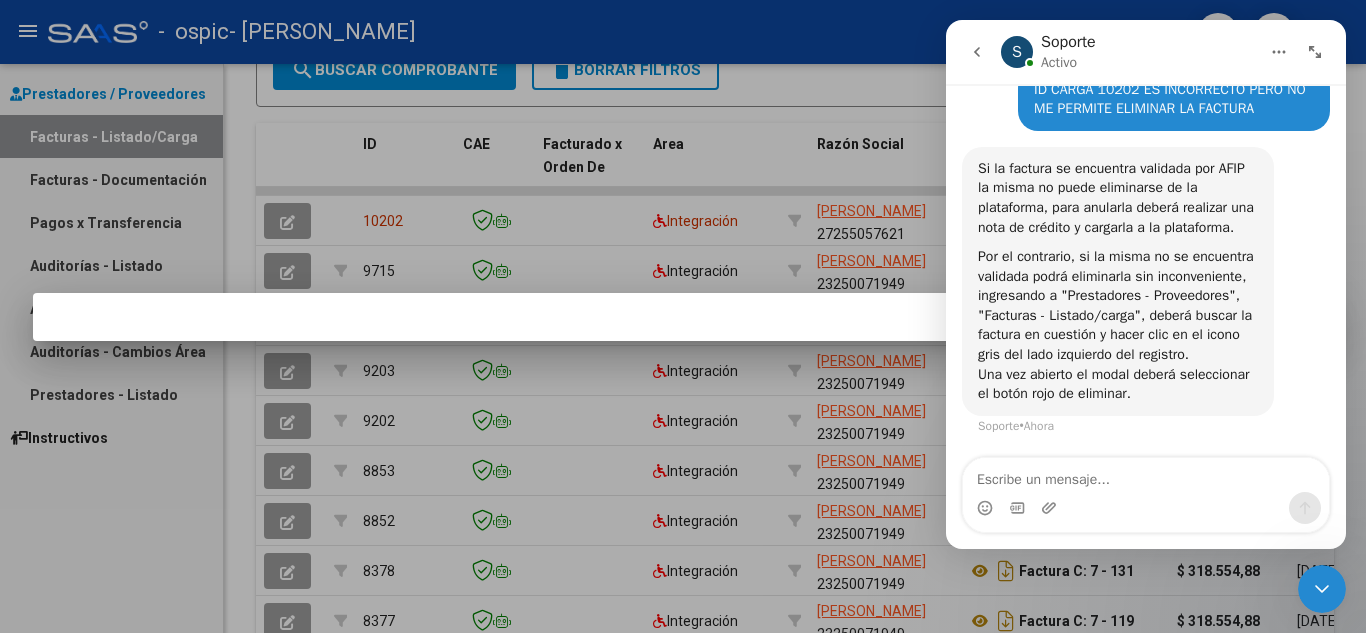click at bounding box center [683, 316] 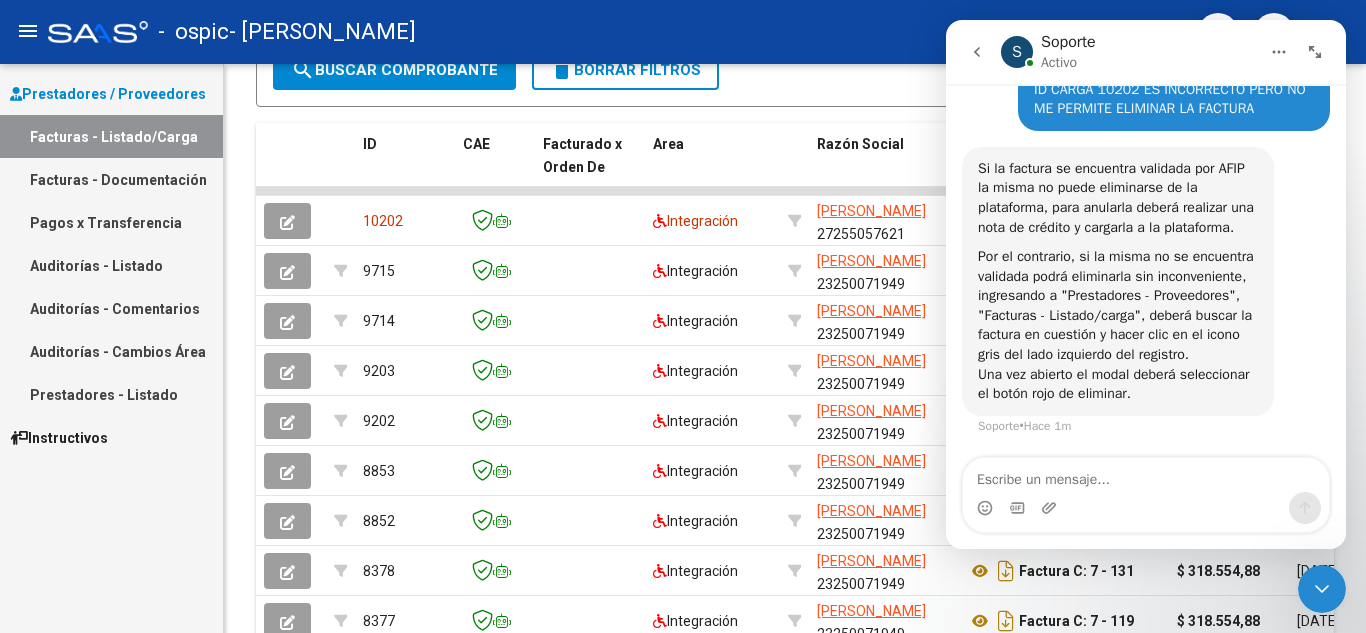 click at bounding box center [1322, 589] 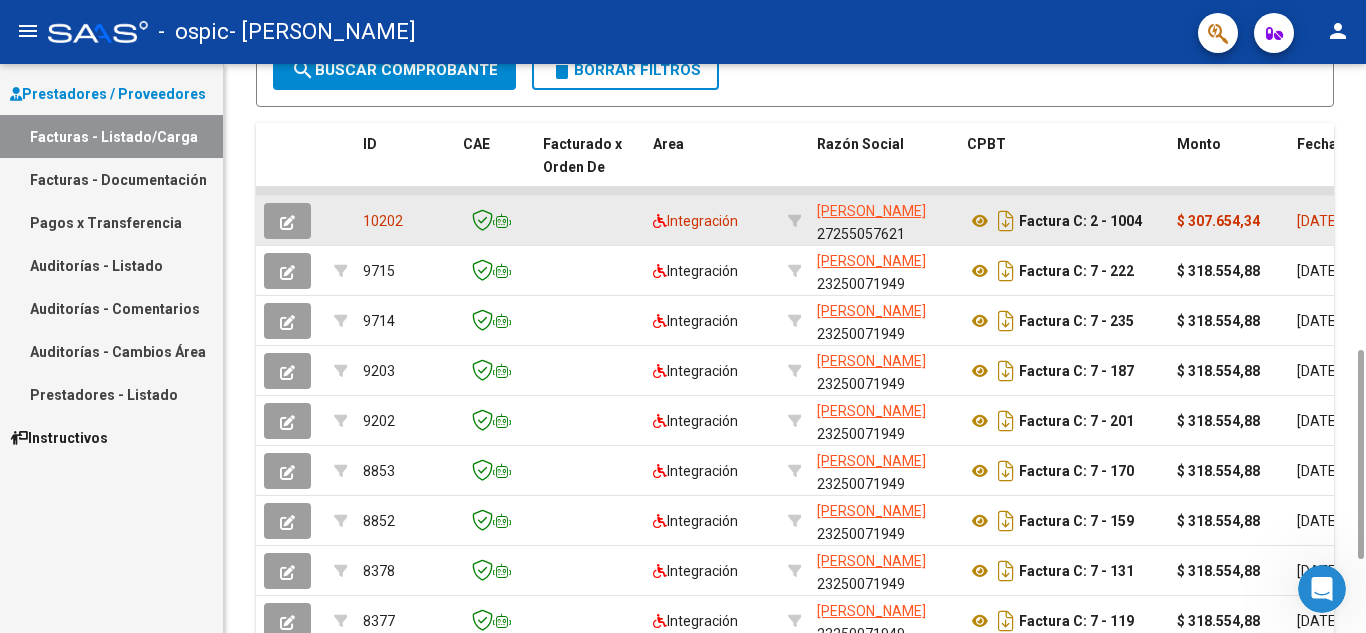 click on "$ 307.654,34" 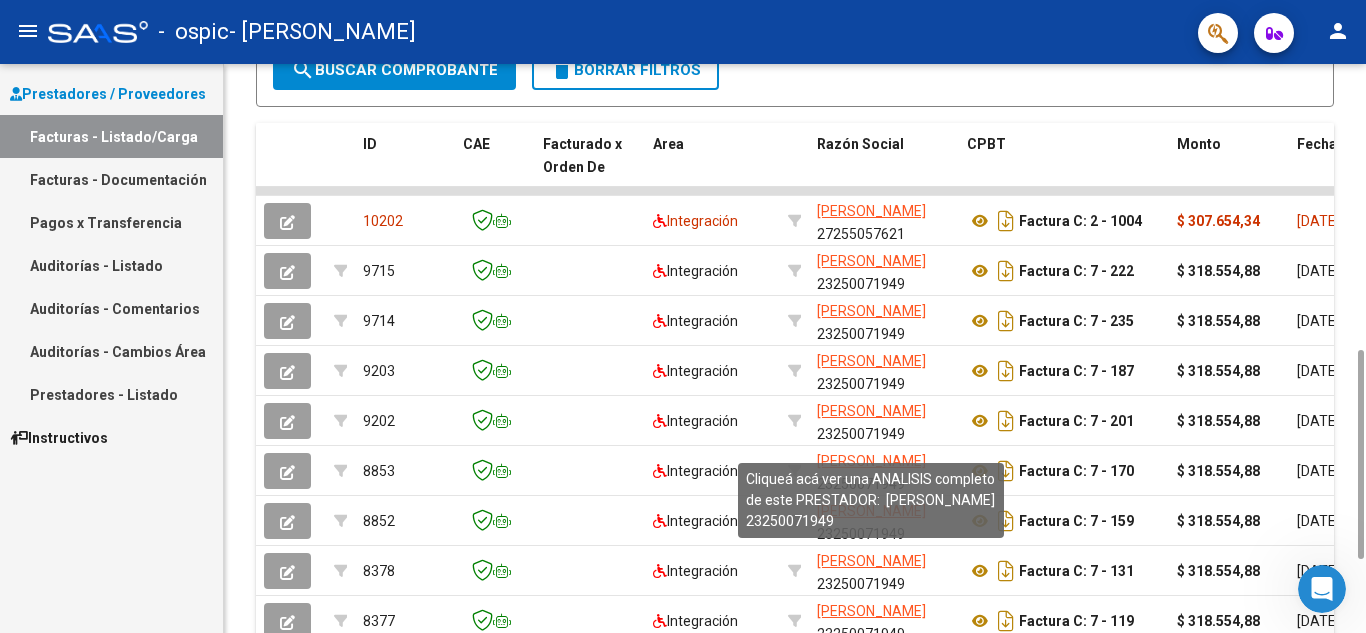 scroll, scrollTop: 975, scrollLeft: 0, axis: vertical 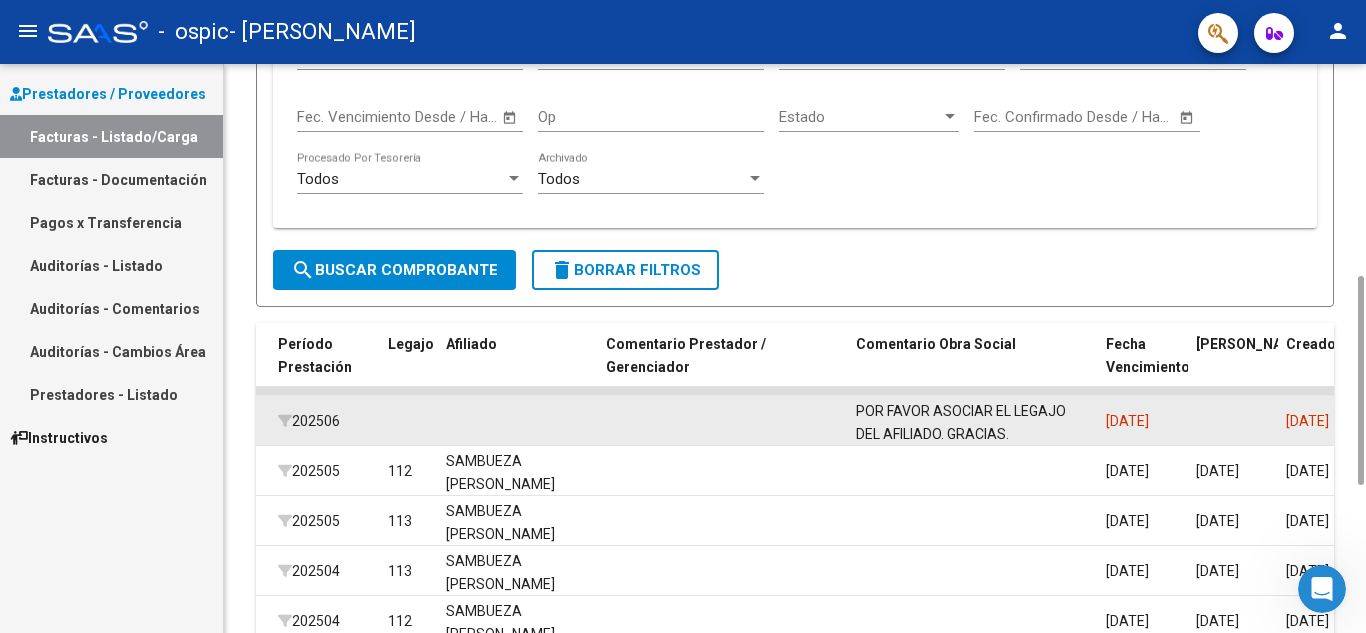 click 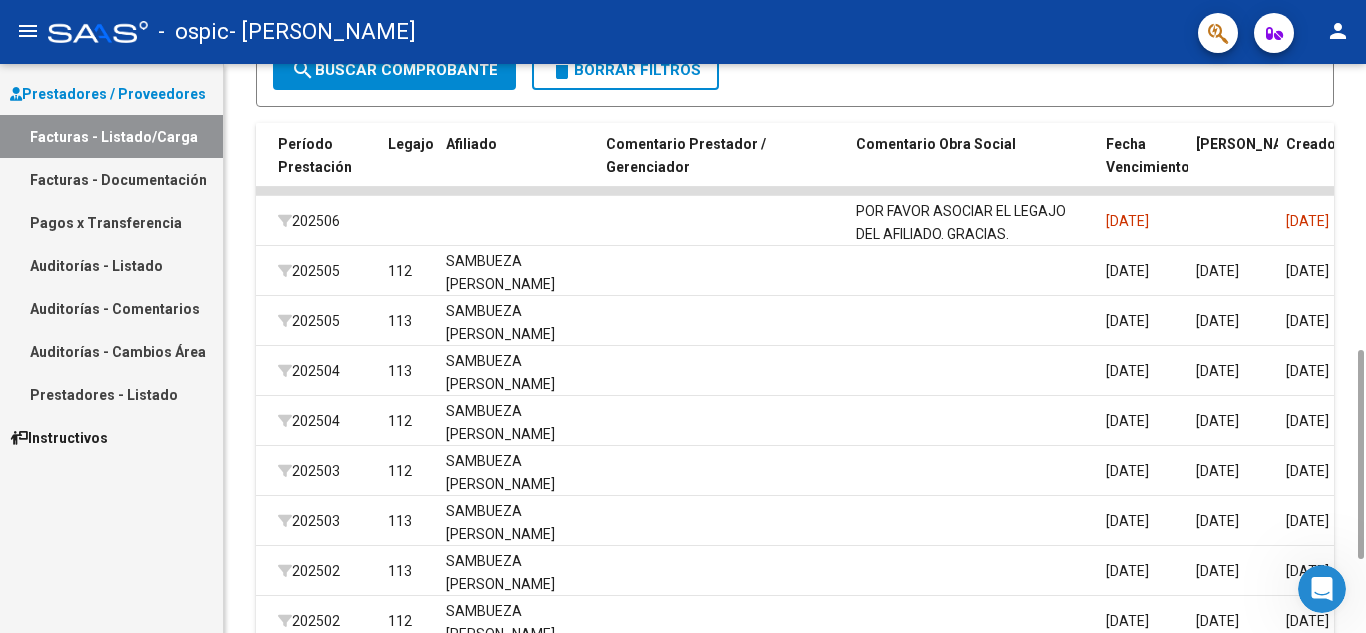 scroll, scrollTop: 975, scrollLeft: 0, axis: vertical 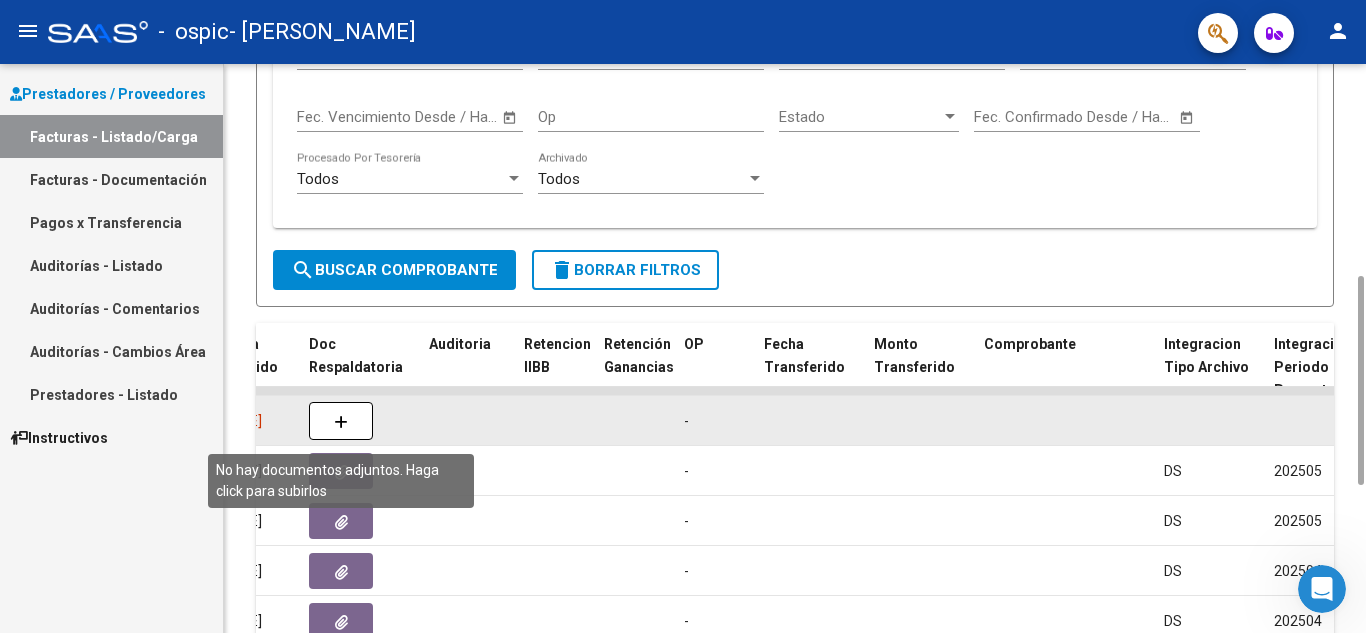 click 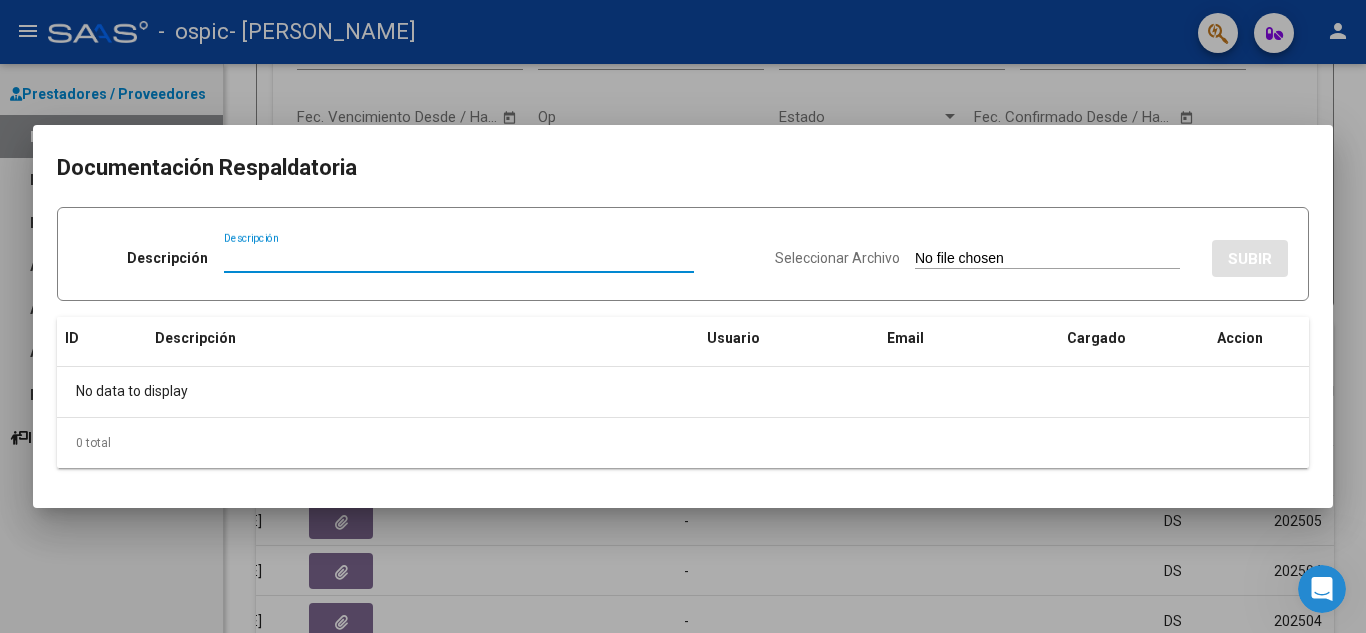 click on "Descripción" at bounding box center [459, 258] 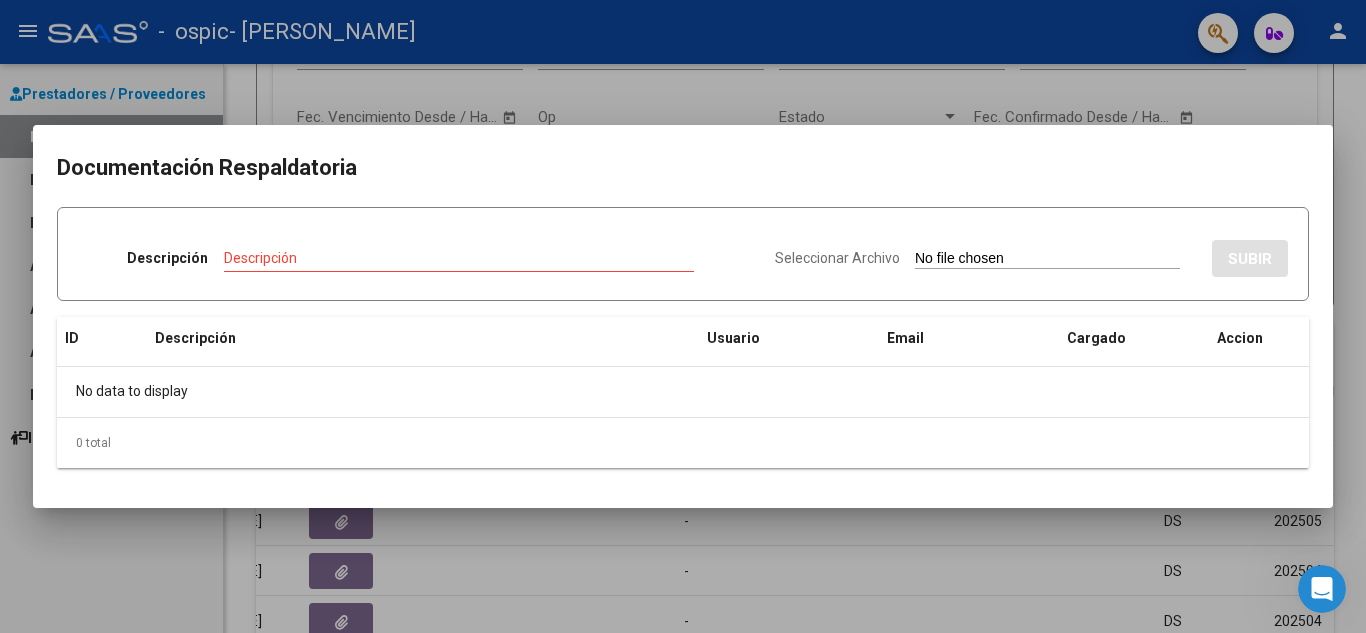 click on "Descripción Descripción" at bounding box center (418, 262) 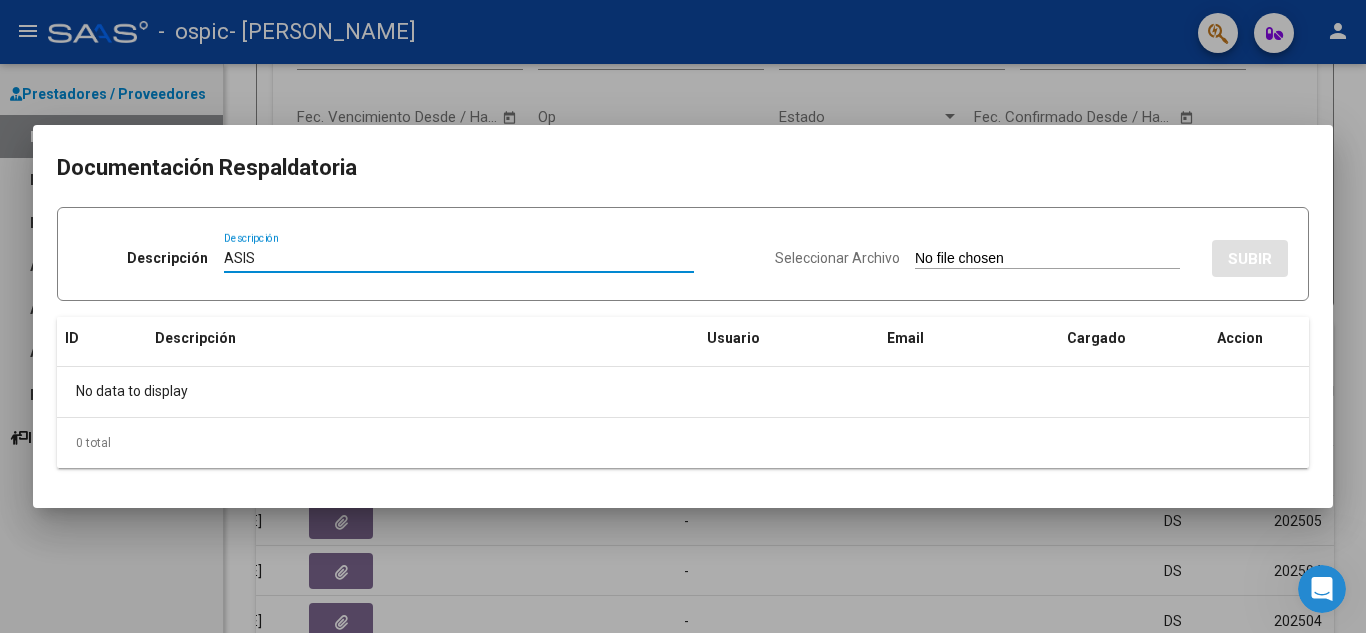 type on "ASIS" 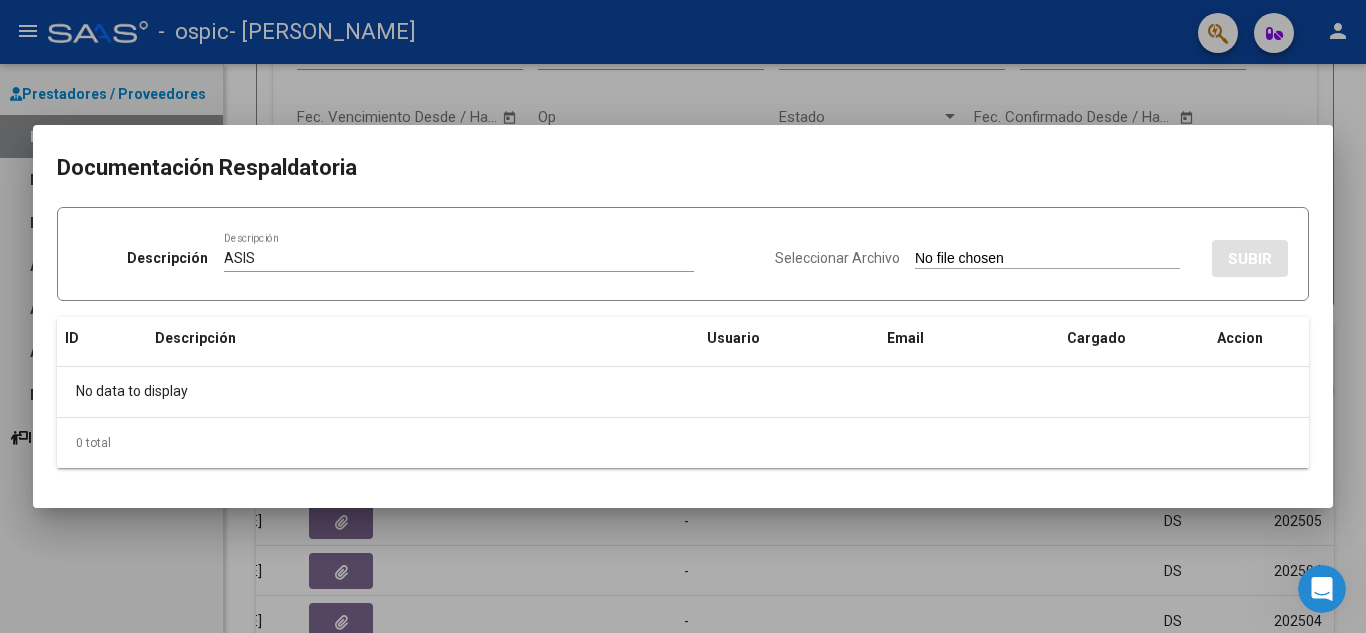 scroll, scrollTop: 2150, scrollLeft: 0, axis: vertical 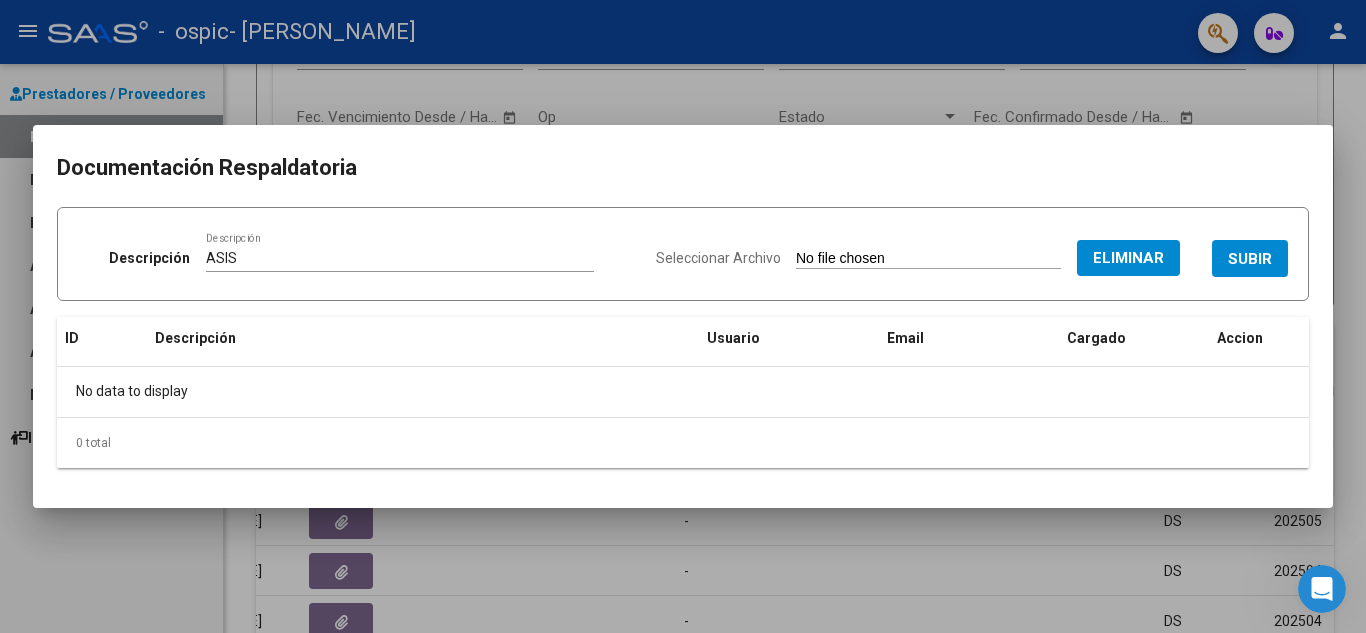 click on "SUBIR" at bounding box center [1250, 259] 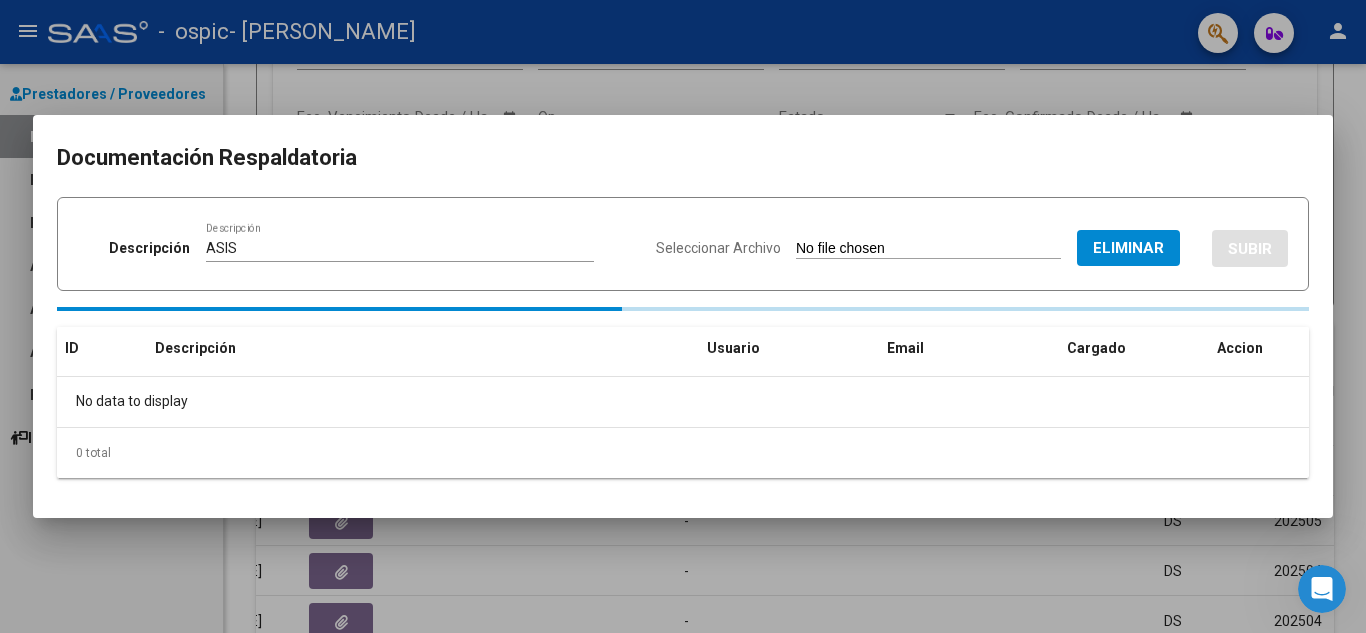type 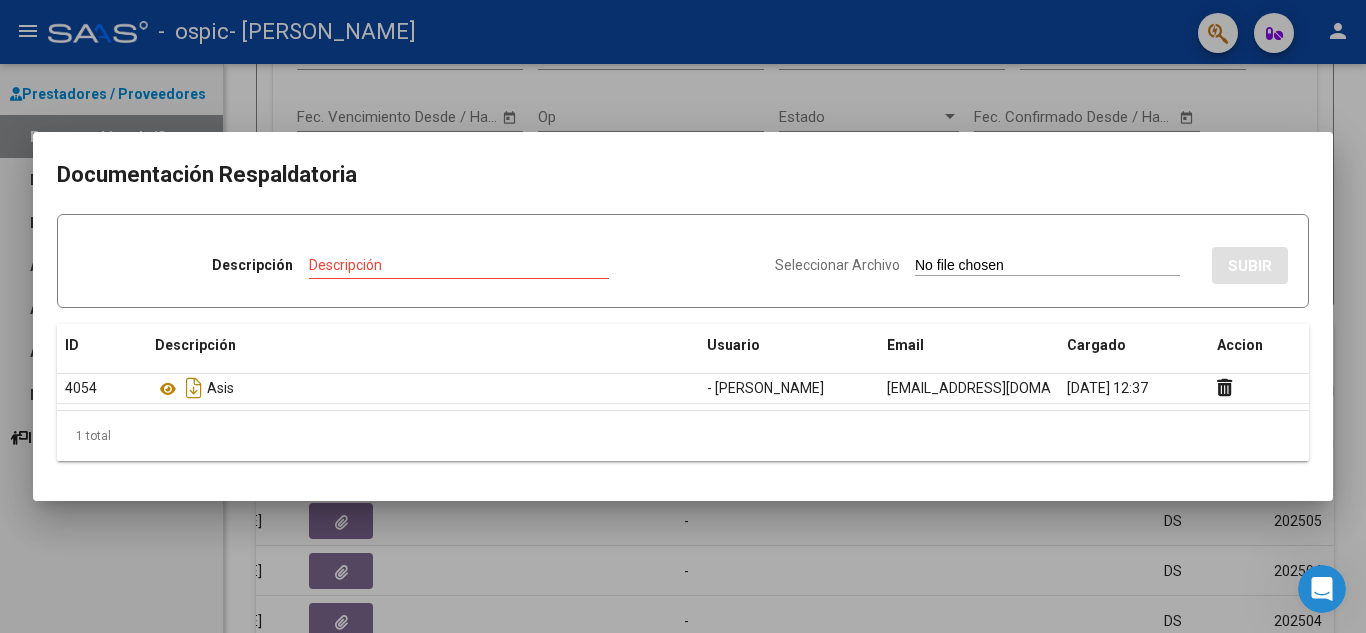 click at bounding box center (683, 316) 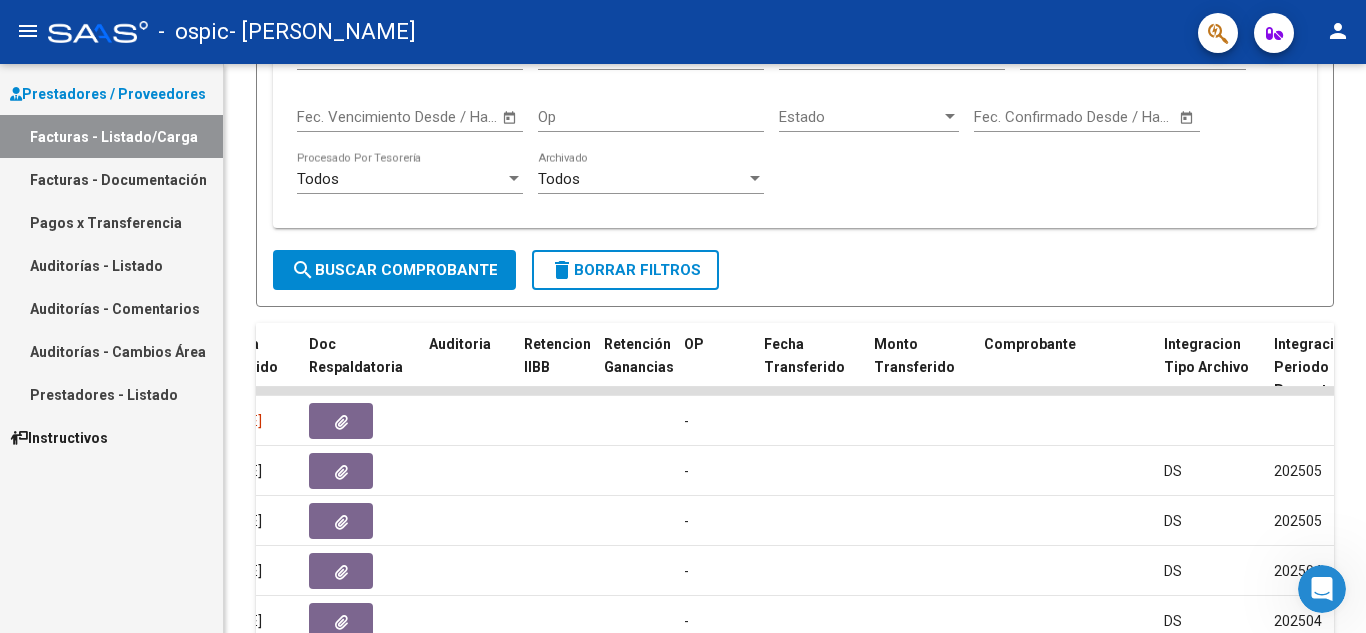 scroll, scrollTop: 975, scrollLeft: 0, axis: vertical 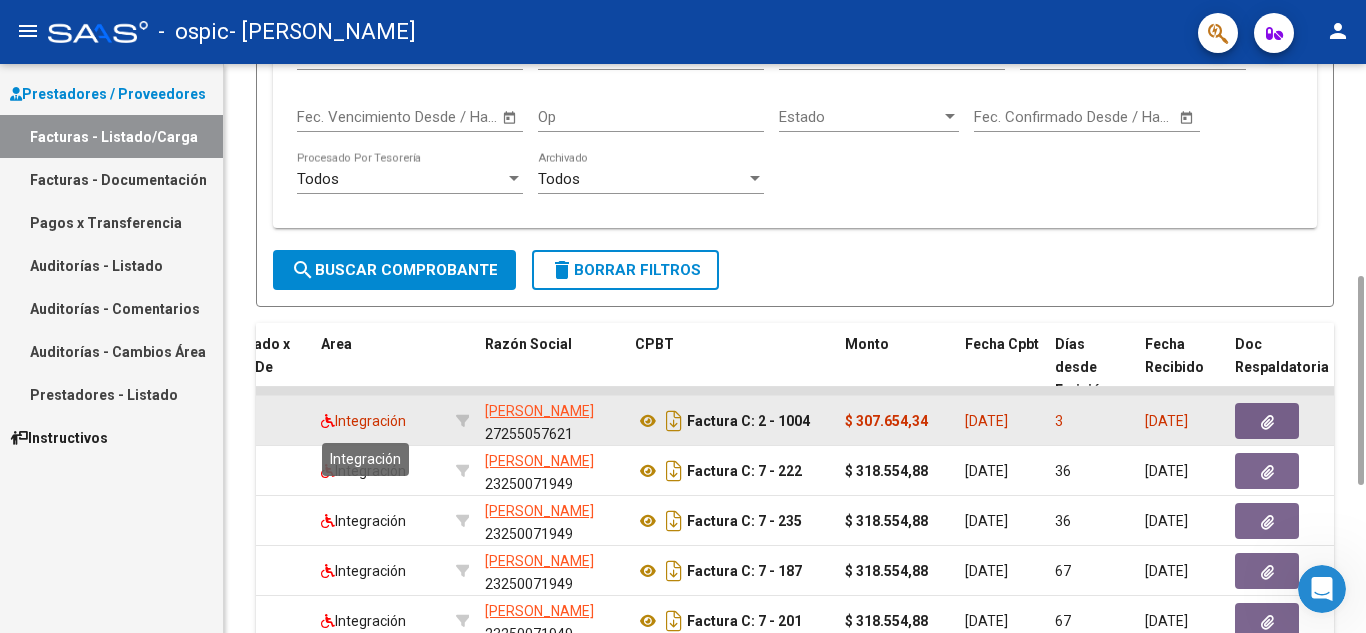 click on "Integración" 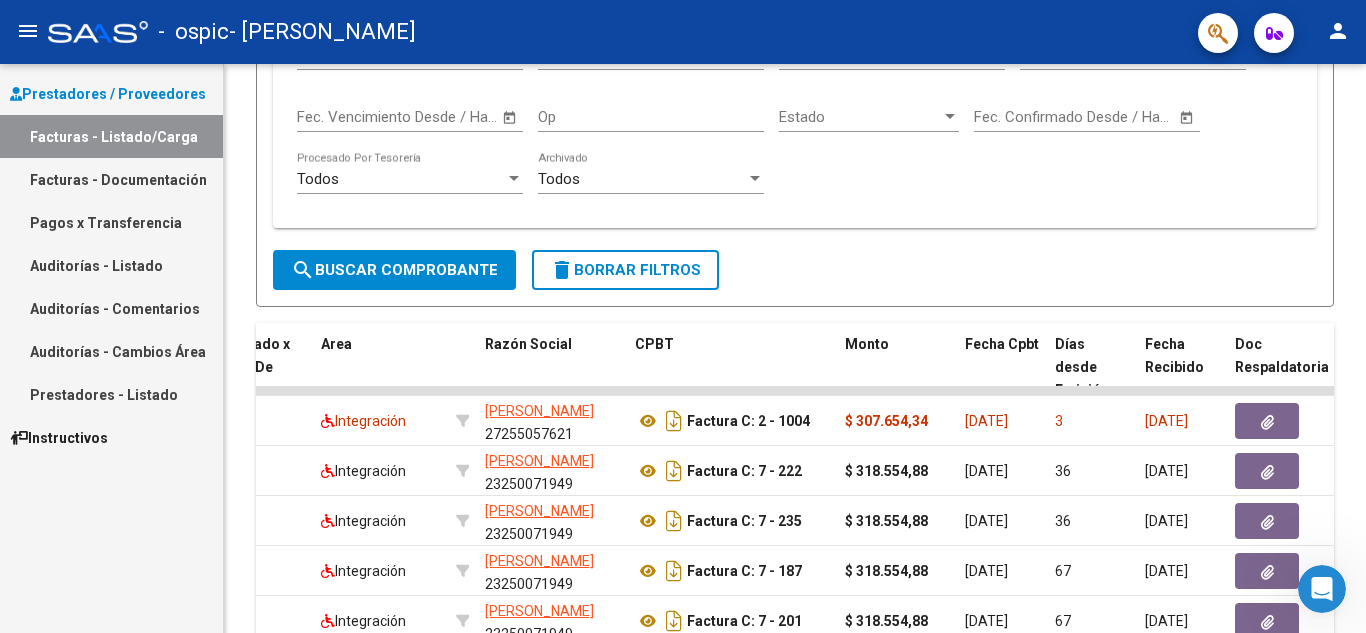 scroll, scrollTop: 975, scrollLeft: 0, axis: vertical 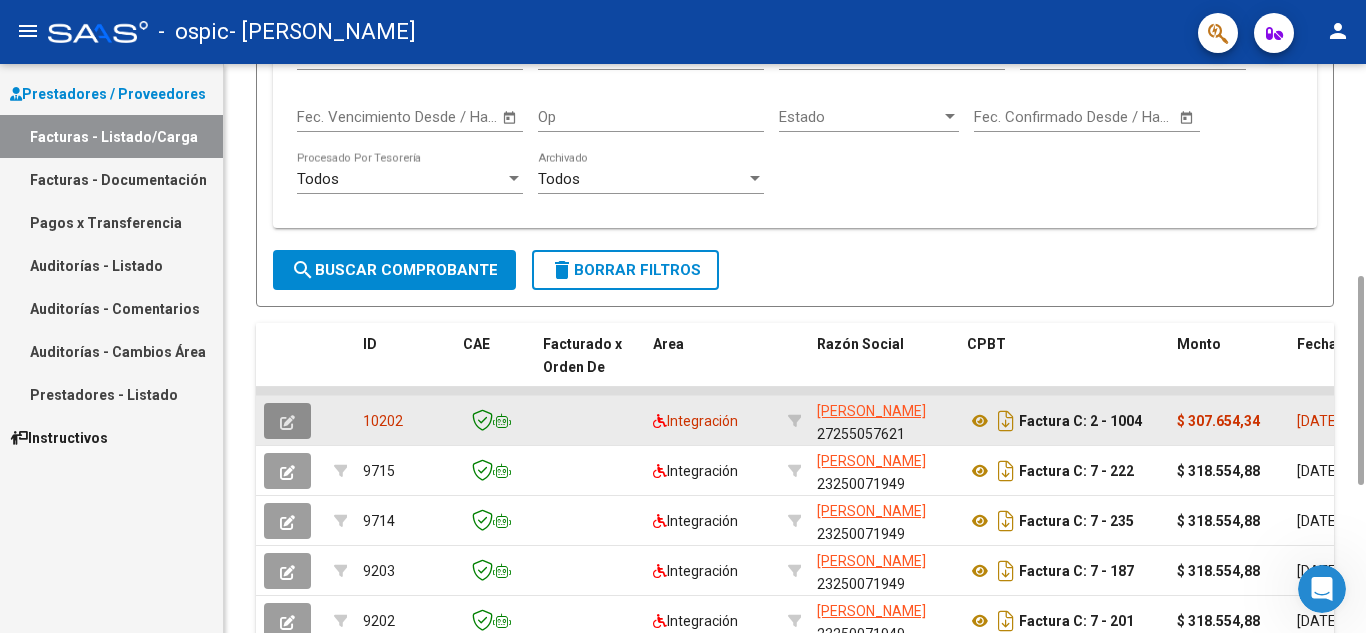 click 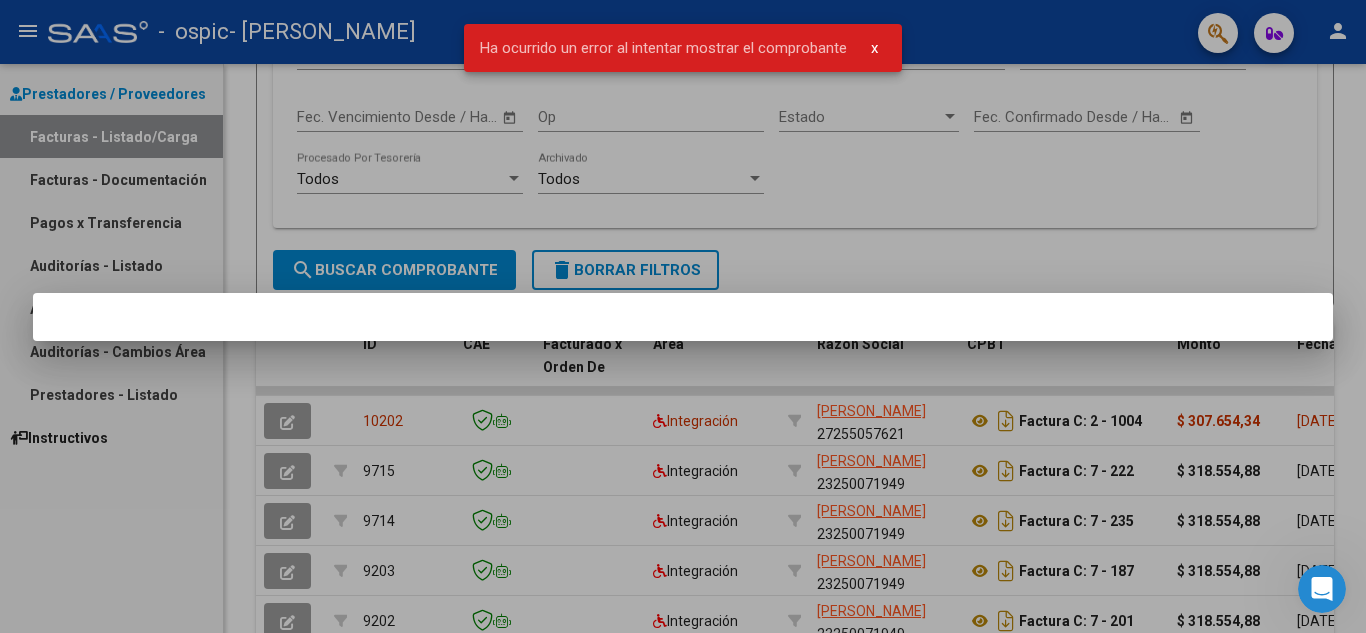 click at bounding box center (683, 316) 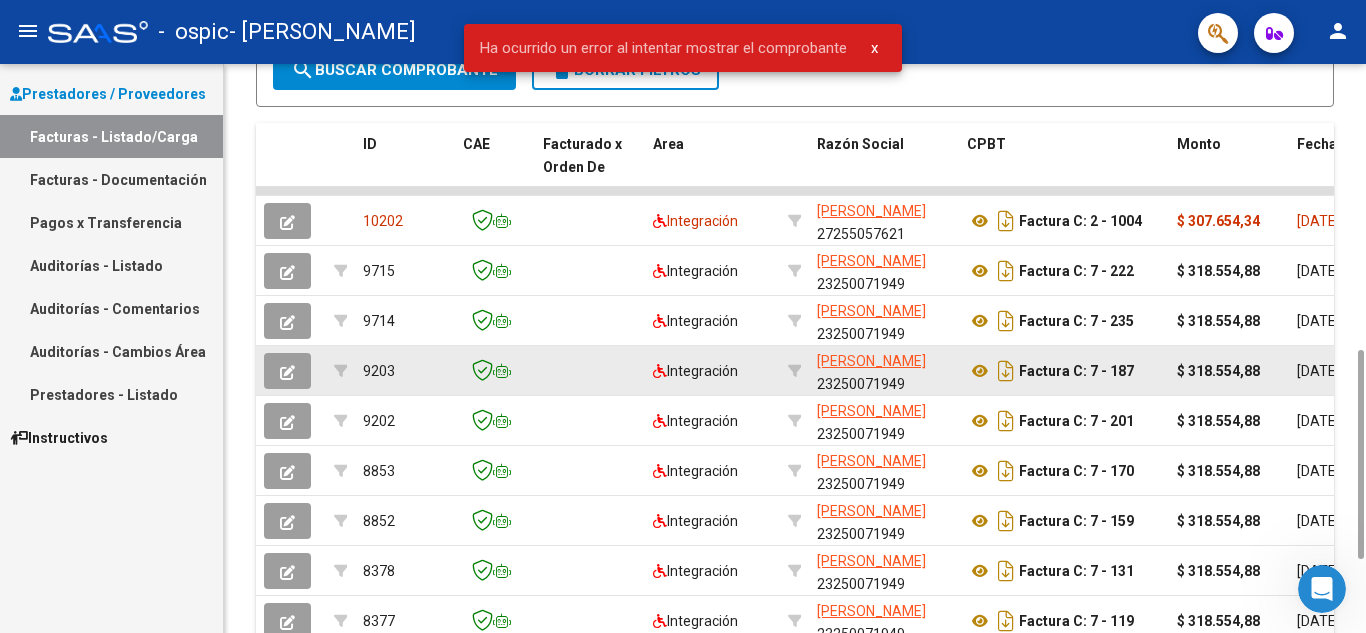 scroll, scrollTop: 975, scrollLeft: 0, axis: vertical 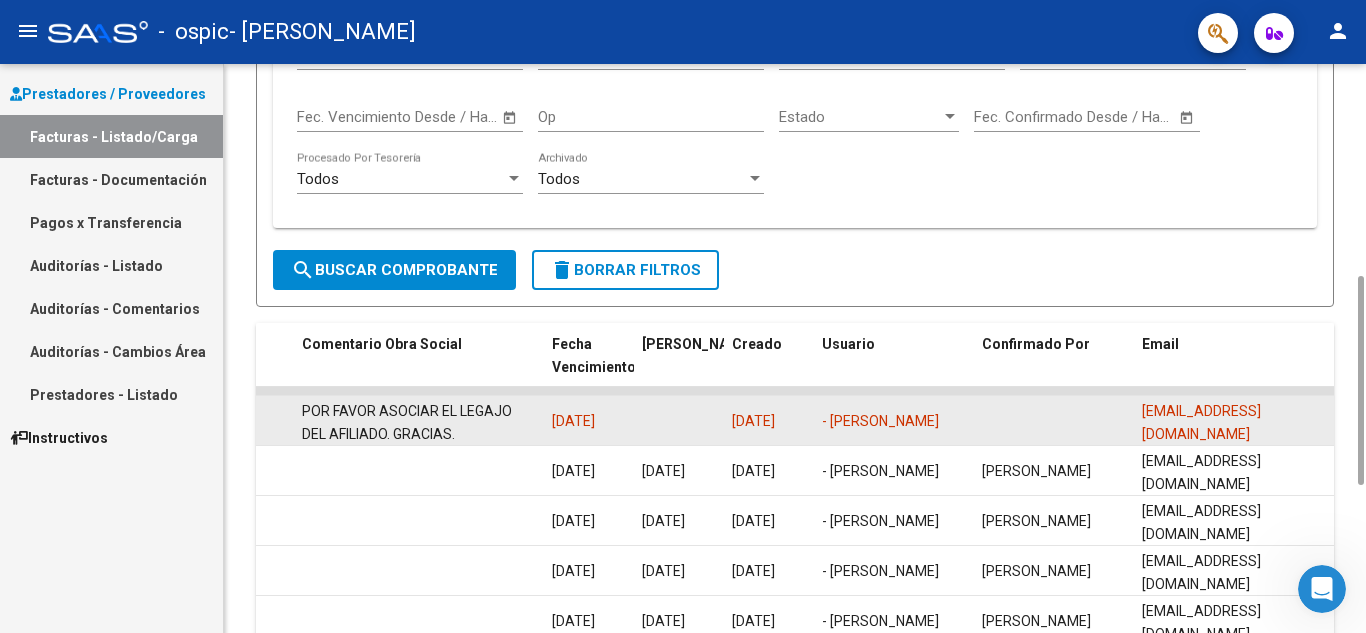 click on "- [PERSON_NAME]" 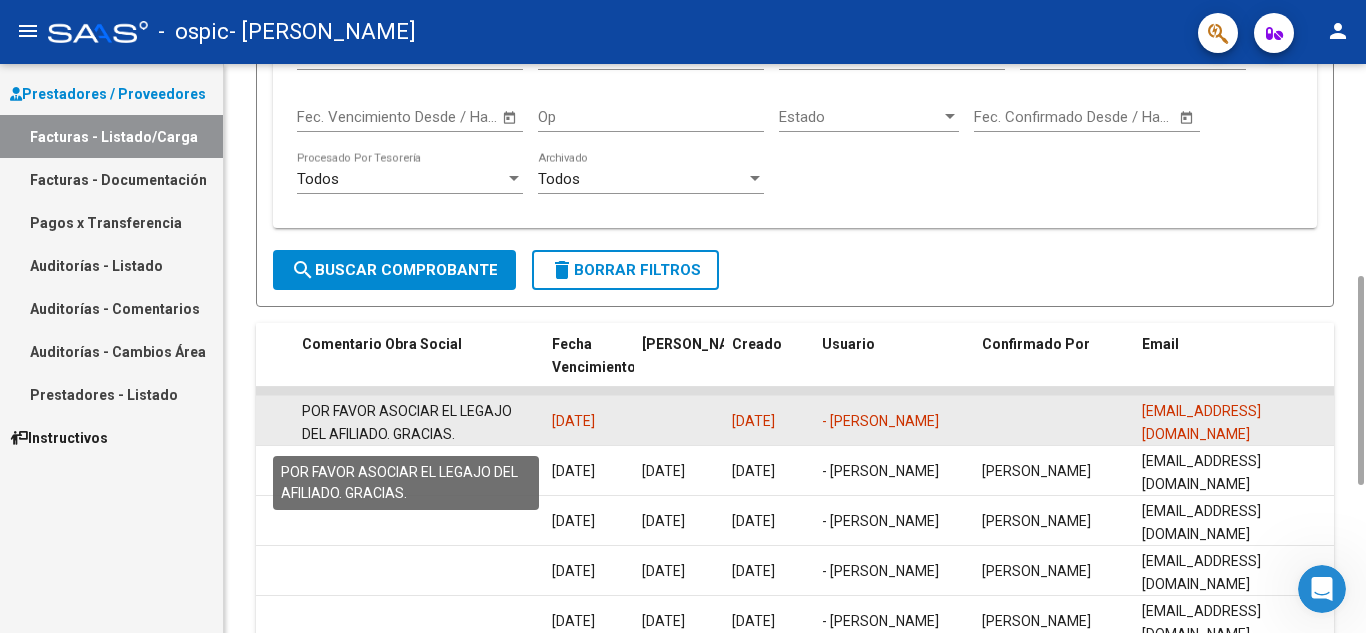 click on "POR FAVOR ASOCIAR EL LEGAJO DEL AFILIADO. GRACIAS." 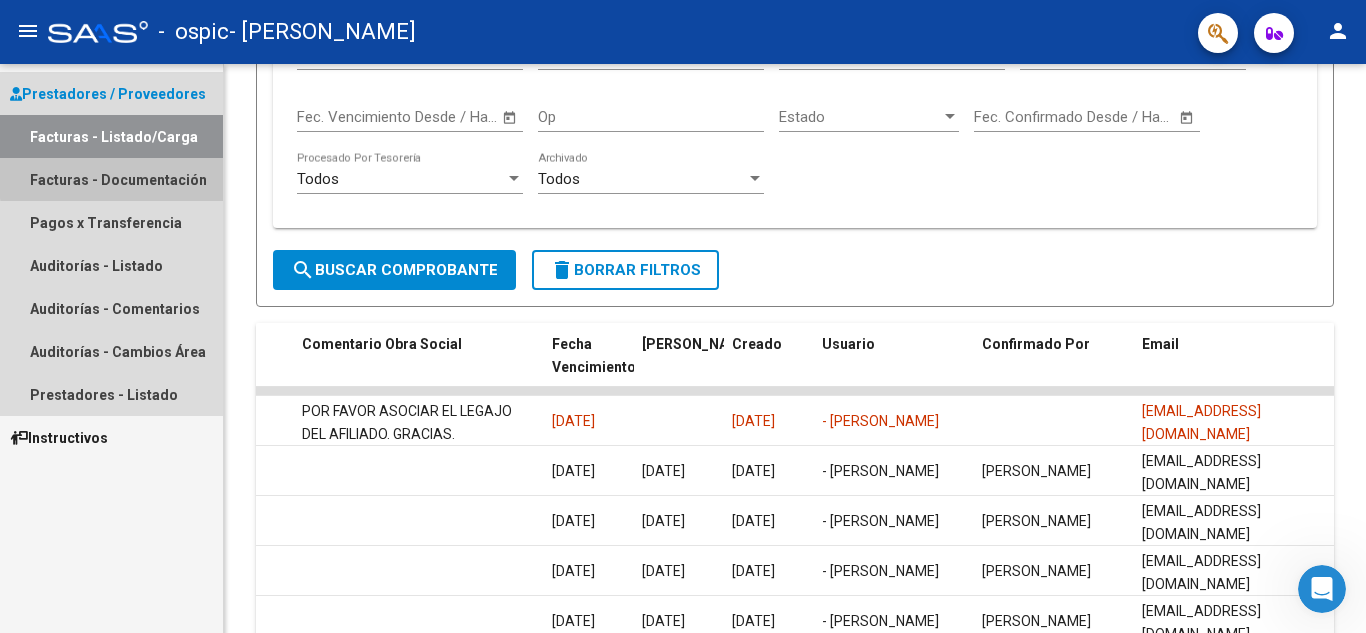 click on "Facturas - Documentación" at bounding box center [111, 179] 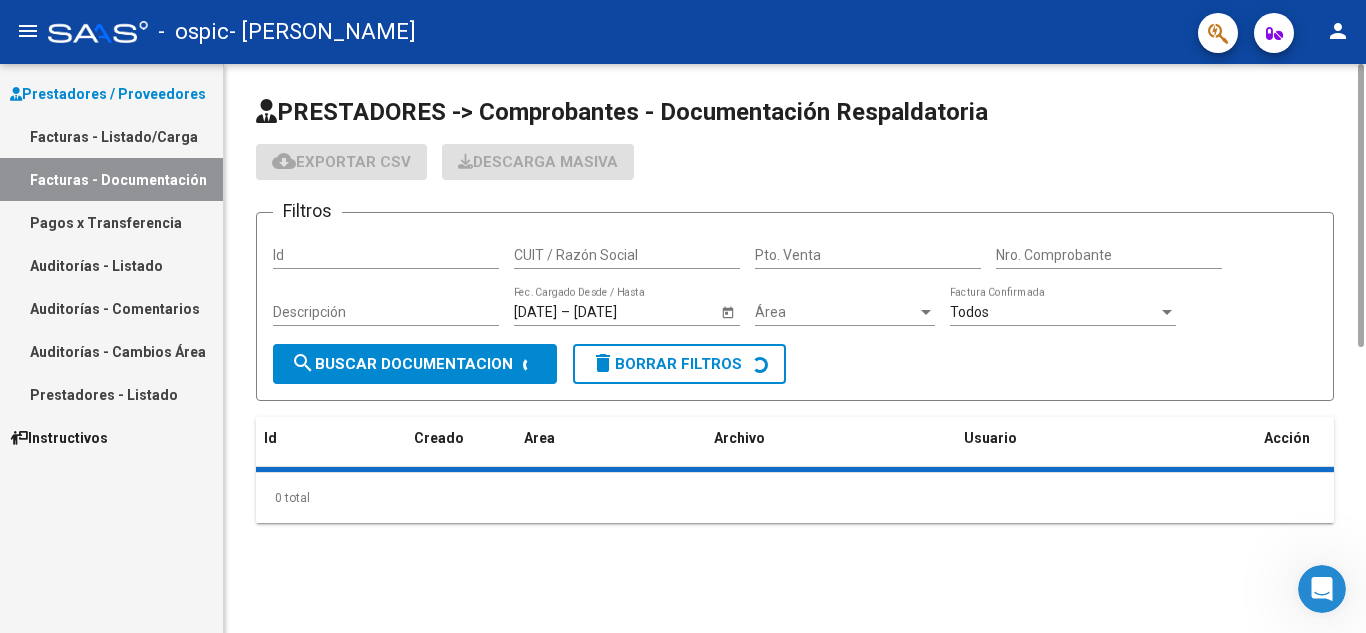 scroll, scrollTop: 0, scrollLeft: 0, axis: both 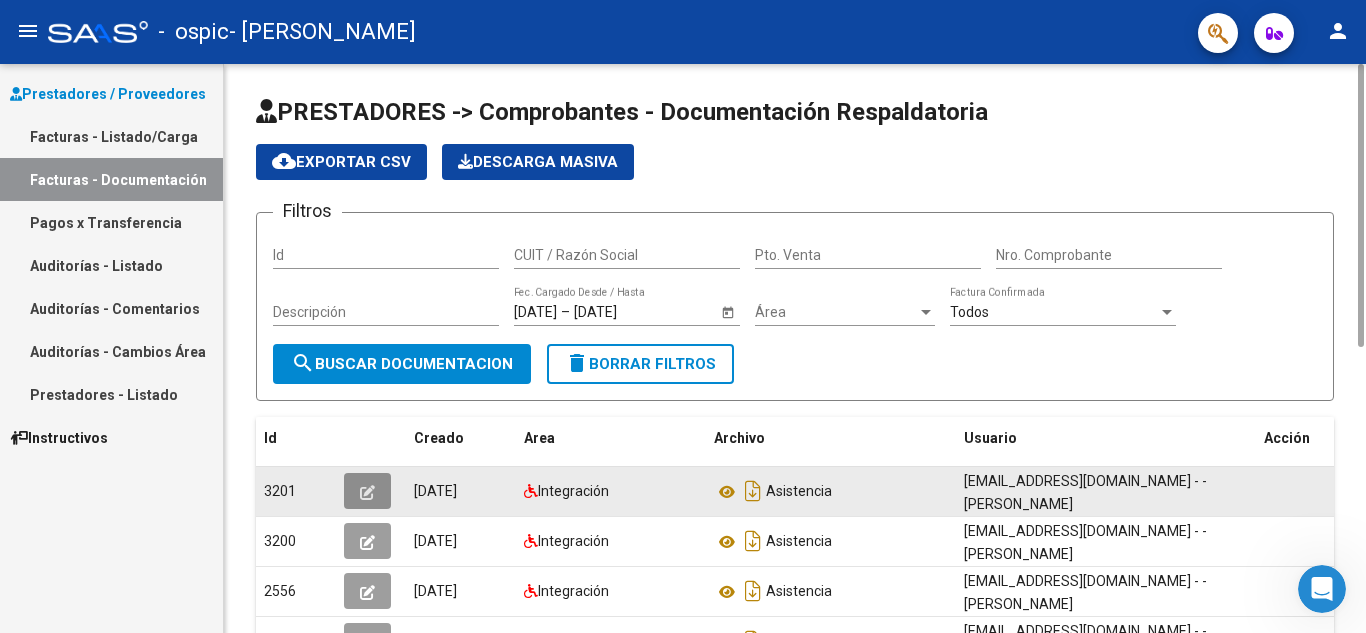 click 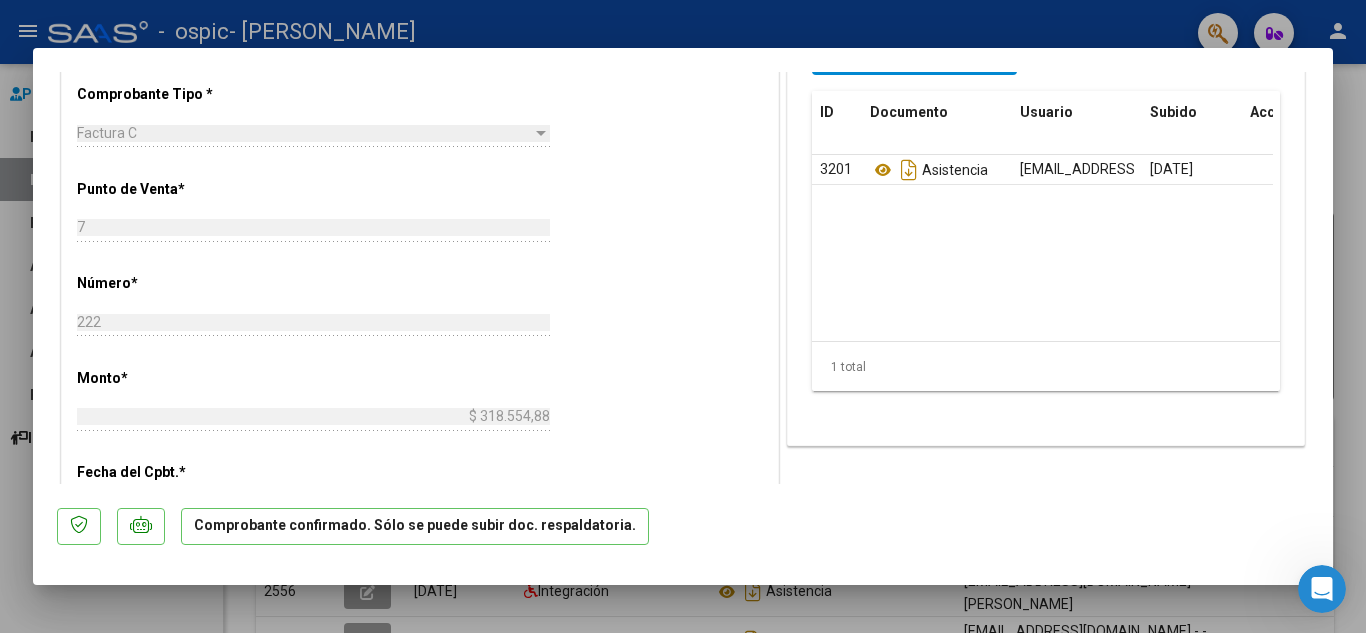 scroll, scrollTop: 900, scrollLeft: 0, axis: vertical 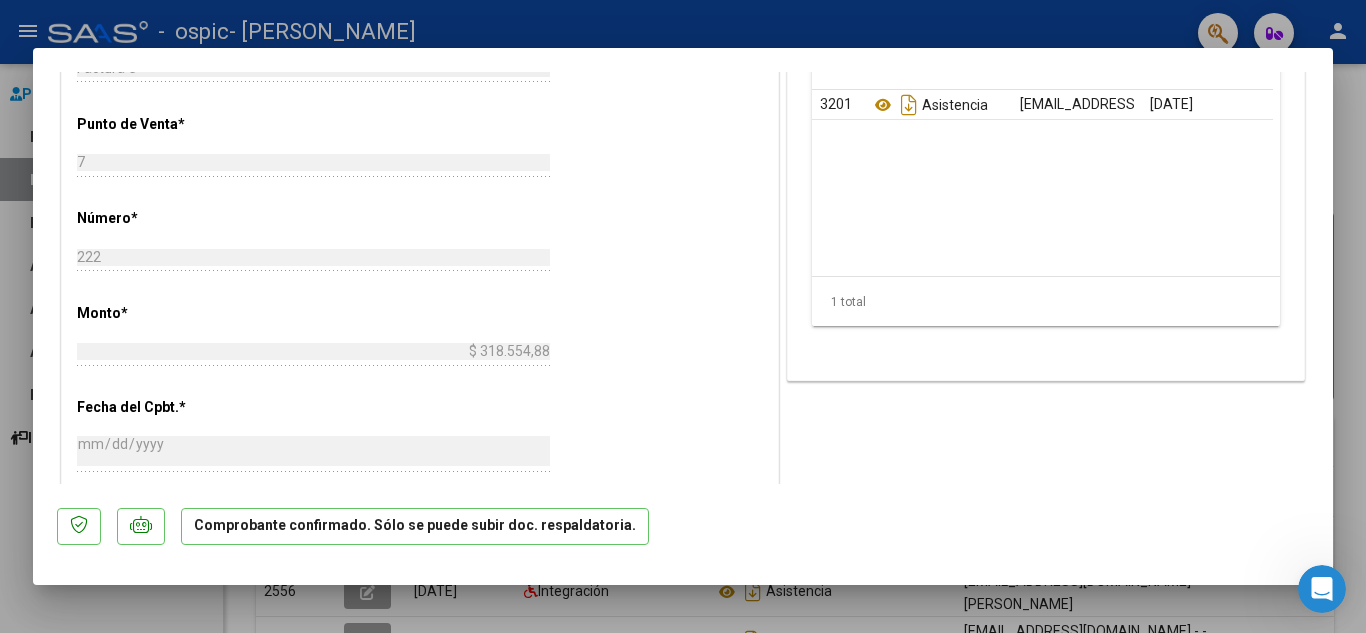 click at bounding box center (683, 316) 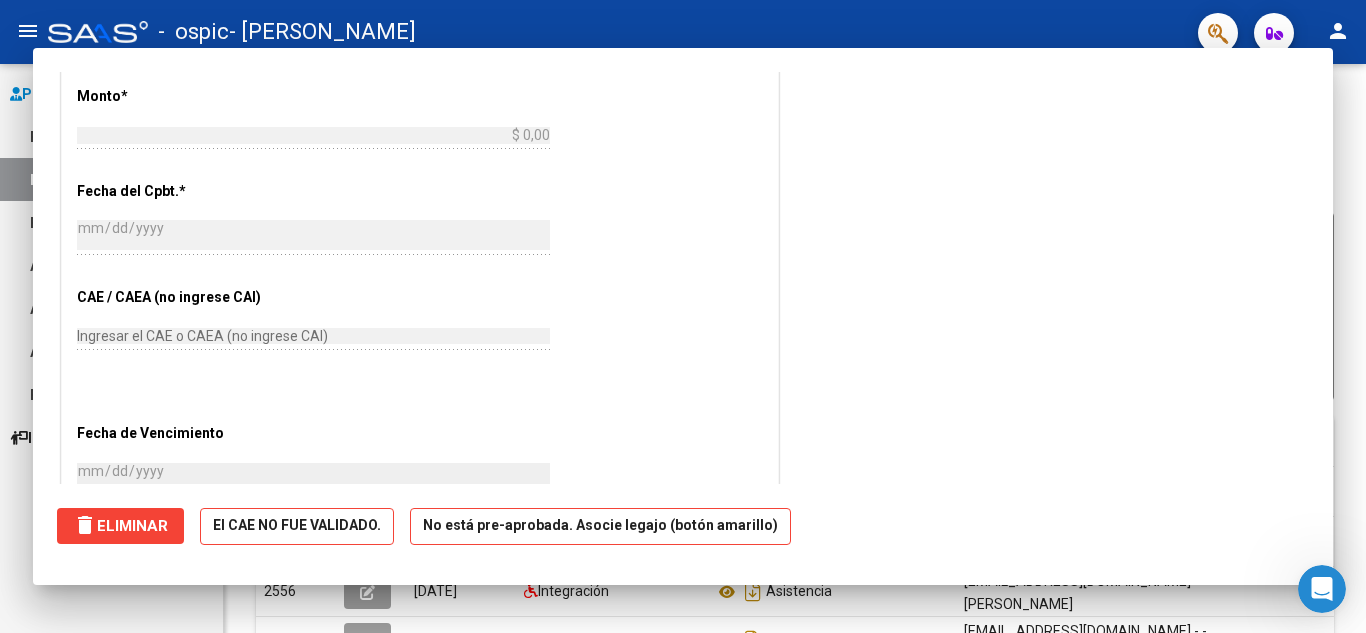 scroll, scrollTop: 683, scrollLeft: 0, axis: vertical 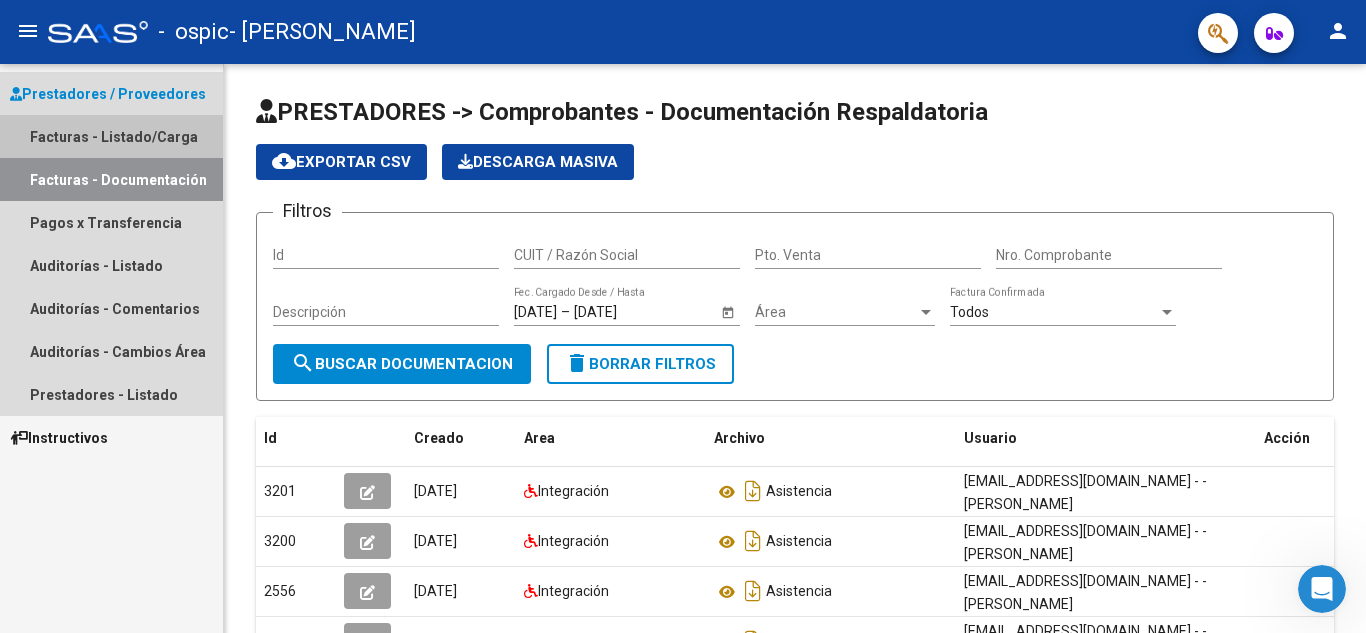 click on "Facturas - Listado/Carga" at bounding box center [111, 136] 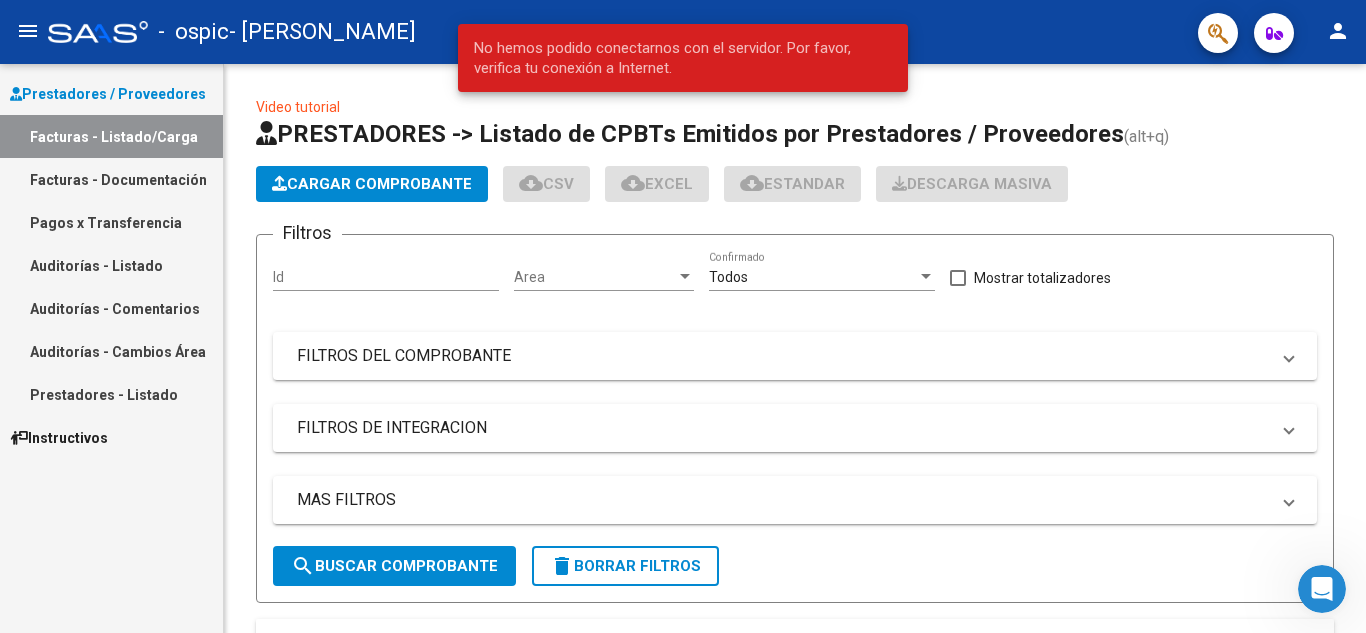 click on "Facturas - Listado/Carga" at bounding box center [111, 136] 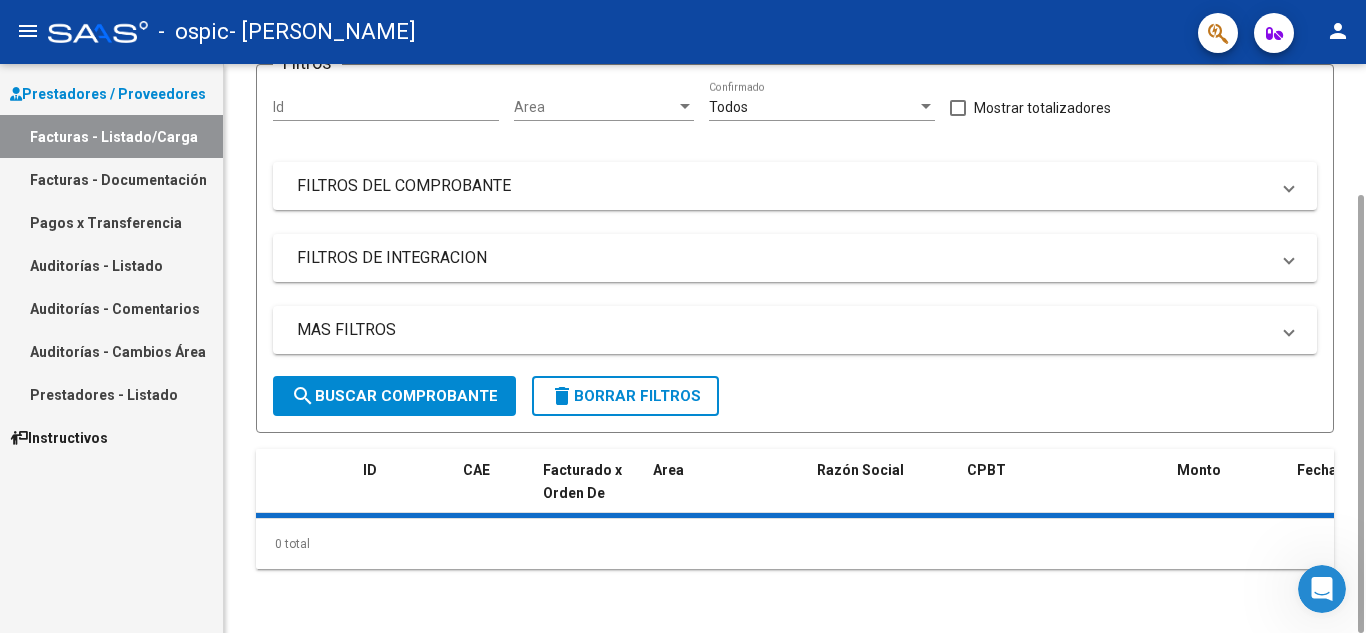 scroll, scrollTop: 0, scrollLeft: 0, axis: both 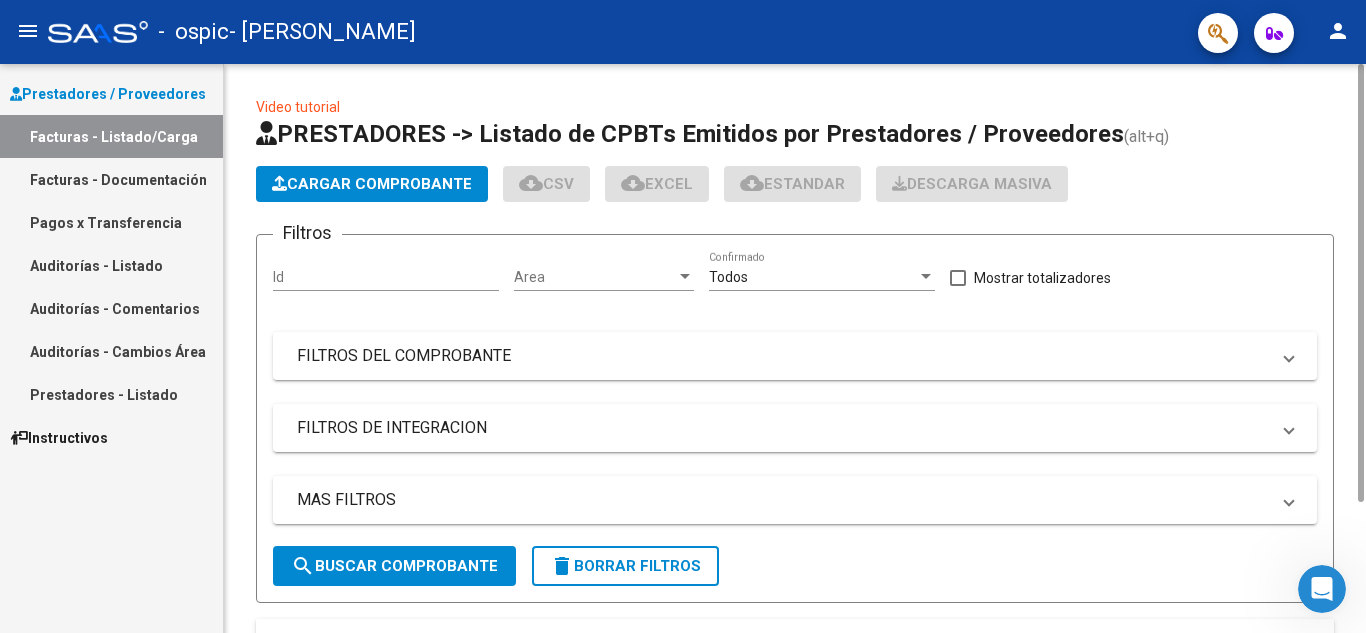 click on "search  Buscar Comprobante" 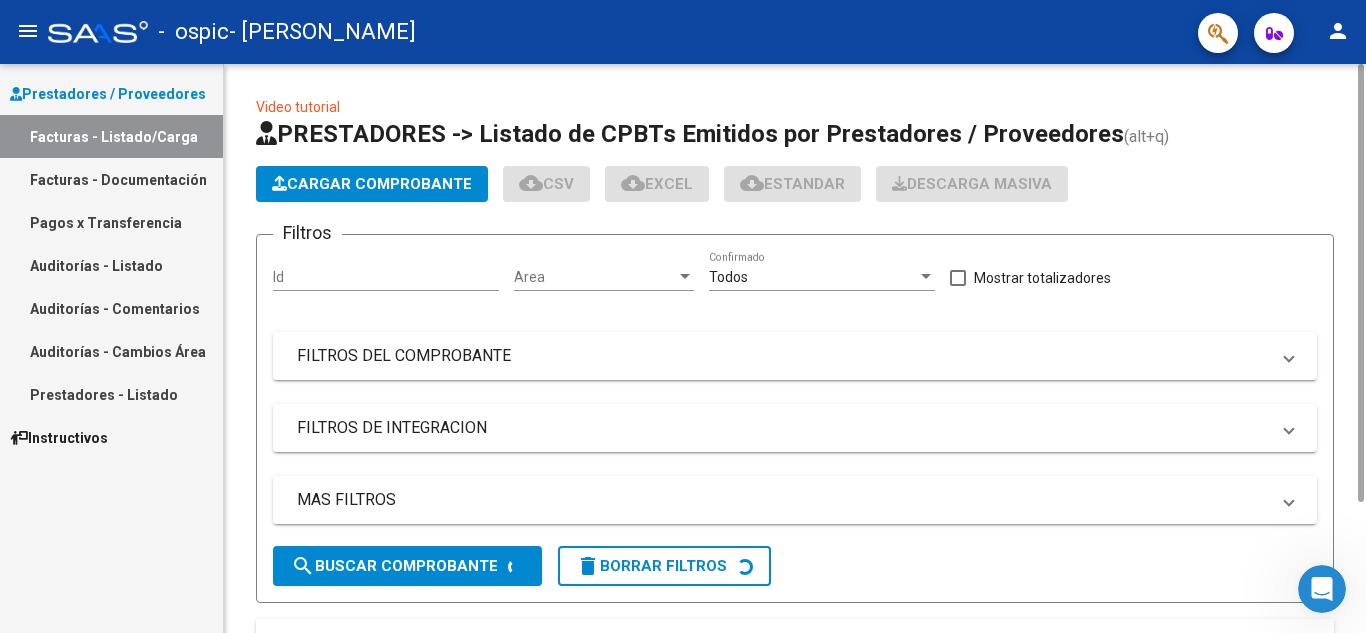 scroll, scrollTop: 2202, scrollLeft: 0, axis: vertical 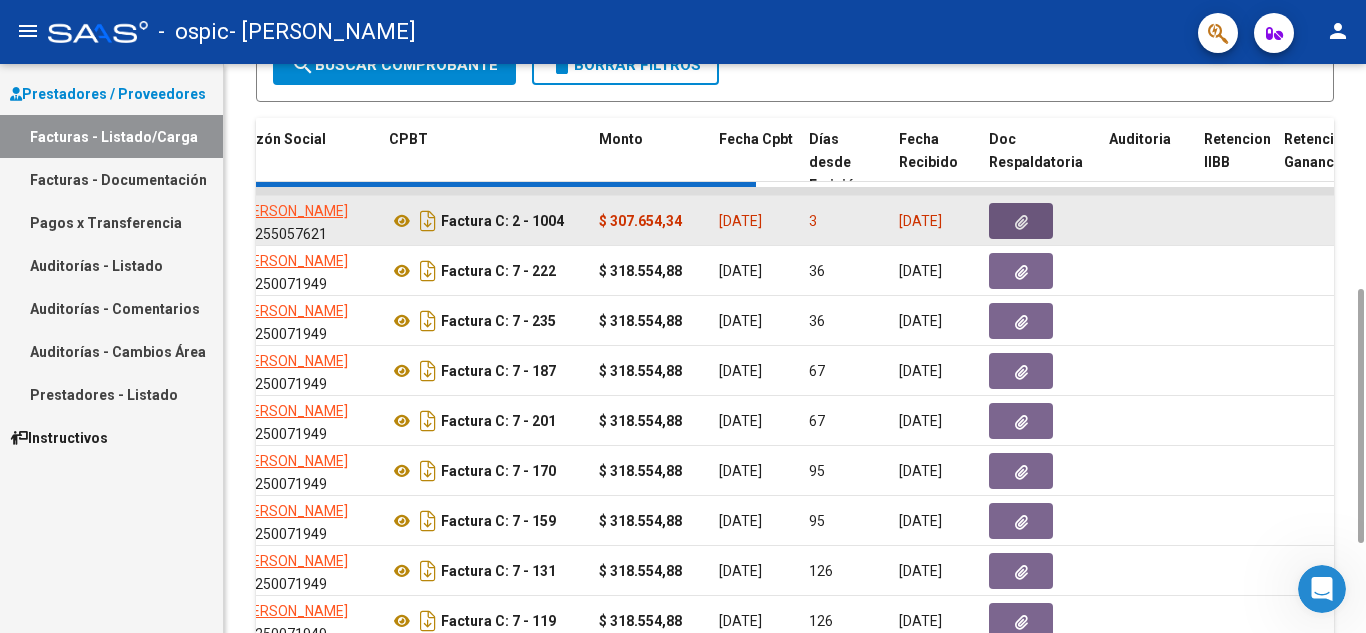 click 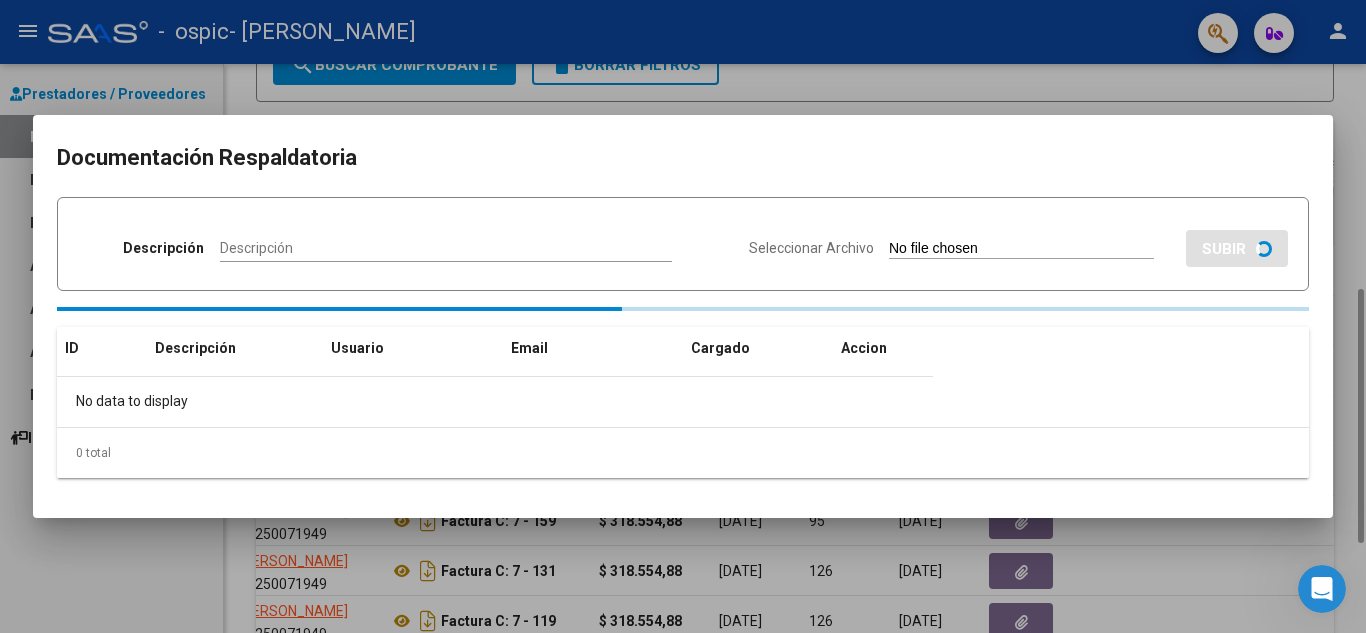 scroll, scrollTop: 2150, scrollLeft: 0, axis: vertical 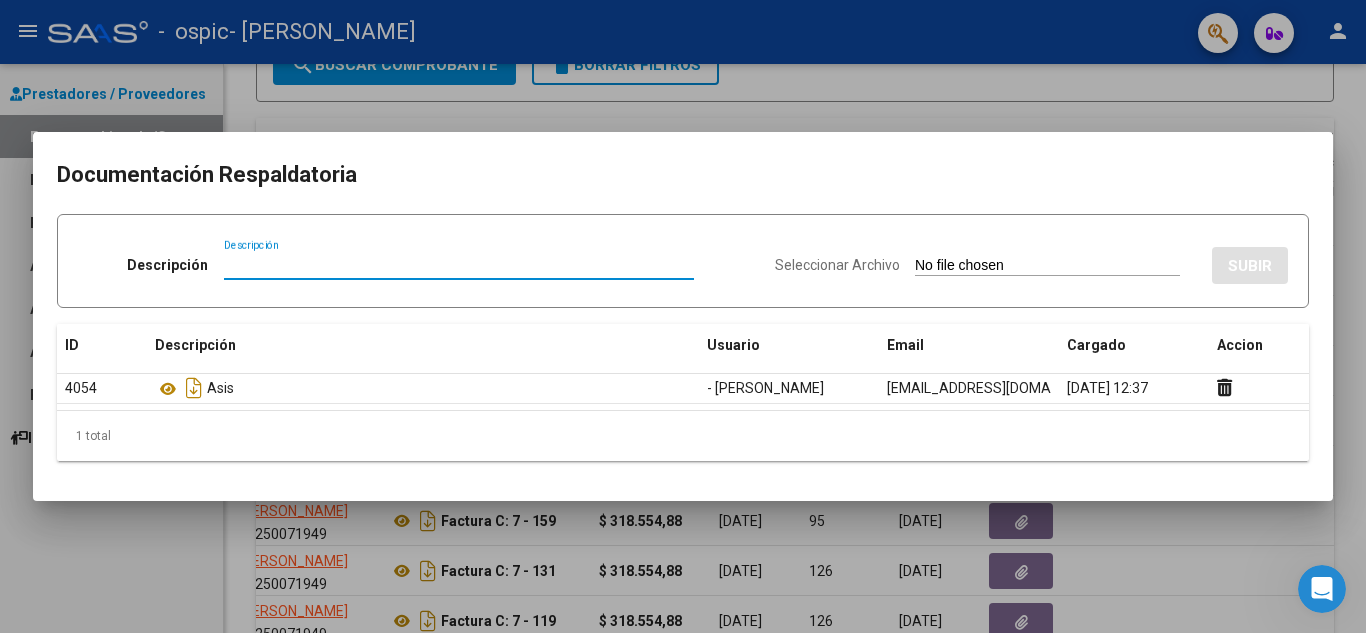 click at bounding box center [683, 316] 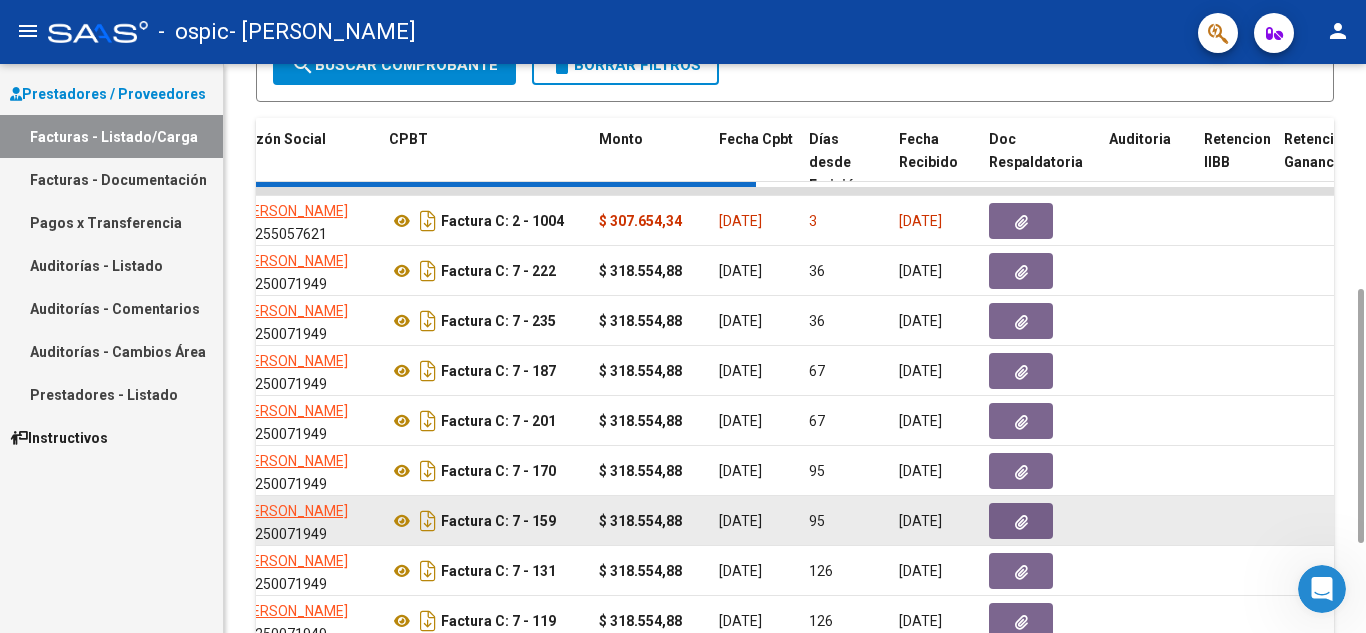 scroll, scrollTop: 701, scrollLeft: 0, axis: vertical 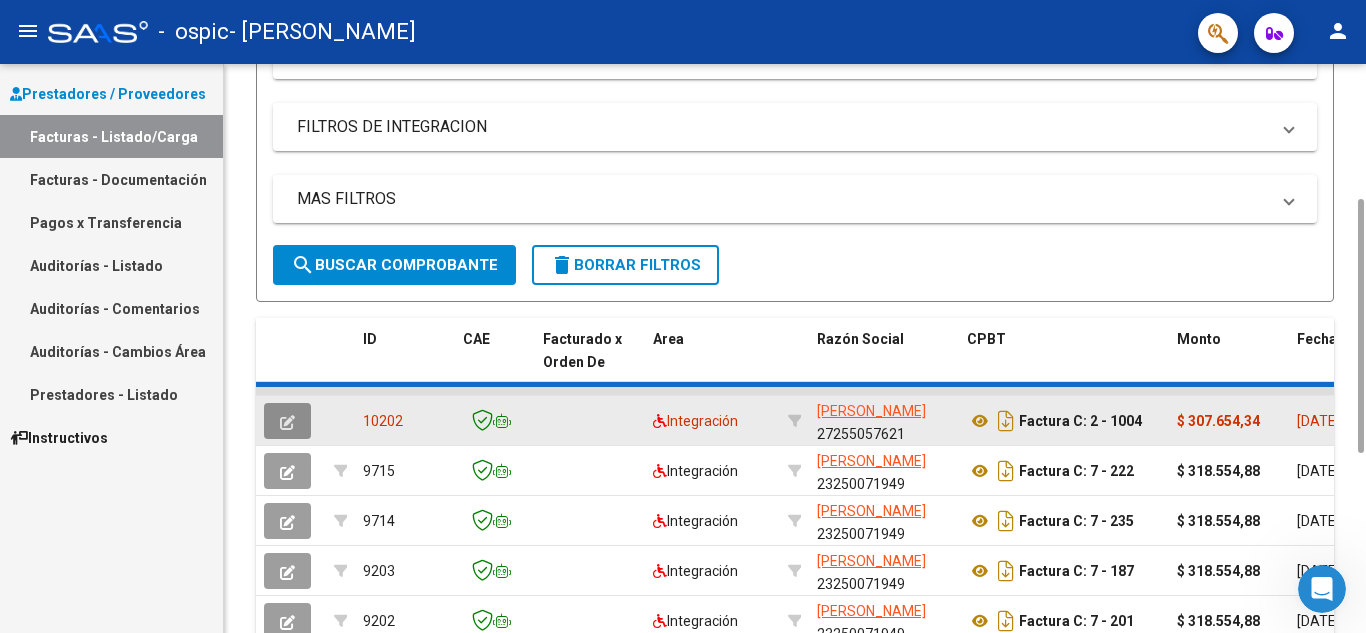 click 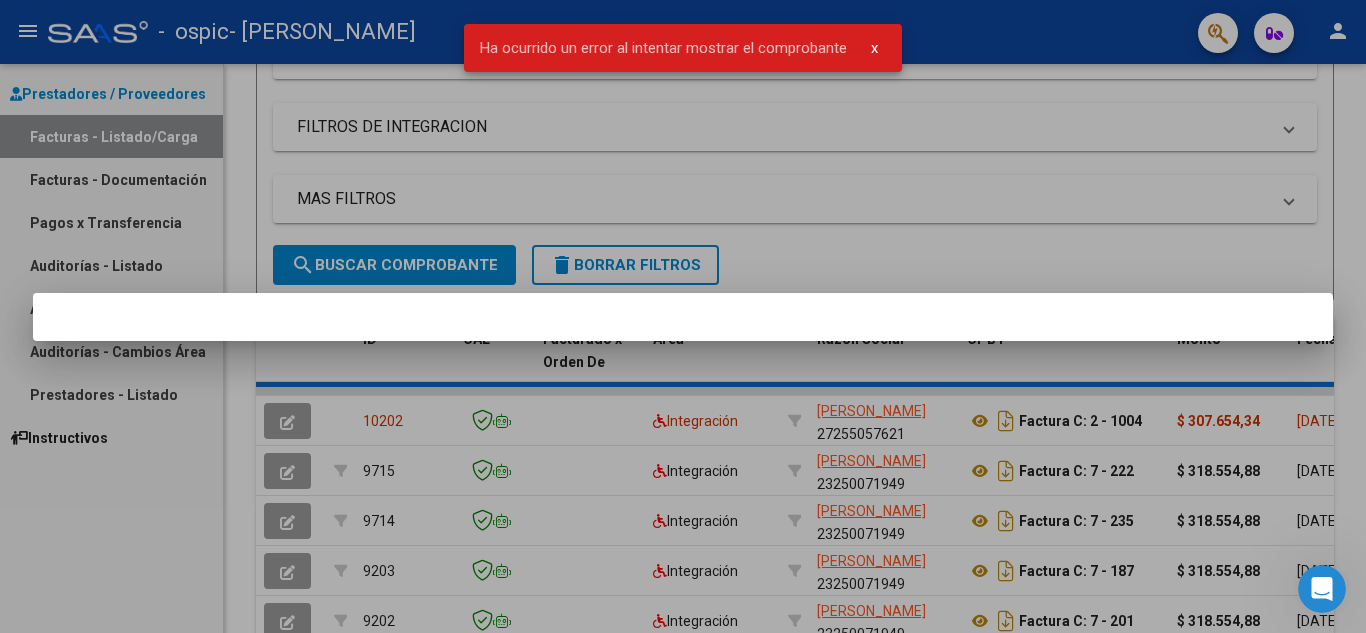 click at bounding box center (683, 316) 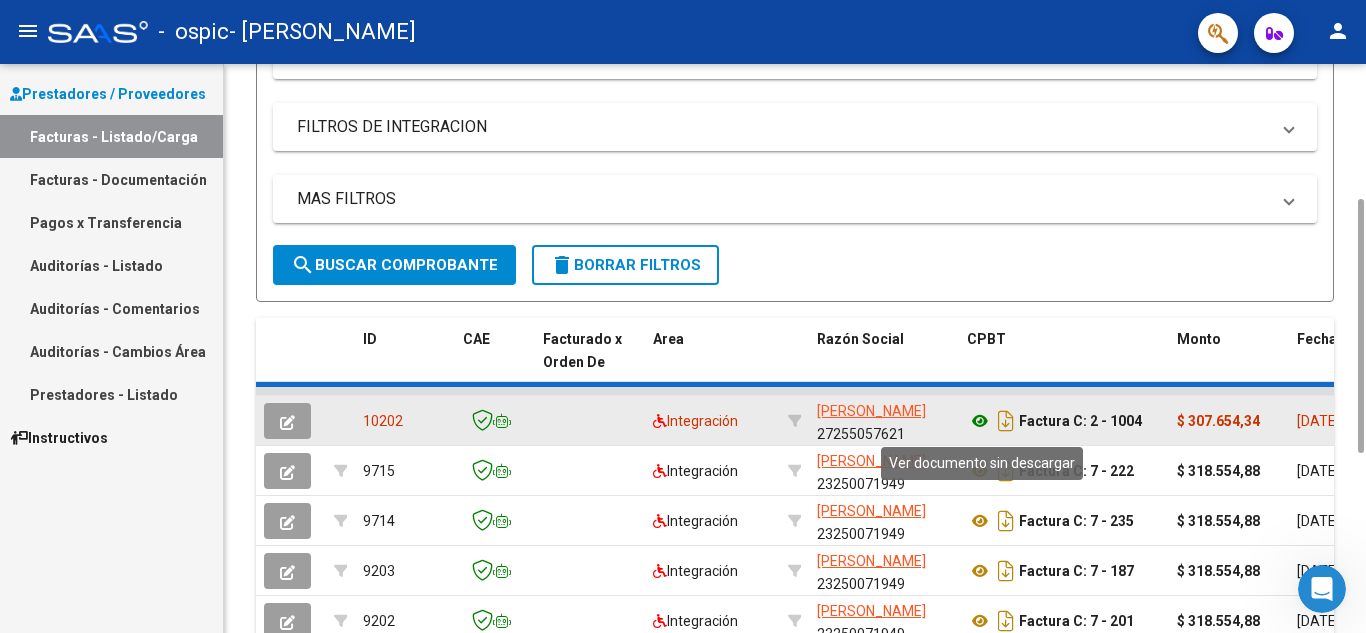 click 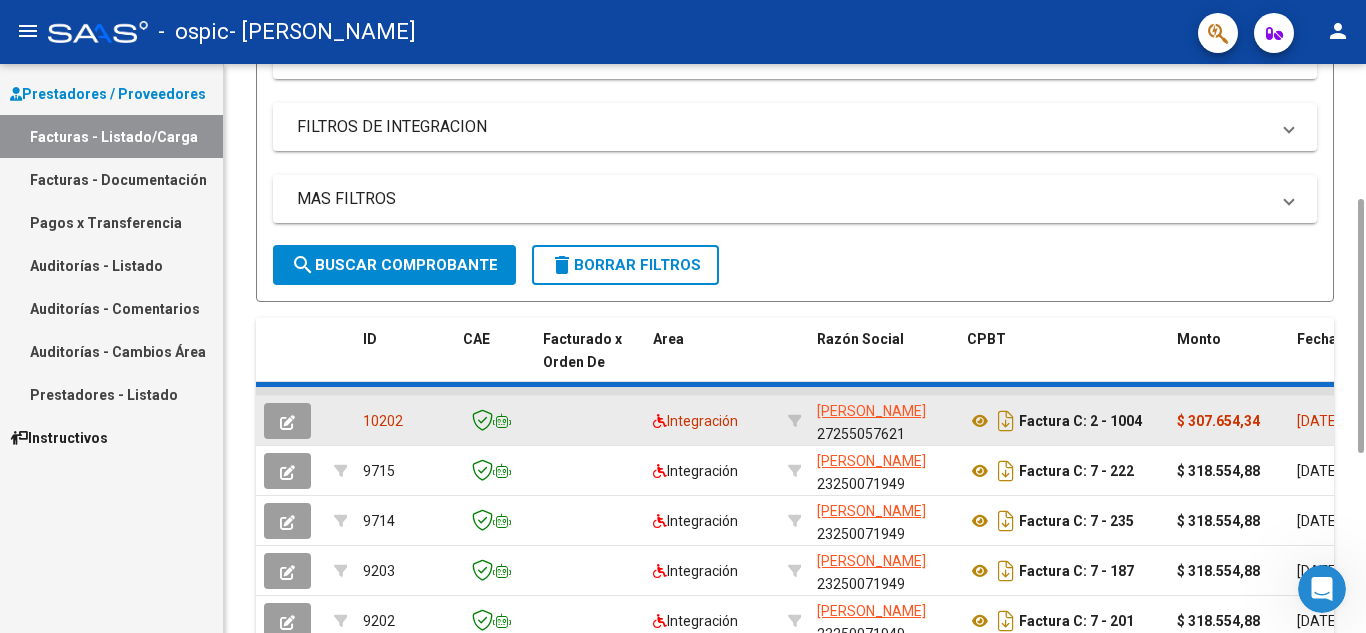 click on "$ 307.654,34" 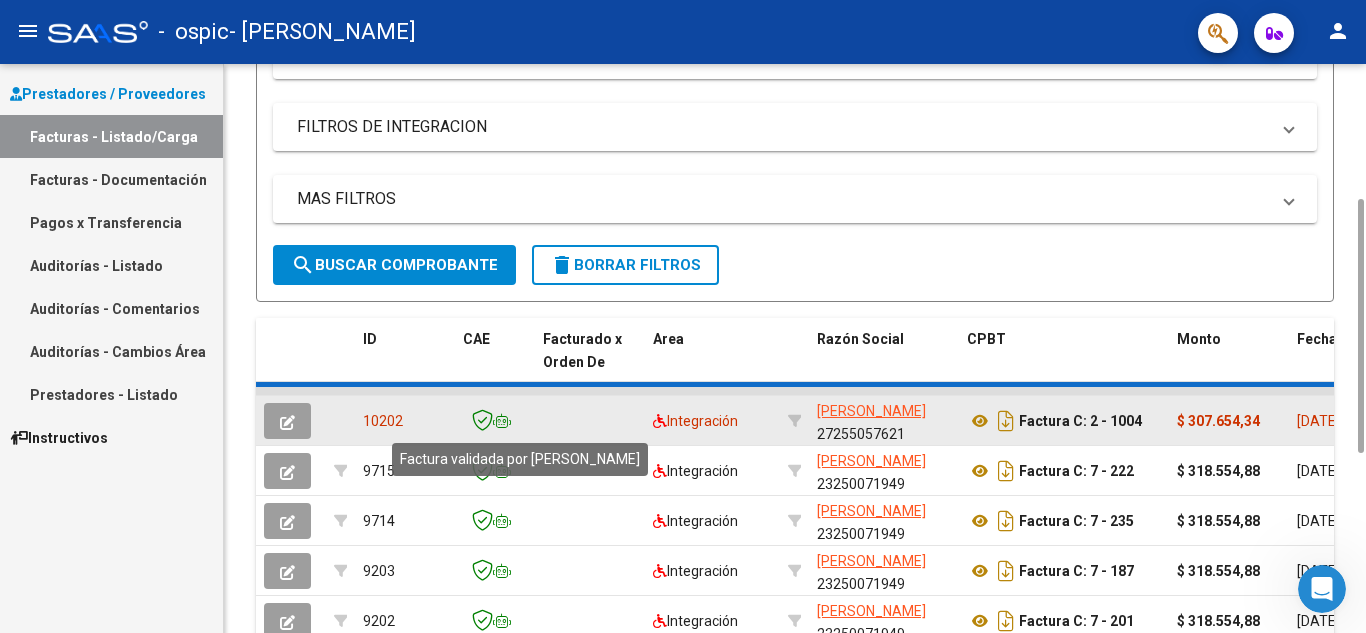 click 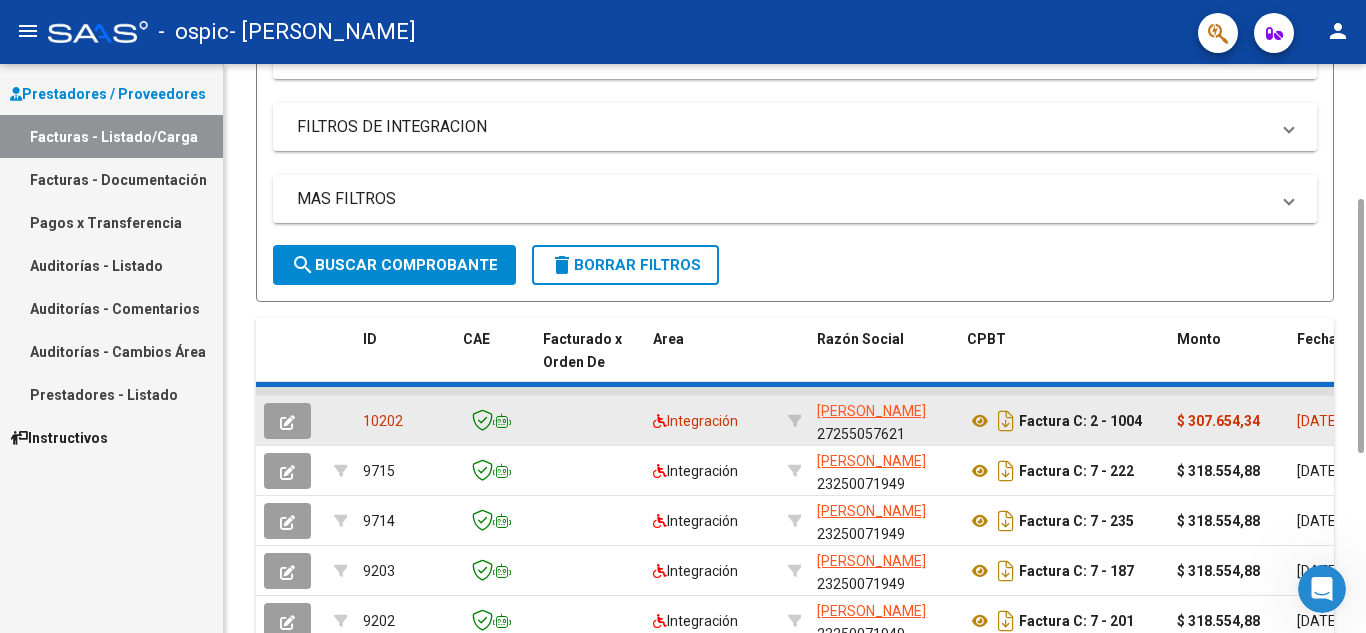 click 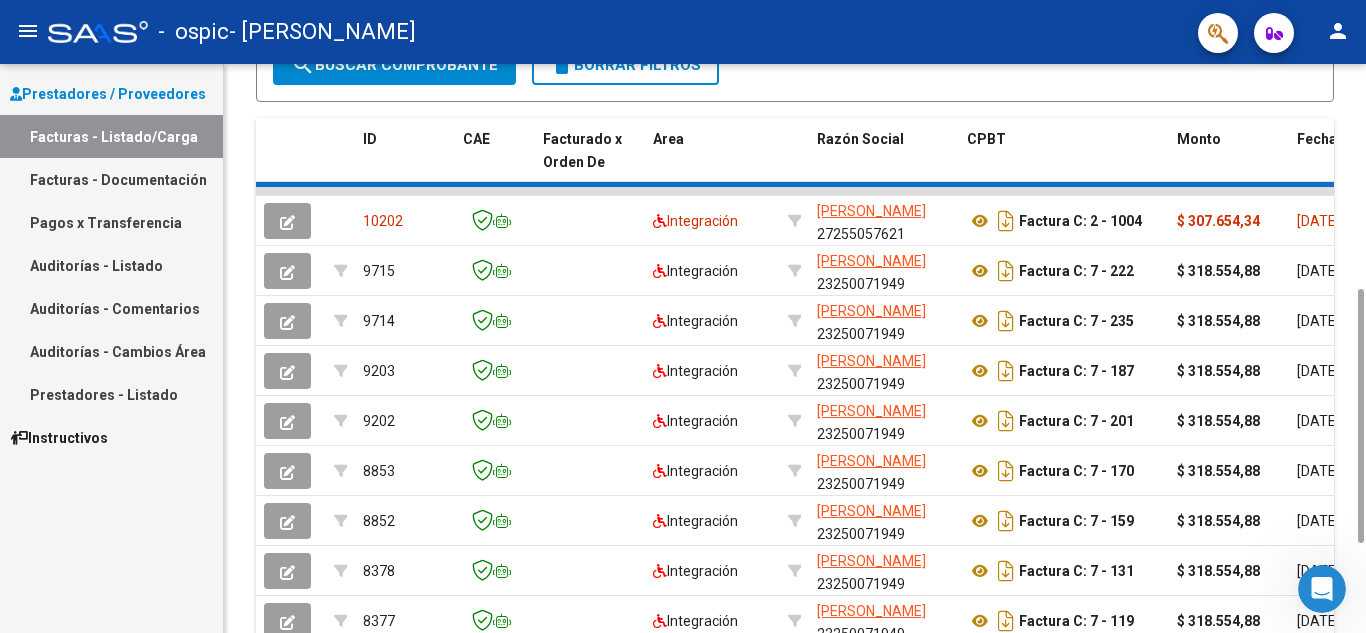 scroll, scrollTop: 701, scrollLeft: 0, axis: vertical 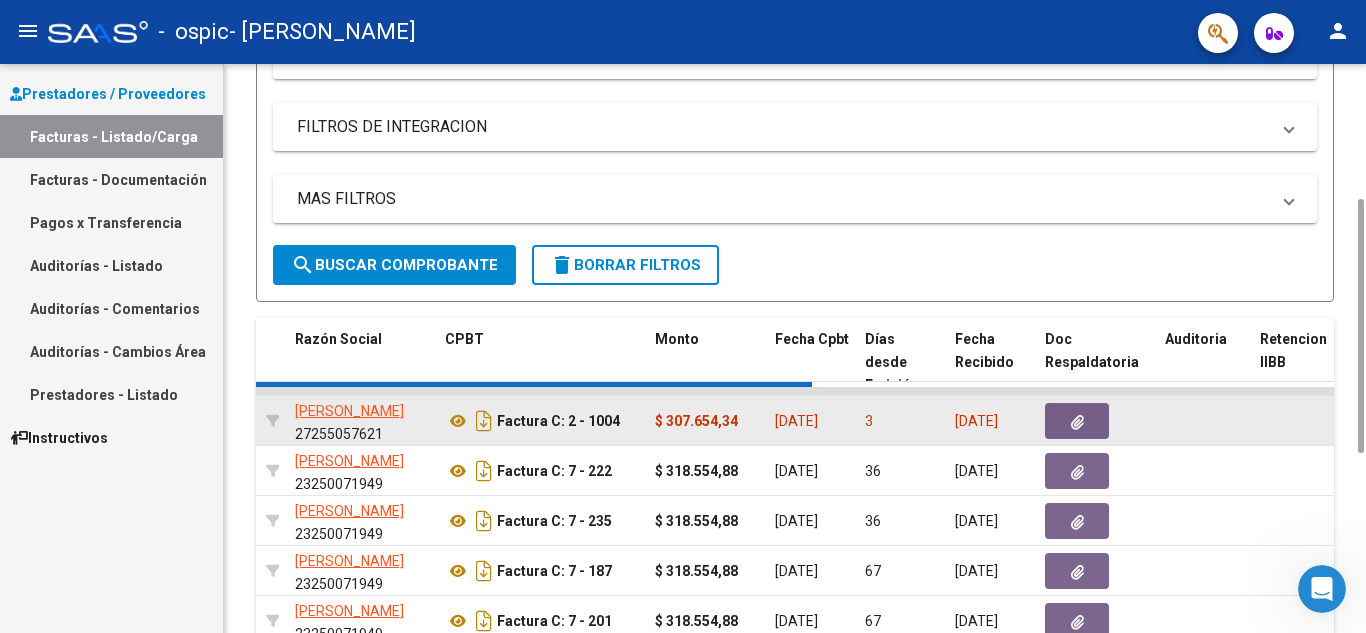 click 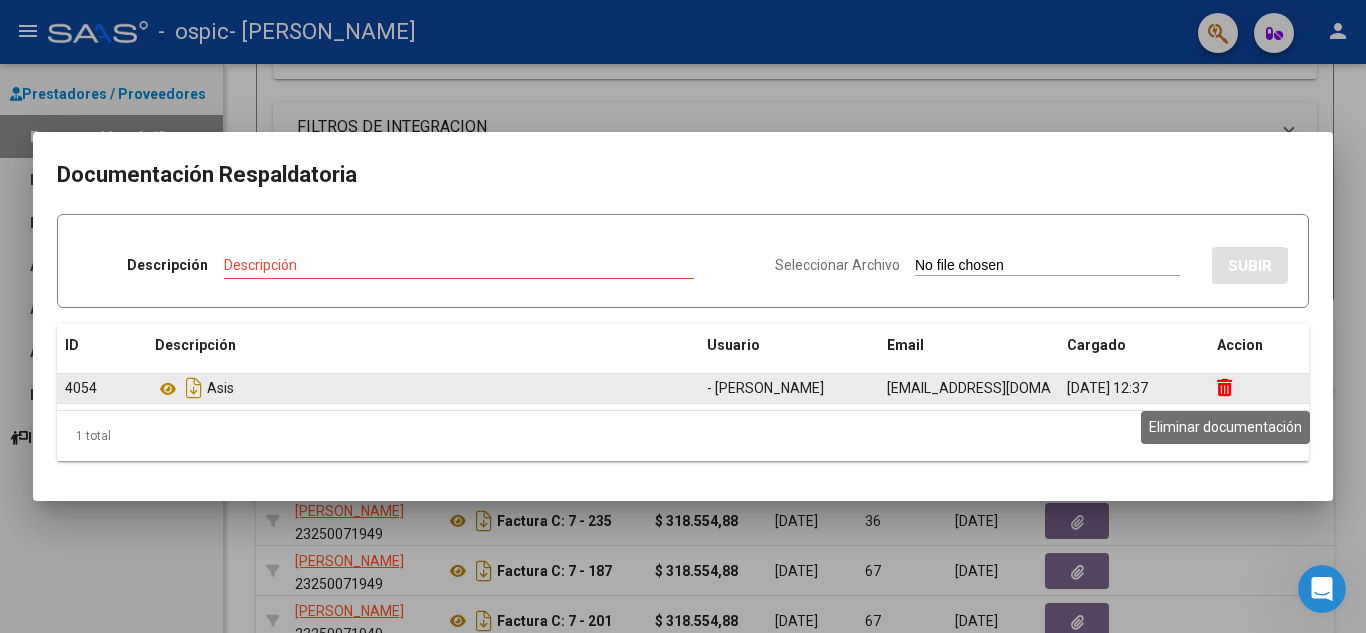 click 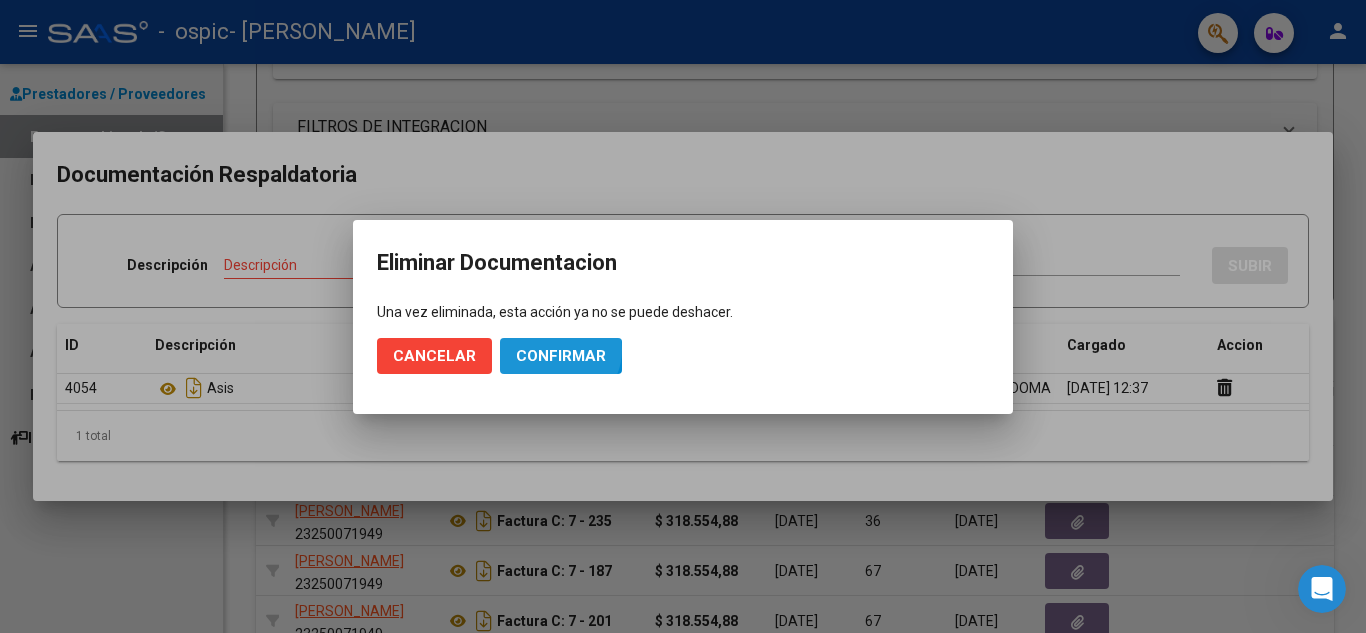 click on "Confirmar" 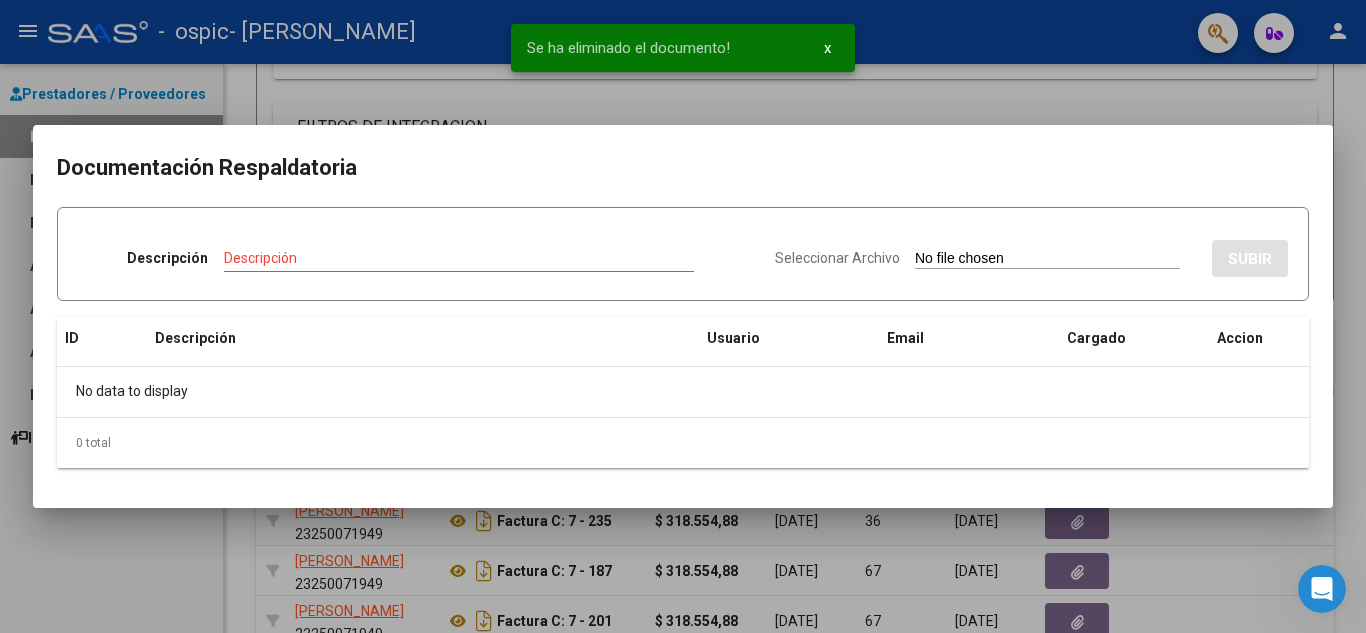 click at bounding box center [683, 316] 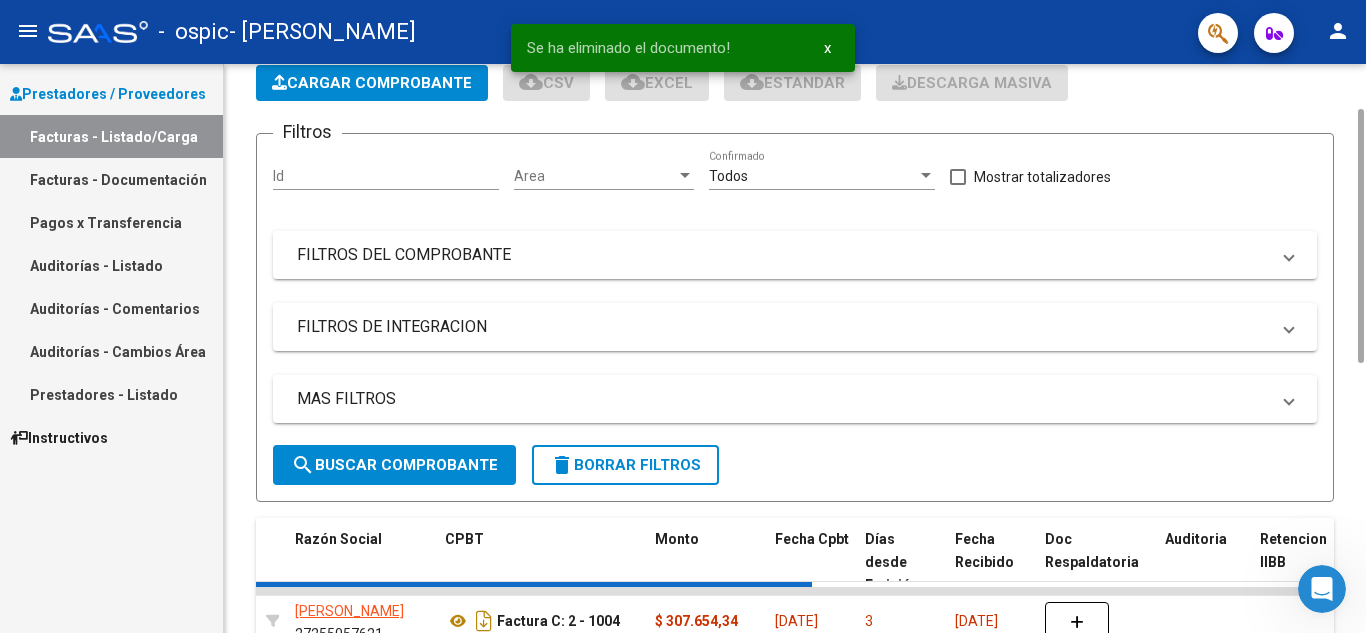 scroll, scrollTop: 301, scrollLeft: 0, axis: vertical 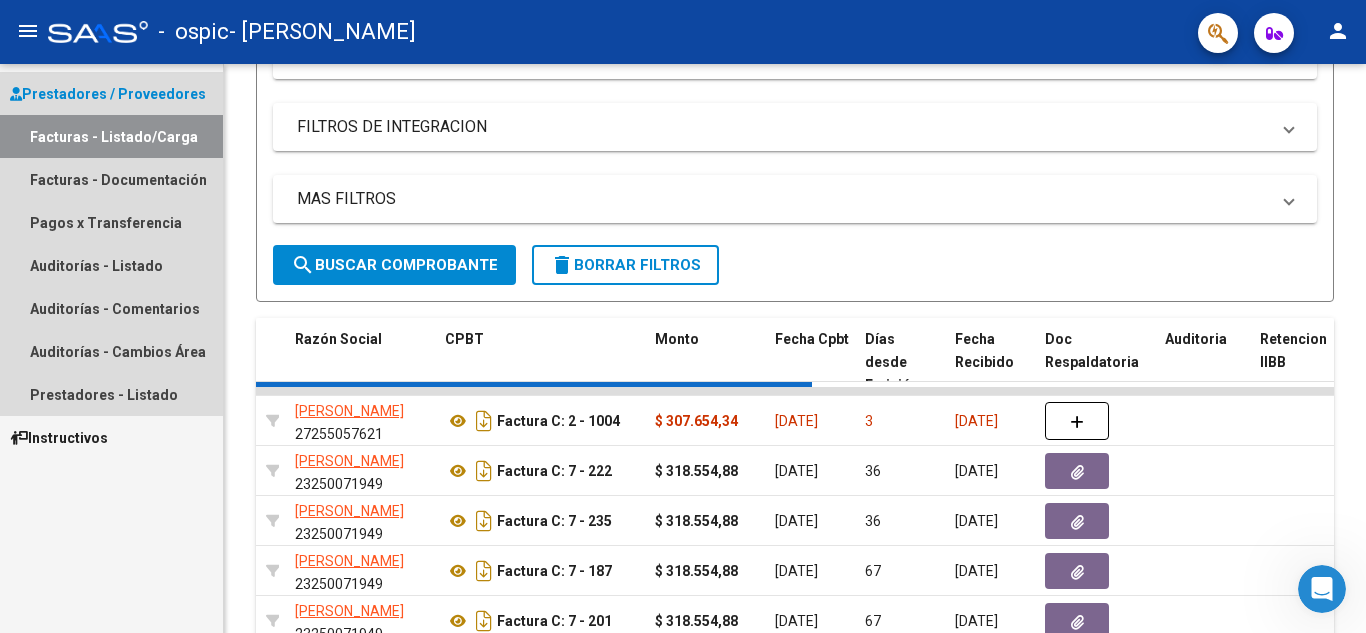 click on "Facturas - Listado/Carga" at bounding box center [111, 136] 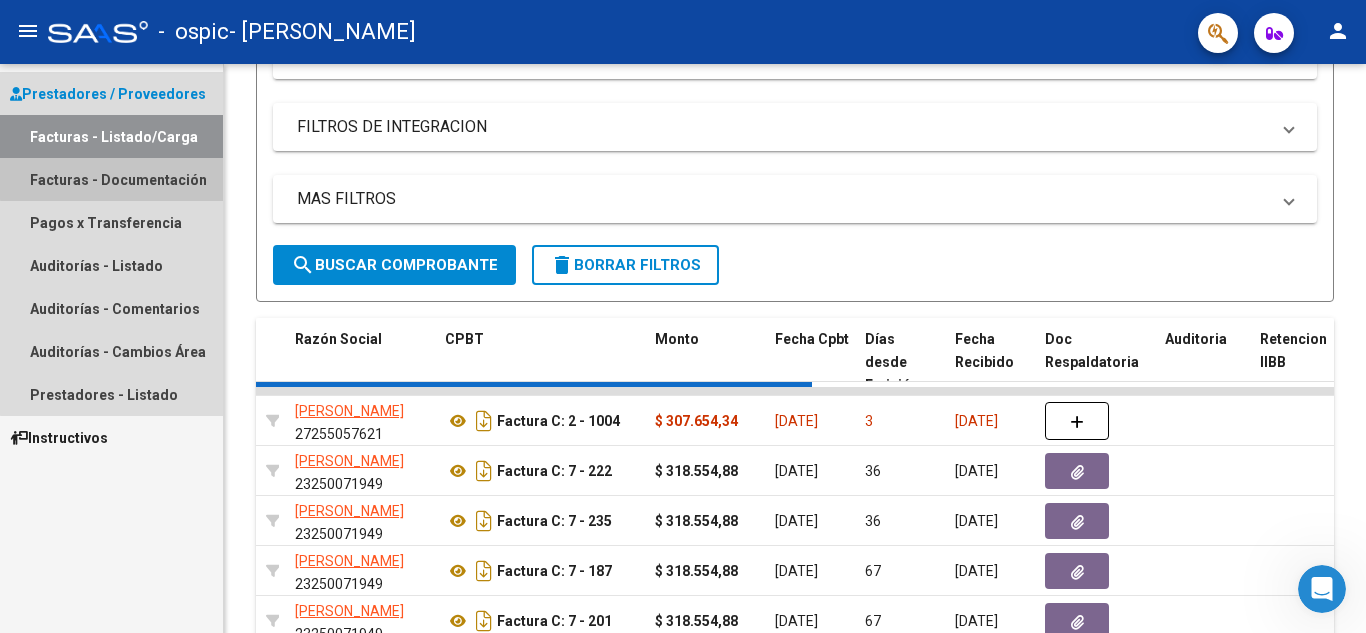 click on "Facturas - Documentación" at bounding box center [111, 179] 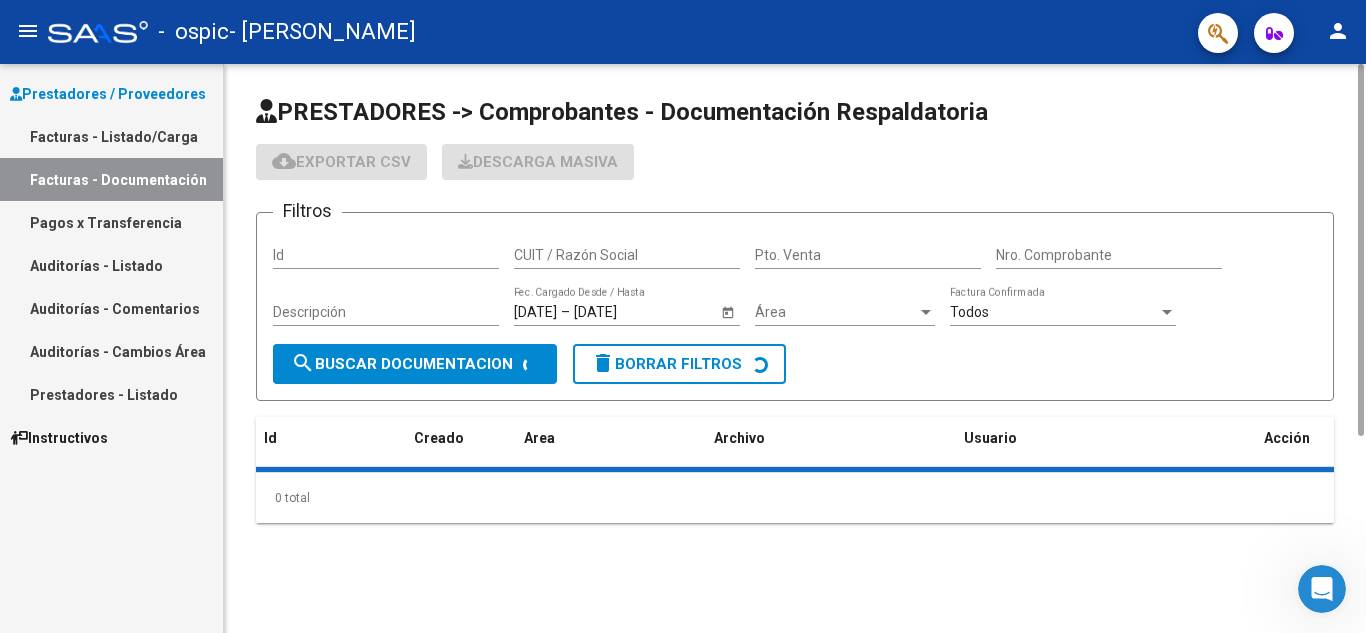 scroll, scrollTop: 0, scrollLeft: 0, axis: both 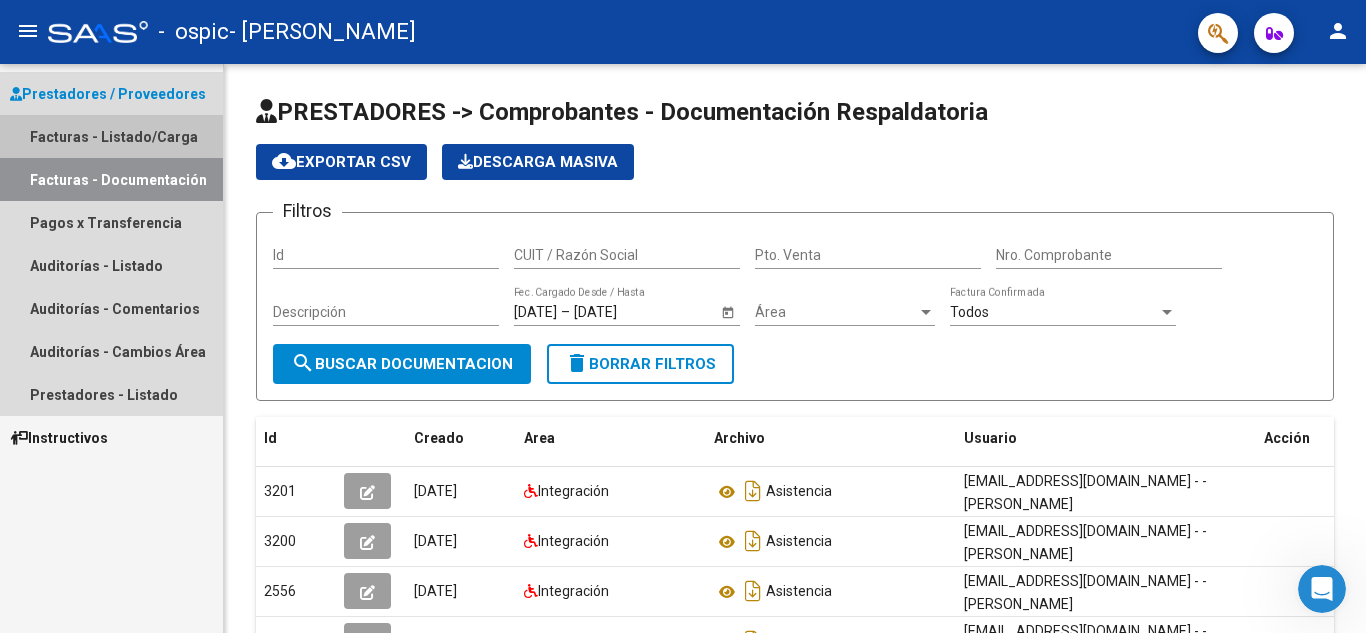 click on "Facturas - Listado/Carga" at bounding box center [111, 136] 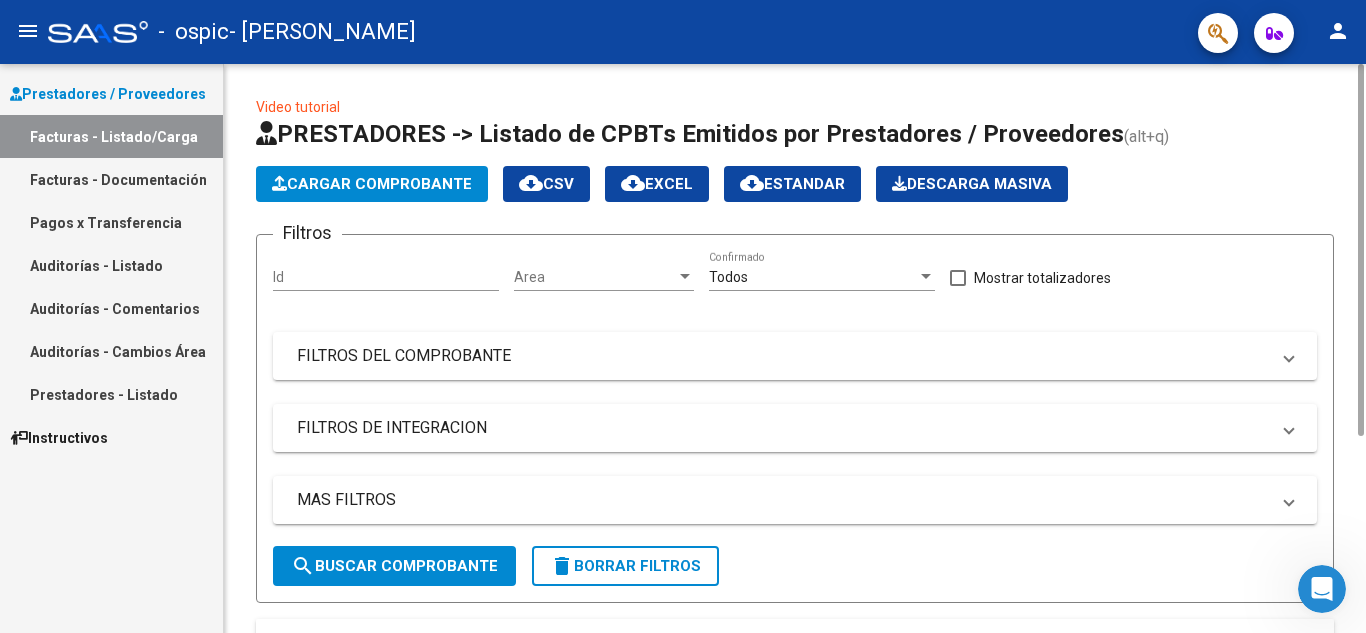 click on "Cargar Comprobante" 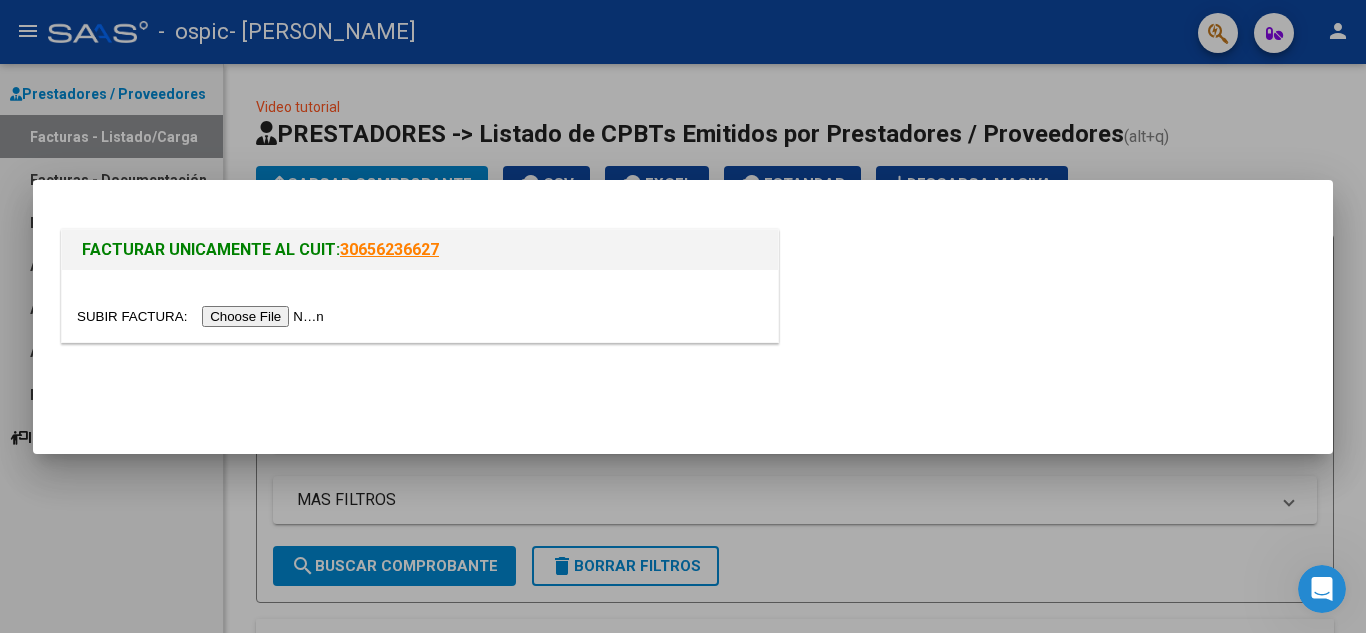 click at bounding box center (203, 316) 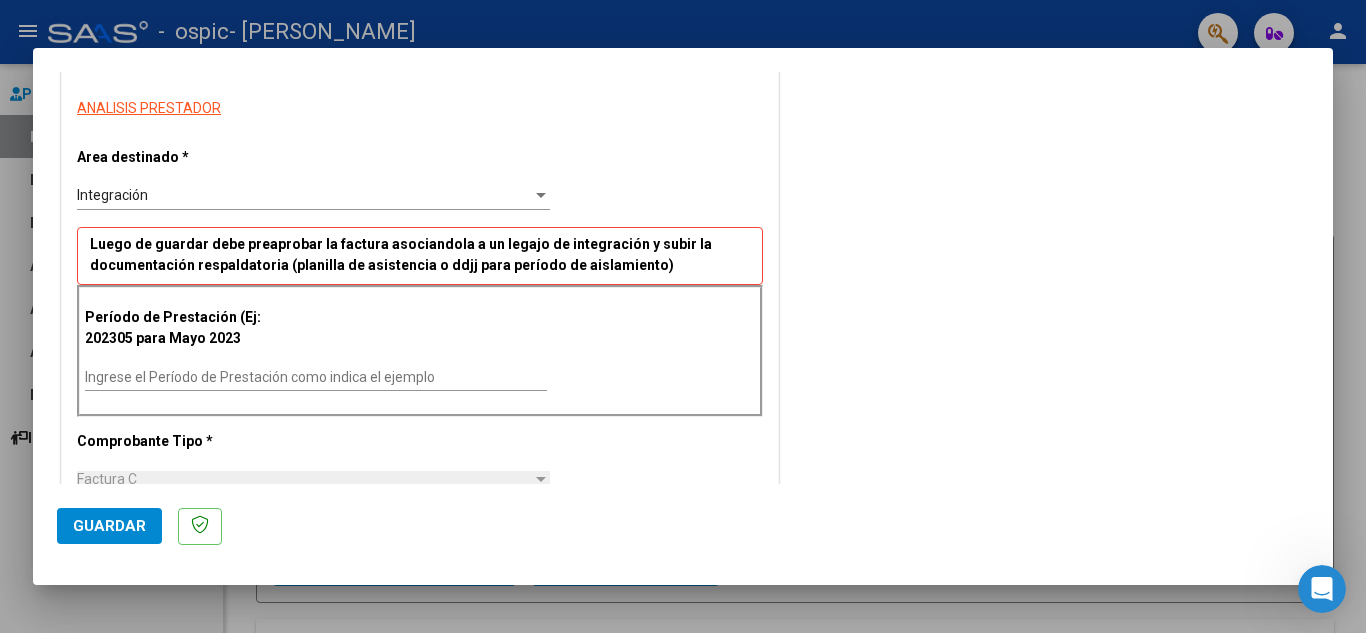 scroll, scrollTop: 400, scrollLeft: 0, axis: vertical 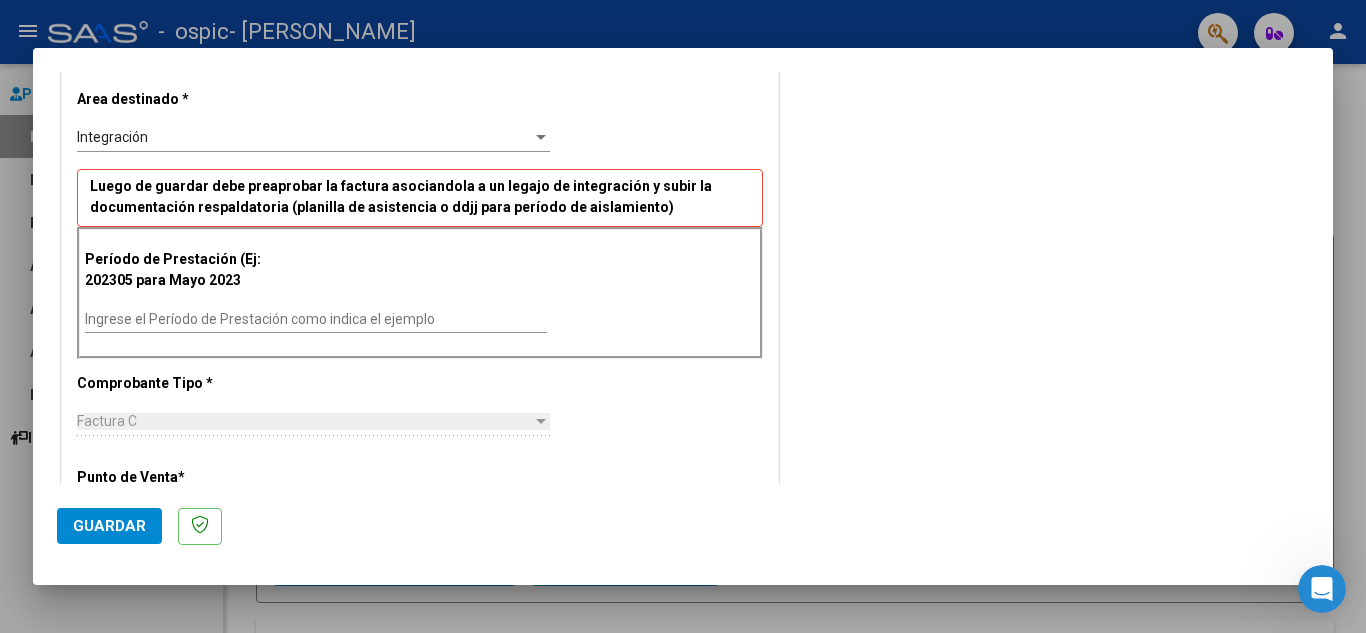 click on "Ingrese el Período de Prestación como indica el ejemplo" at bounding box center [316, 319] 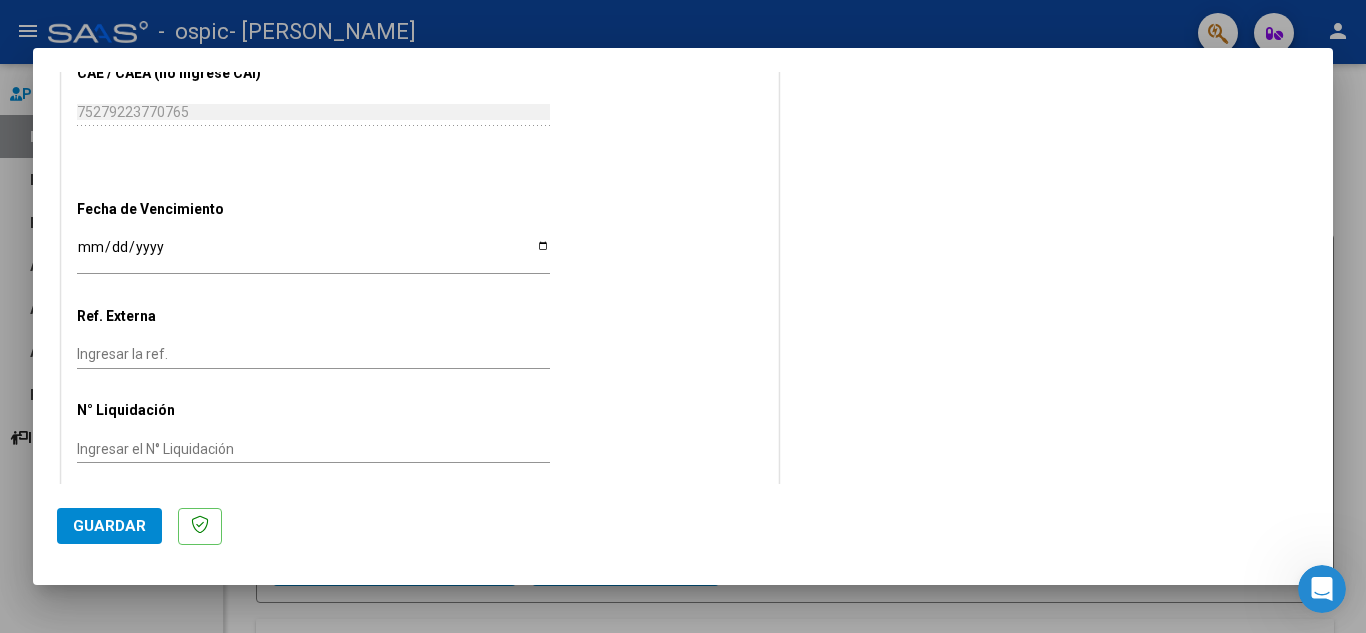 scroll, scrollTop: 1200, scrollLeft: 0, axis: vertical 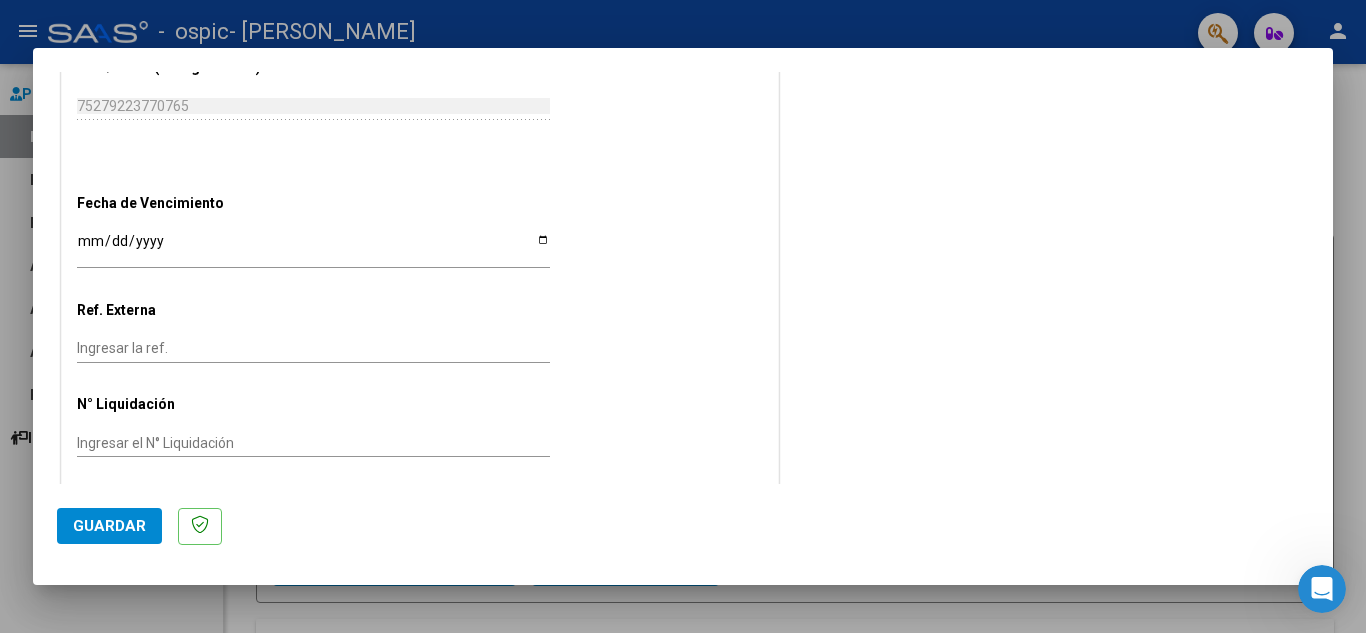 type on "202506" 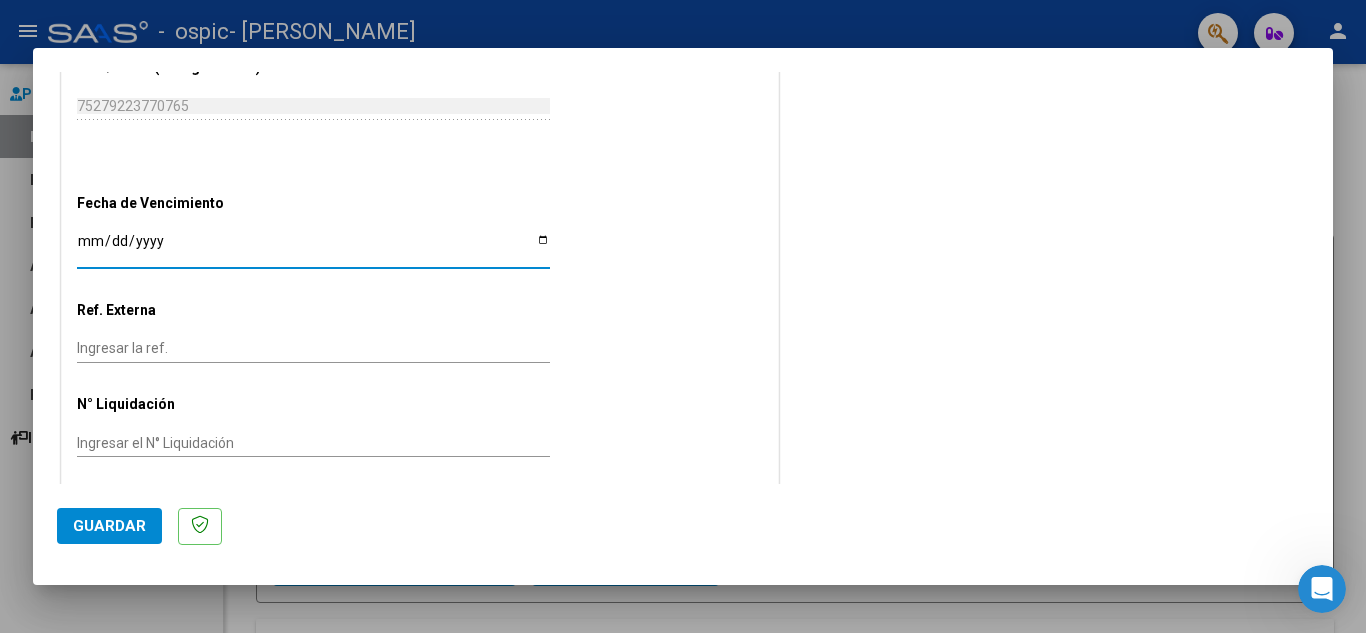 click on "Ingresar la fecha" at bounding box center (313, 248) 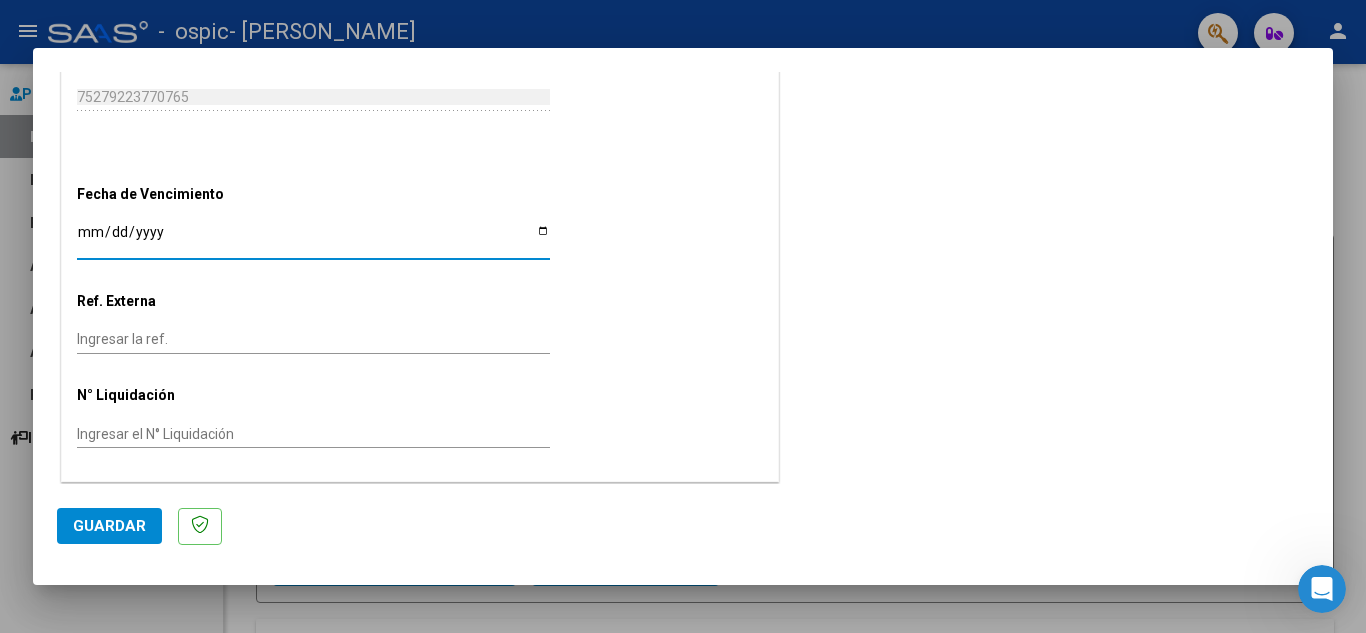 scroll, scrollTop: 1211, scrollLeft: 0, axis: vertical 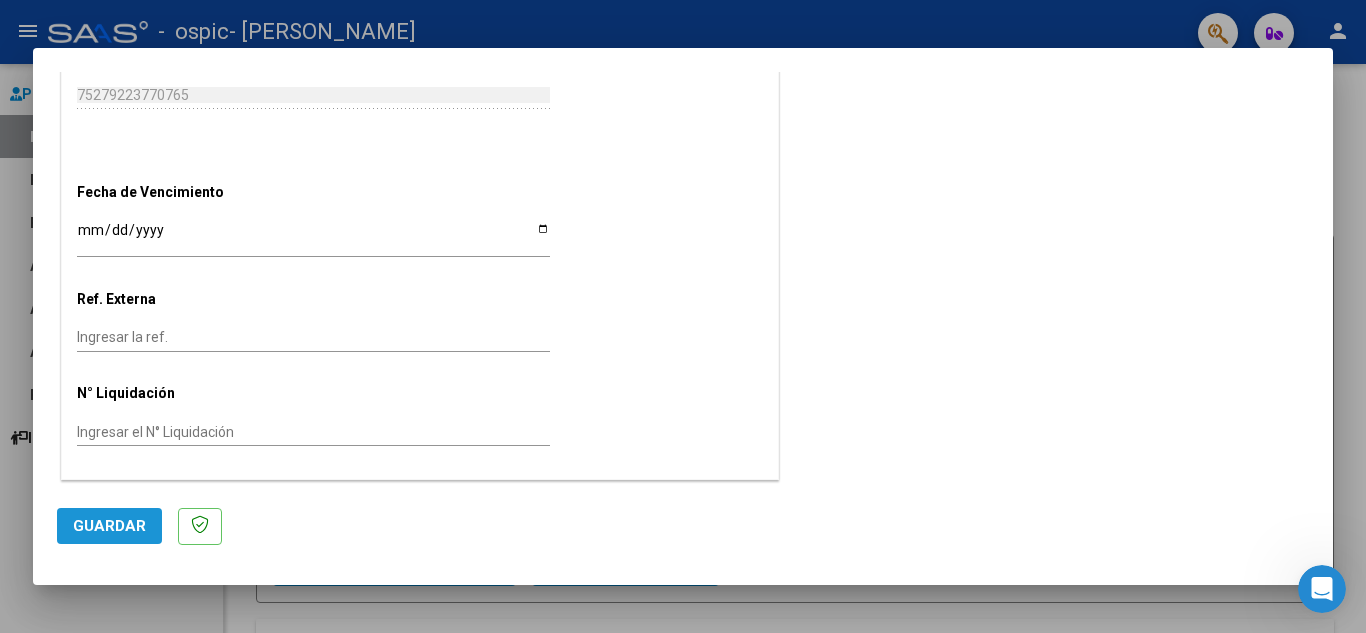click on "Guardar" 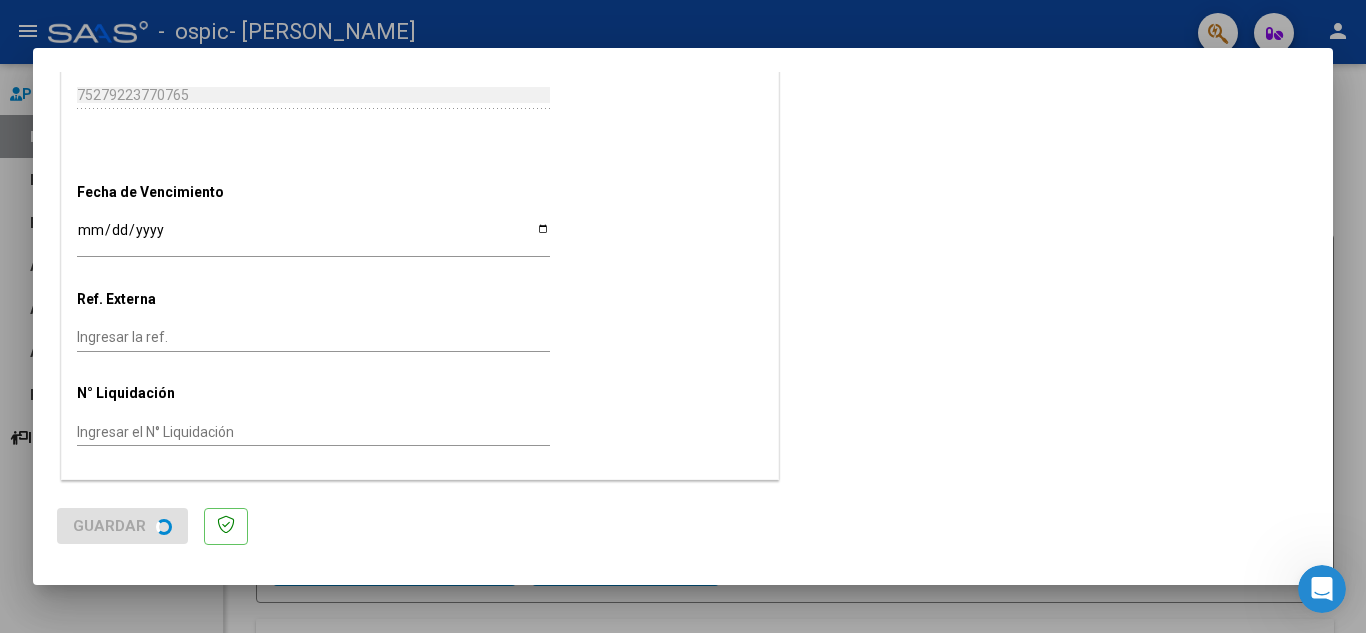 scroll, scrollTop: 0, scrollLeft: 0, axis: both 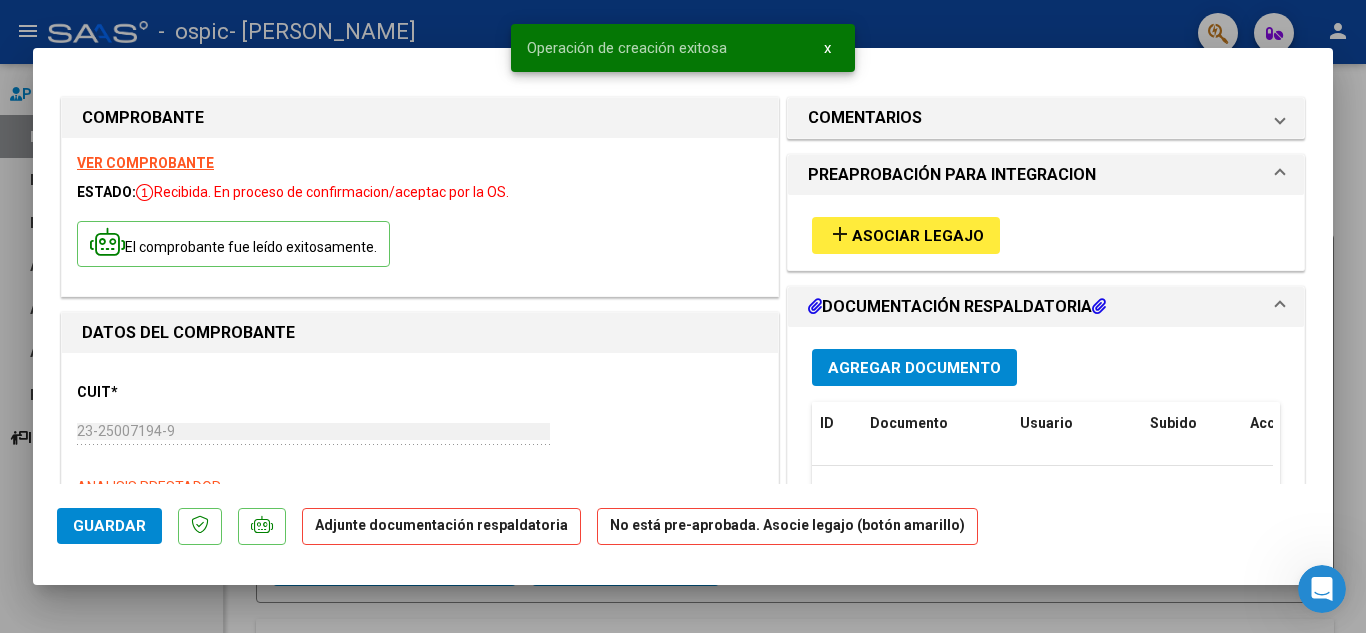 click on "add Asociar Legajo" at bounding box center [906, 235] 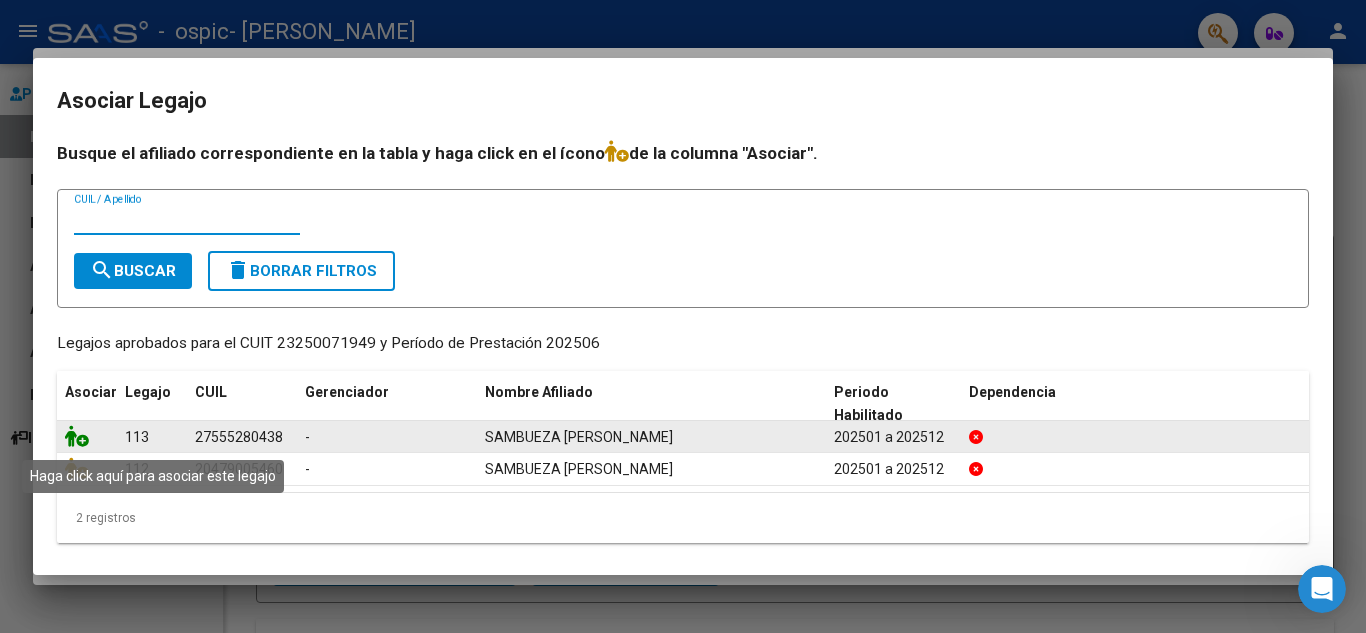 click 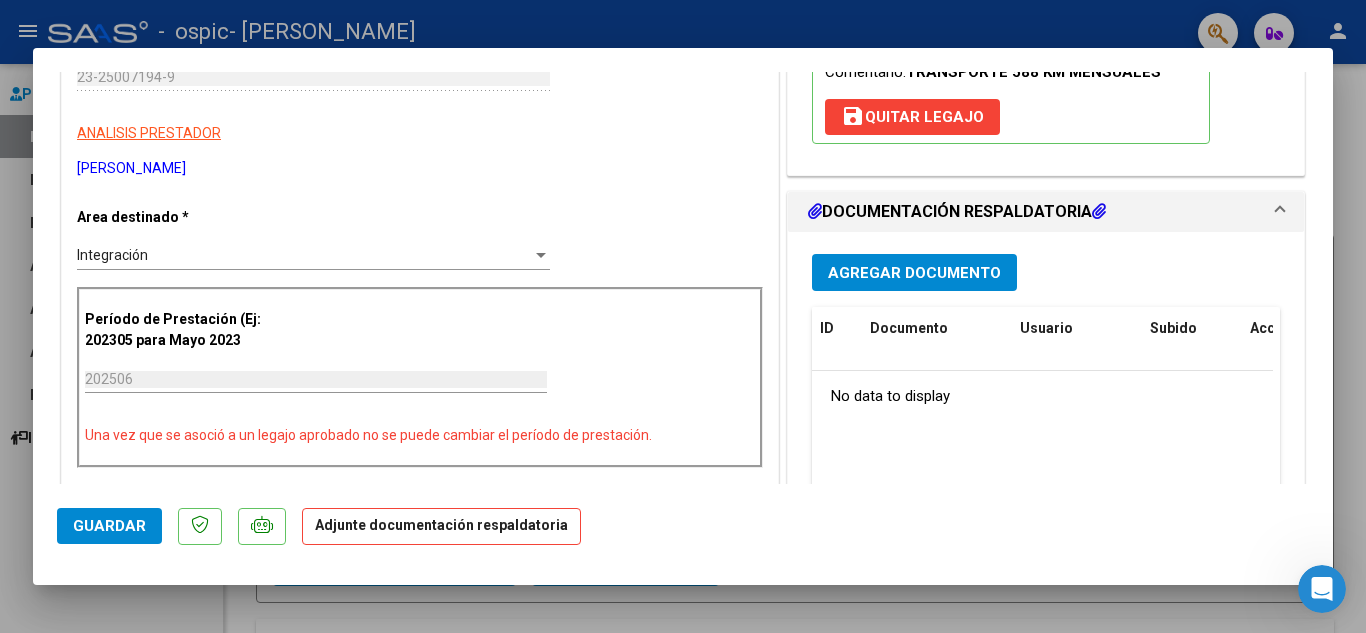 scroll, scrollTop: 400, scrollLeft: 0, axis: vertical 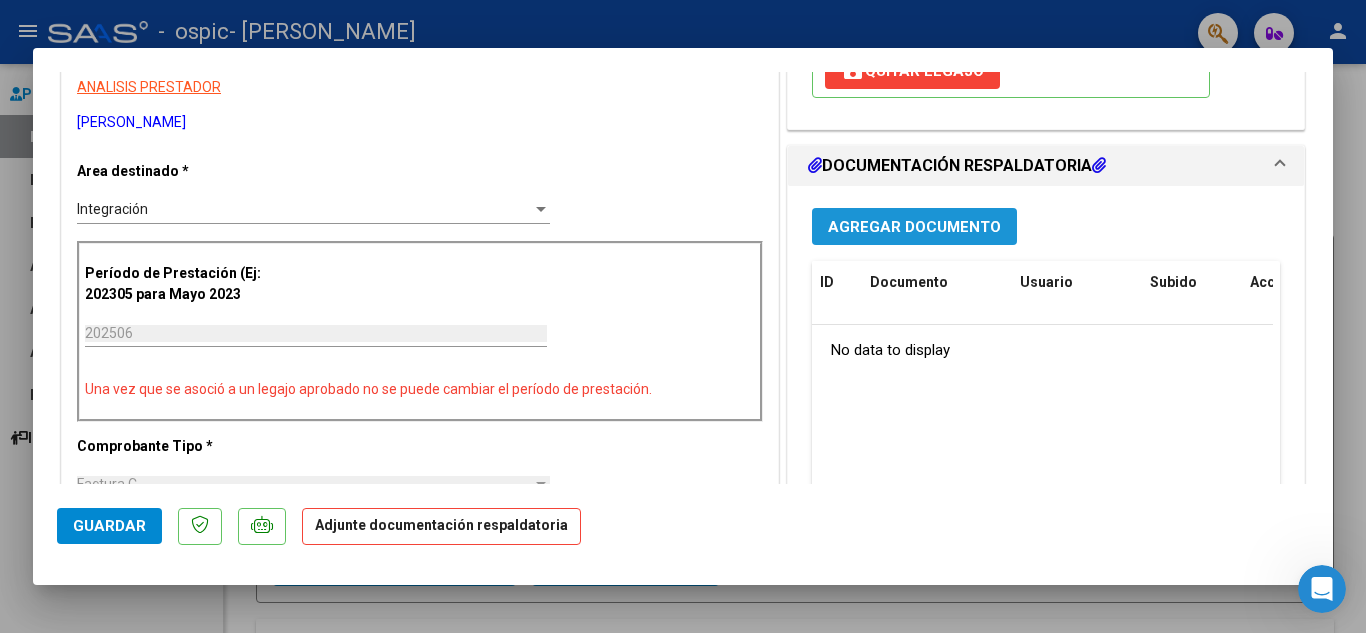click on "Agregar Documento" at bounding box center (914, 227) 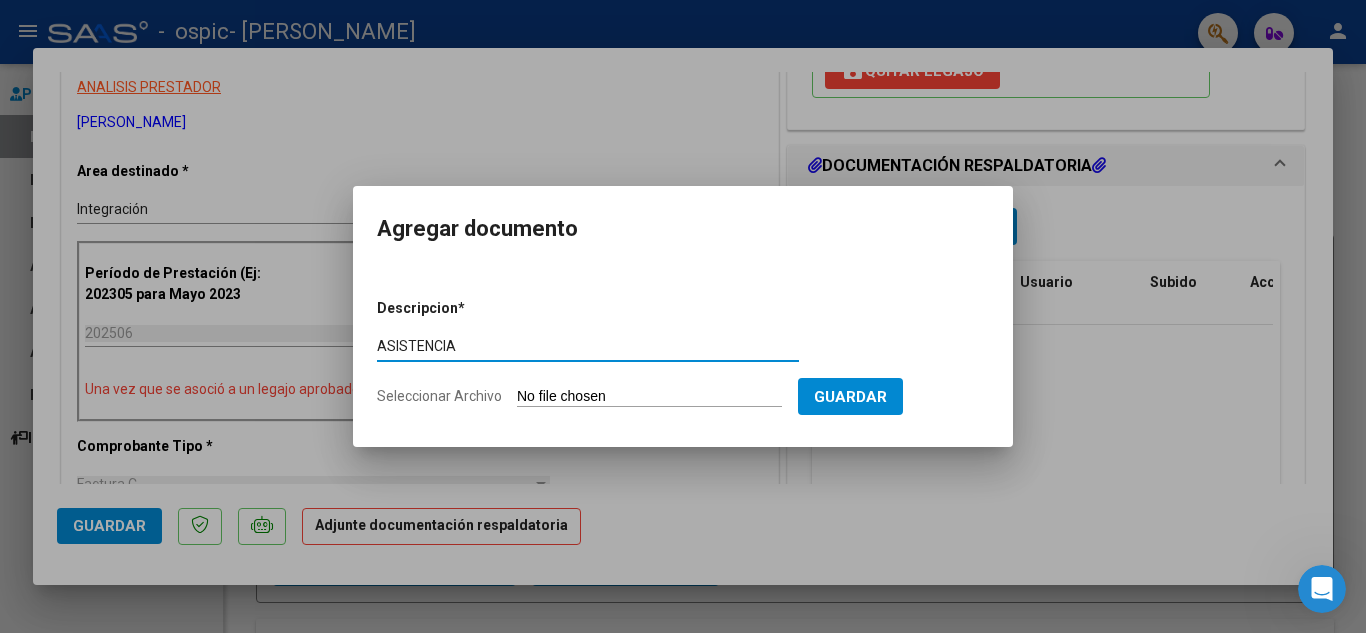 type on "ASISTENCIA" 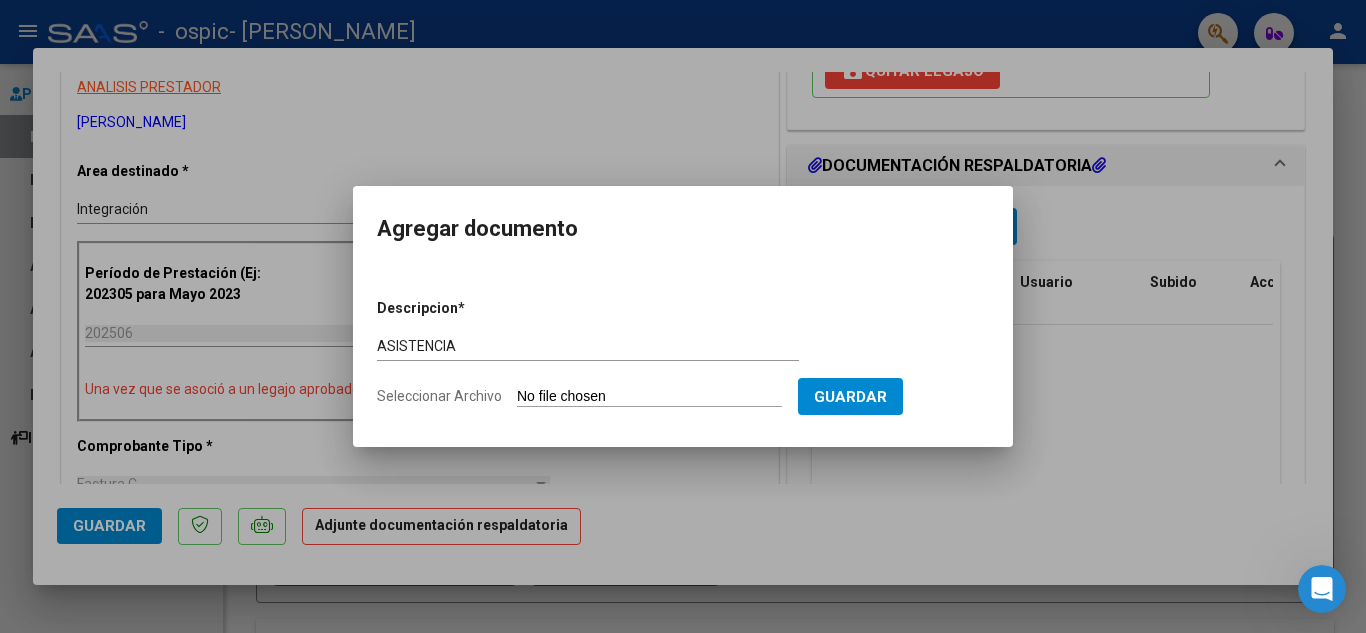 click on "Seleccionar Archivo" at bounding box center (649, 397) 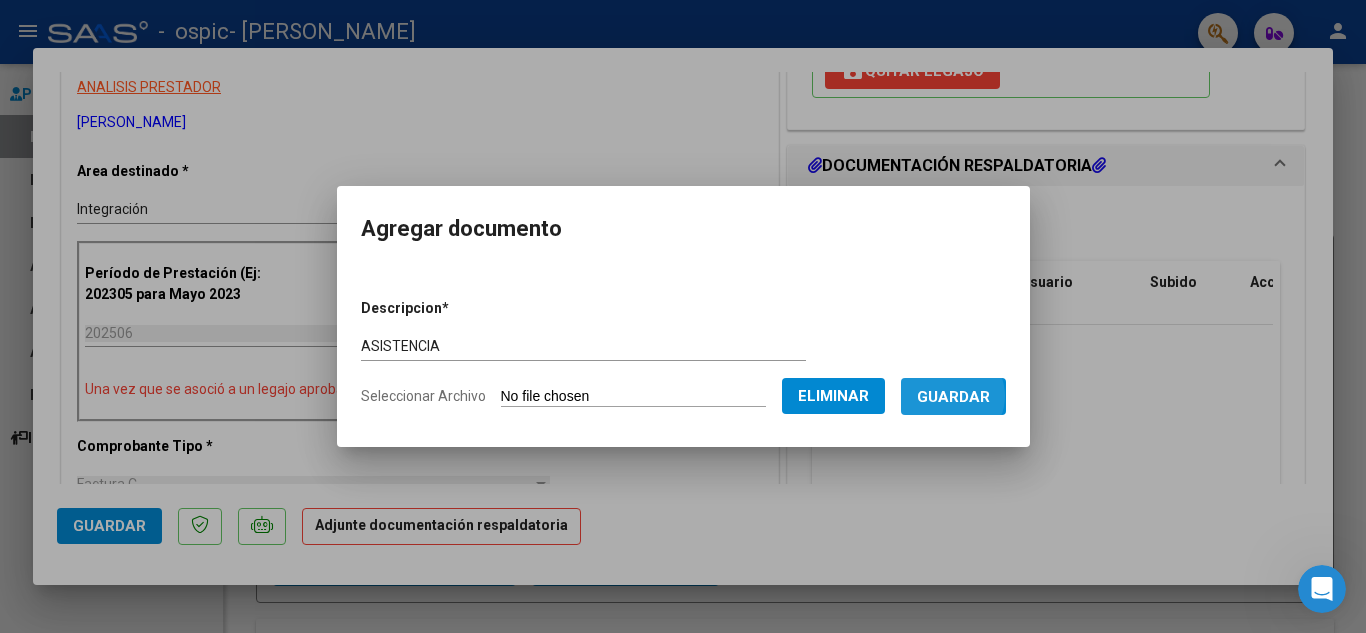 click on "Guardar" at bounding box center (953, 397) 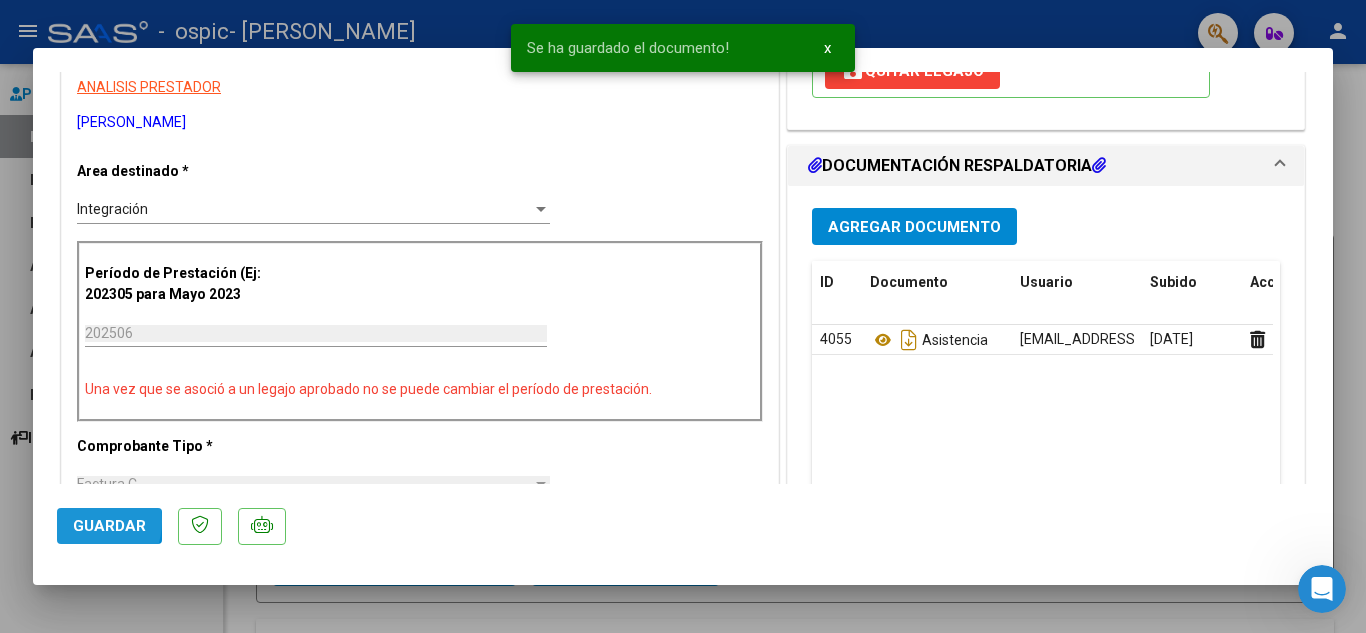 click on "Guardar" 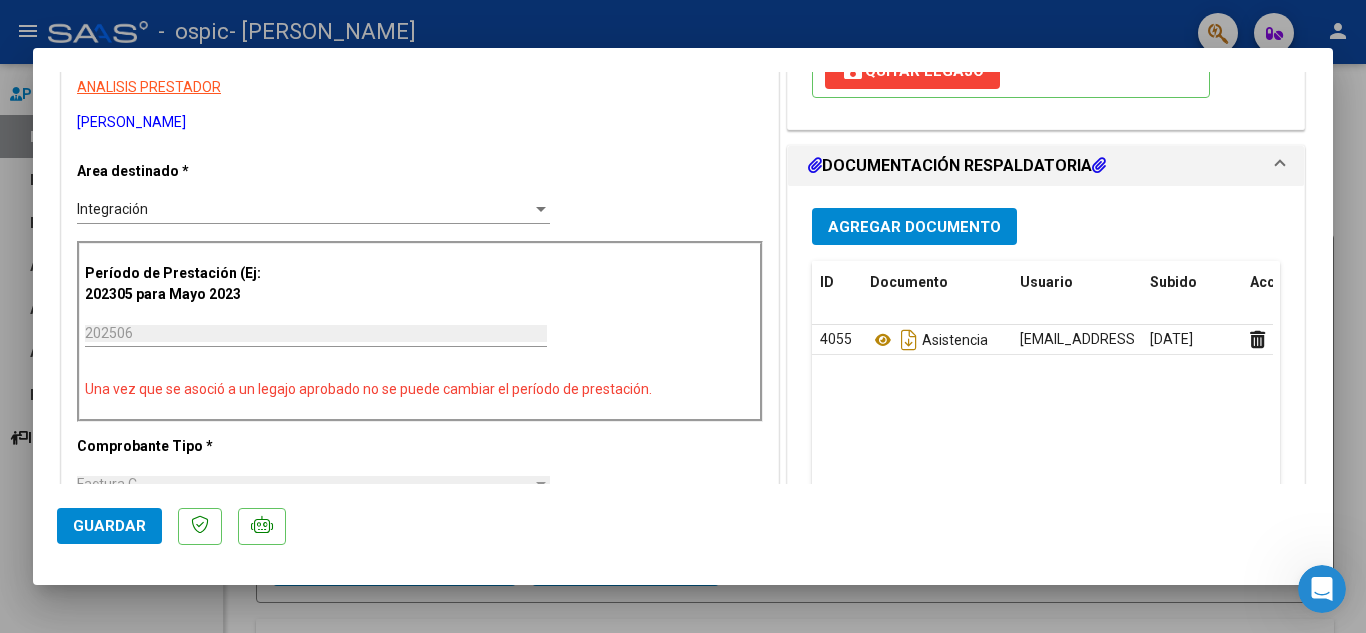 scroll, scrollTop: 2227, scrollLeft: 0, axis: vertical 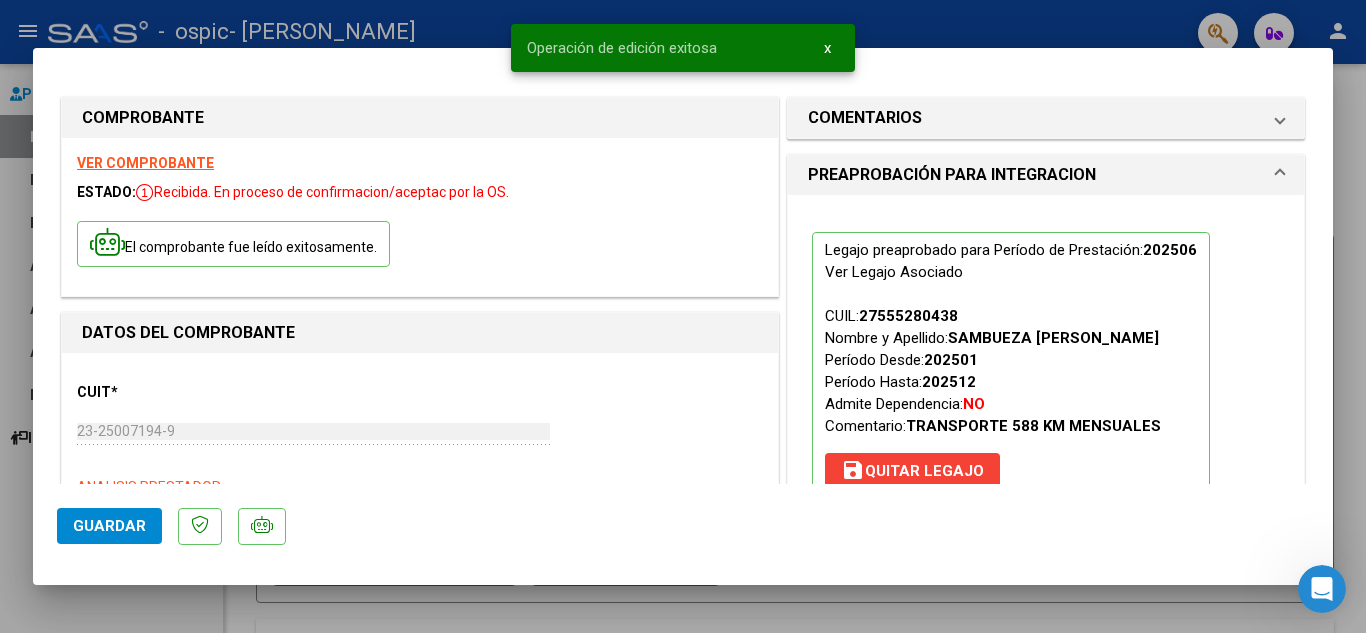 click at bounding box center (683, 316) 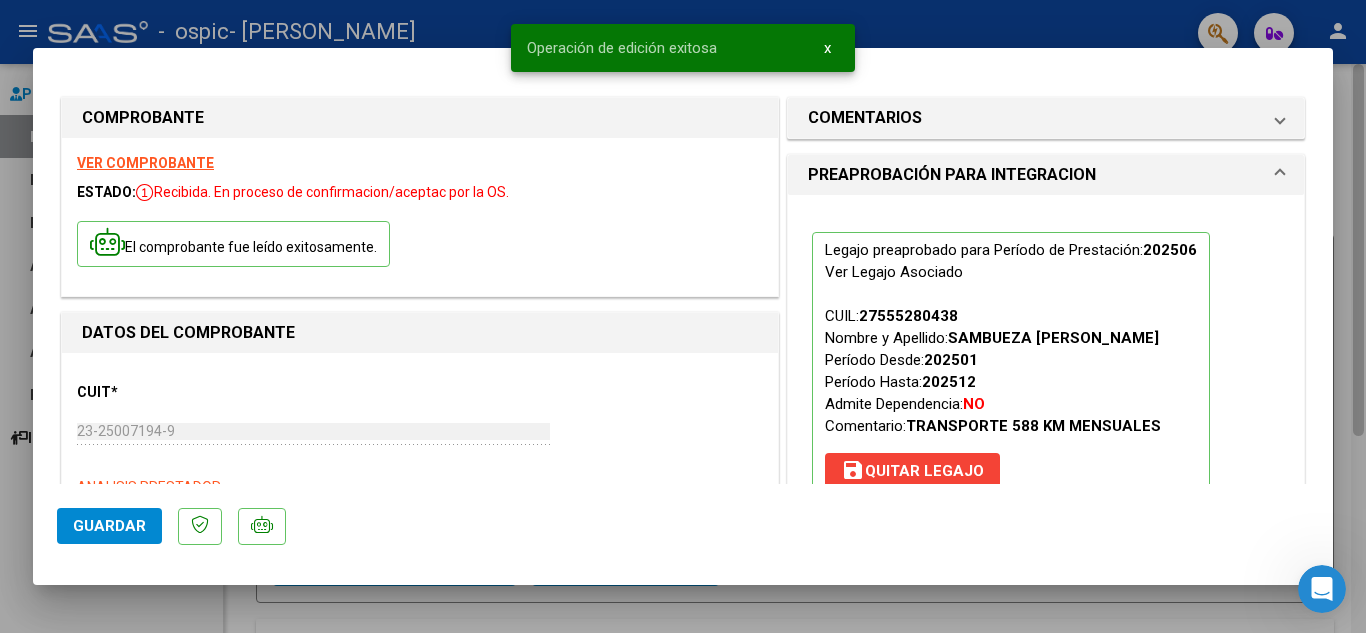 type 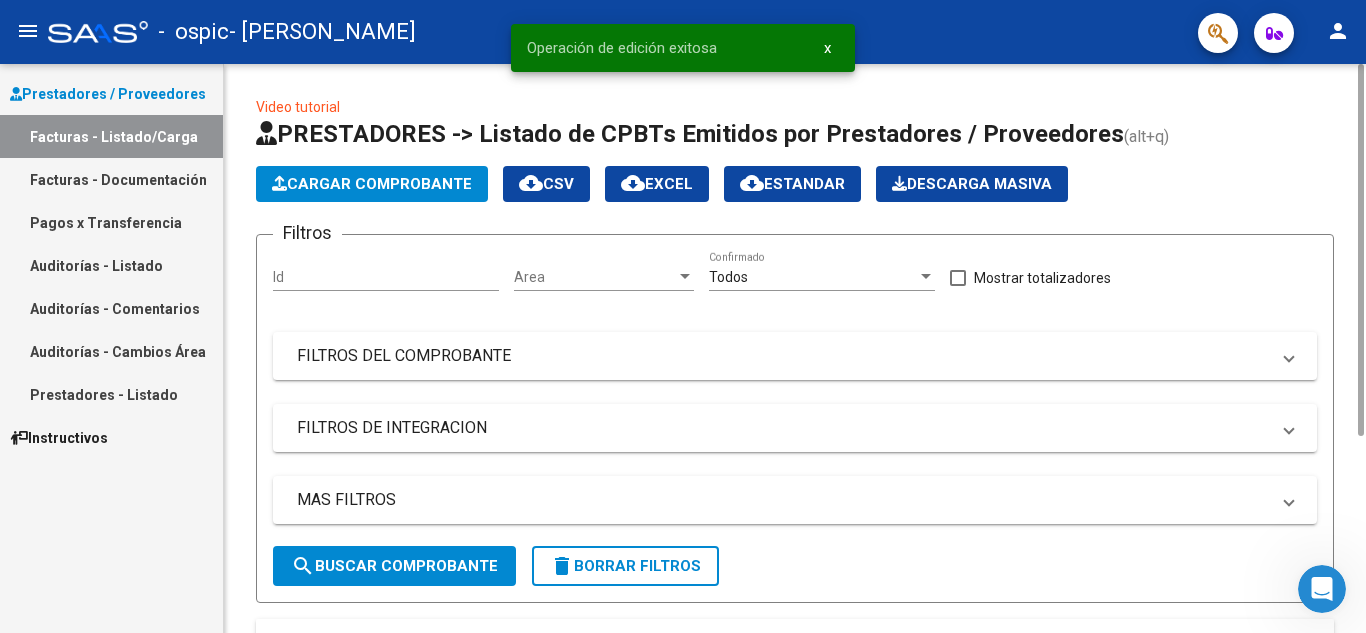 click on "Cargar Comprobante" 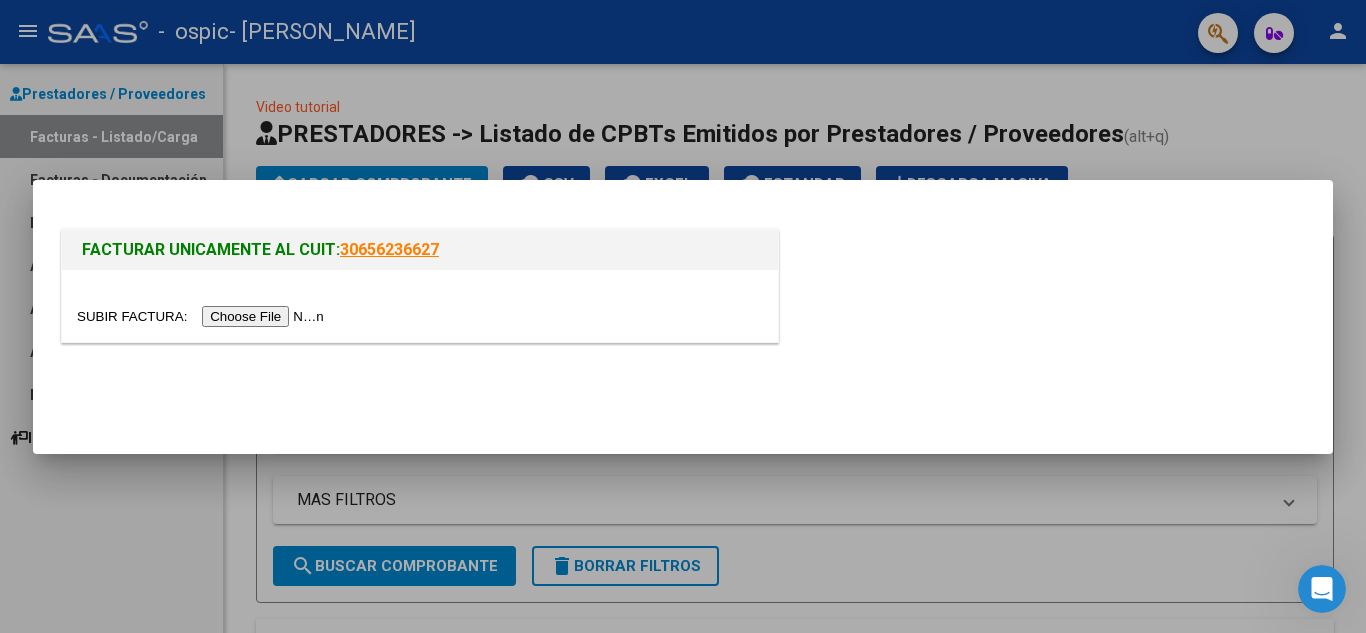 click at bounding box center (203, 316) 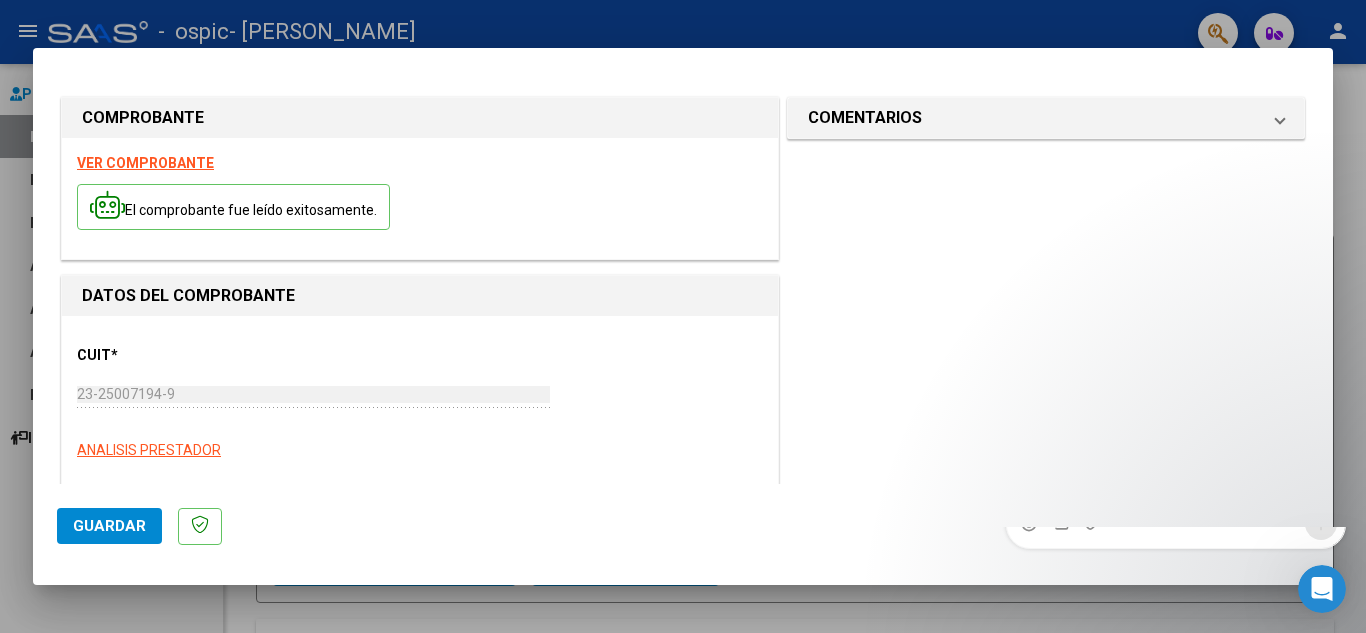 scroll, scrollTop: 0, scrollLeft: 0, axis: both 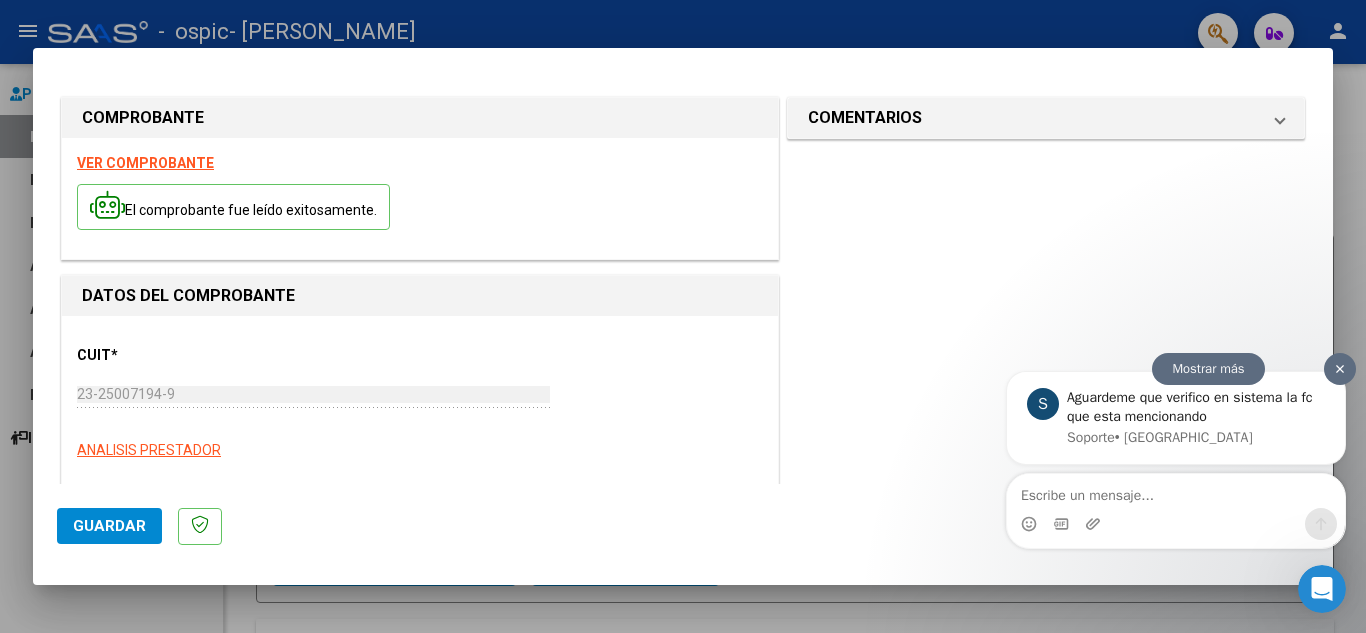 click on "Aguardeme que verifico en sistema la fc que esta mencionando" at bounding box center (1196, 406) 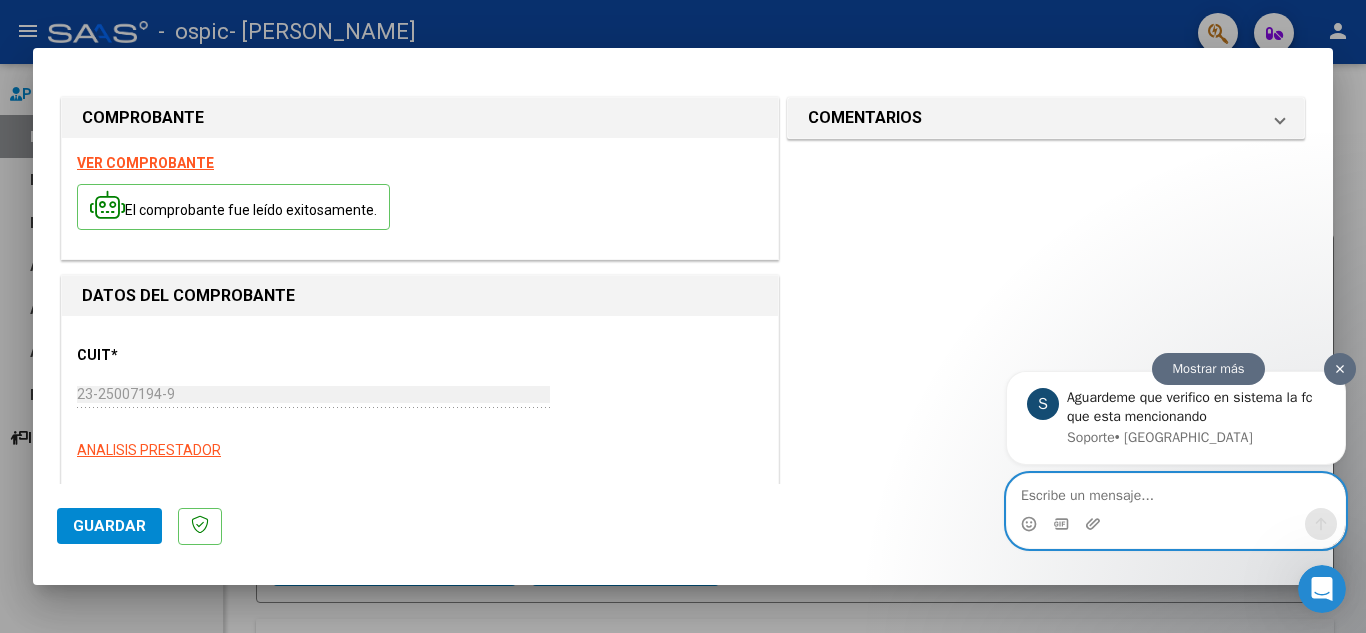click at bounding box center (1176, 490) 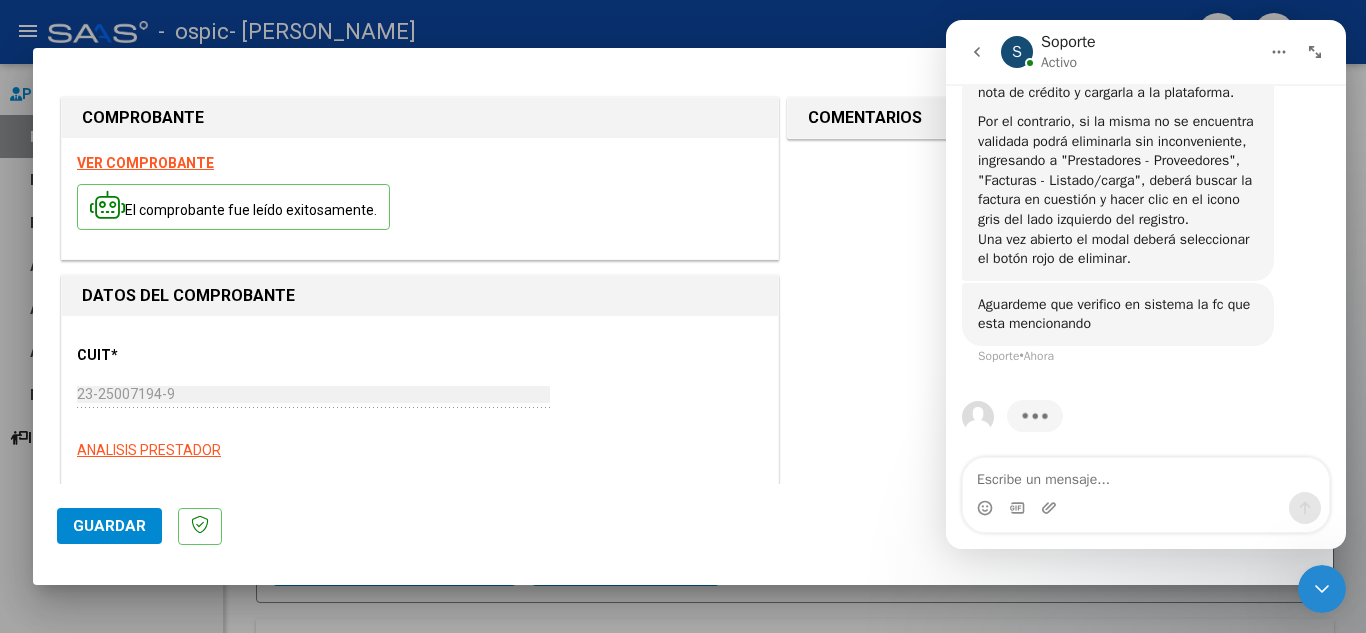 scroll, scrollTop: 2292, scrollLeft: 0, axis: vertical 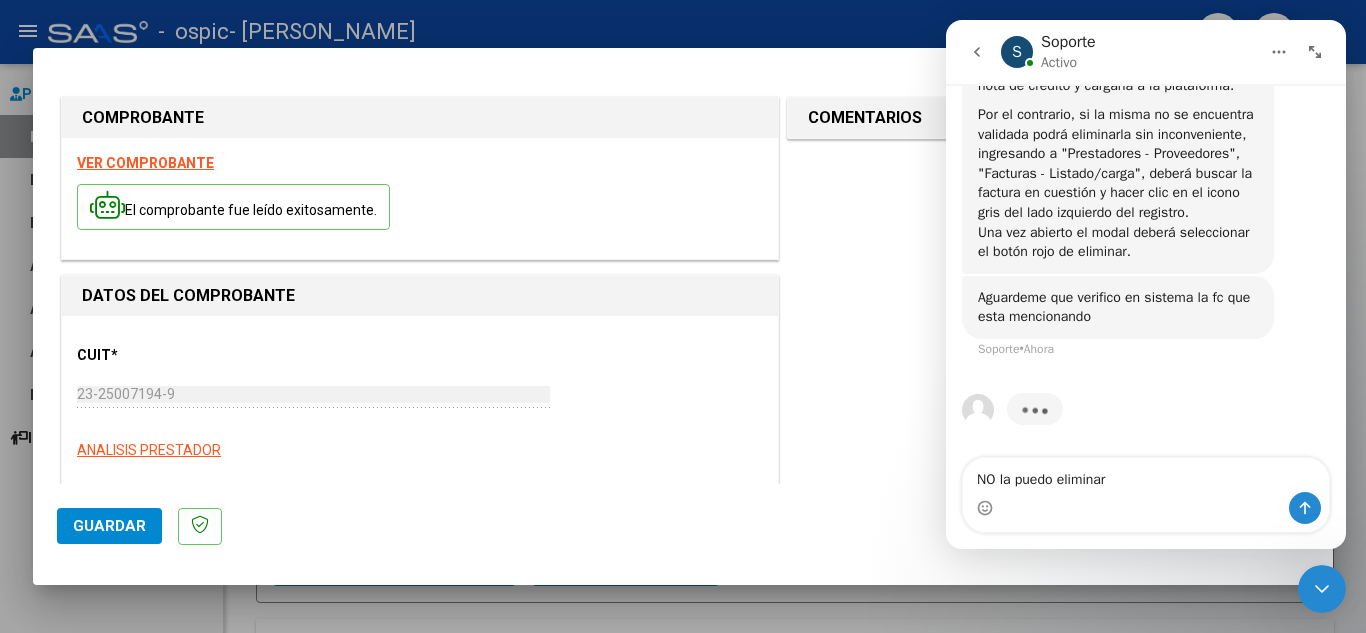 type on "NO la puedo eliminar" 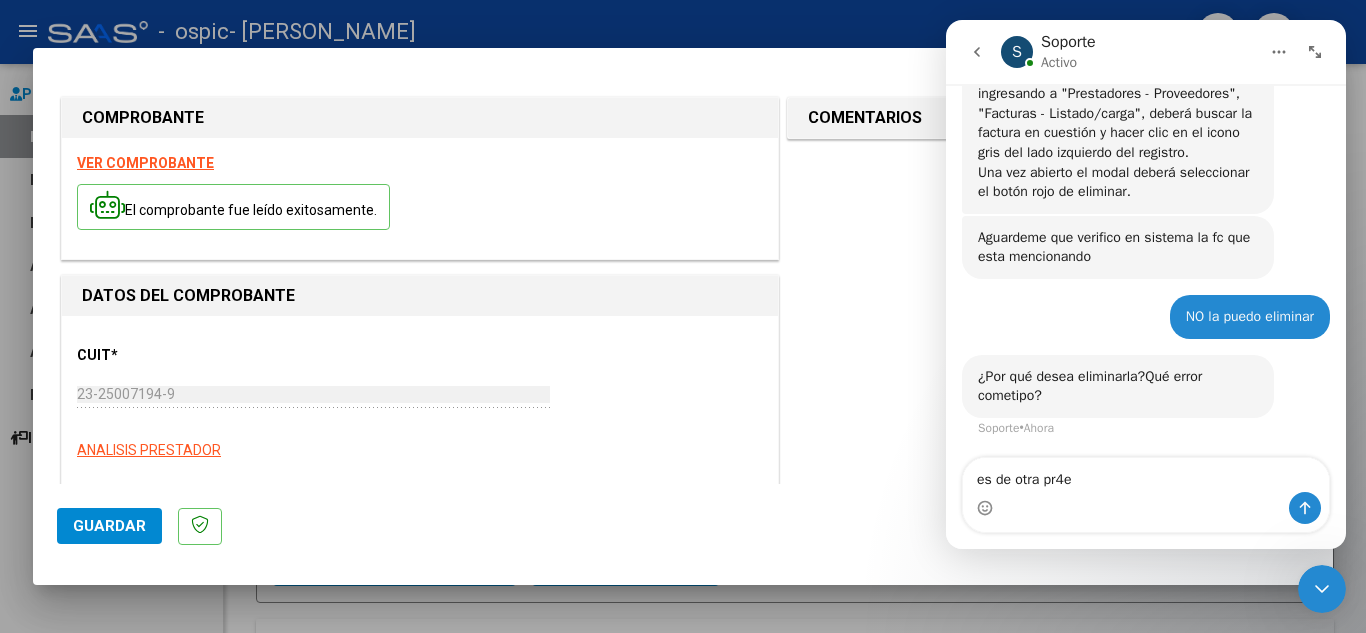 scroll, scrollTop: 2431, scrollLeft: 0, axis: vertical 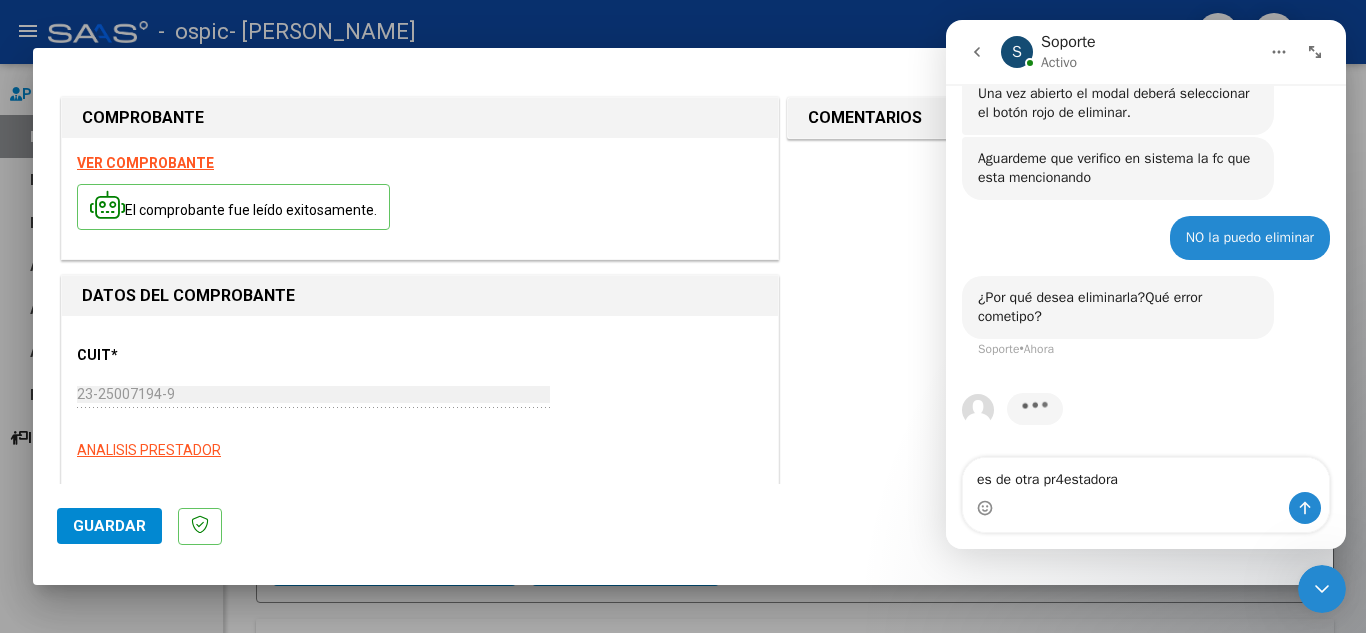 type on "es de otra pr4estadora" 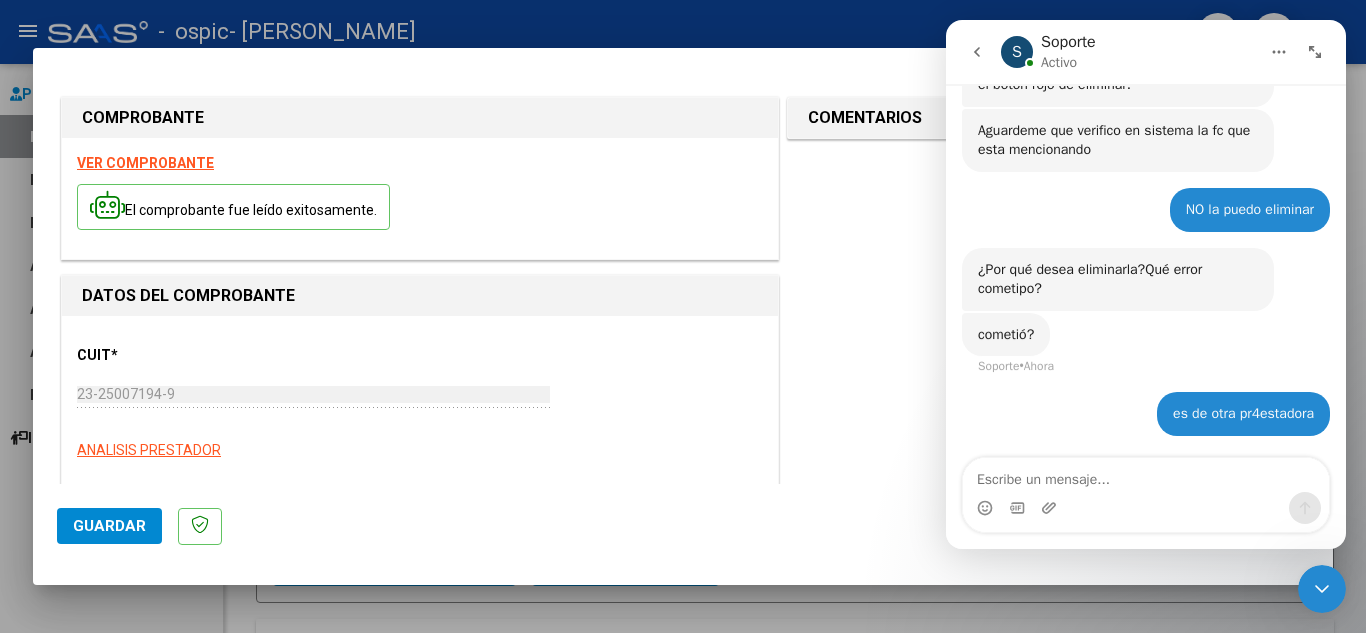 scroll, scrollTop: 2459, scrollLeft: 0, axis: vertical 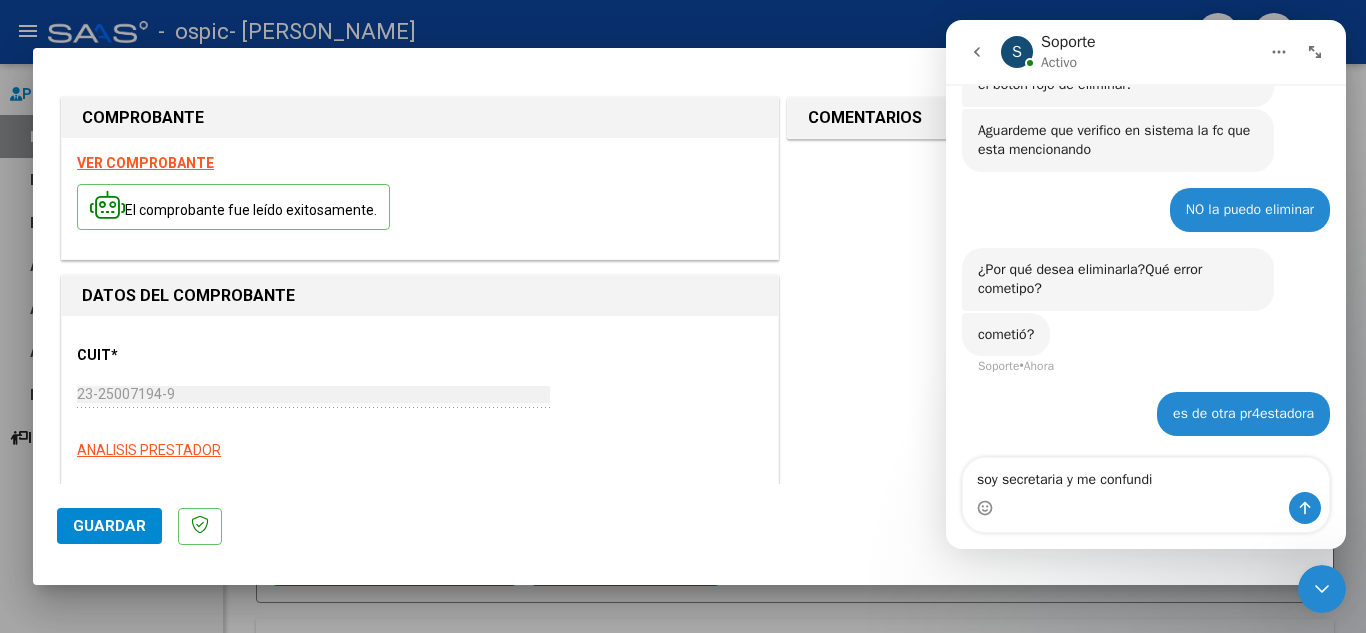 type on "soy secretaria y me confundi" 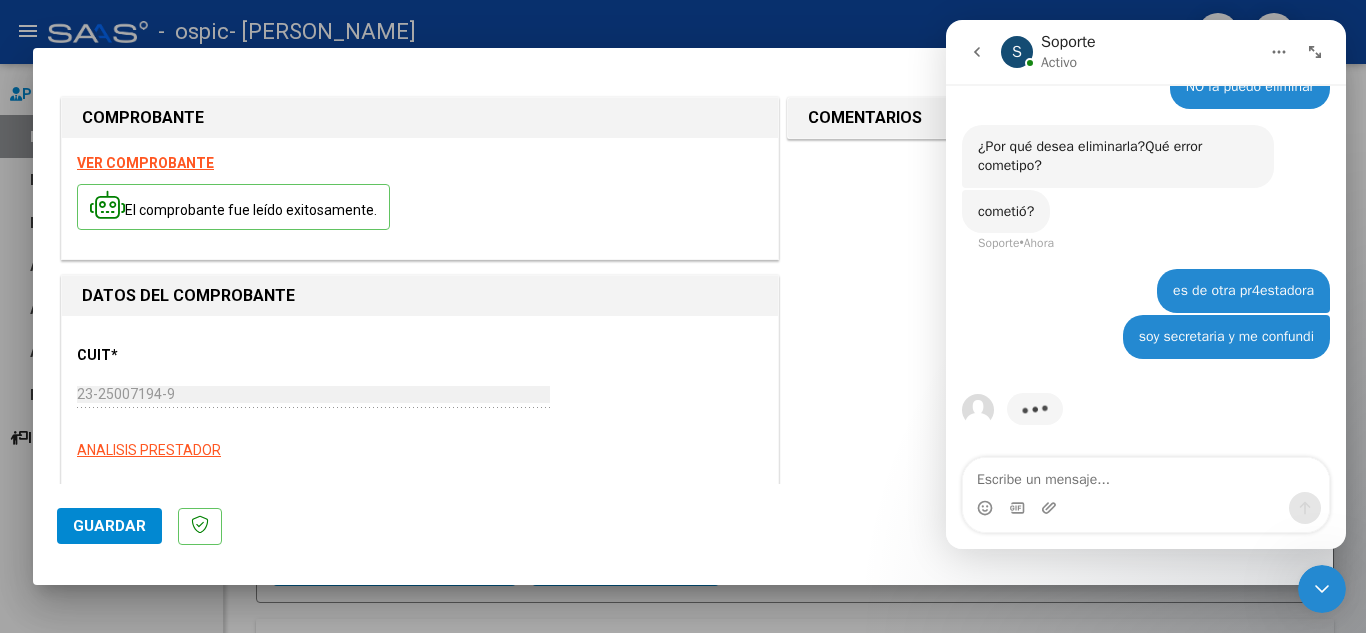 scroll, scrollTop: 2505, scrollLeft: 0, axis: vertical 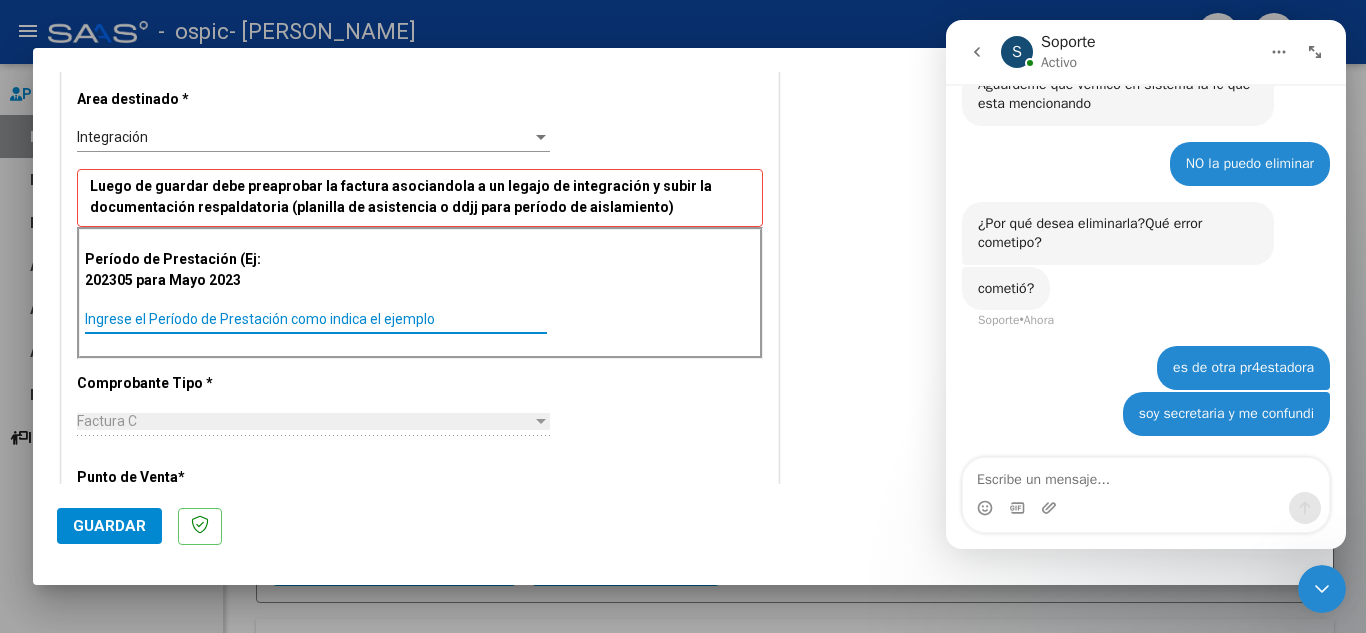 click on "Ingrese el Período de Prestación como indica el ejemplo" at bounding box center [316, 319] 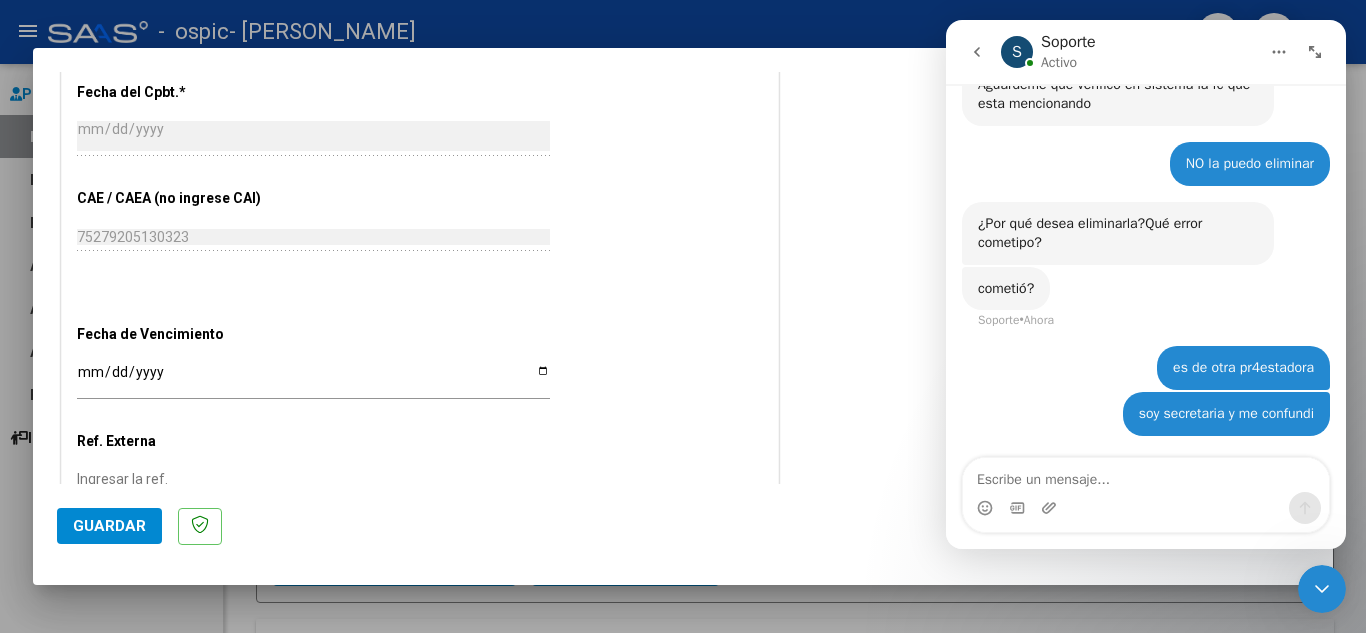 scroll, scrollTop: 1100, scrollLeft: 0, axis: vertical 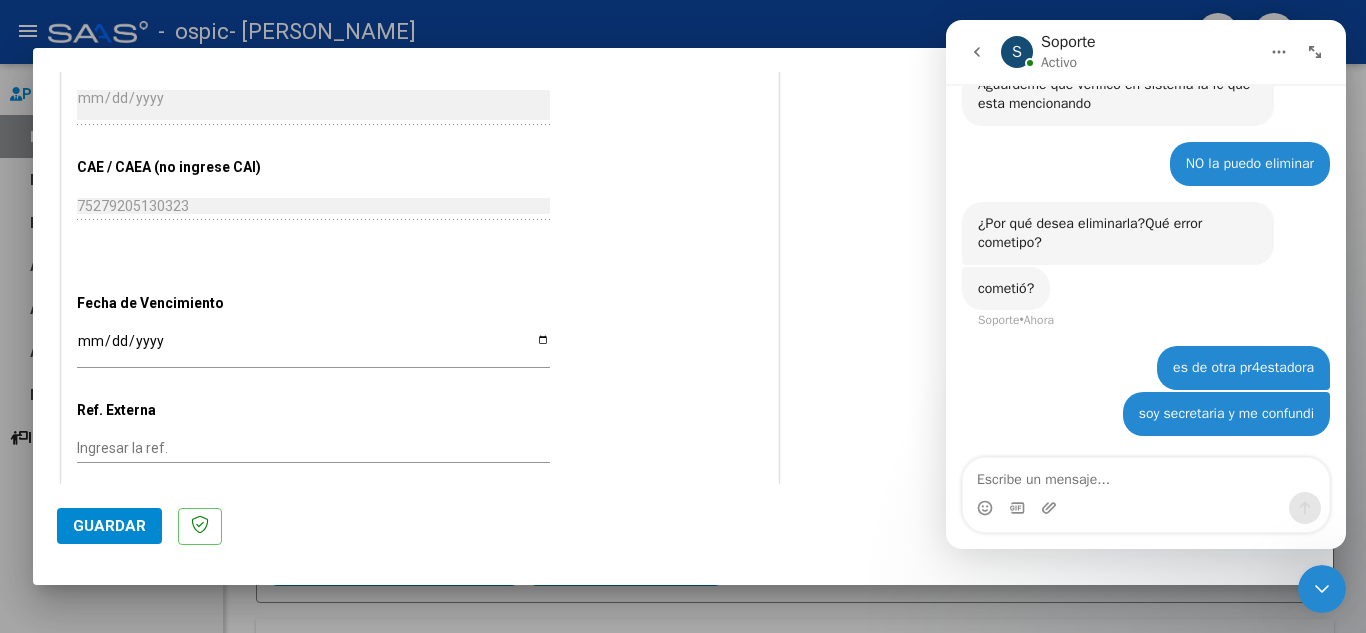 type on "202506" 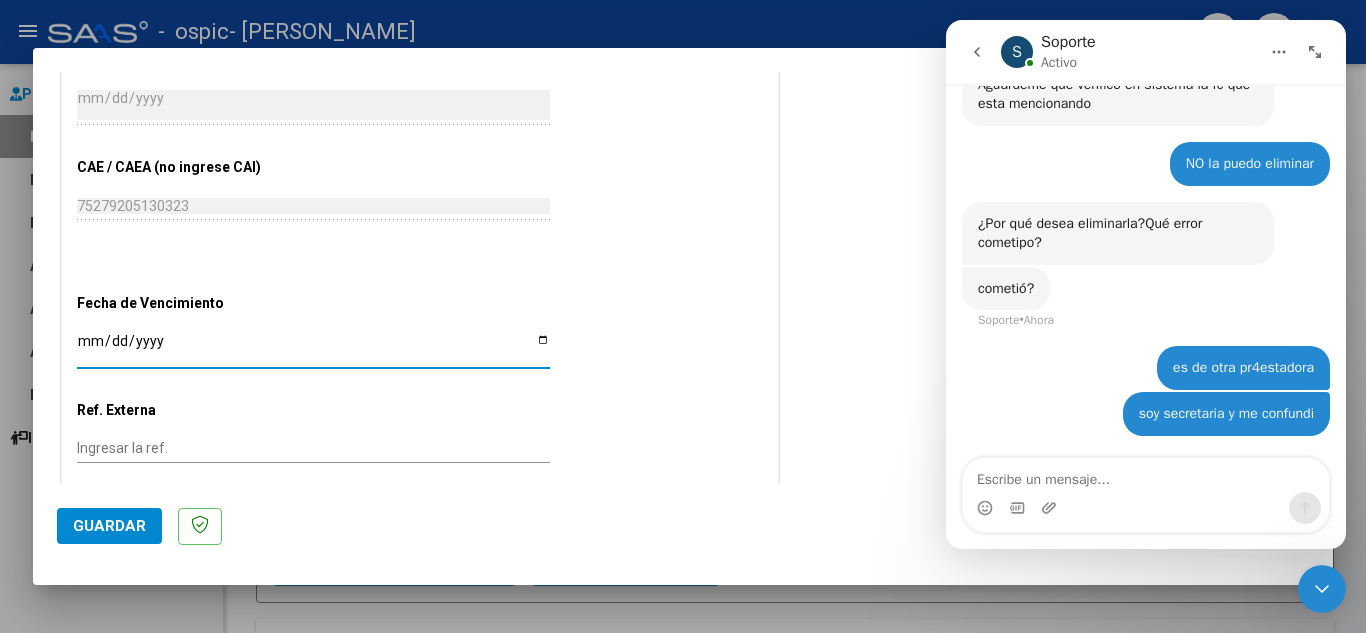 click on "Ingresar la fecha" at bounding box center [313, 348] 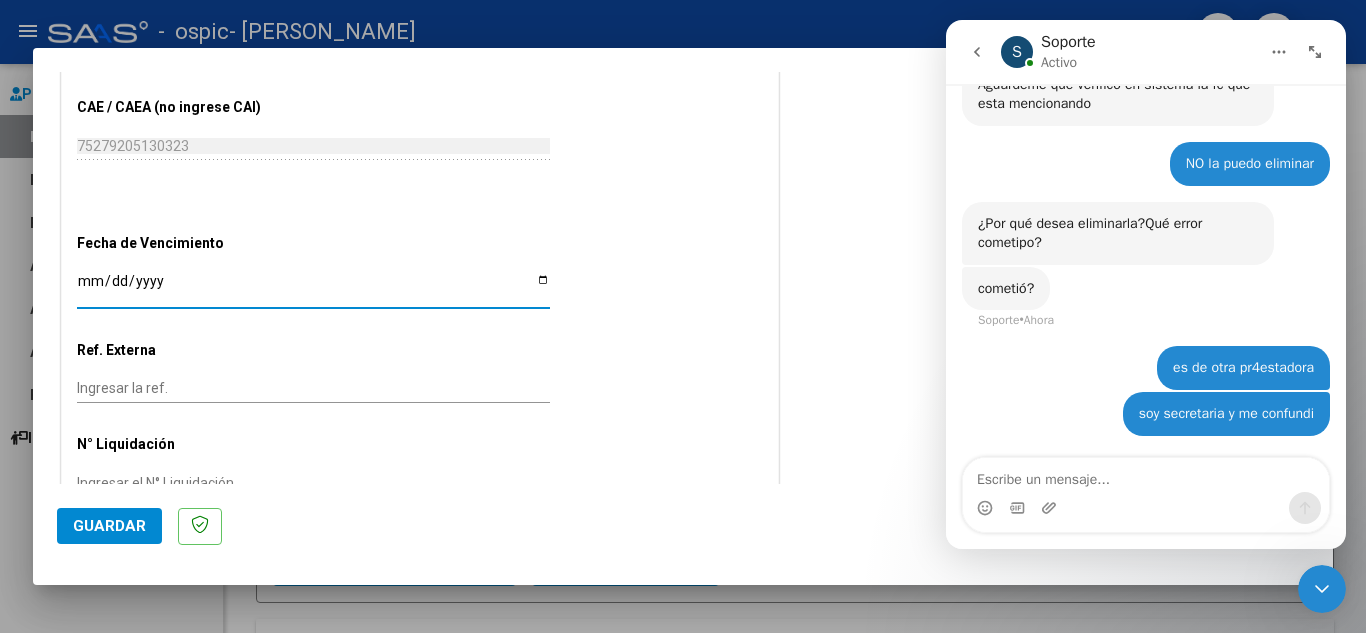 scroll, scrollTop: 1211, scrollLeft: 0, axis: vertical 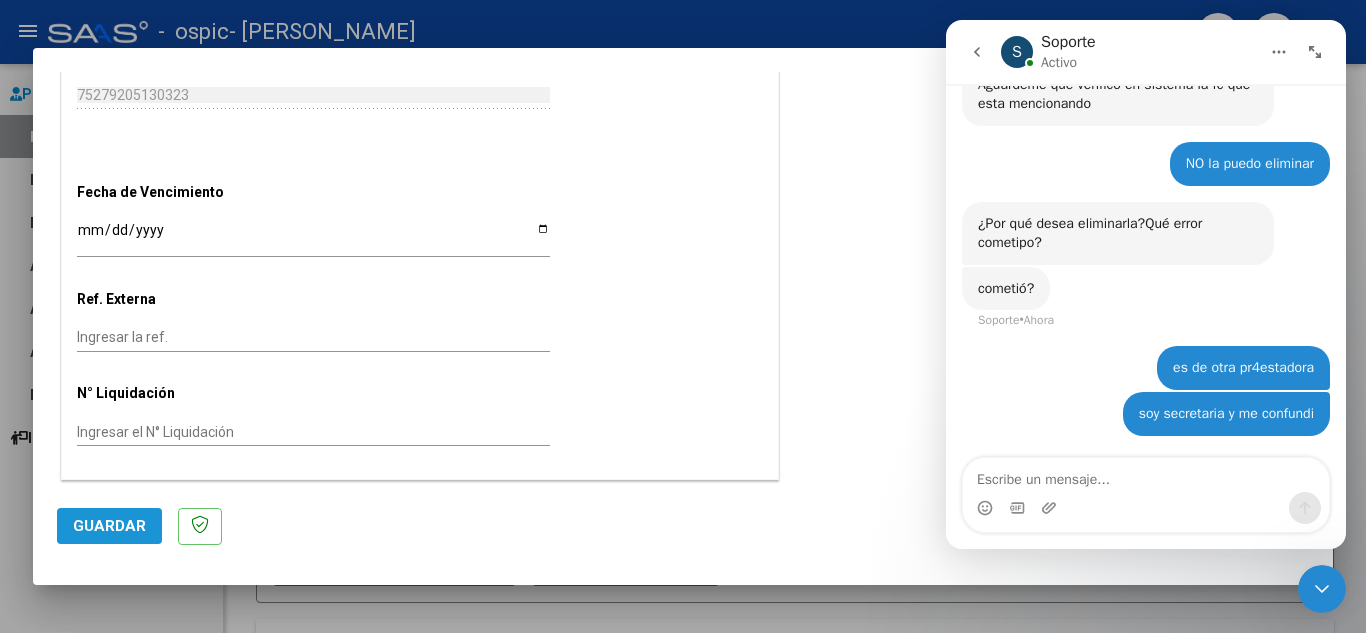 click on "Guardar" 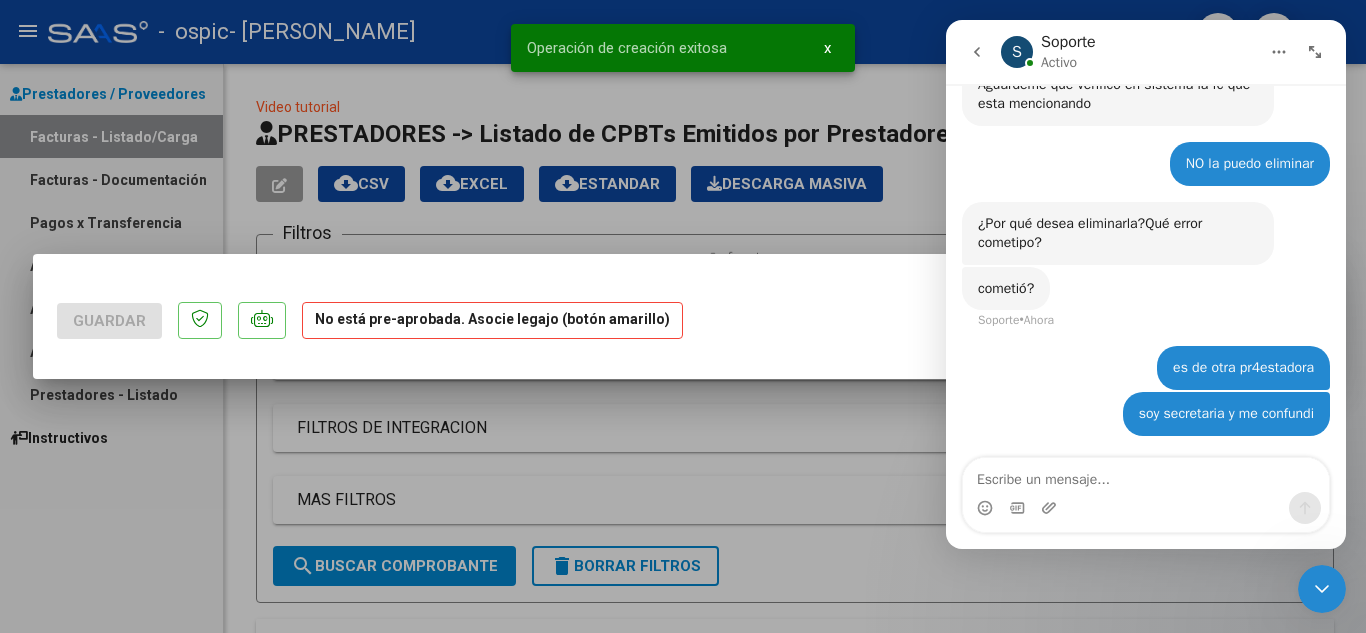 scroll, scrollTop: 0, scrollLeft: 0, axis: both 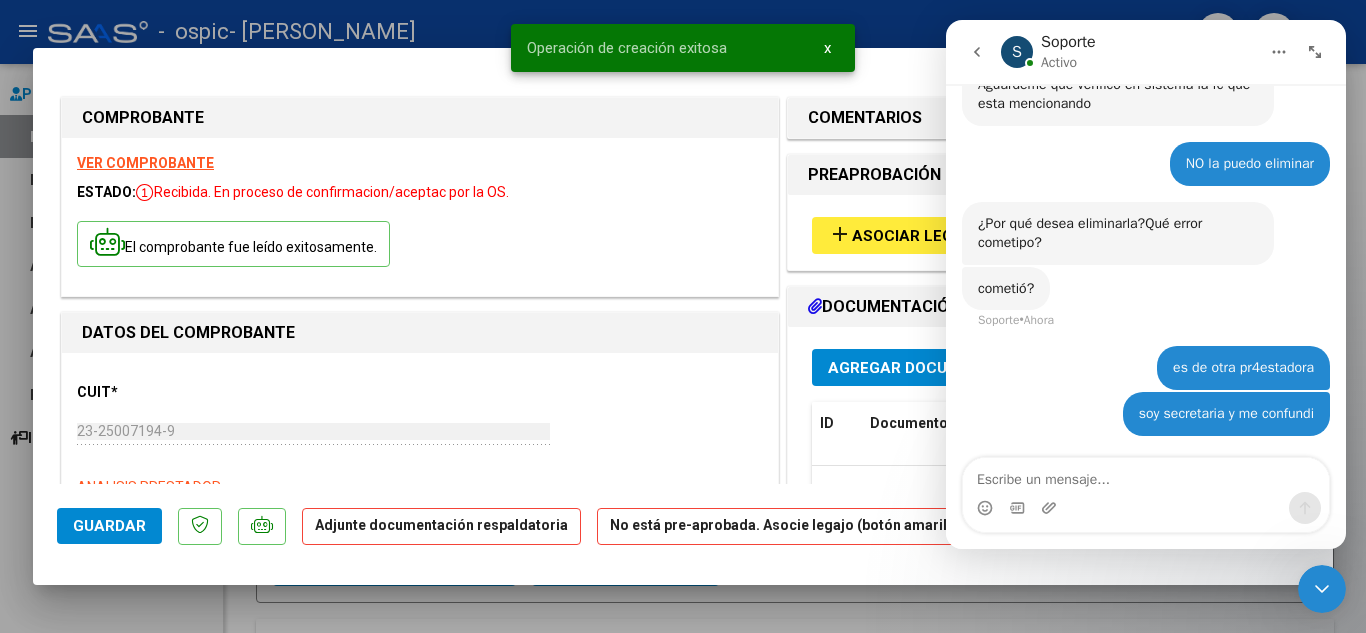 click 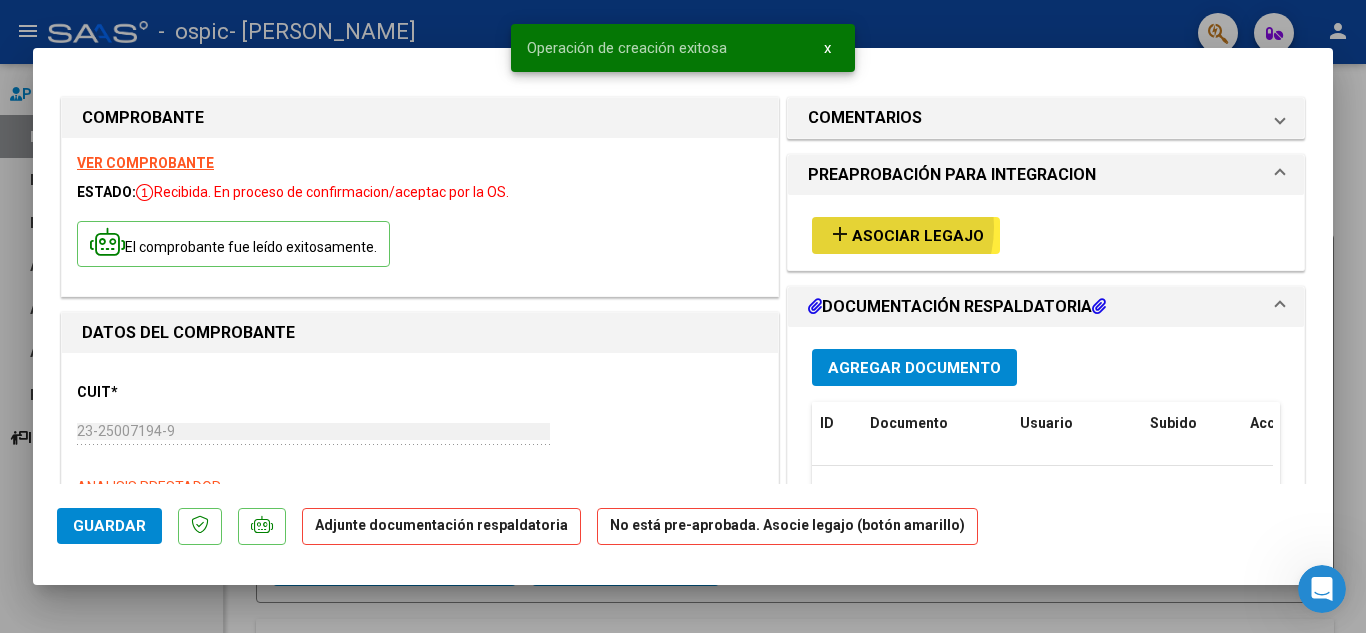 click on "Asociar Legajo" at bounding box center (918, 236) 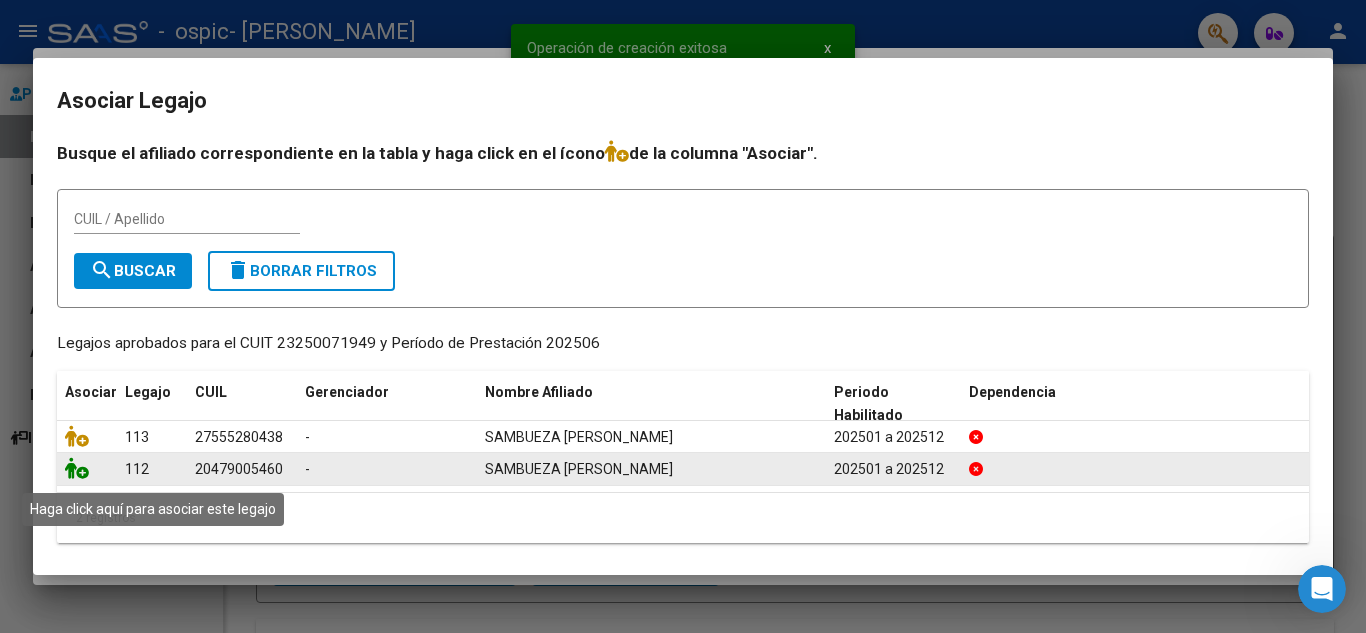 click 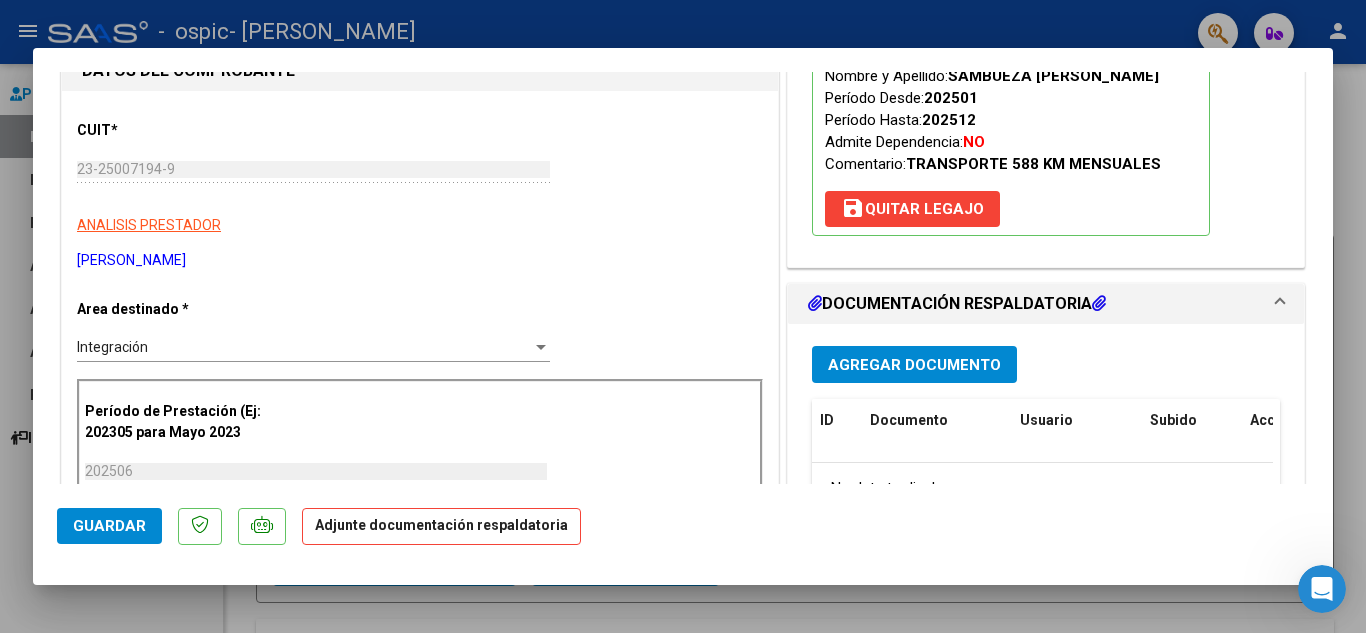 scroll, scrollTop: 300, scrollLeft: 0, axis: vertical 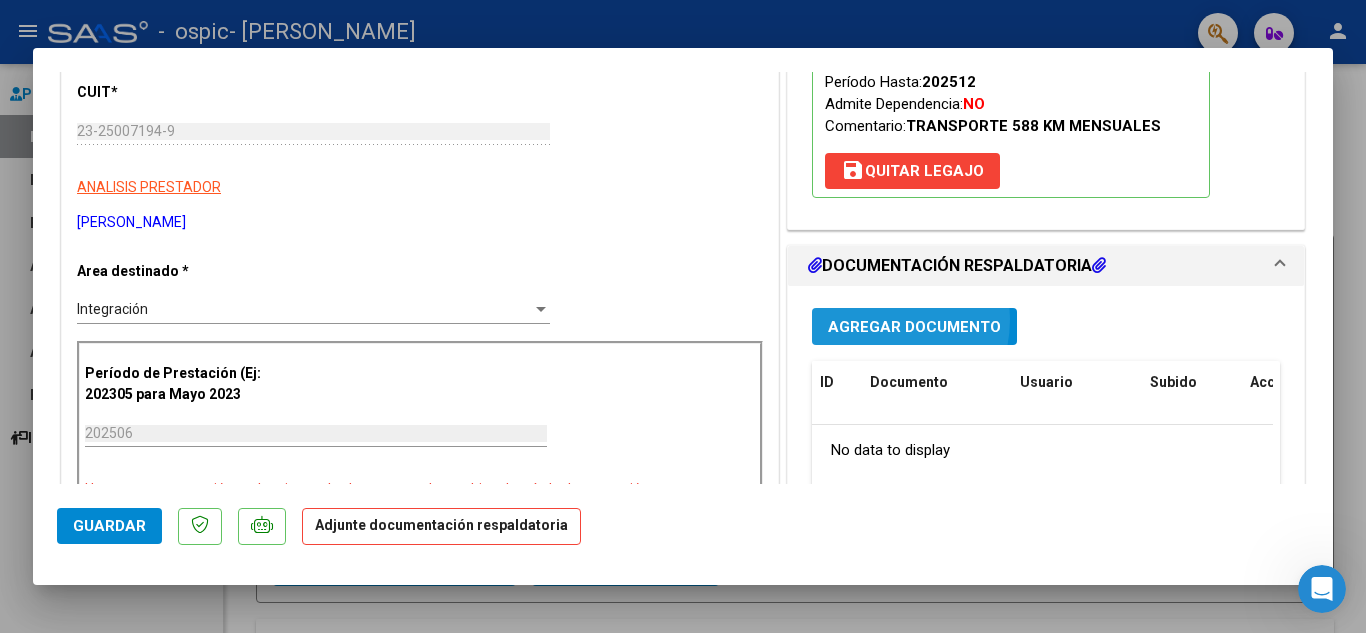 click on "Agregar Documento" at bounding box center [914, 327] 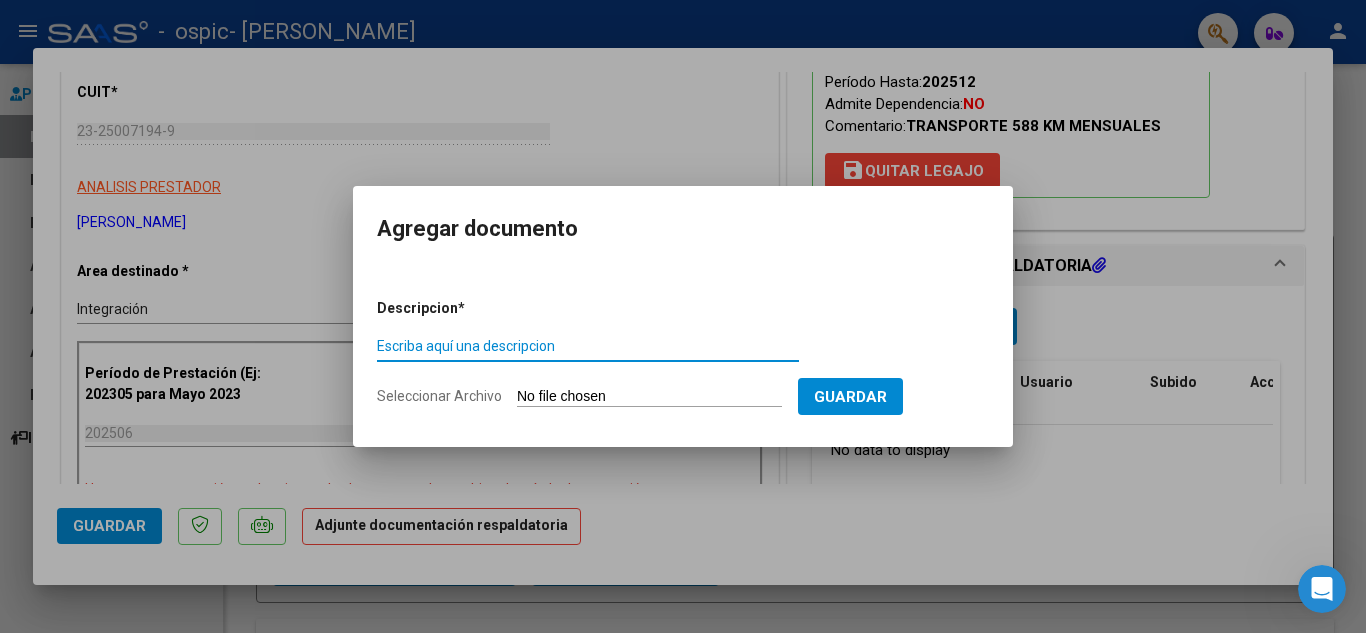 scroll, scrollTop: 2505, scrollLeft: 0, axis: vertical 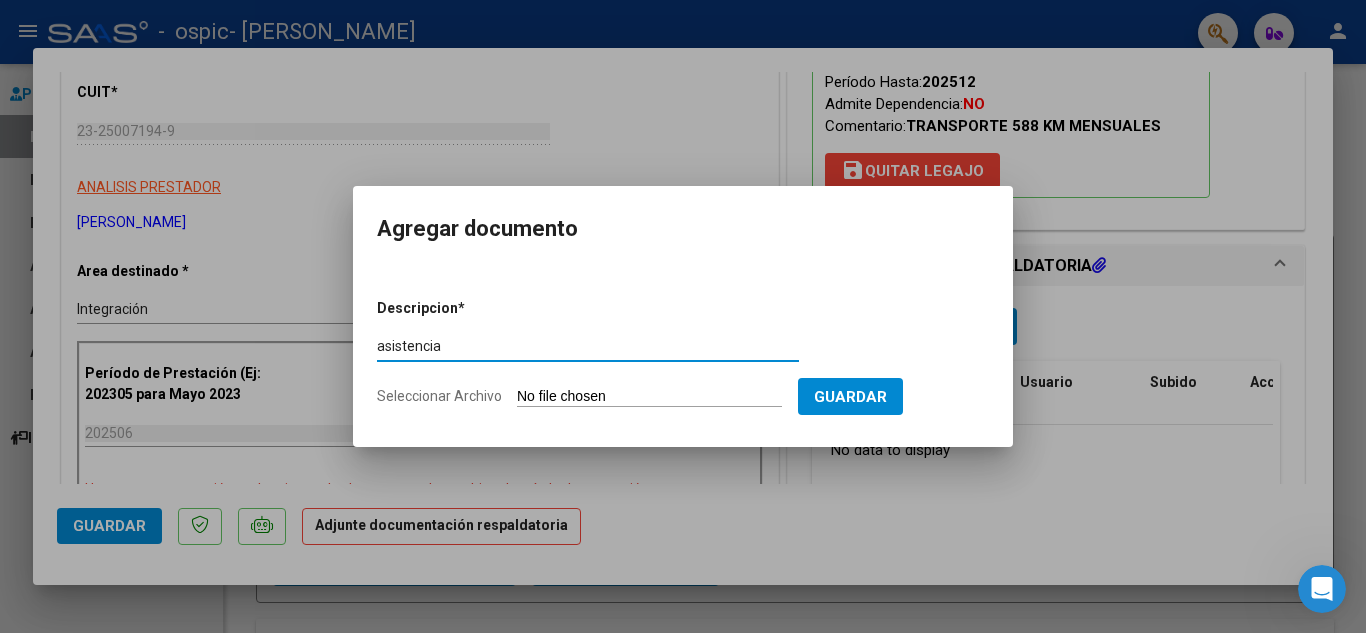 type on "asistencia" 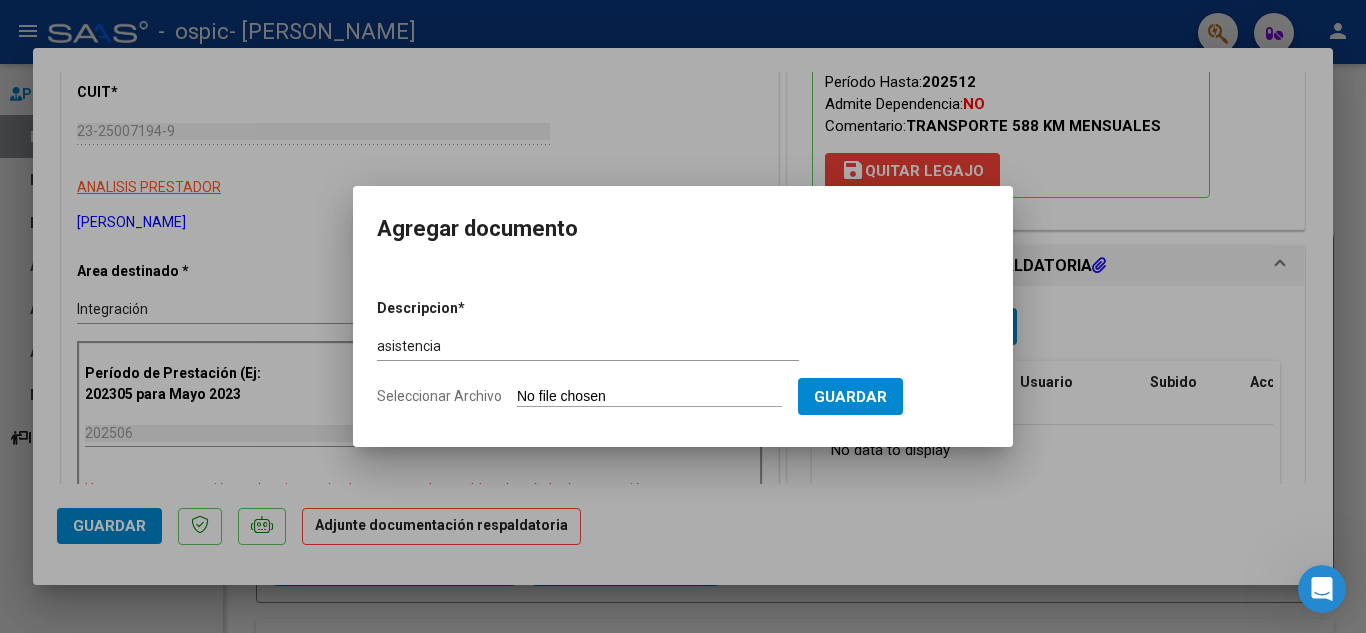 click on "Seleccionar Archivo" at bounding box center [649, 397] 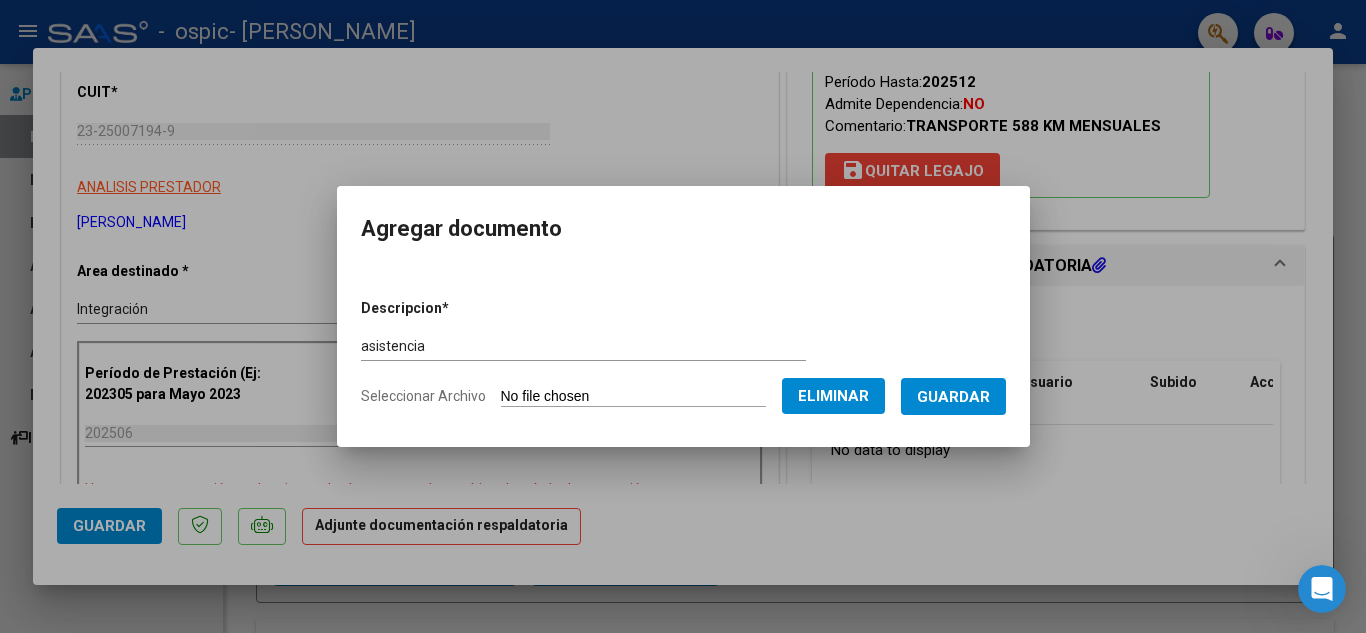 click on "Guardar" at bounding box center [953, 397] 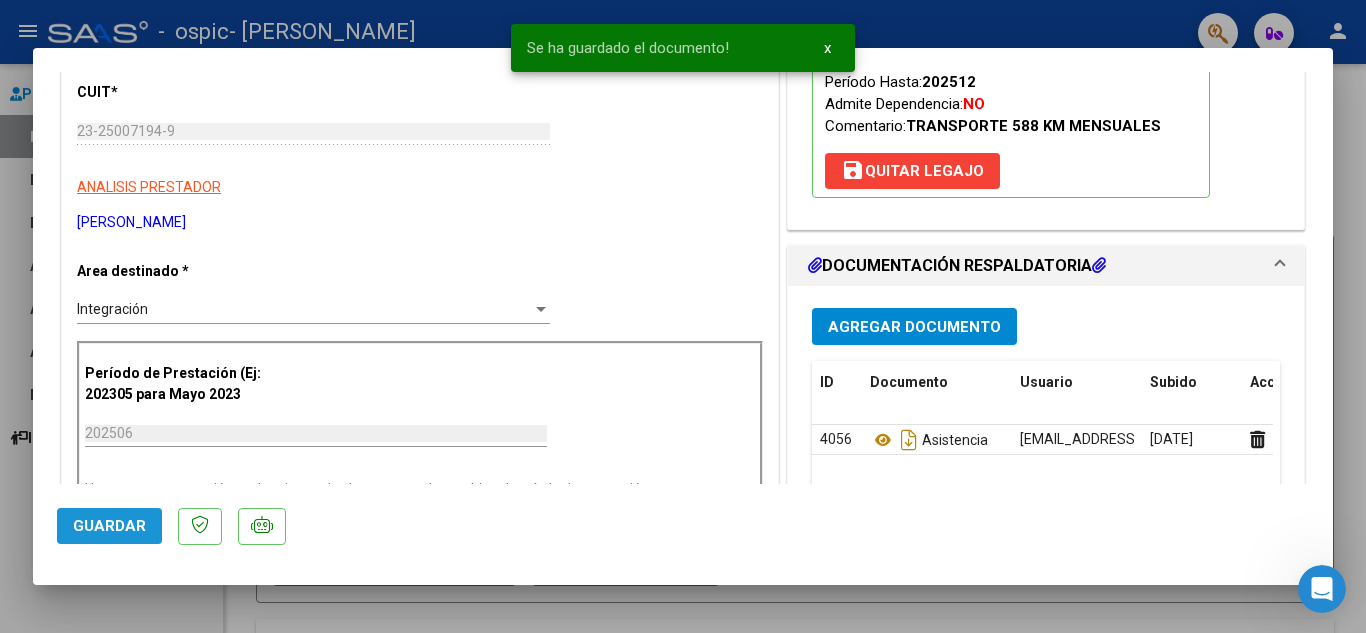 click on "Guardar" 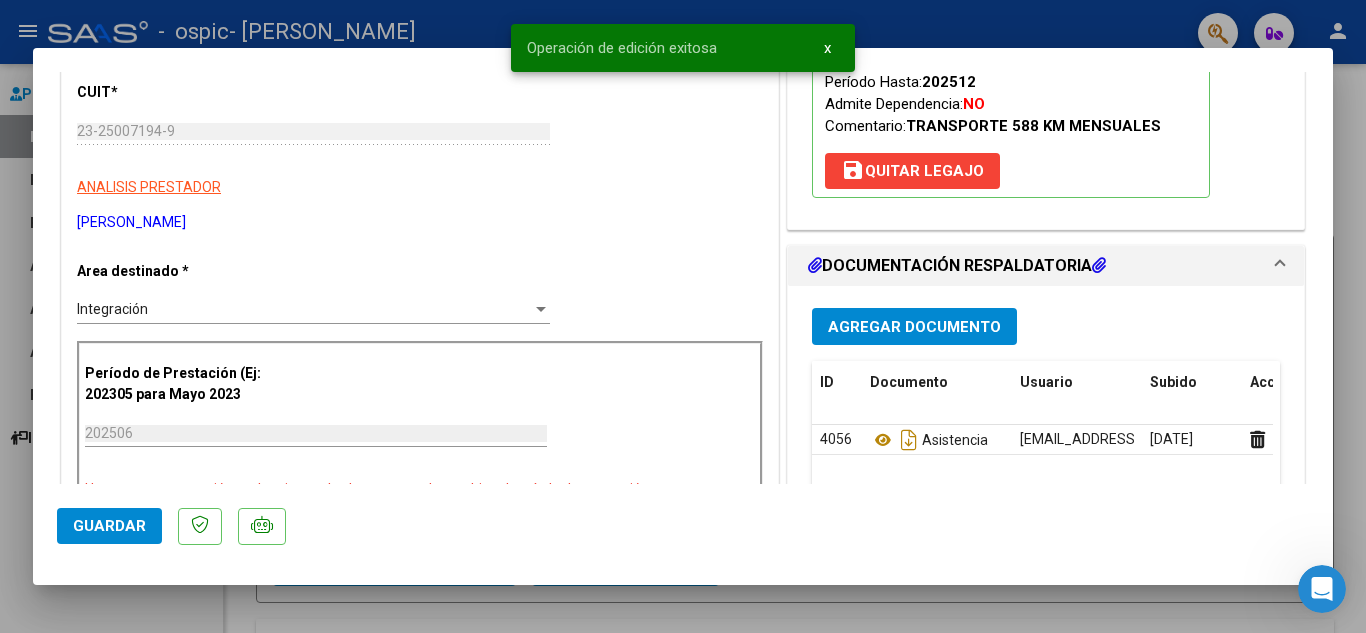 click at bounding box center (683, 316) 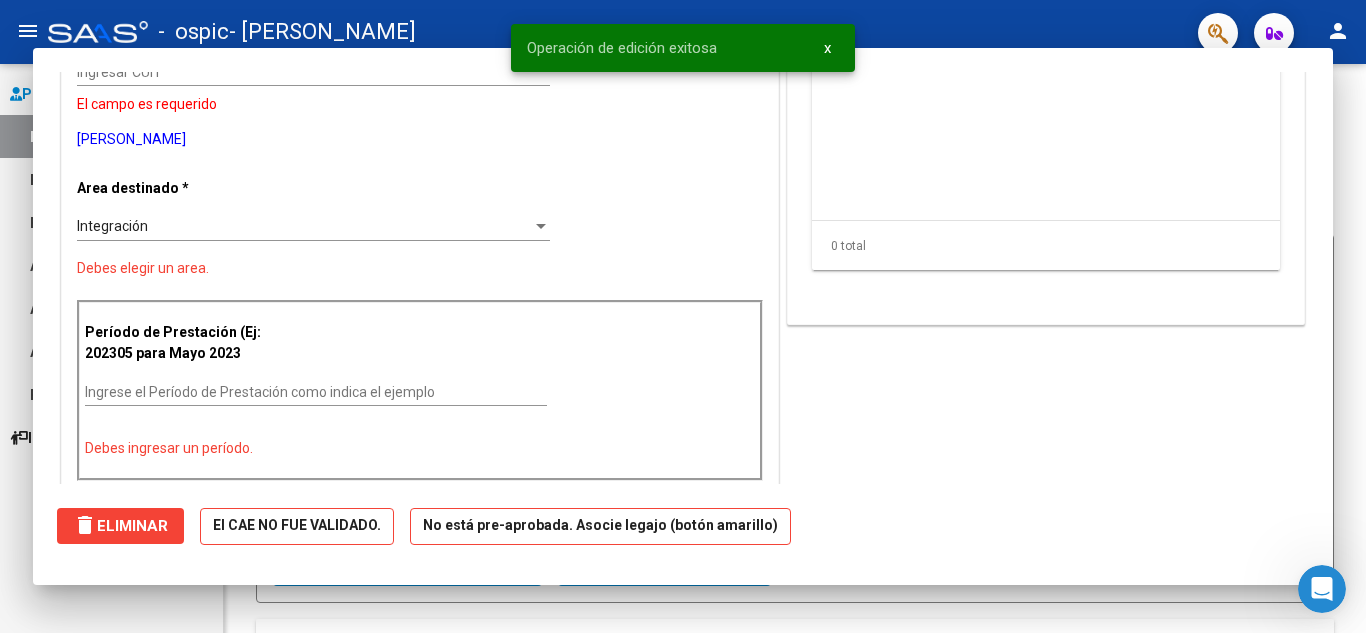 scroll, scrollTop: 0, scrollLeft: 0, axis: both 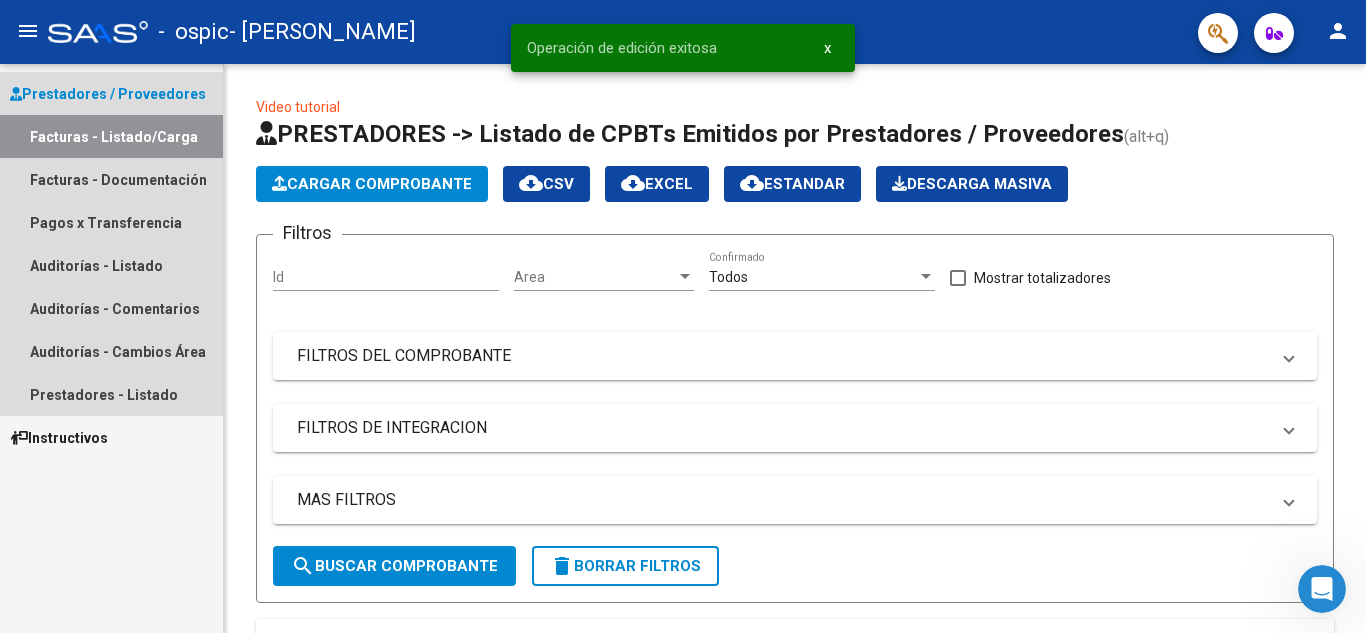 click on "Facturas - Listado/Carga" at bounding box center (111, 136) 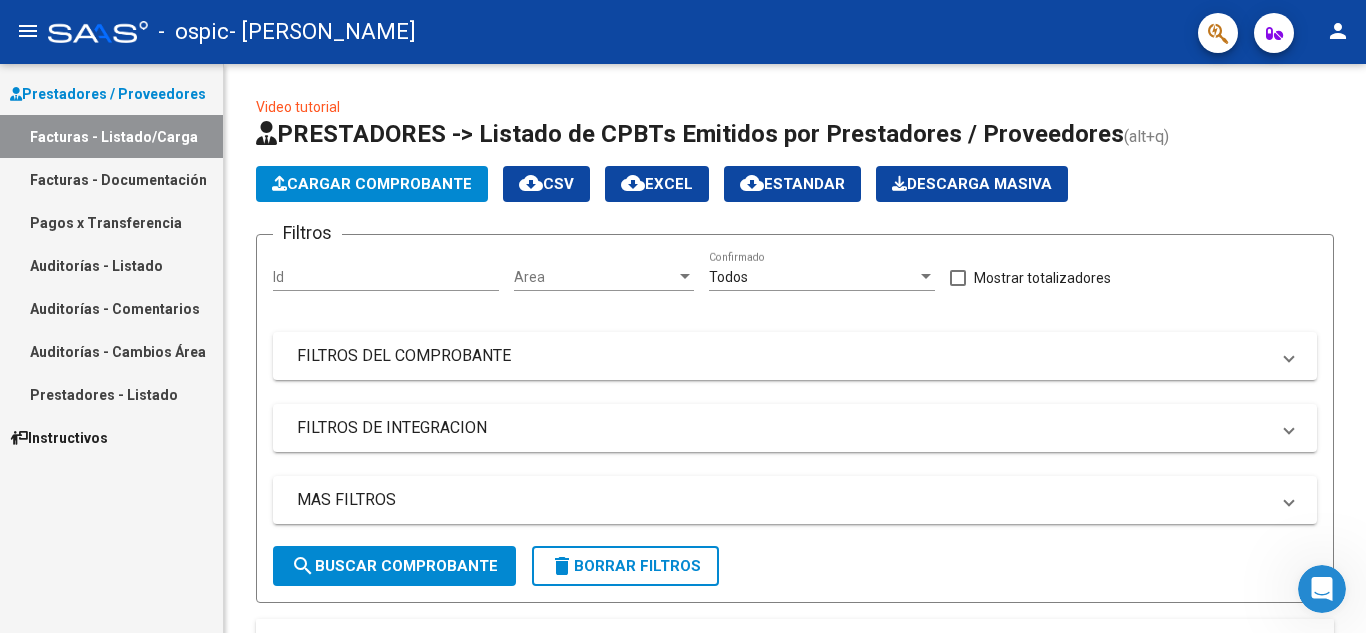 click on "Facturas - Listado/Carga" at bounding box center (111, 136) 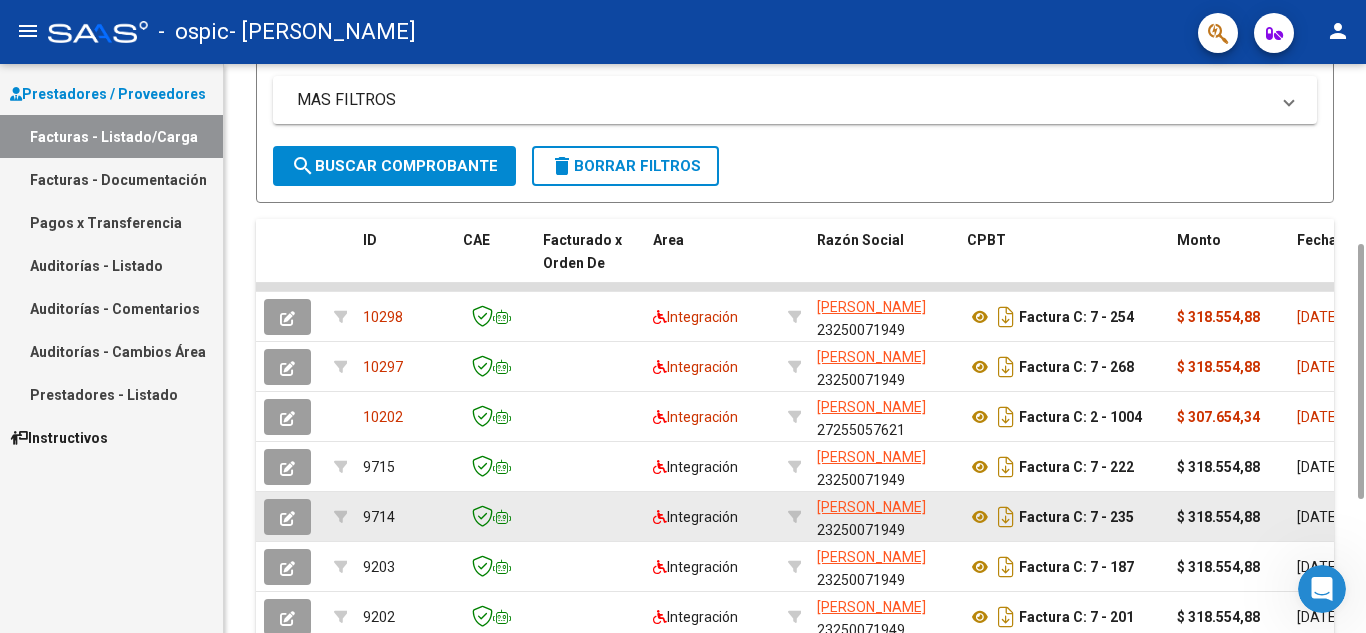 scroll, scrollTop: 600, scrollLeft: 0, axis: vertical 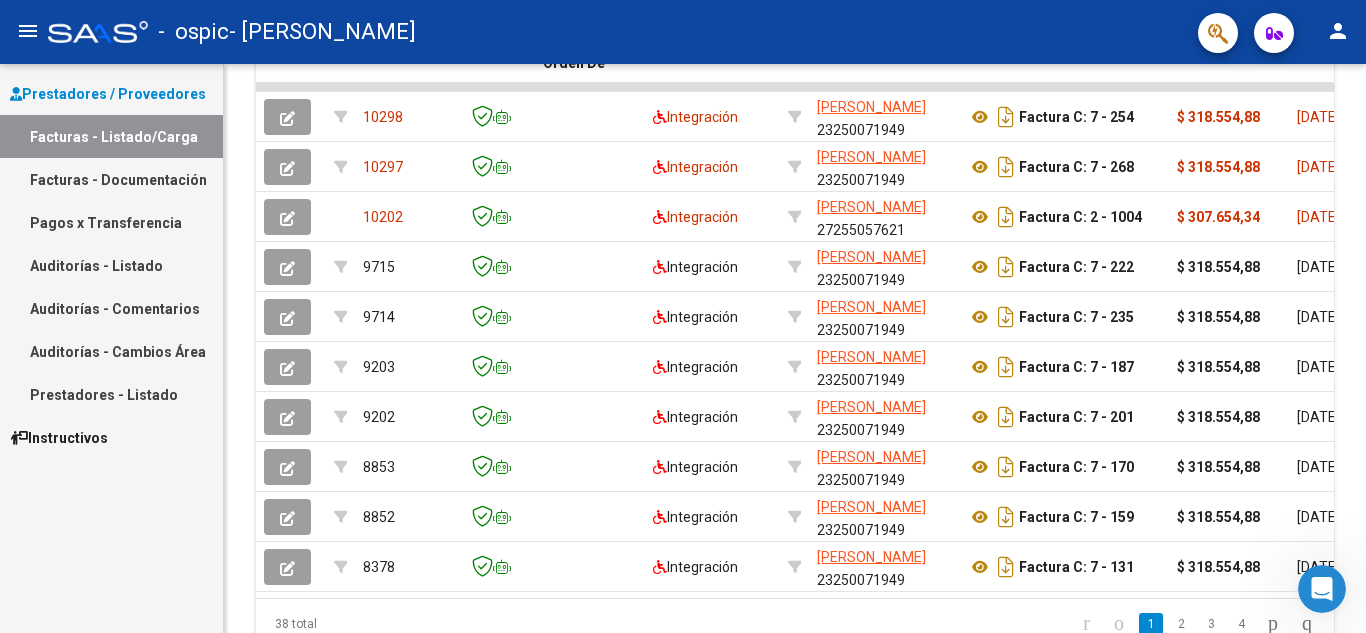 click 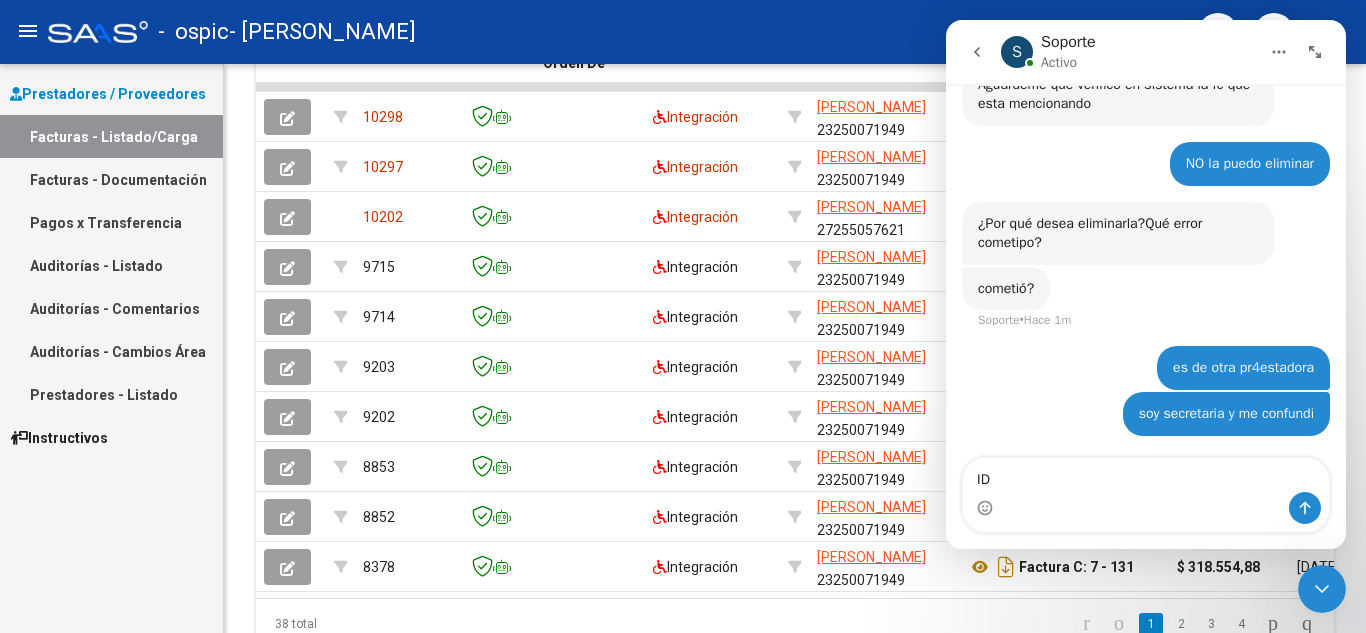 scroll, scrollTop: 2582, scrollLeft: 0, axis: vertical 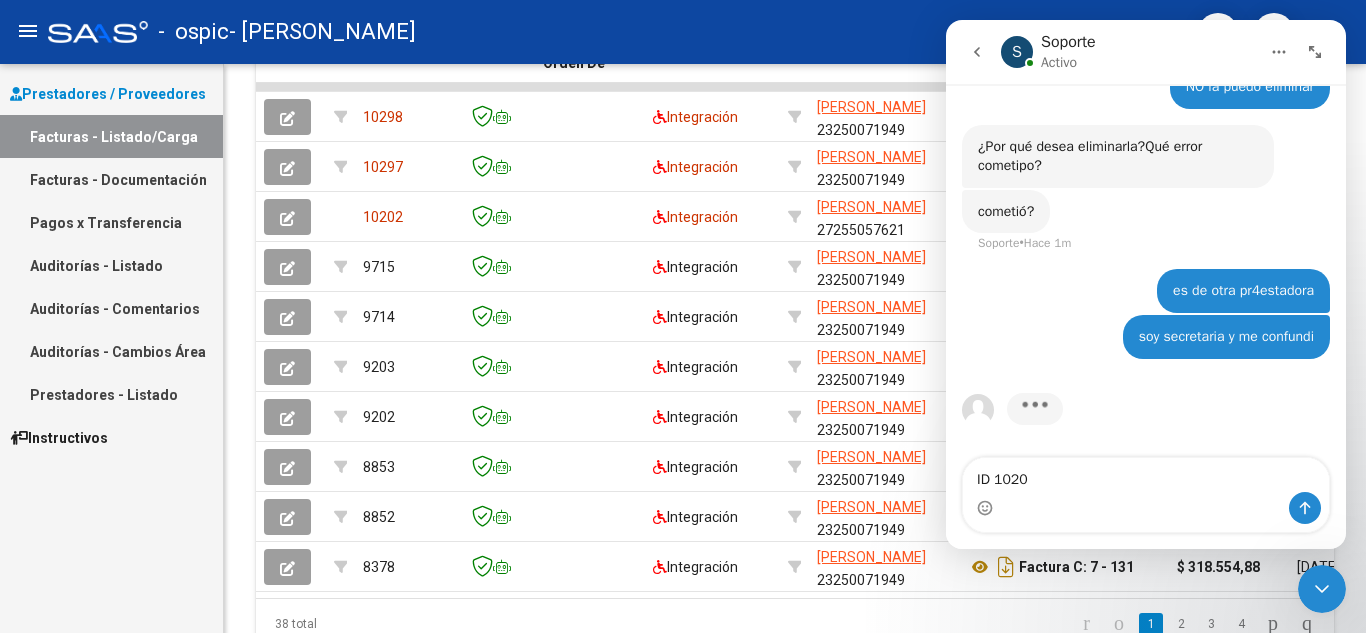 type on "ID 10202" 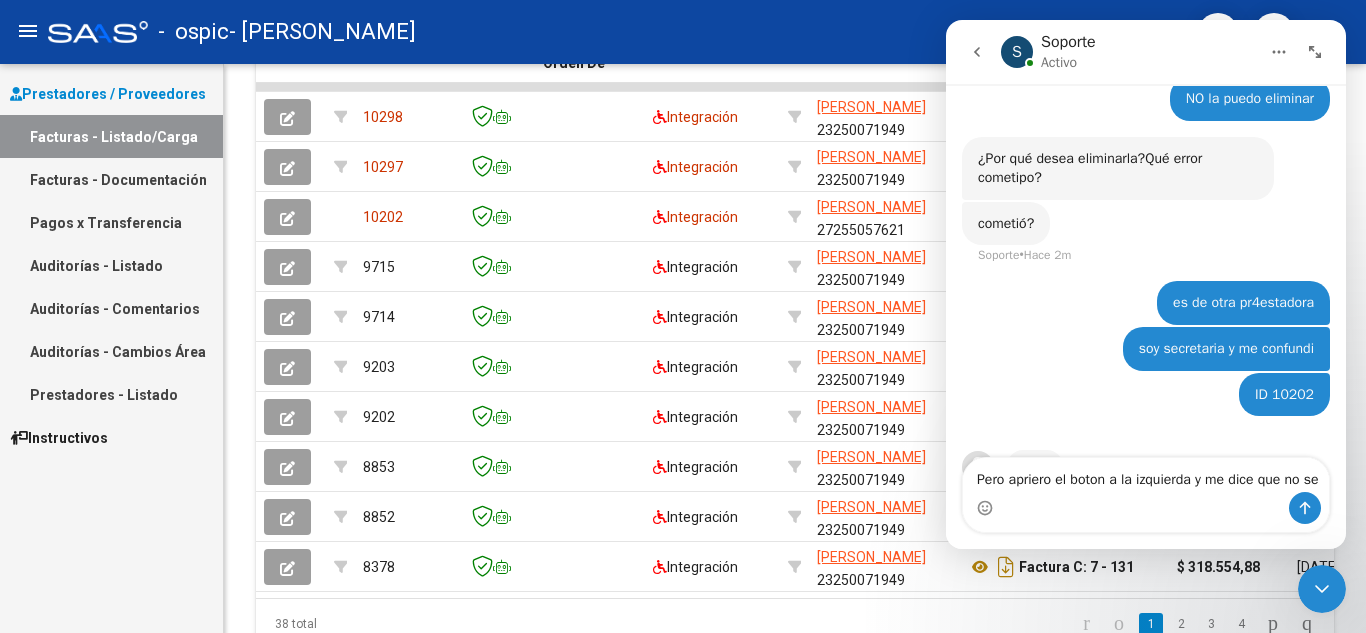 scroll, scrollTop: 2647, scrollLeft: 0, axis: vertical 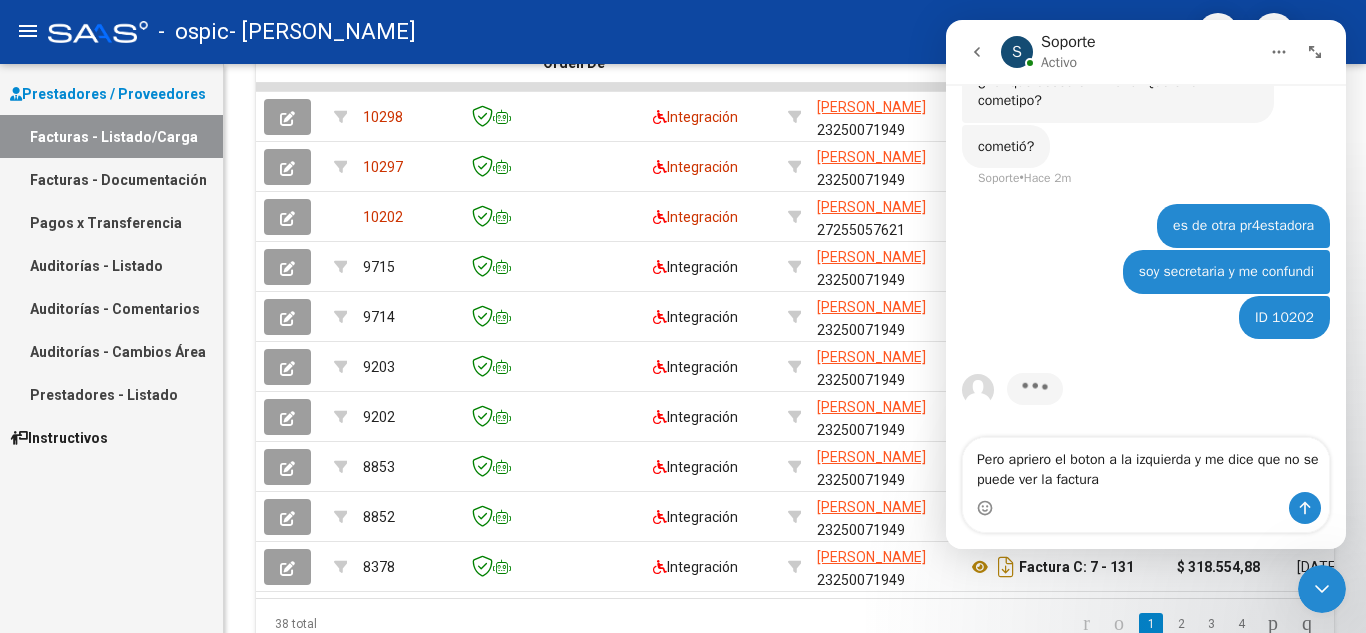 type on "Pero apriero el boton a la izquierda y me dice que no se puede ver la factura" 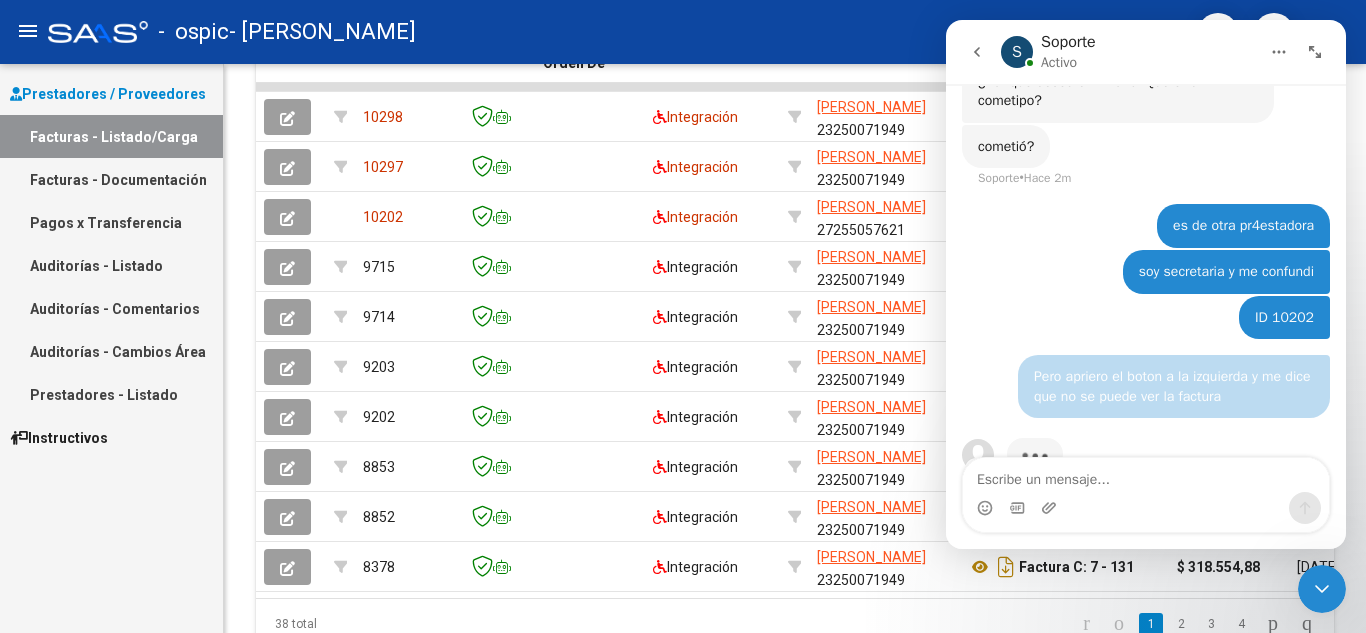 scroll, scrollTop: 2692, scrollLeft: 0, axis: vertical 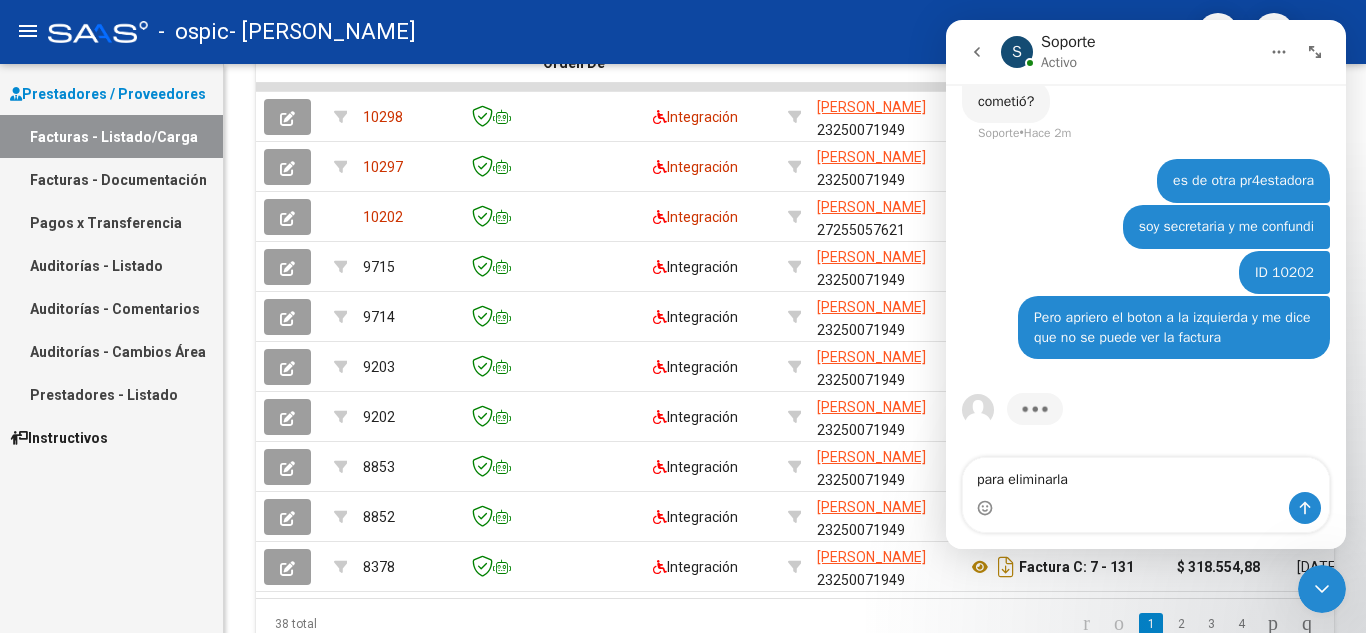 type on "para eliminarla" 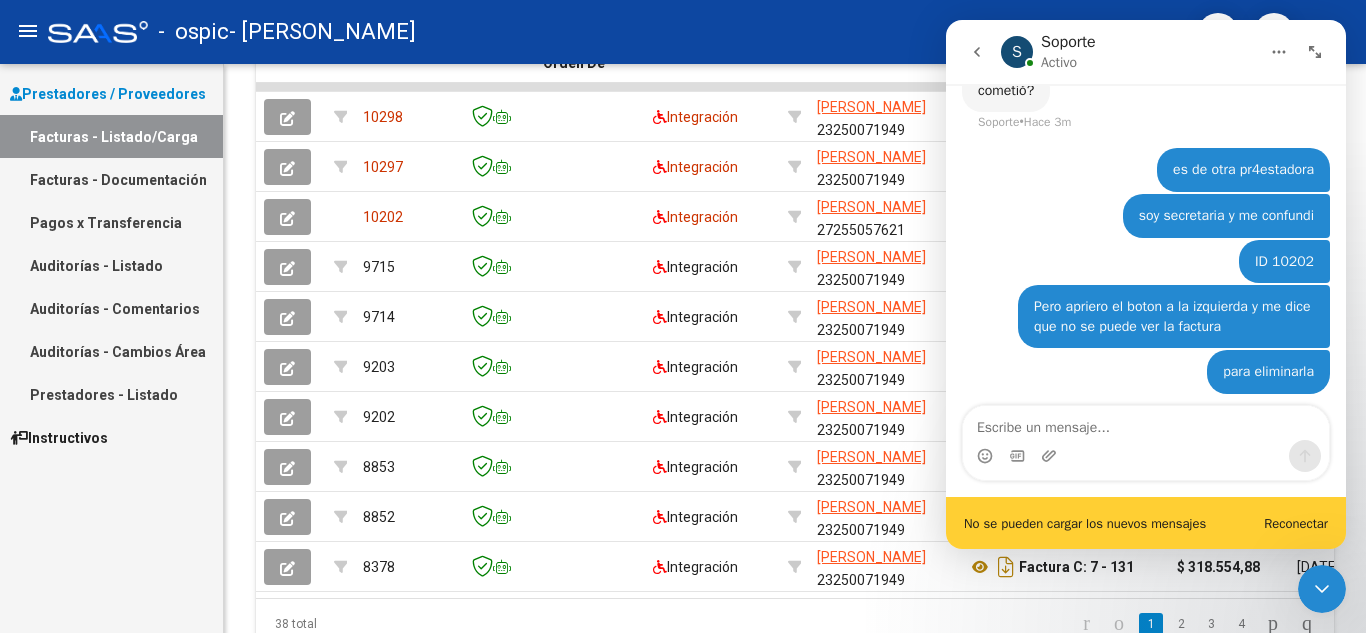 scroll, scrollTop: 2713, scrollLeft: 0, axis: vertical 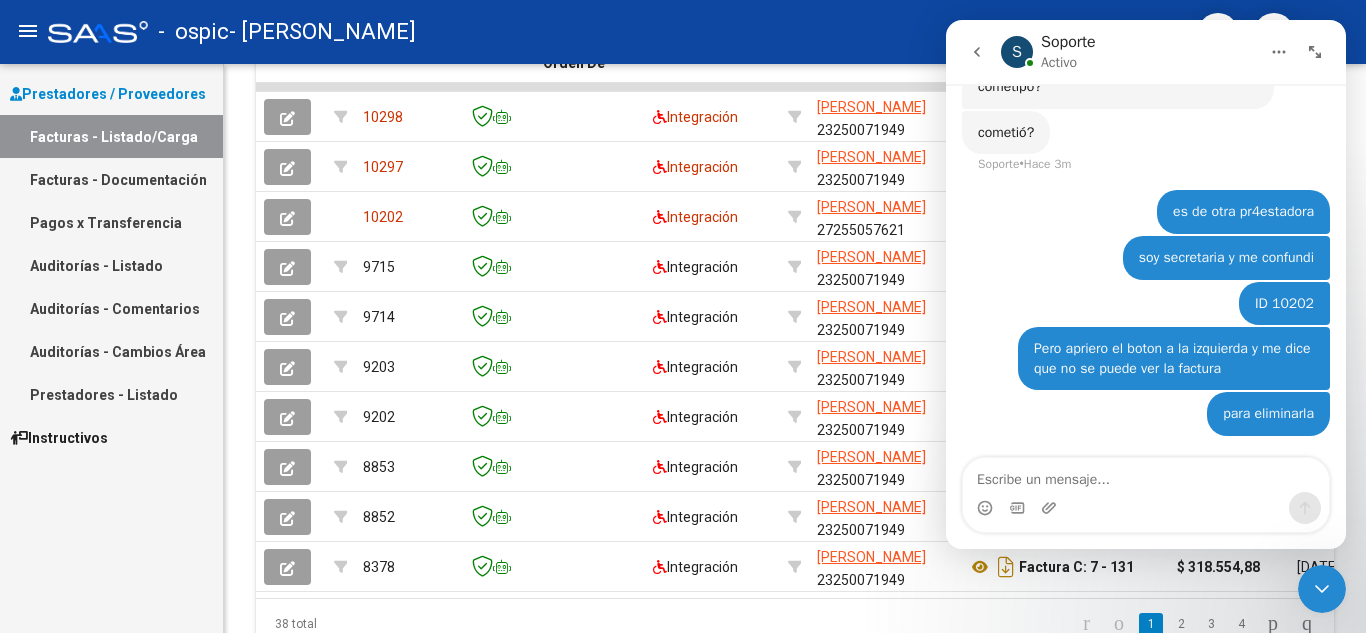 click on "Se ha reconectado correctamente" at bounding box center [1146, 549] 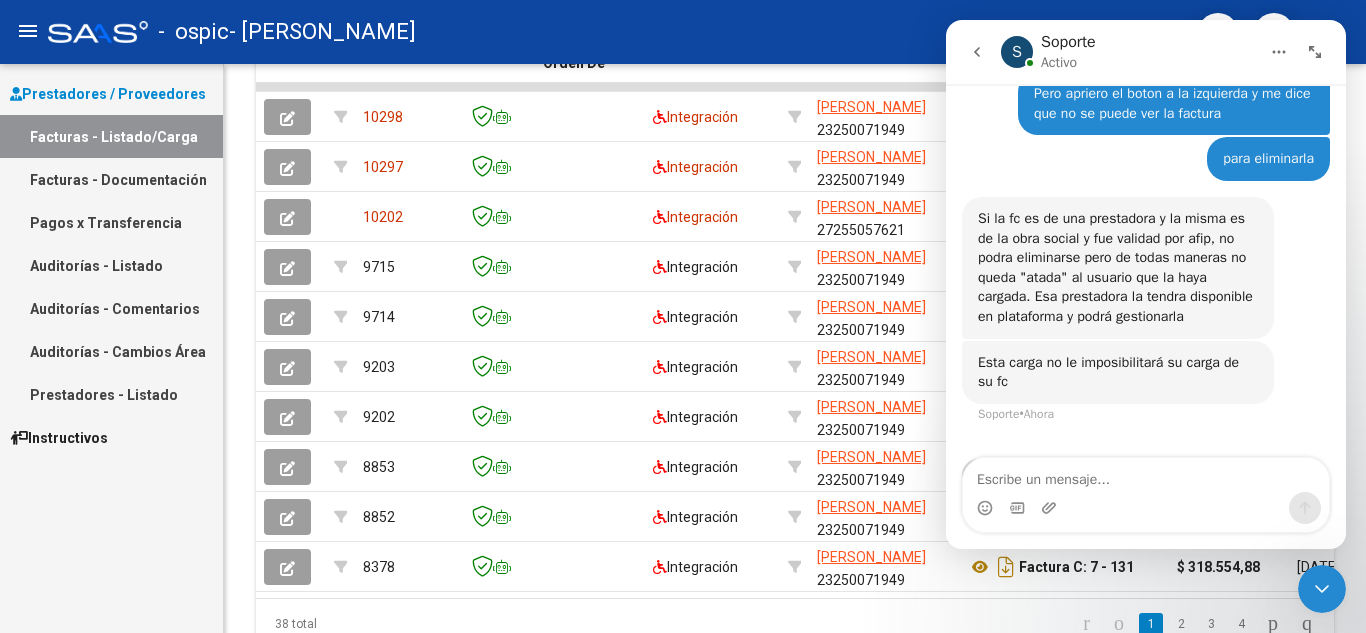 scroll, scrollTop: 2961, scrollLeft: 0, axis: vertical 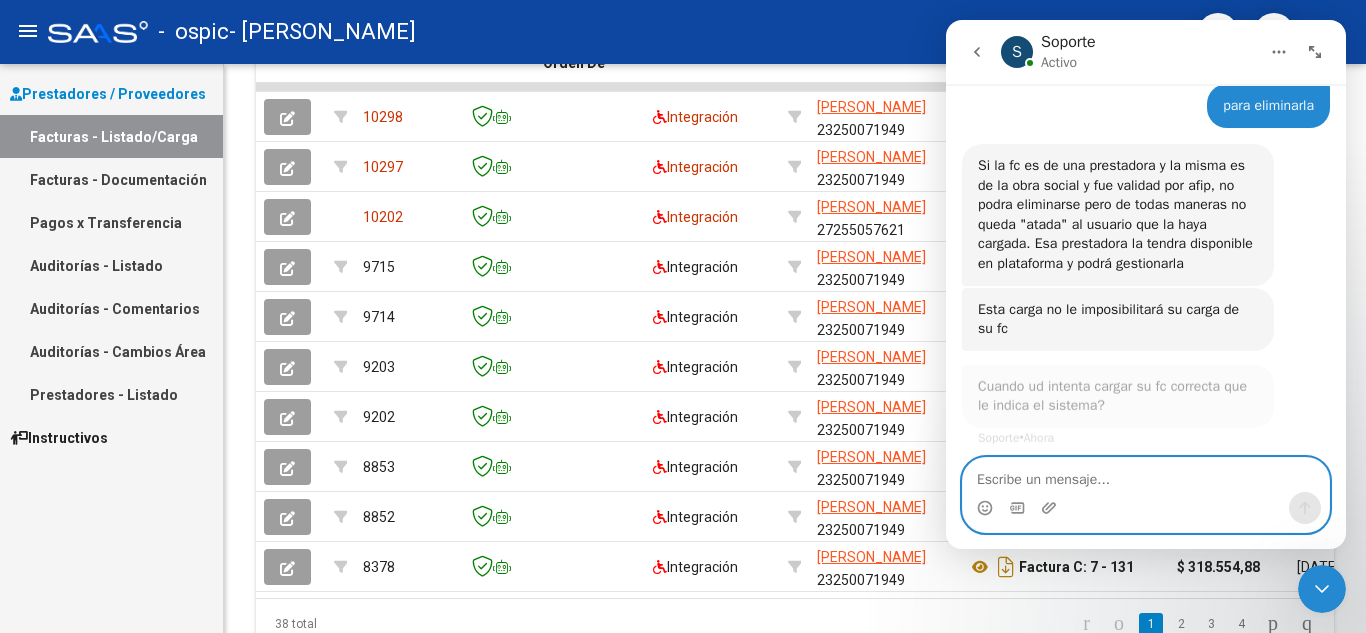 click at bounding box center [1146, 475] 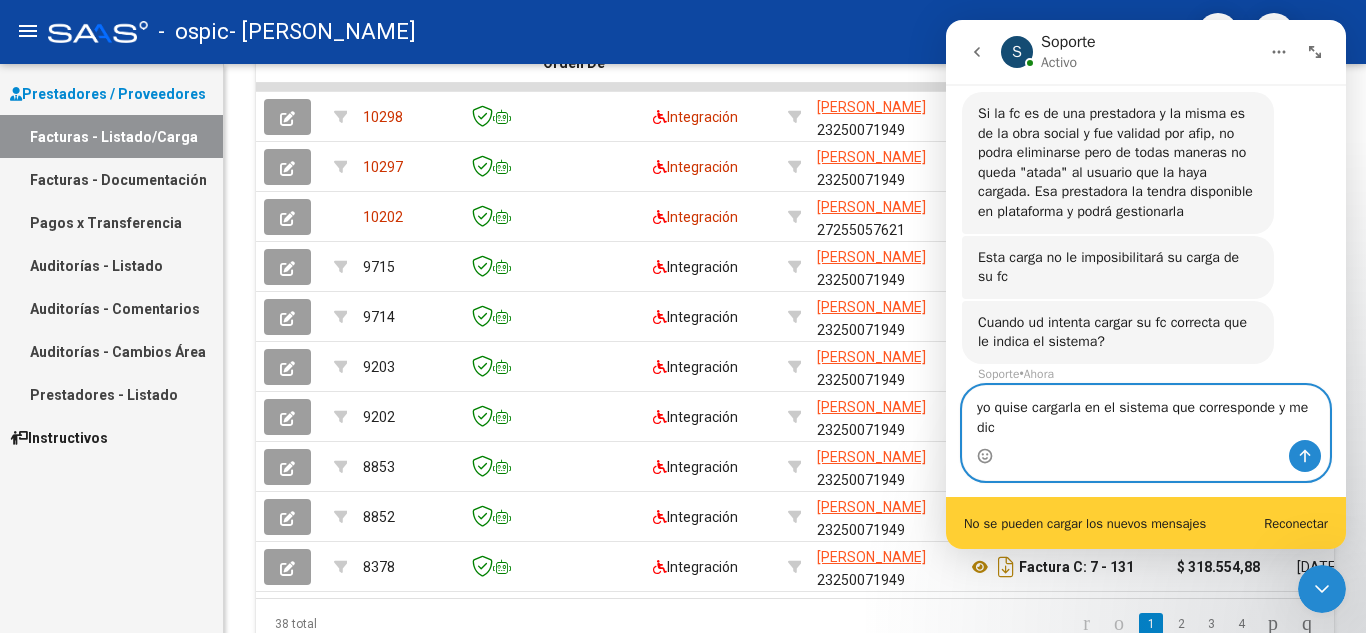 scroll, scrollTop: 3021, scrollLeft: 0, axis: vertical 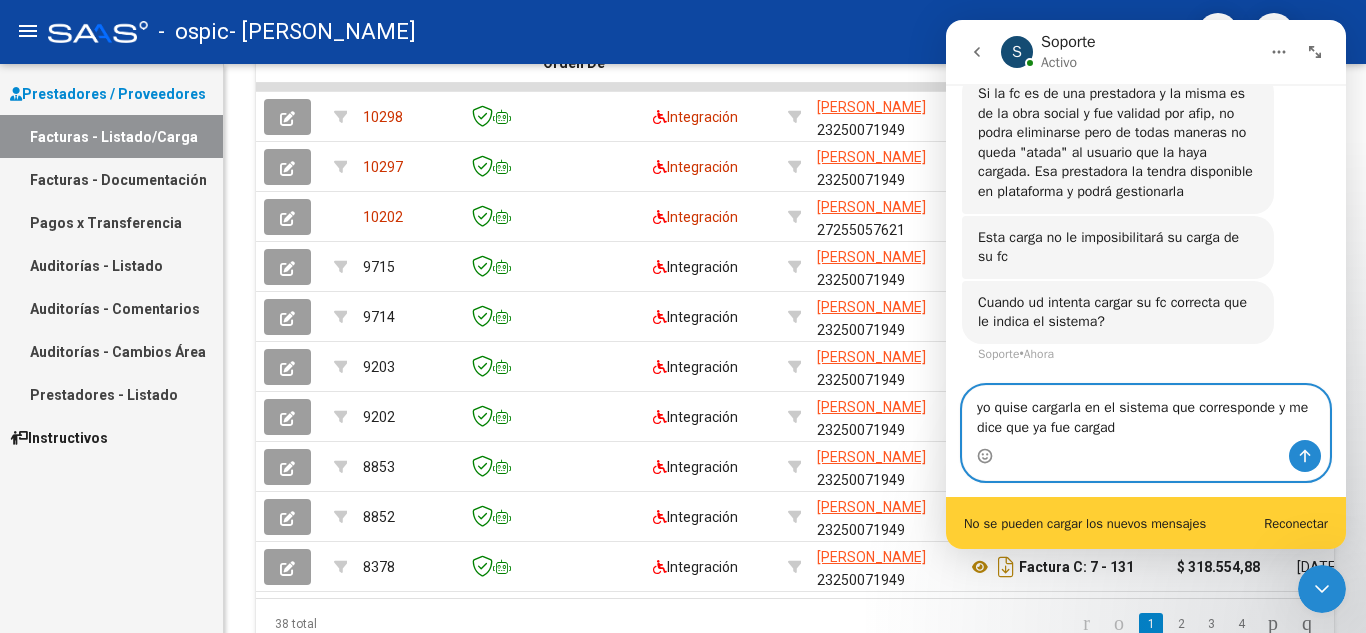 type on "yo quise cargarla en el sistema que corresponde y me dice que ya fue cargada" 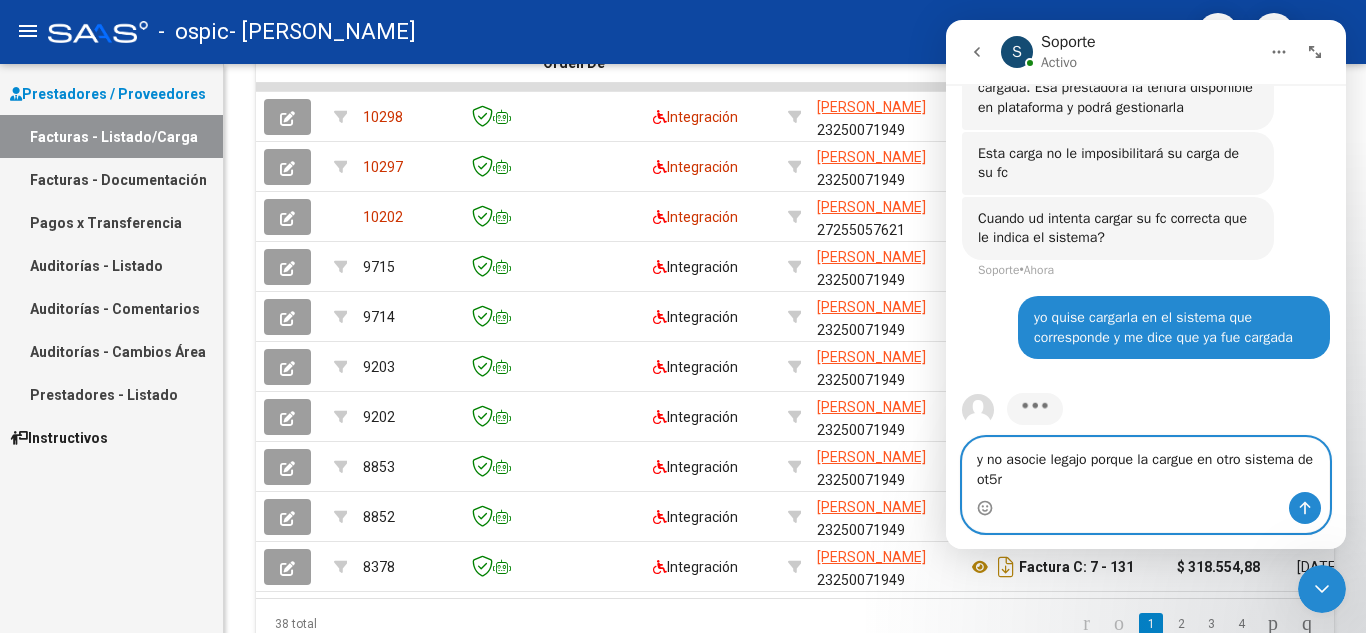 scroll, scrollTop: 3125, scrollLeft: 0, axis: vertical 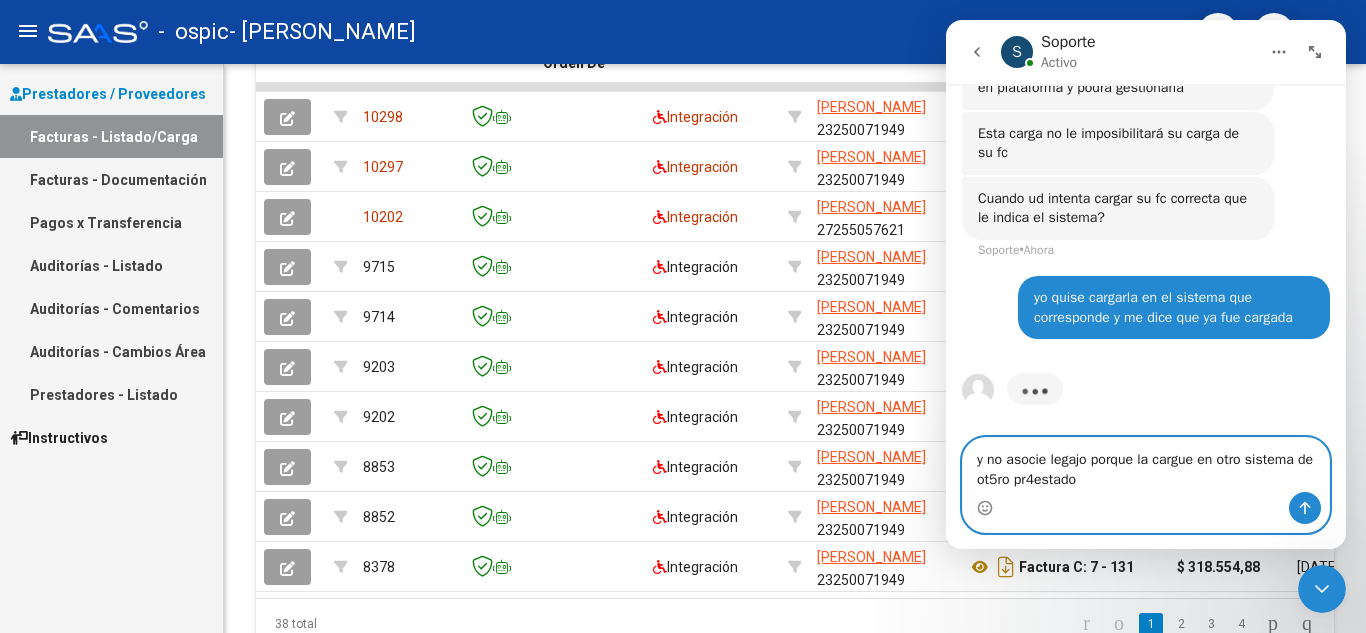 type on "y no asocie legajo porque la cargue en otro sistema de ot5ro pr4estador" 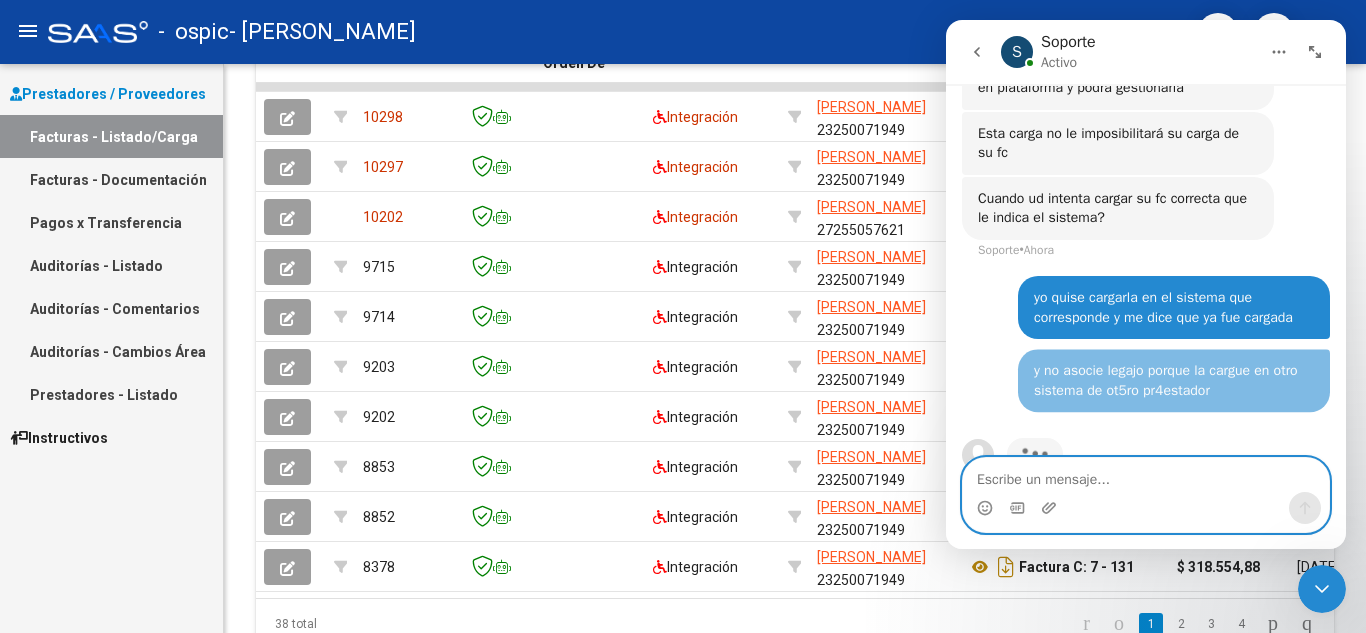 scroll, scrollTop: 3170, scrollLeft: 0, axis: vertical 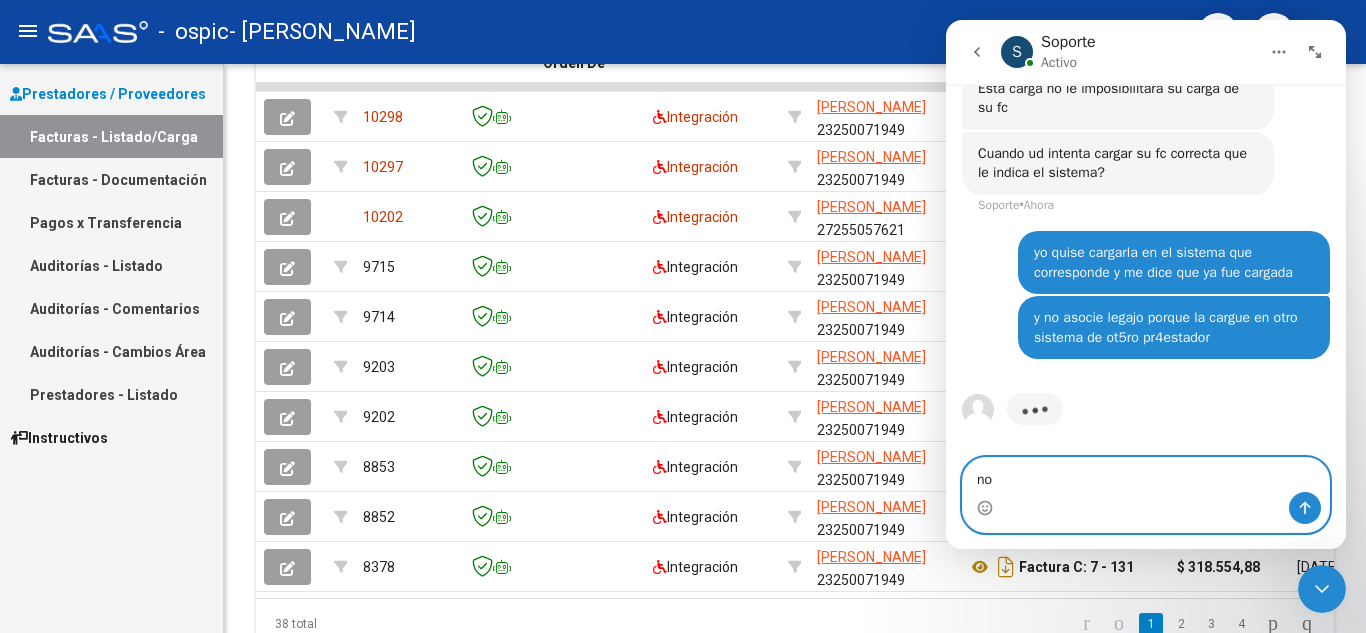 type on "n" 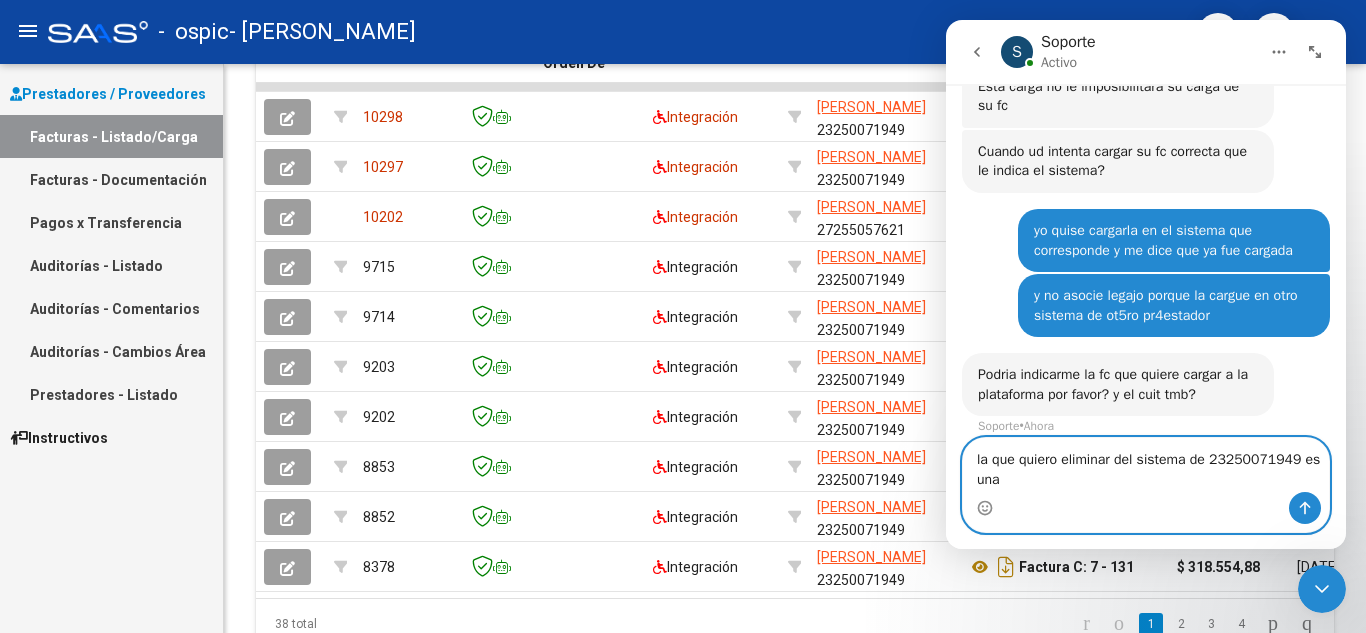 scroll, scrollTop: 3192, scrollLeft: 0, axis: vertical 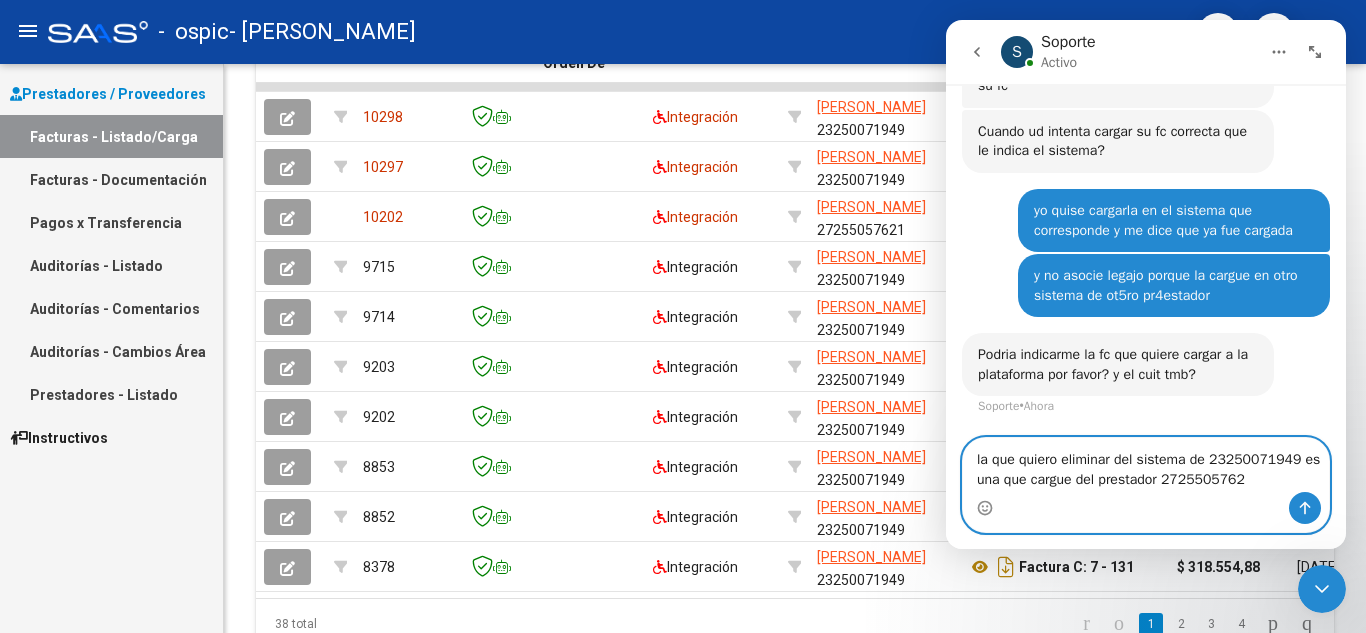 type on "la que quiero eliminar del sistema de 23250071949 es una que cargue del prestador 27255057621" 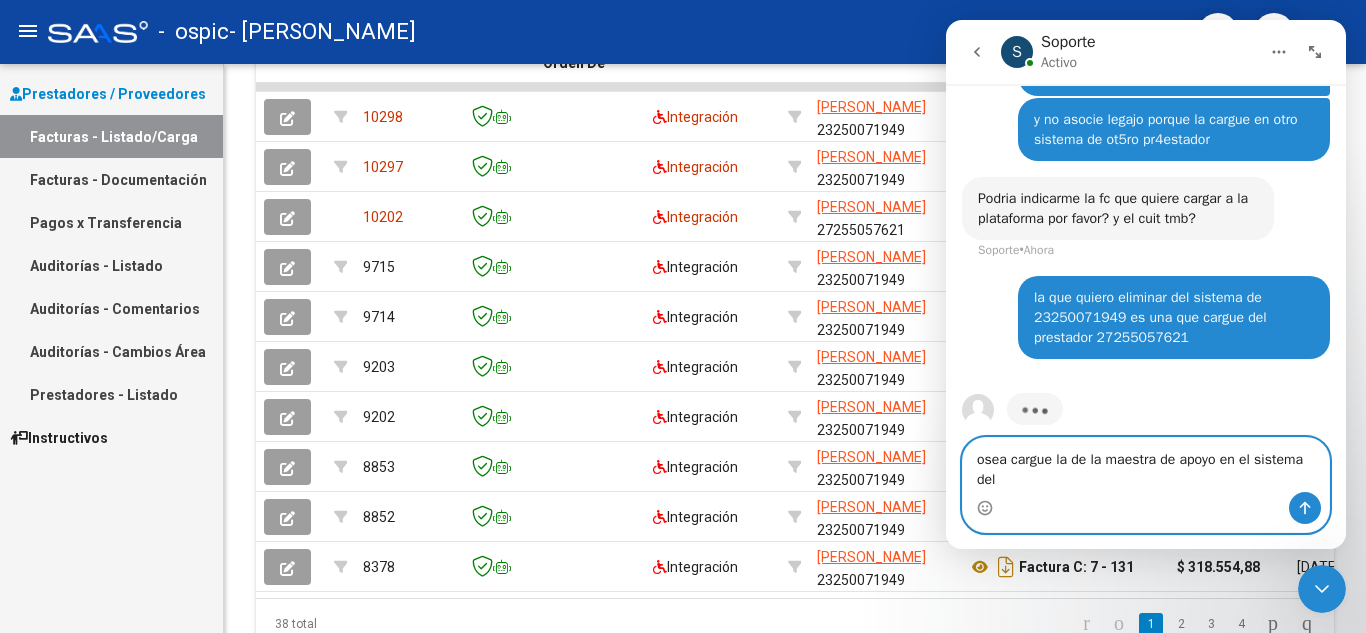 scroll, scrollTop: 3368, scrollLeft: 0, axis: vertical 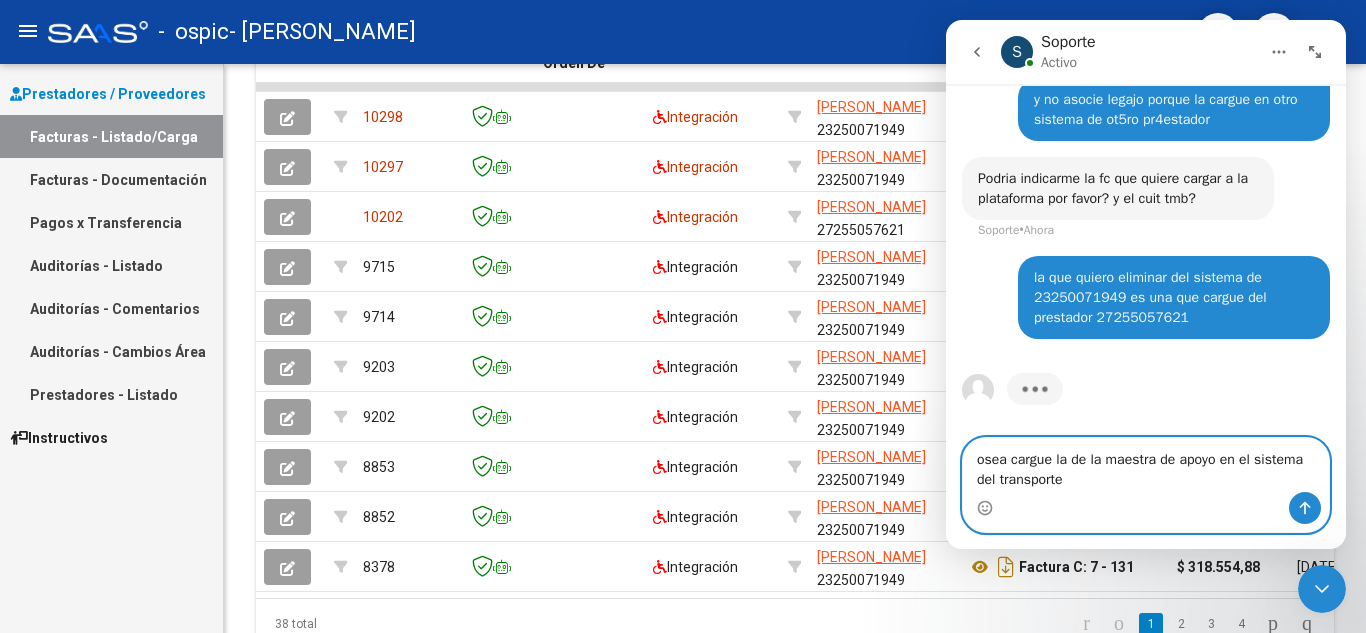 type on "osea cargue la de la maestra de apoyo en el sistema del transporte" 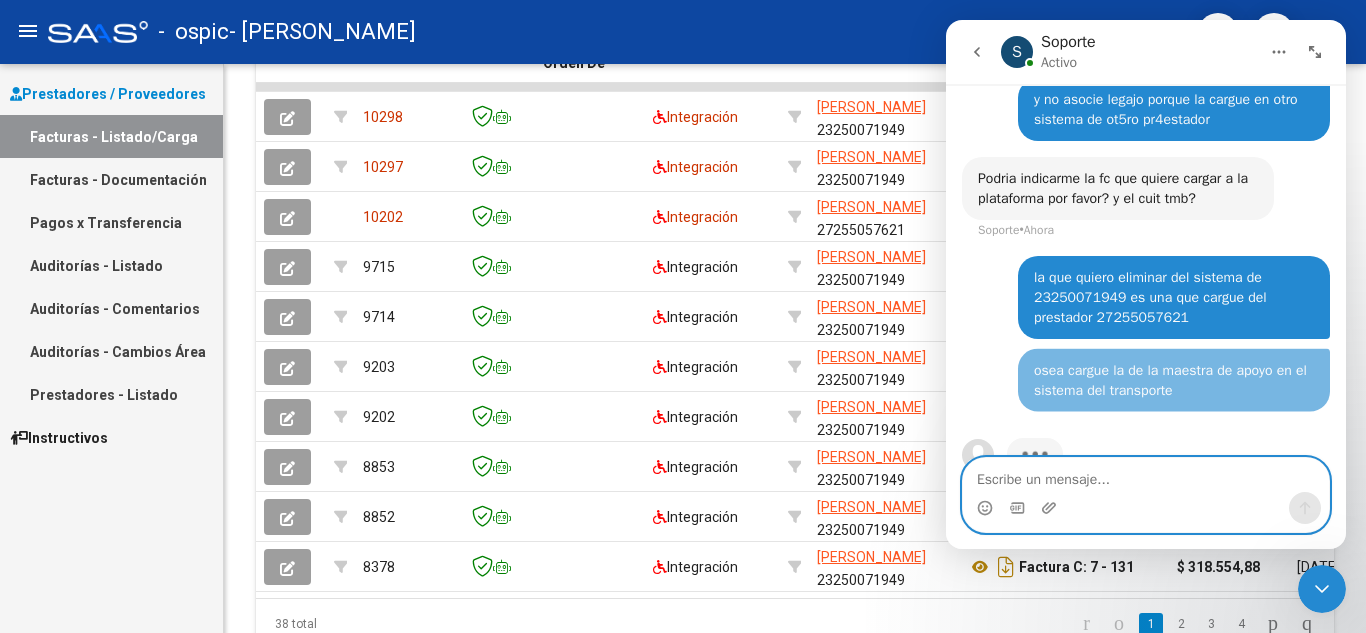 scroll, scrollTop: 3413, scrollLeft: 0, axis: vertical 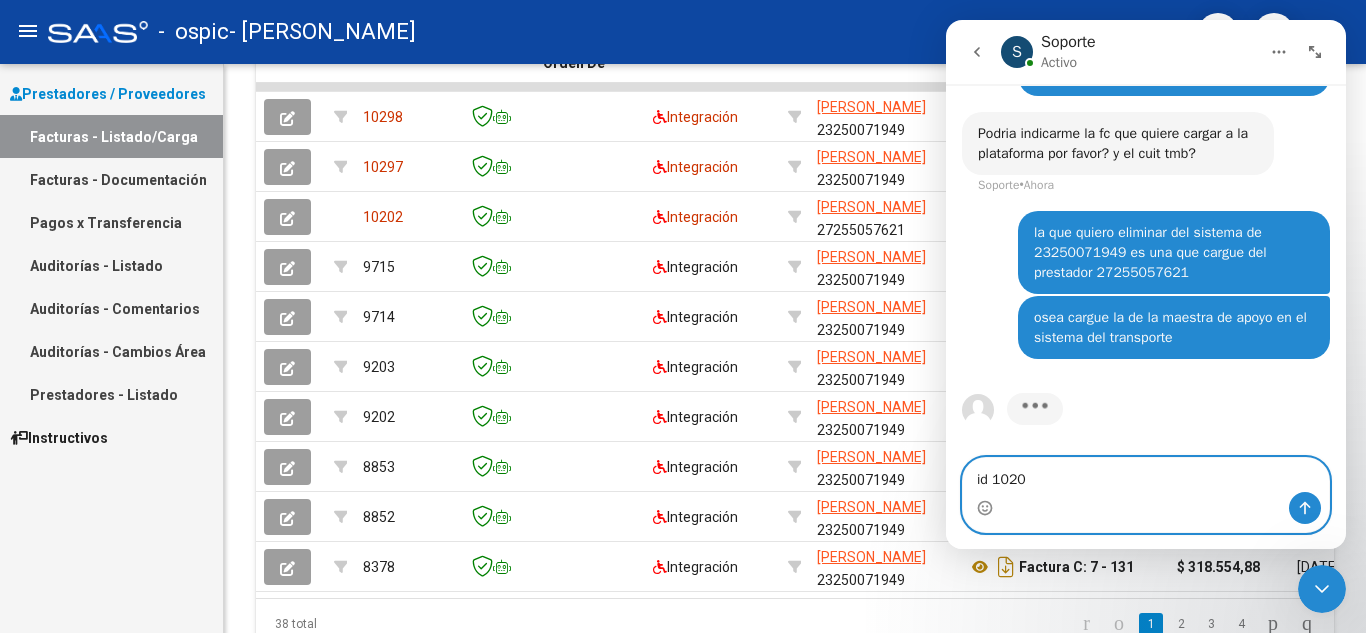 type on "id 10202" 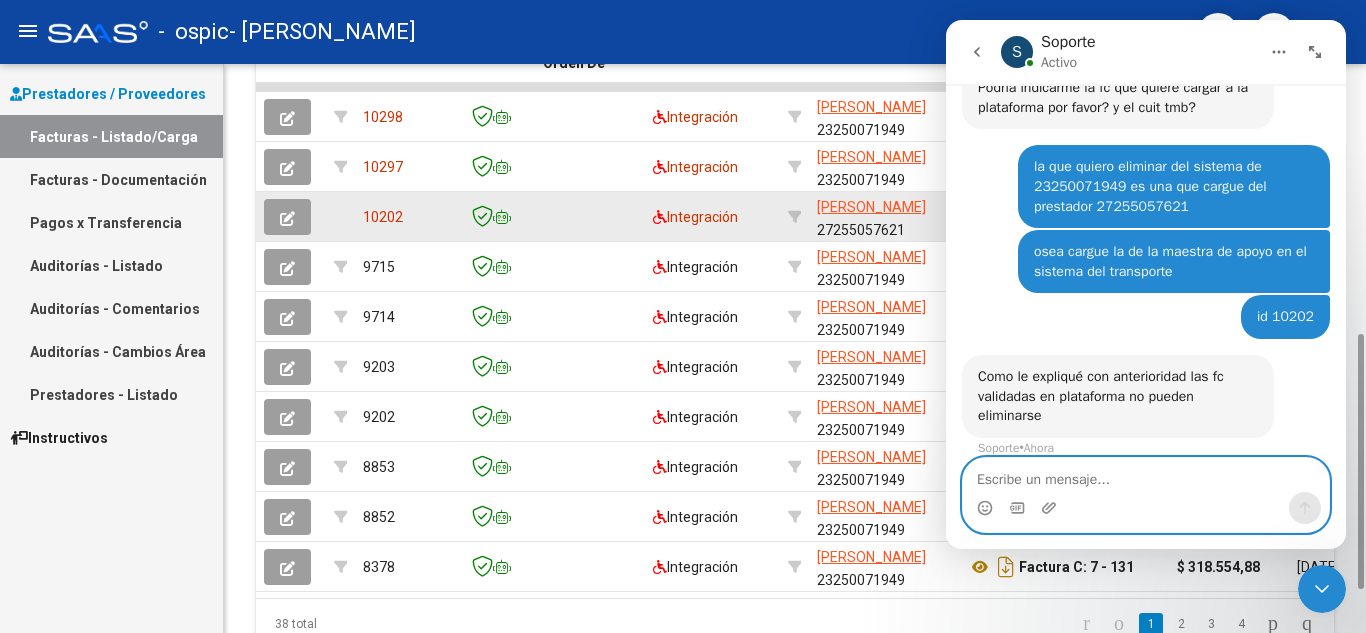 scroll, scrollTop: 3558, scrollLeft: 0, axis: vertical 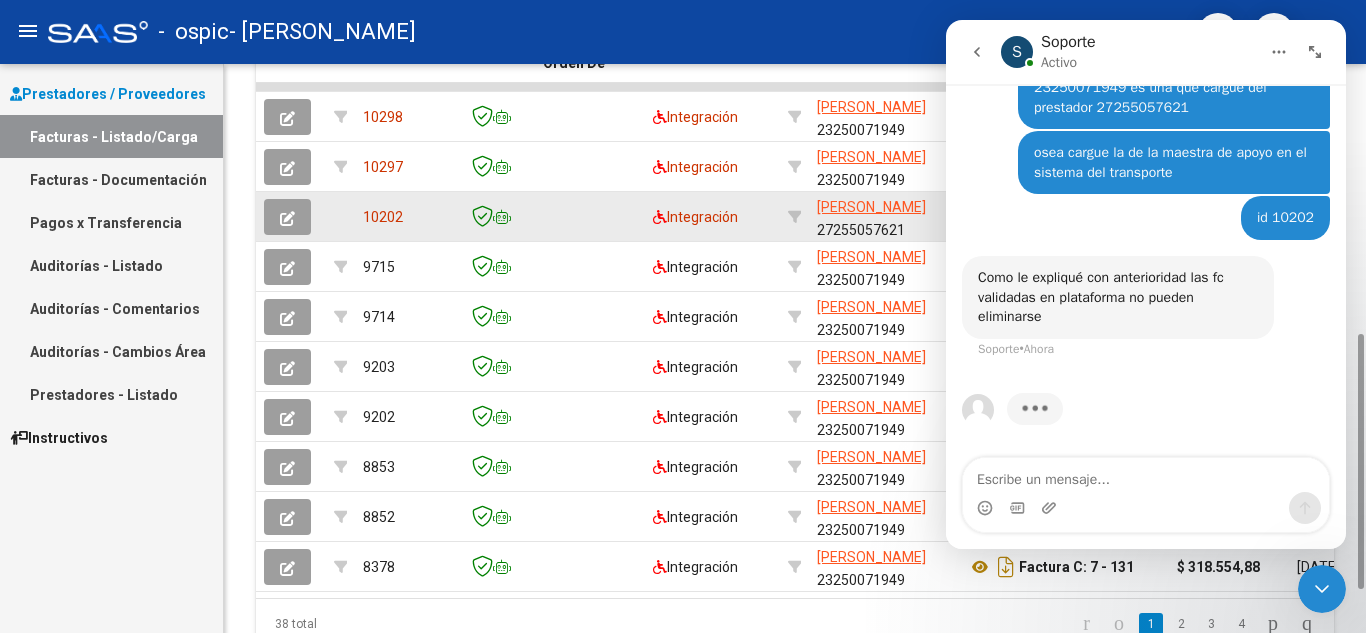 drag, startPoint x: 350, startPoint y: 217, endPoint x: 632, endPoint y: 221, distance: 282.02838 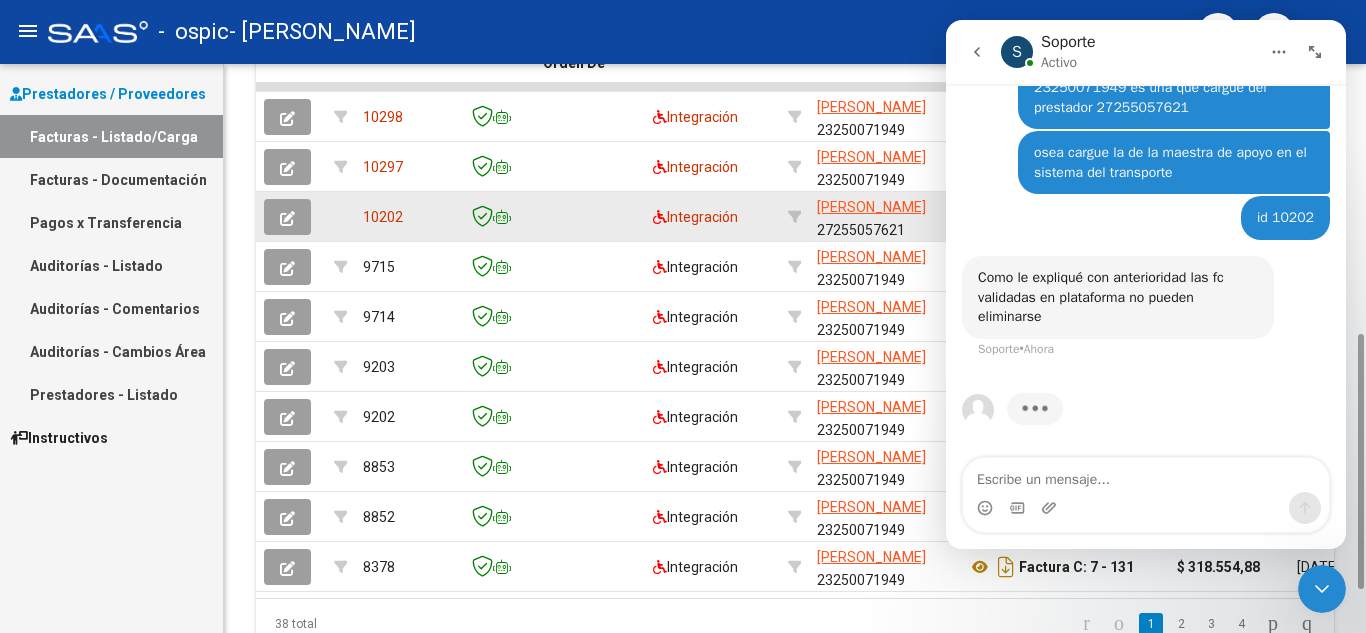 click on "10202  Integración PACHECO PILAR    27255057621   Factura C: 2 - 1004  $ 307.654,34 04/07/2025 3 04/07/2025  -      202506   POR FAVOR ASOCIAR EL LEGAJO DEL AFILIADO. GRACIAS.   14/07/2025 04/07/2025 - RAFULS IGNACIO ANTONIO irafuls@yahoo.com.ar" 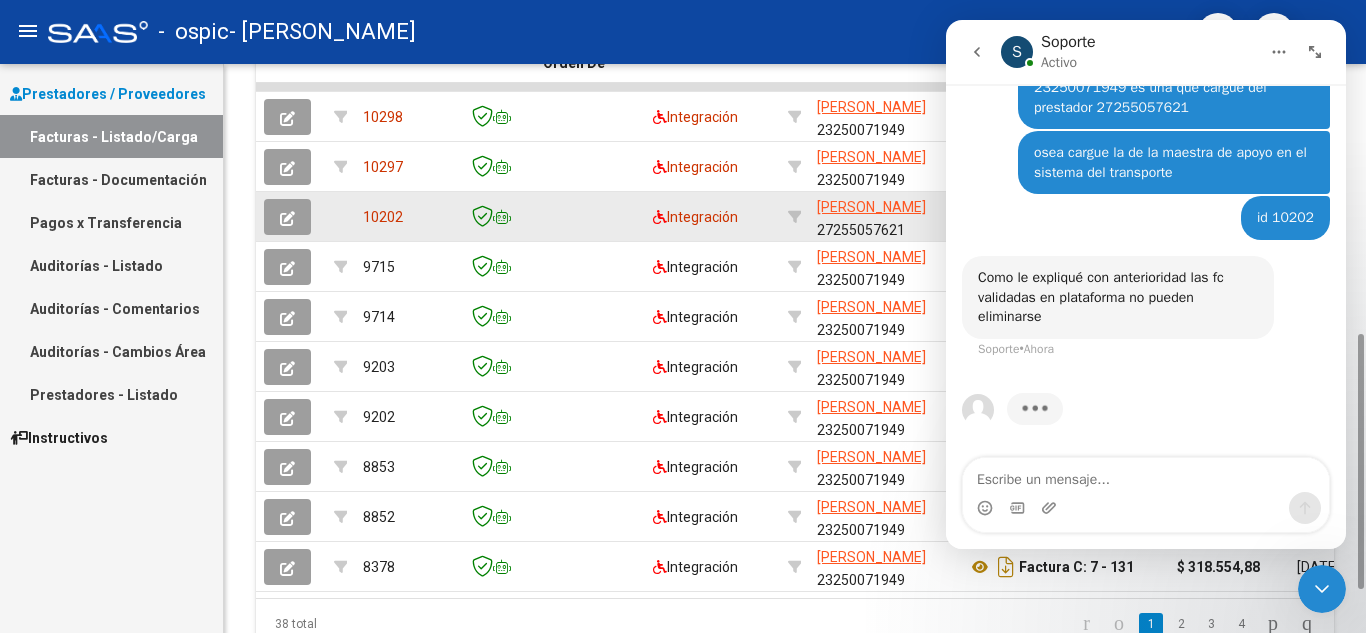 click 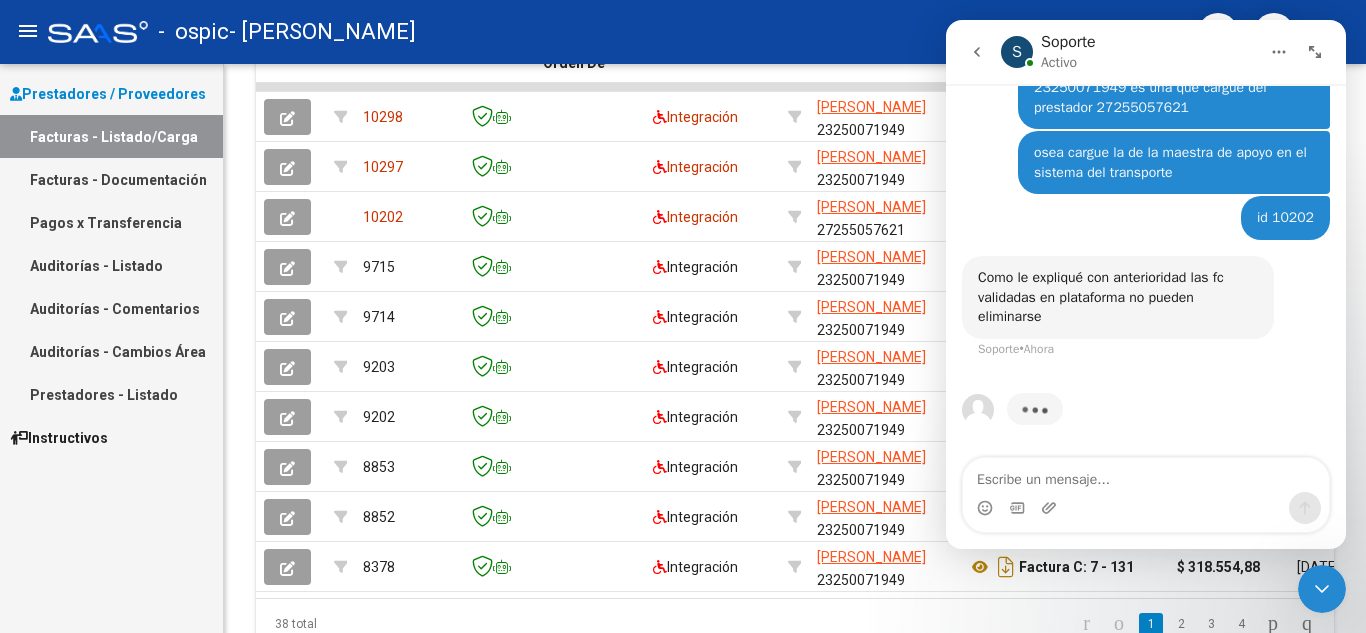 drag, startPoint x: 1578, startPoint y: 241, endPoint x: 1137, endPoint y: 507, distance: 515.01166 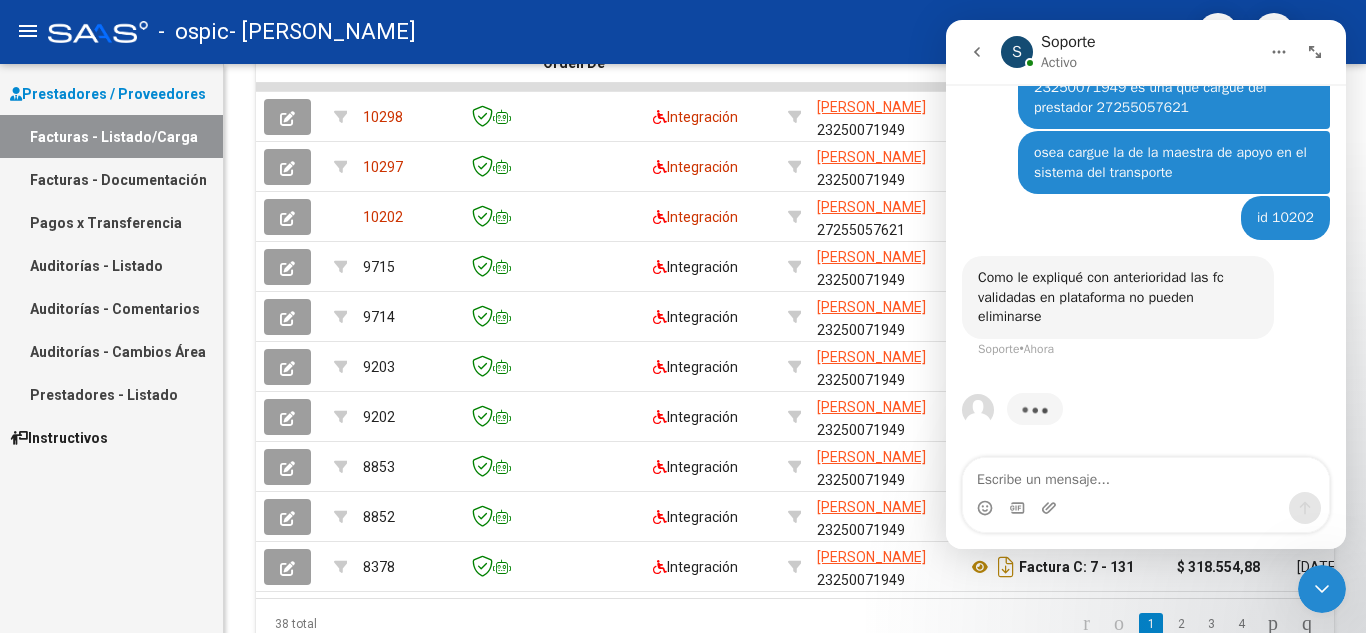 click at bounding box center [1146, 508] 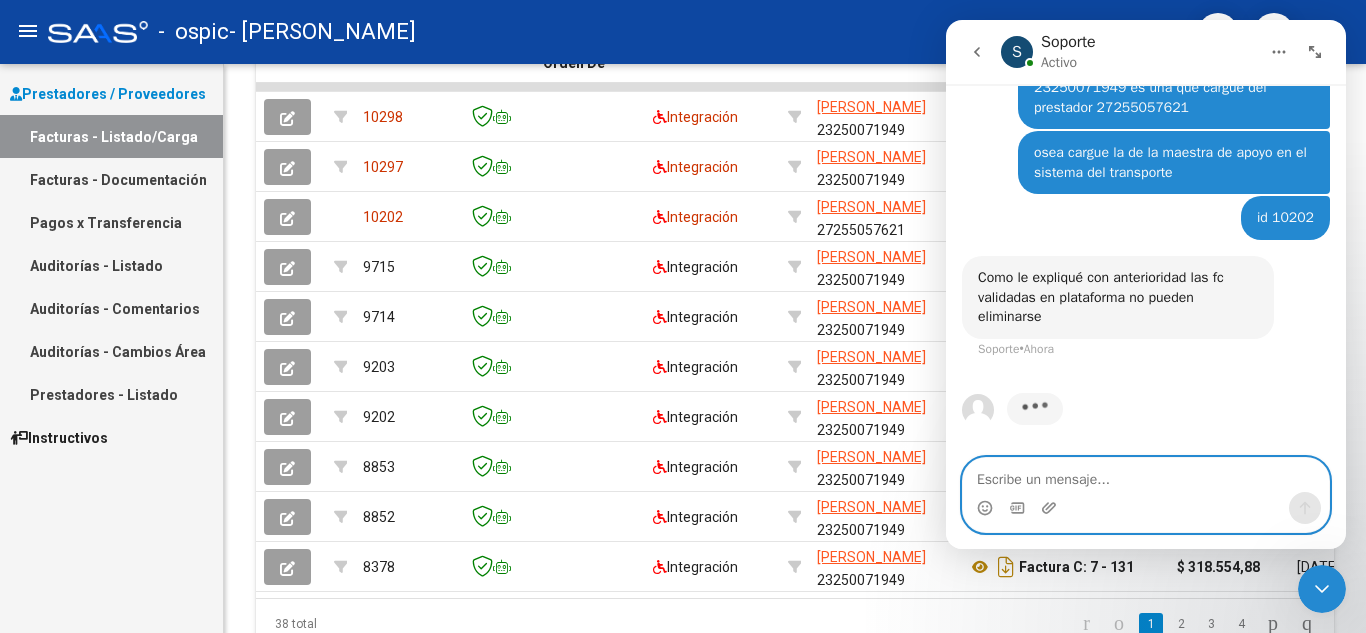 click at bounding box center [1146, 475] 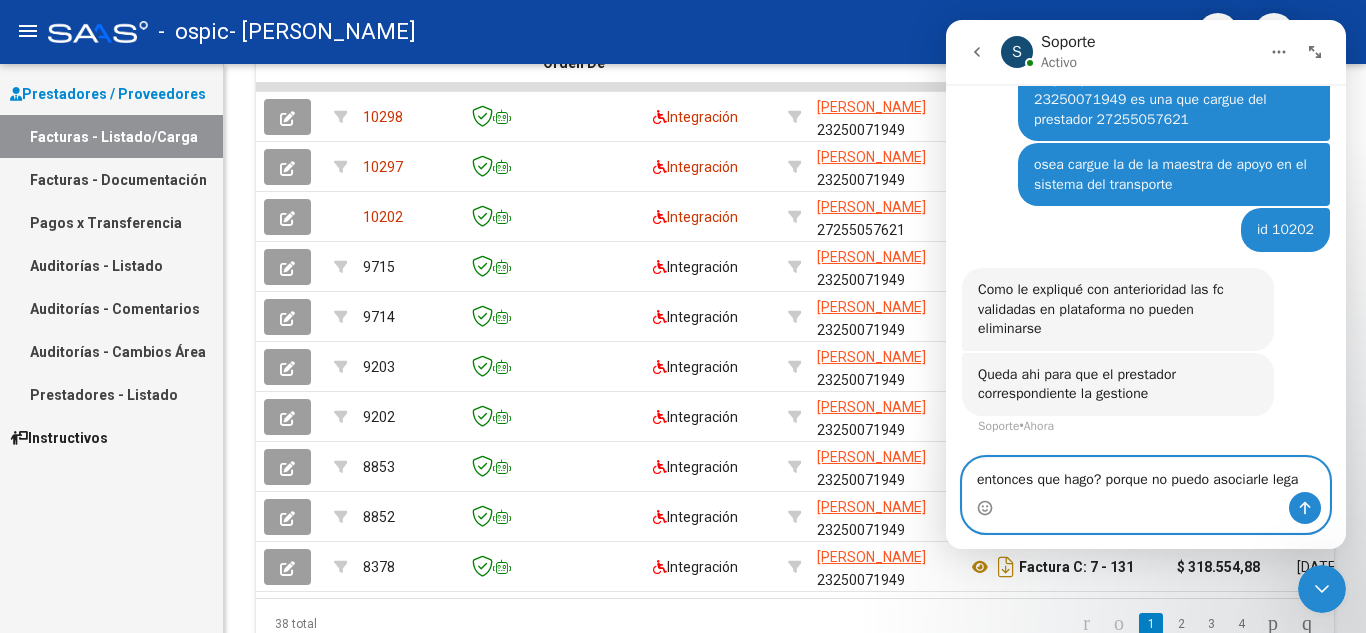 scroll, scrollTop: 3546, scrollLeft: 0, axis: vertical 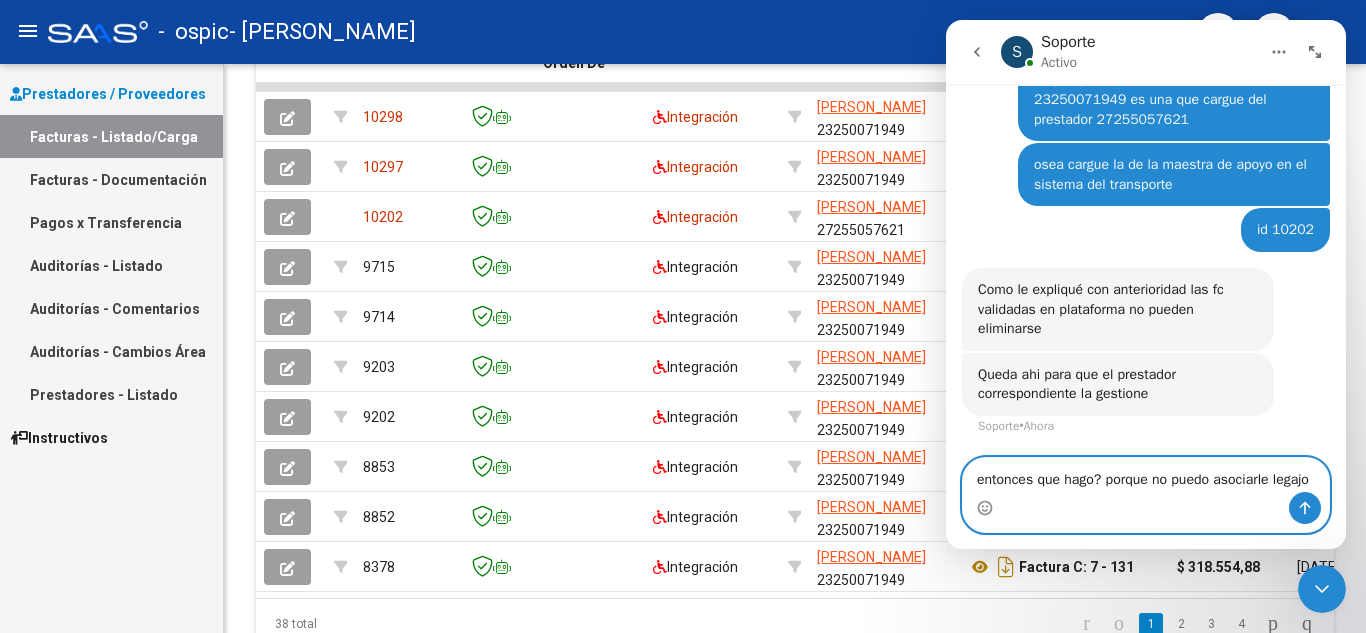 type on "entonces que hago? porque no puedo asociarle legajo" 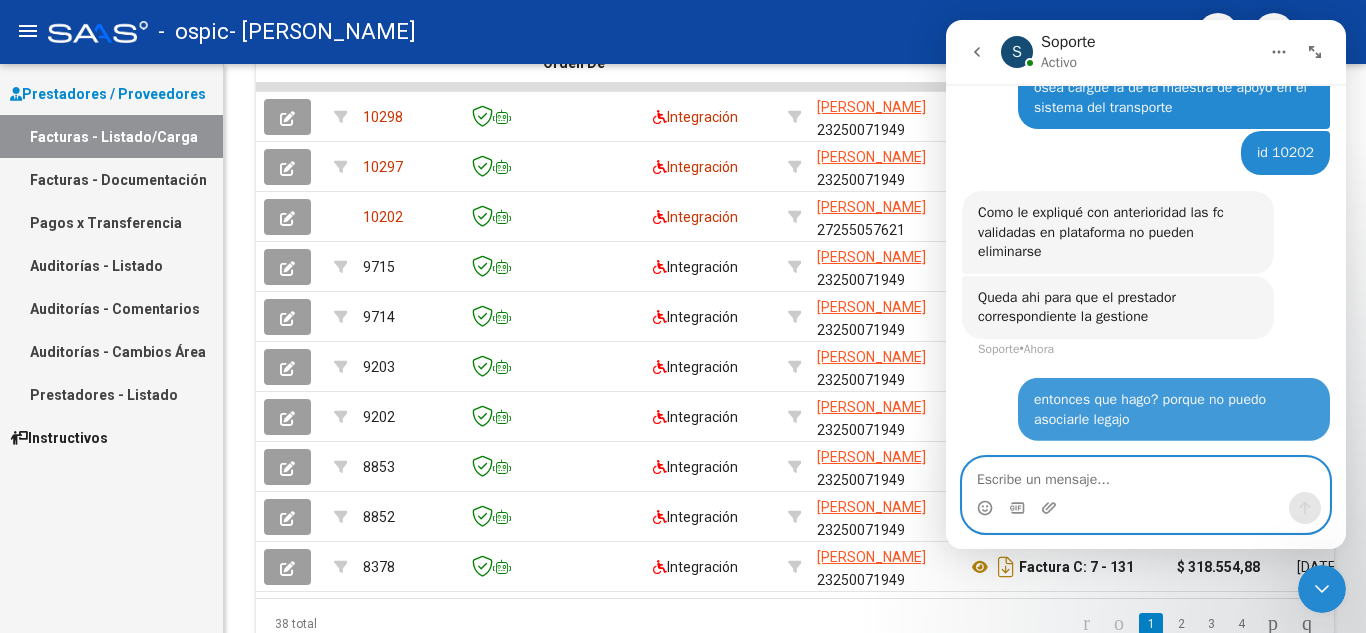 scroll, scrollTop: 3625, scrollLeft: 0, axis: vertical 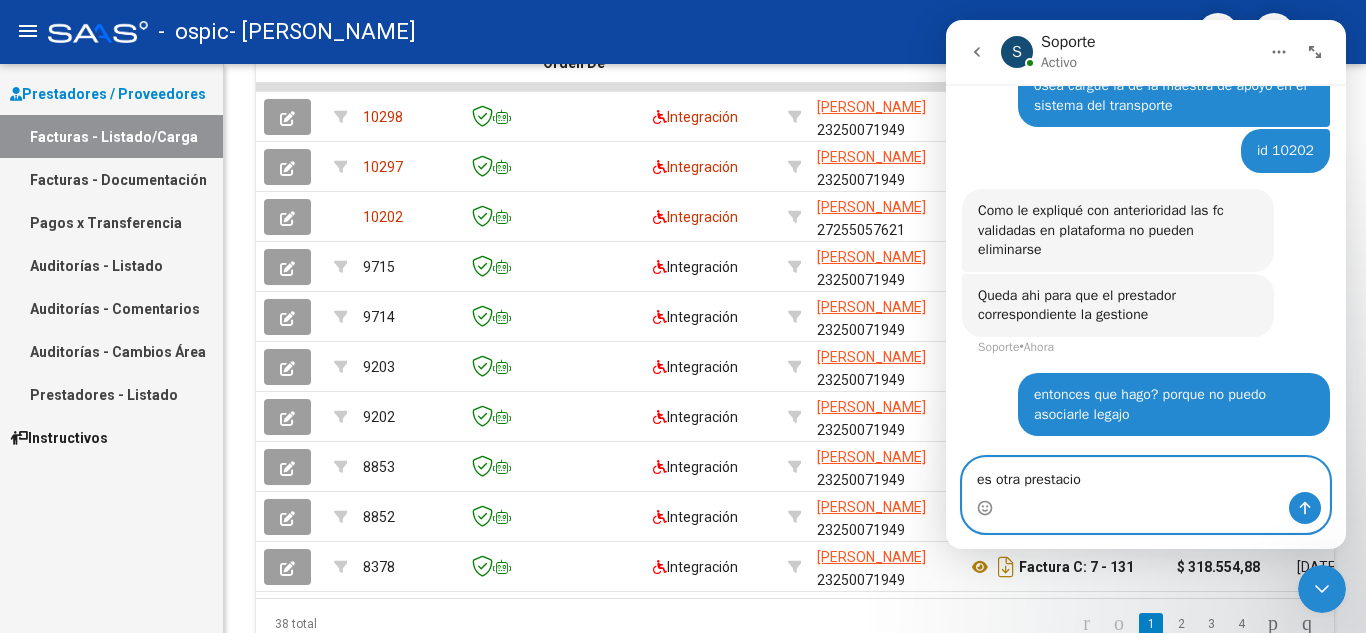 type on "es otra prestacion" 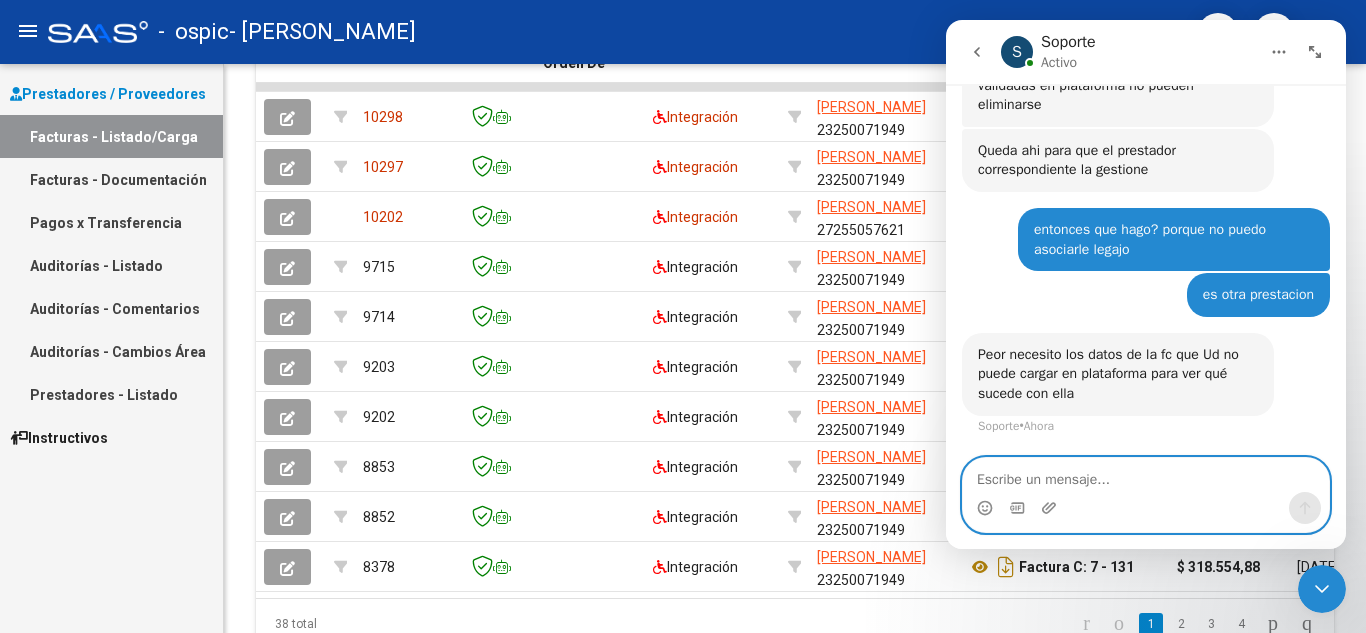 scroll, scrollTop: 3770, scrollLeft: 0, axis: vertical 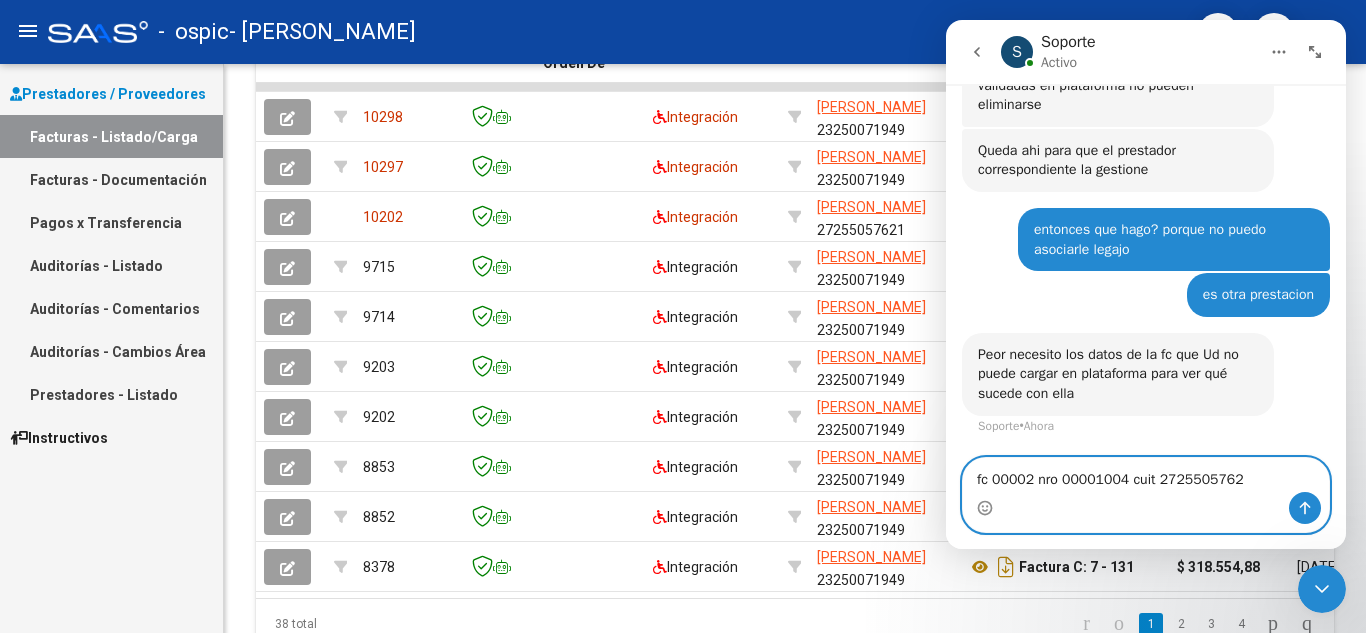 type on "fc 00002 nro 00001004 cuit 27255057621" 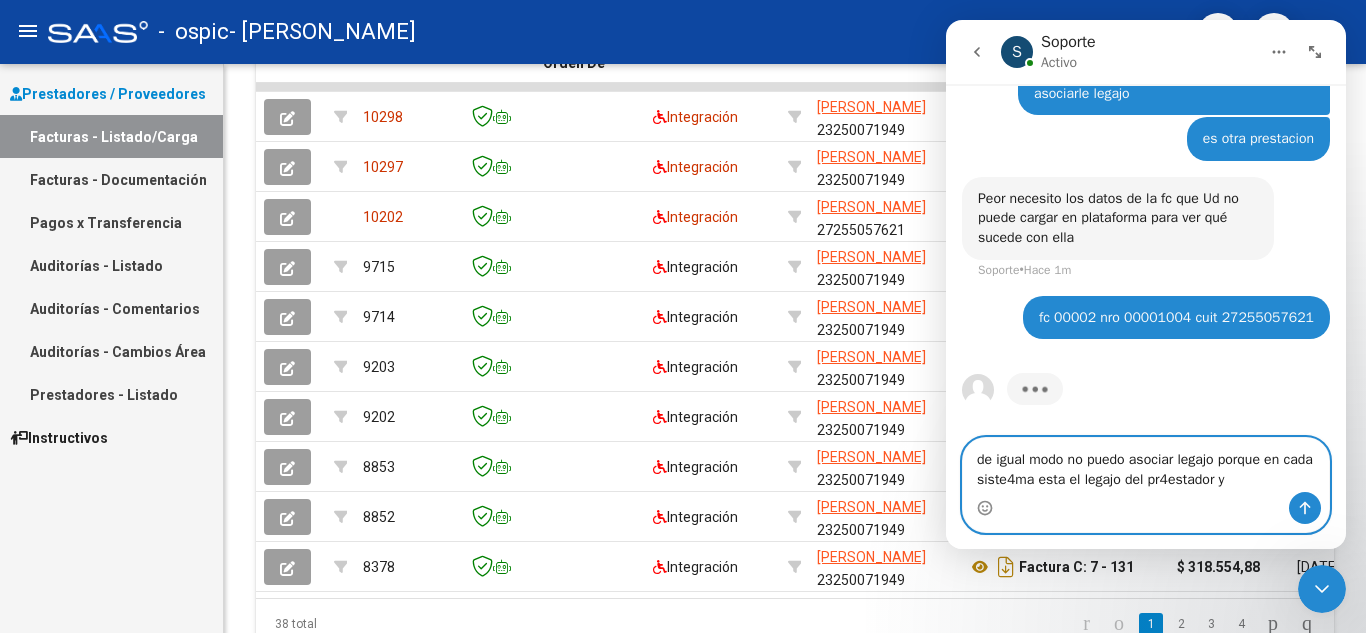 scroll, scrollTop: 3849, scrollLeft: 0, axis: vertical 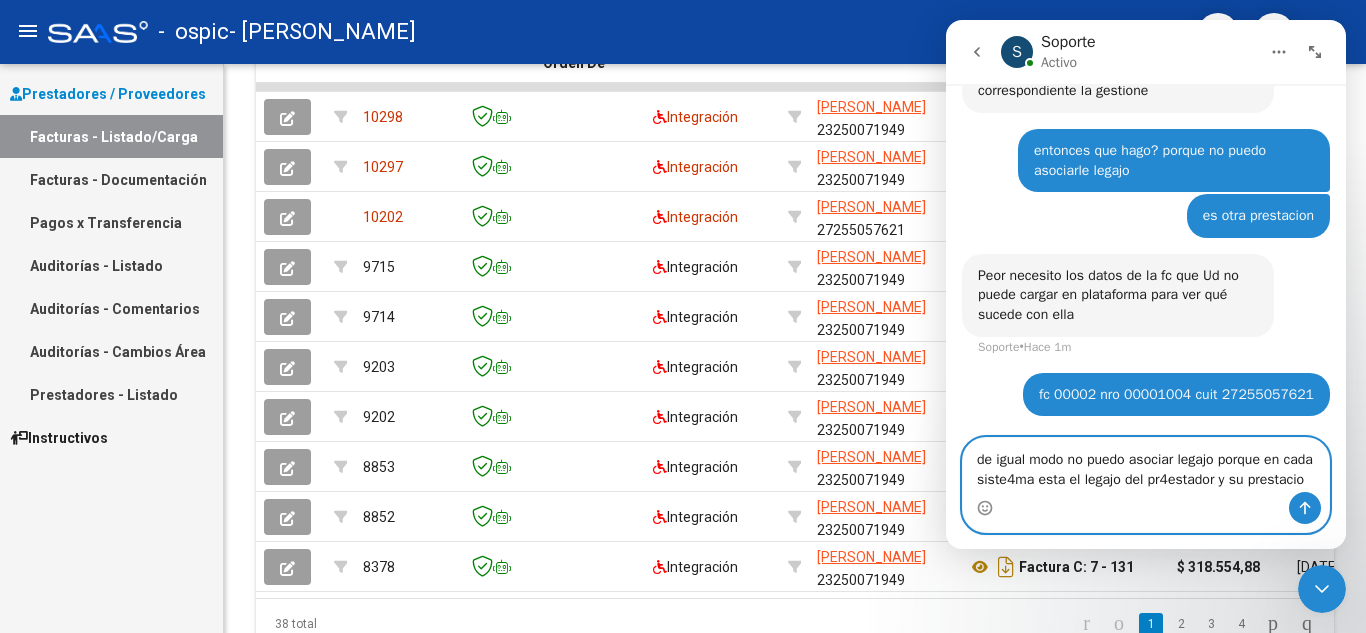 type on "de igual modo no puedo asociar legajo porque en cada siste4ma esta el legajo del pr4estador y su prestacion" 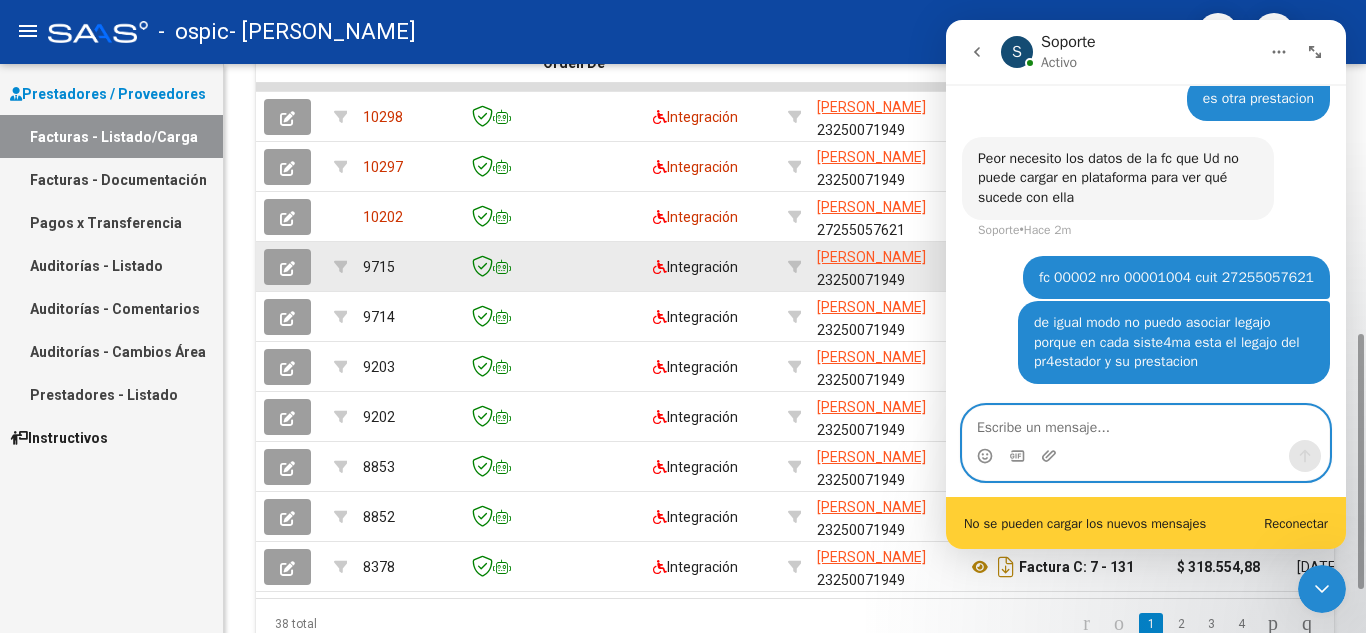 scroll, scrollTop: 3966, scrollLeft: 0, axis: vertical 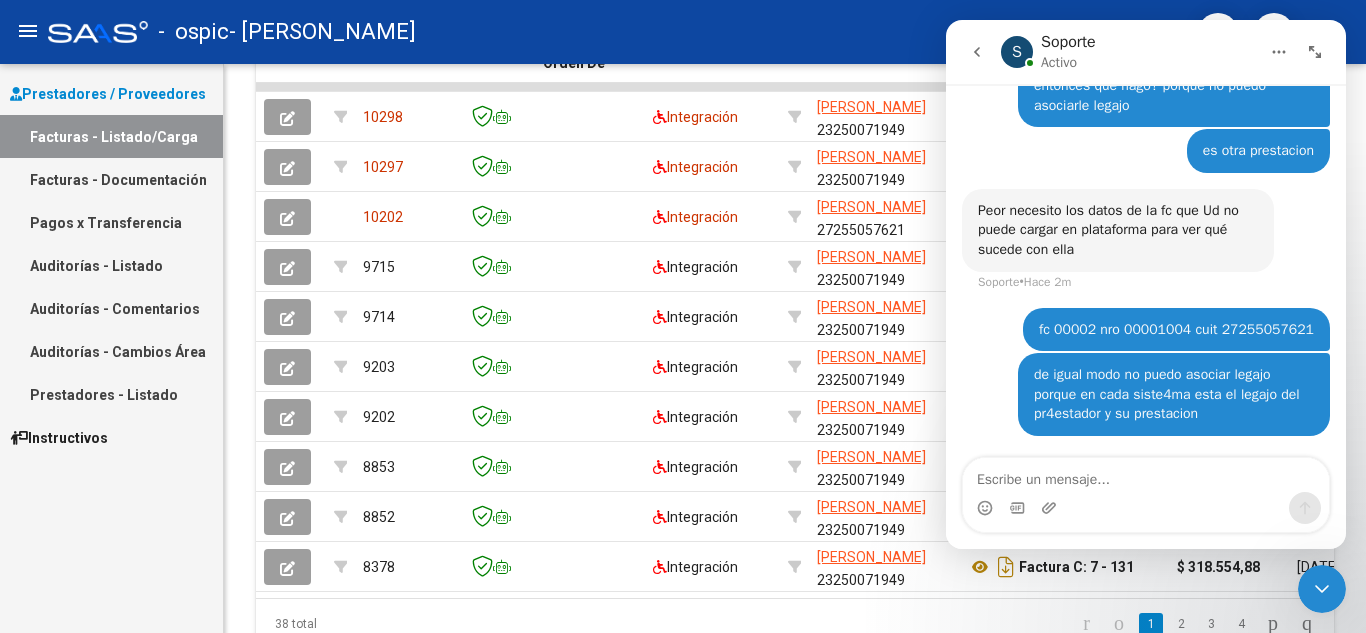 click on "Se ha reconectado correctamente" at bounding box center [1146, 549] 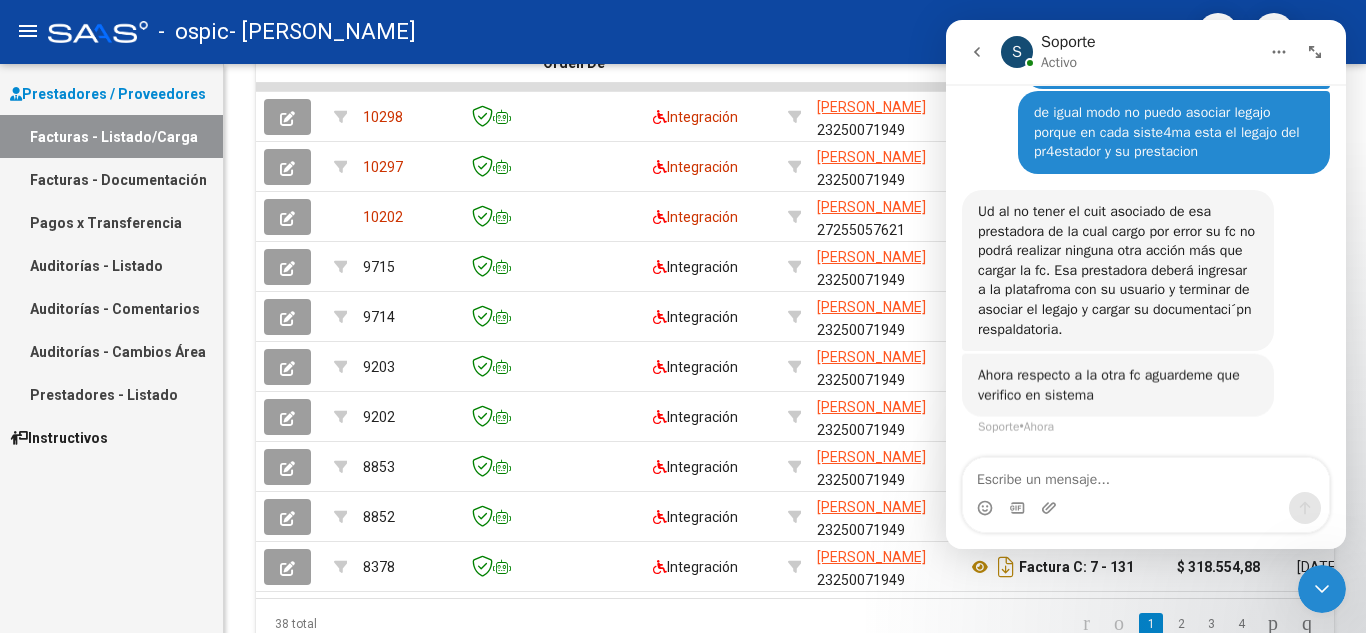 scroll, scrollTop: 4156, scrollLeft: 0, axis: vertical 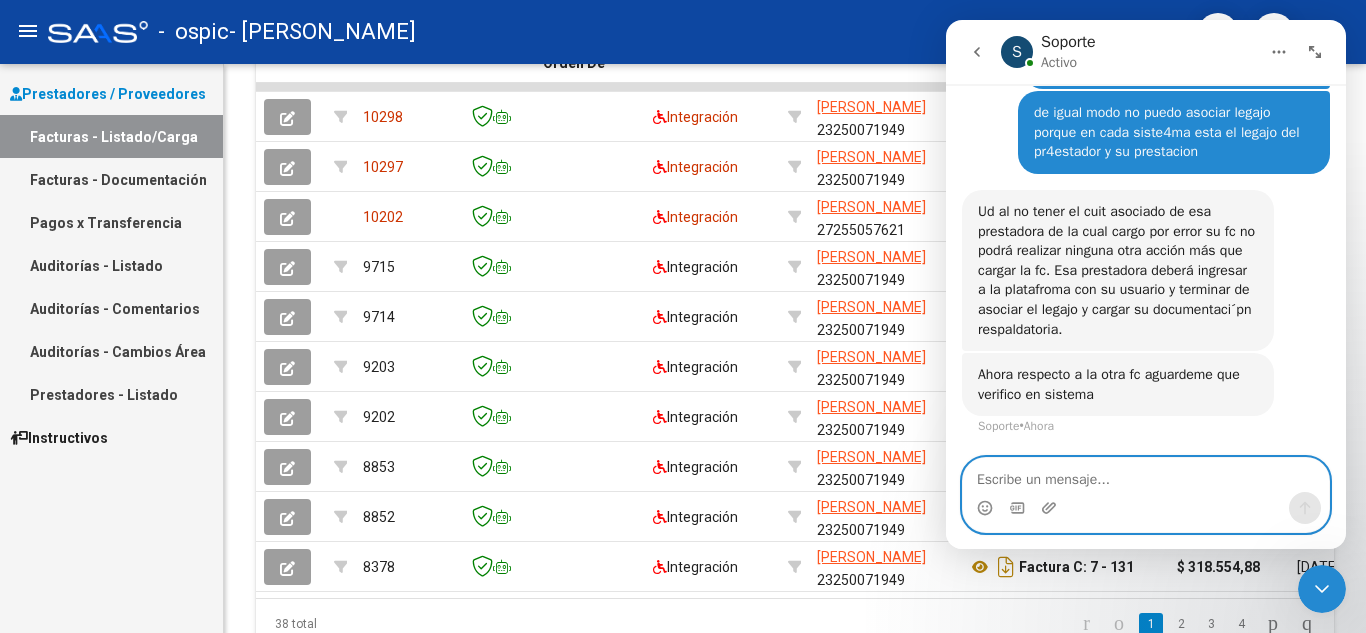 click at bounding box center [1146, 475] 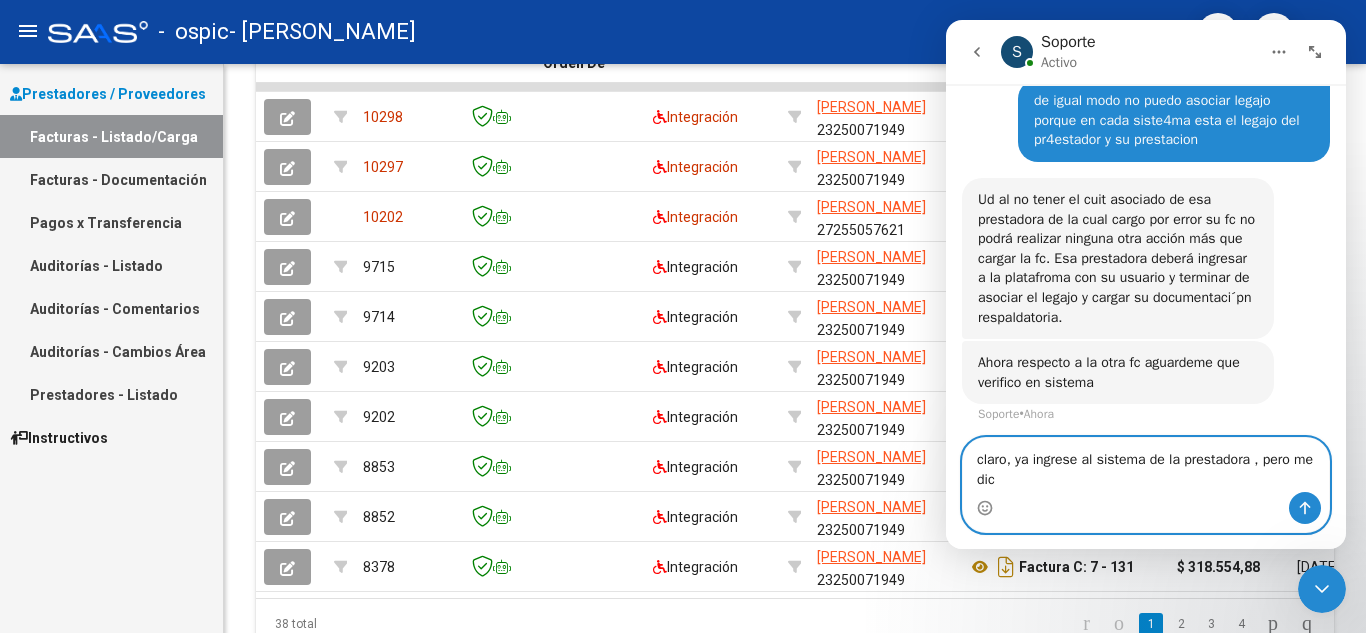 scroll, scrollTop: 4176, scrollLeft: 0, axis: vertical 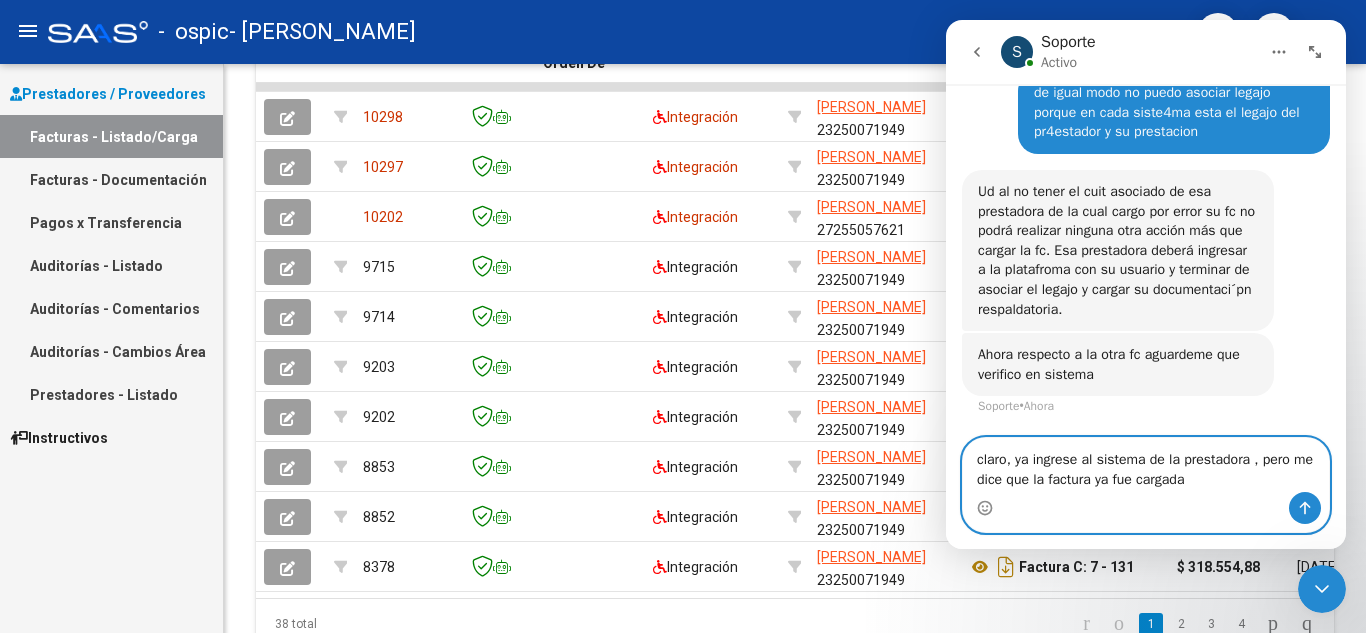 type on "claro, ya ingrese al sistema de la prestadora , pero me dice que la factura ya fue cargada" 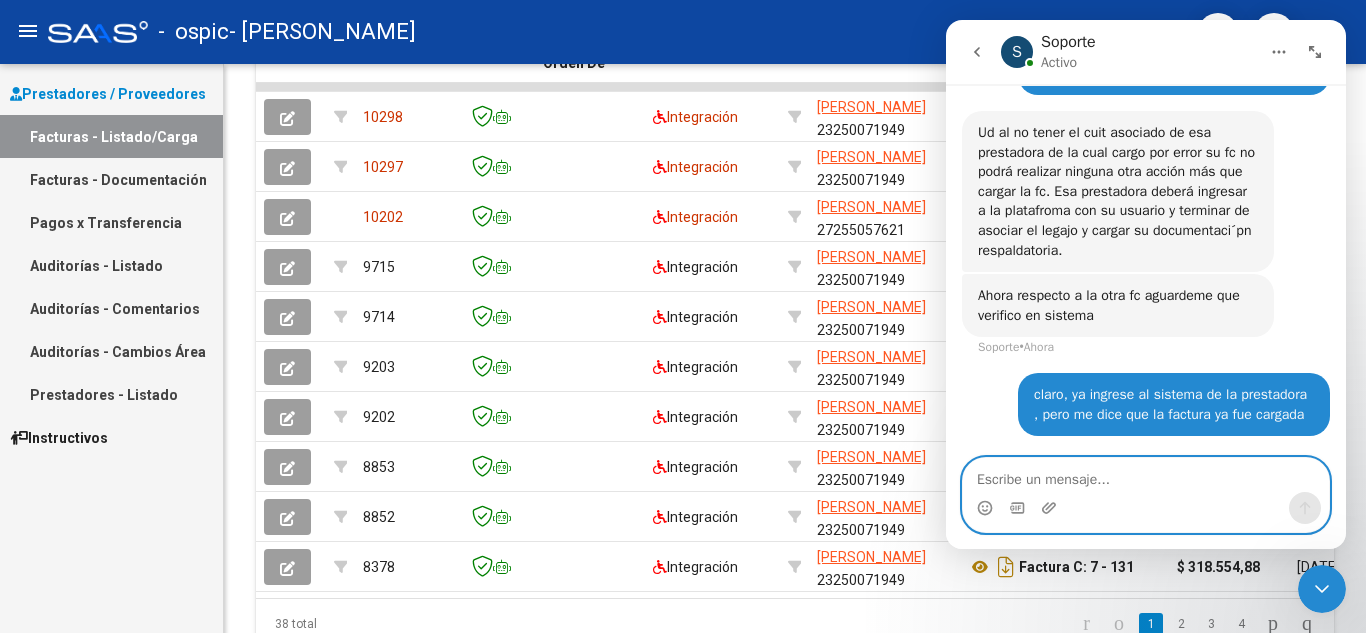 scroll, scrollTop: 4235, scrollLeft: 0, axis: vertical 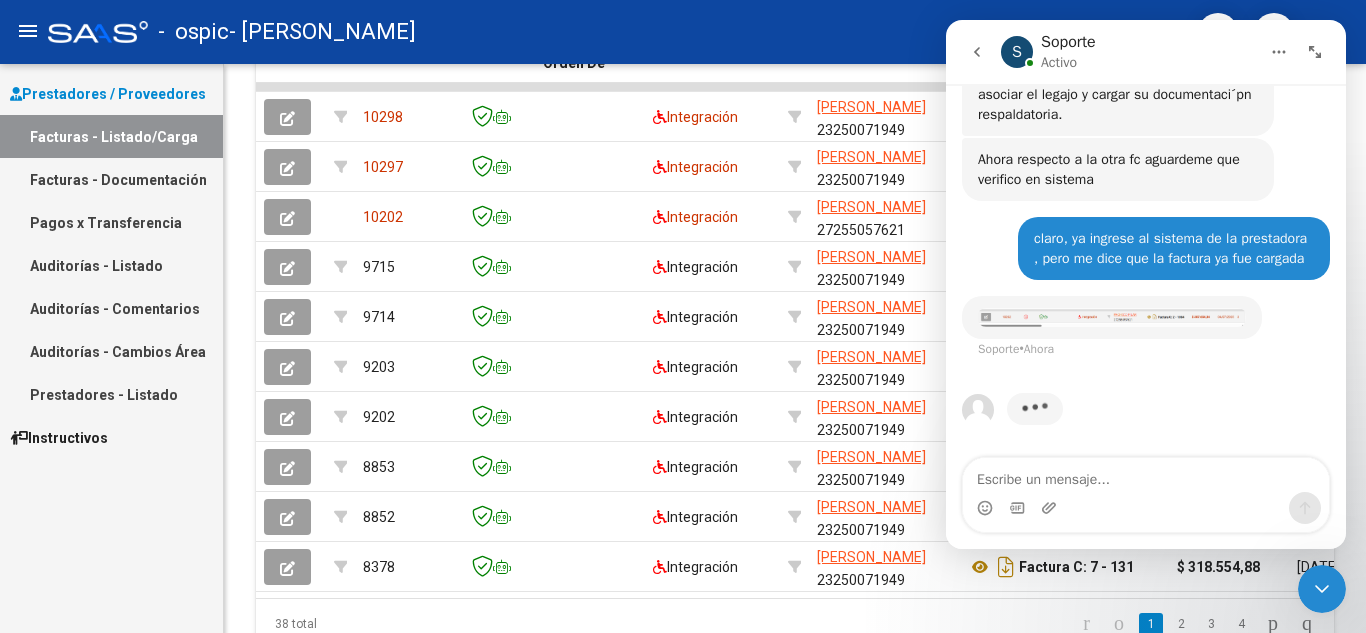 click at bounding box center (1112, 317) 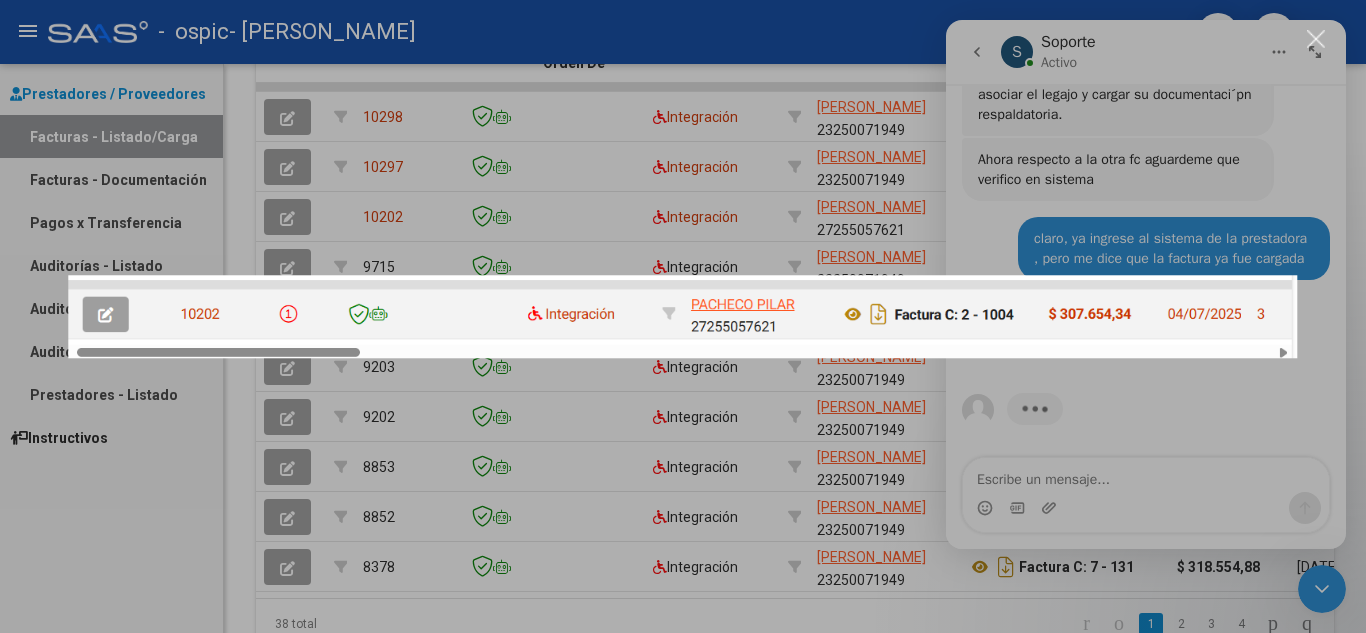 scroll, scrollTop: 0, scrollLeft: 0, axis: both 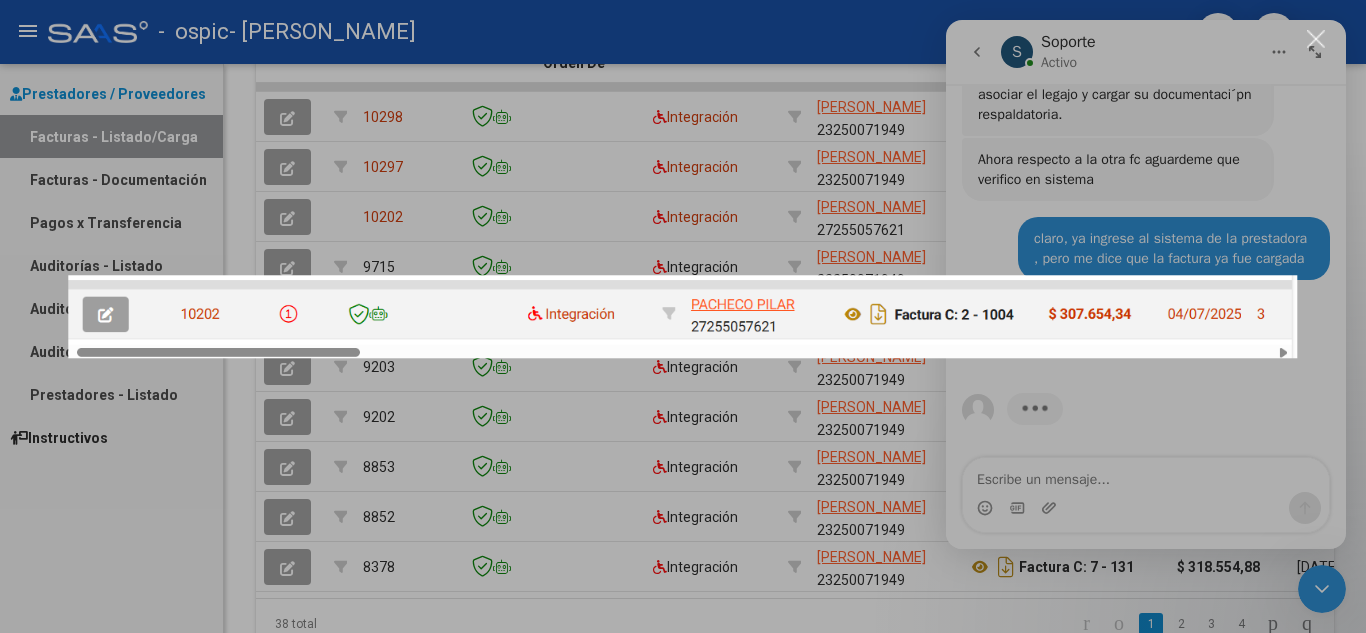 click at bounding box center [683, 316] 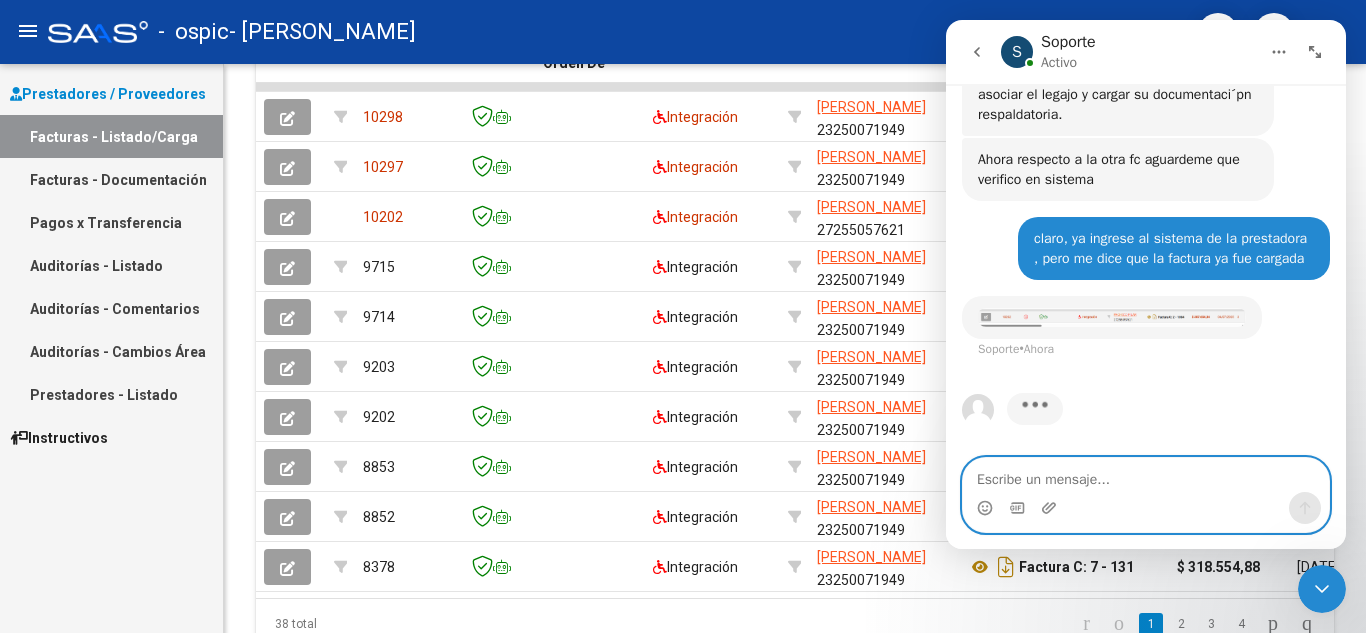 click at bounding box center (1146, 475) 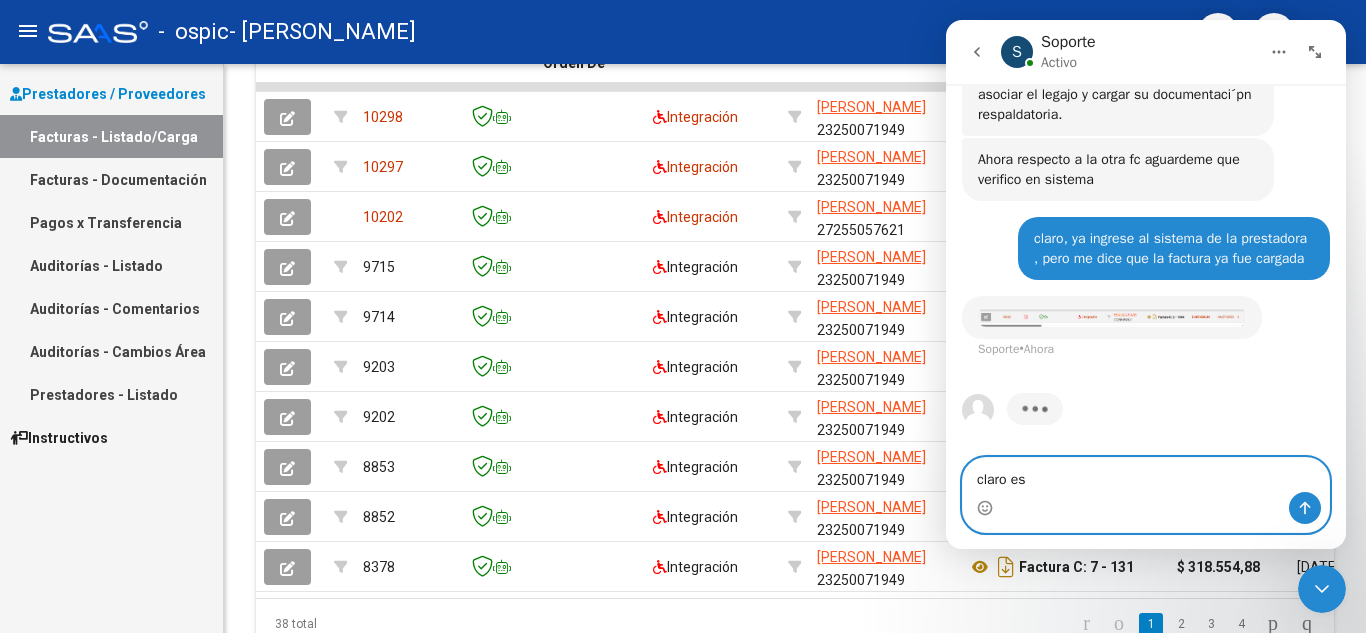 type on "claro esa" 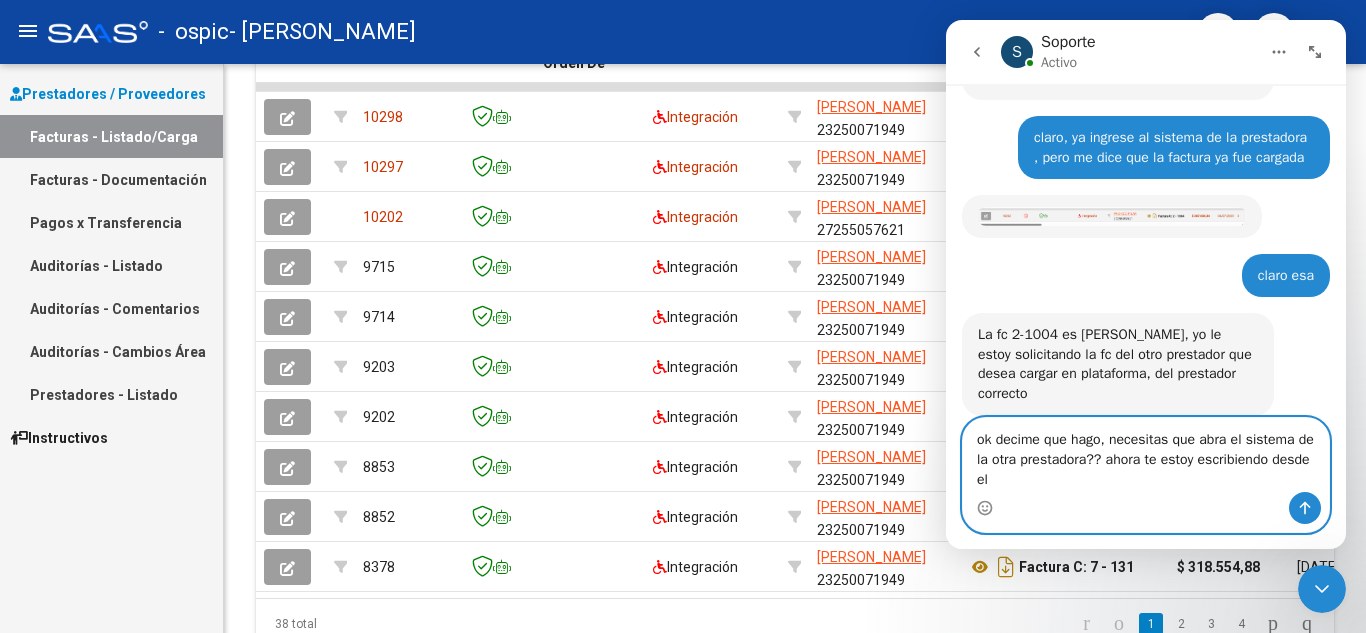 scroll, scrollTop: 4492, scrollLeft: 0, axis: vertical 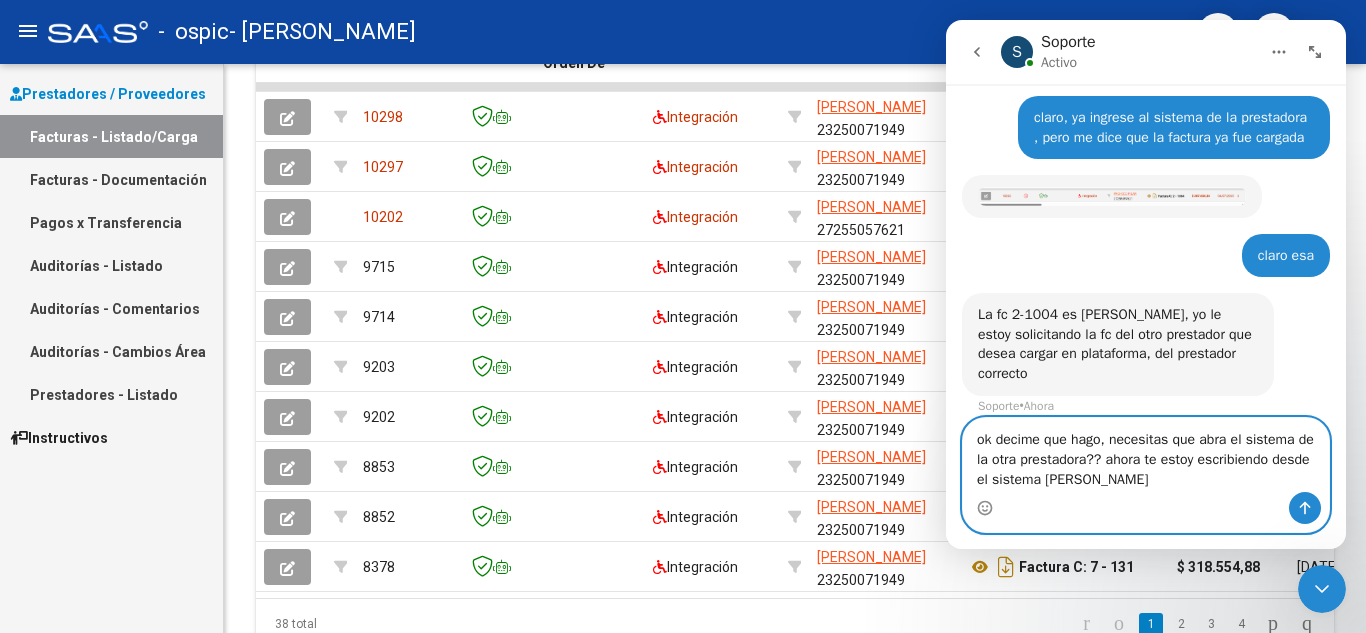 type on "ok decime que hago, necesitas que abra el sistema de la otra prestadora?? ahora te estoy escribiendo desde el sistema de rafuls" 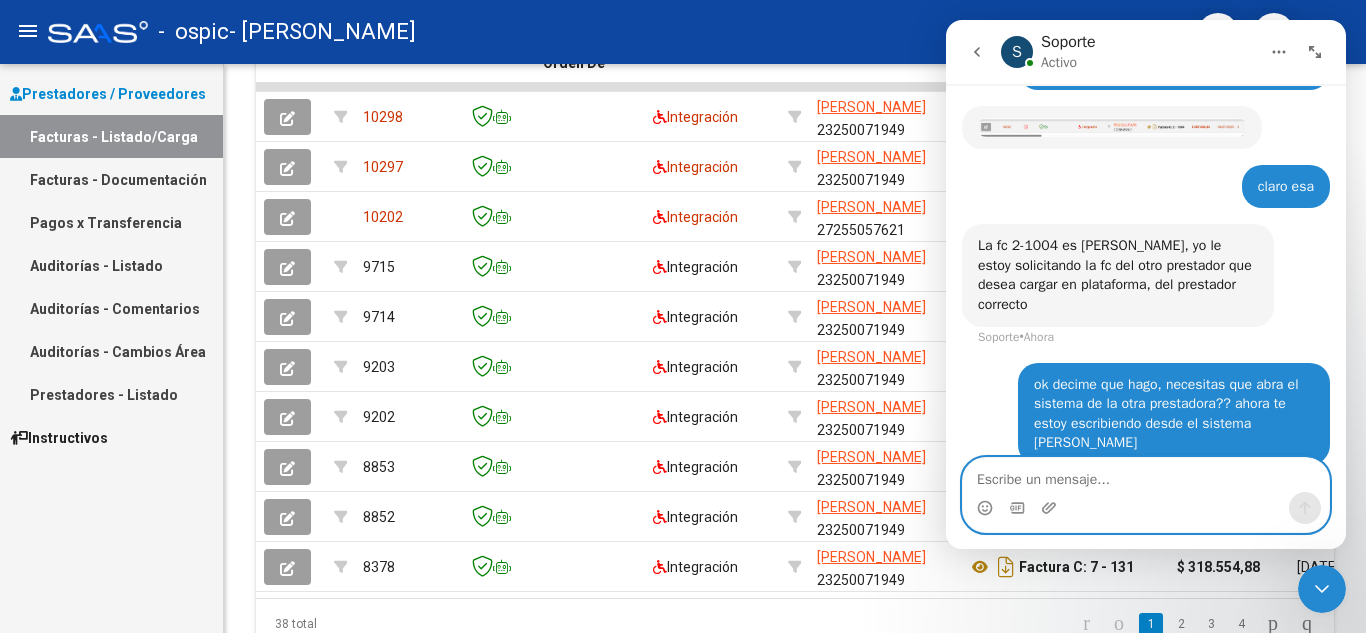 scroll, scrollTop: 4551, scrollLeft: 0, axis: vertical 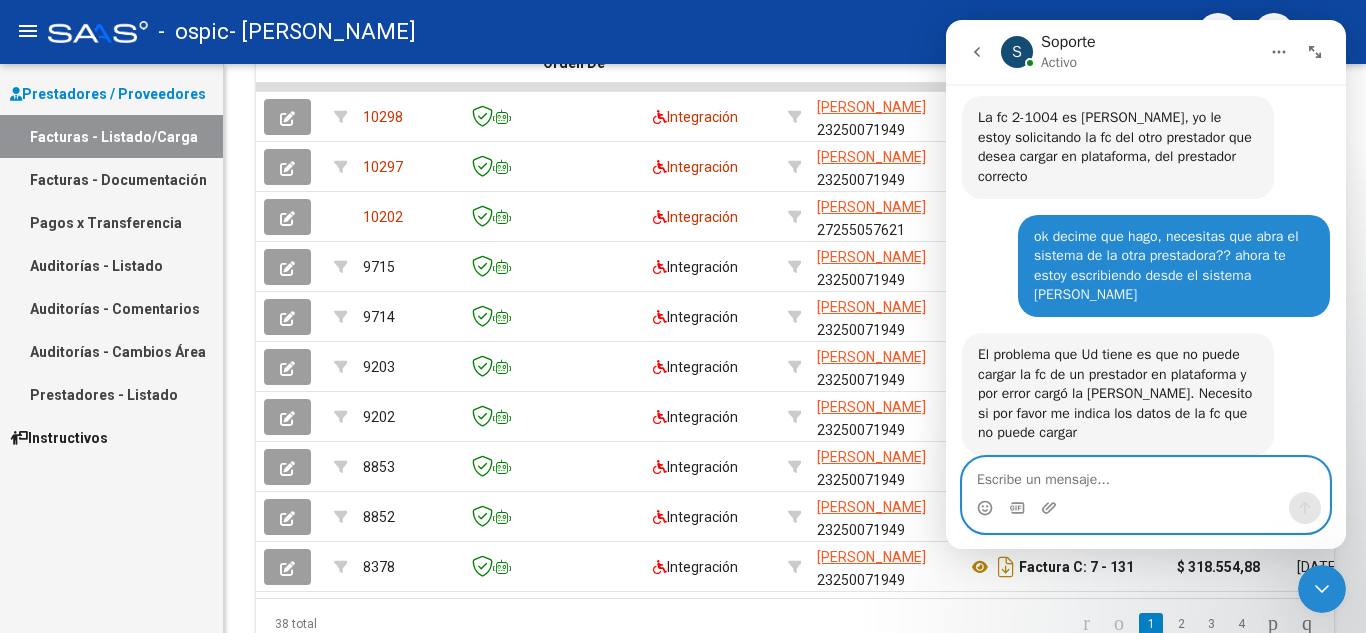 click at bounding box center (1146, 475) 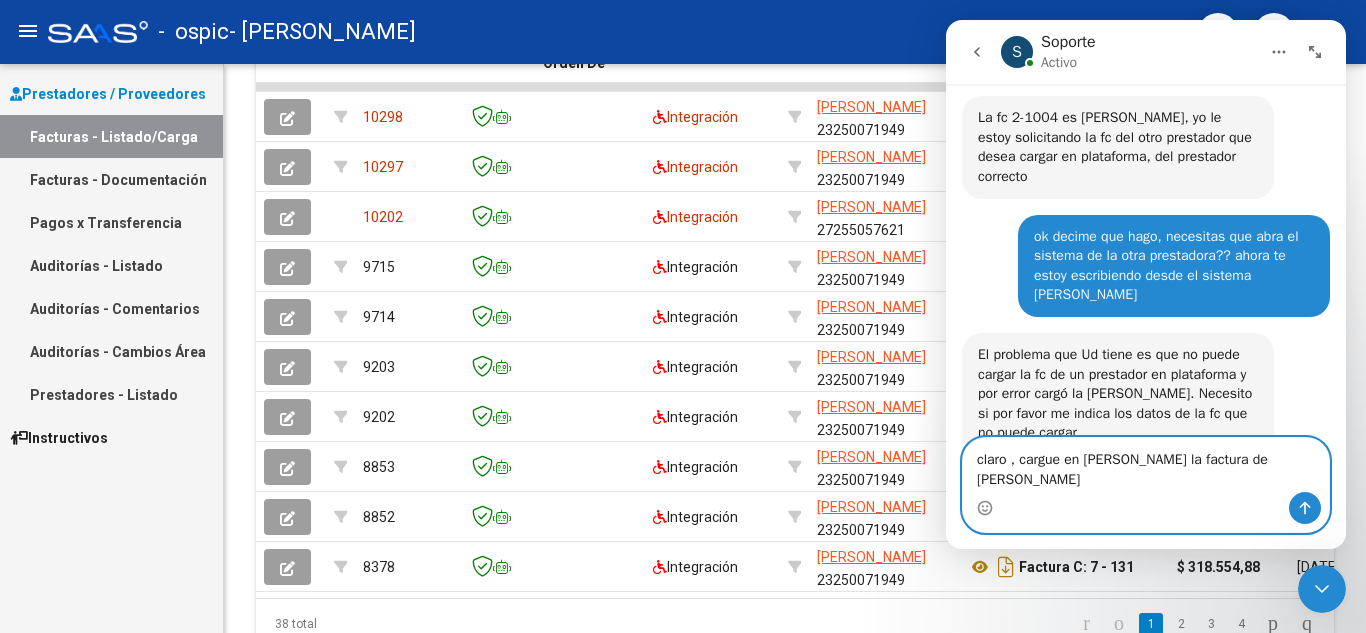 type on "claro , cargue en rafuls la factura de pilar pacheco" 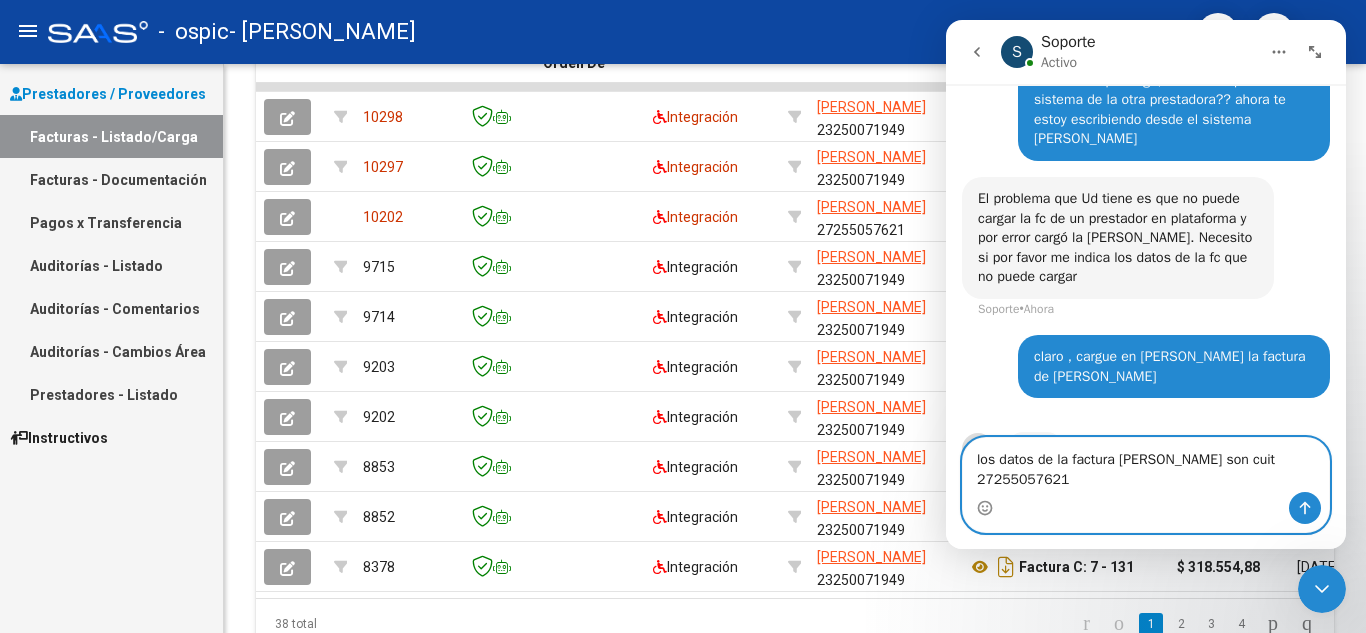 scroll, scrollTop: 4865, scrollLeft: 0, axis: vertical 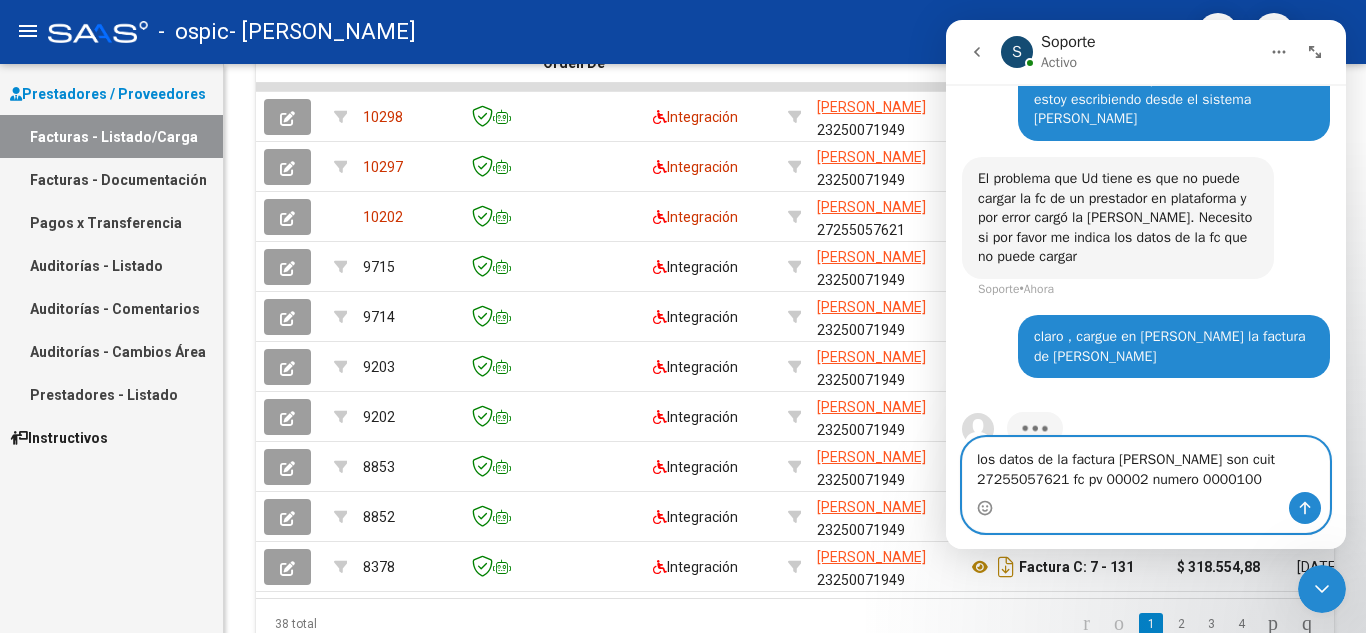 type on "los datos de la factura de pacheco son cuit 27255057621 fc pv 00002 numero 00001004" 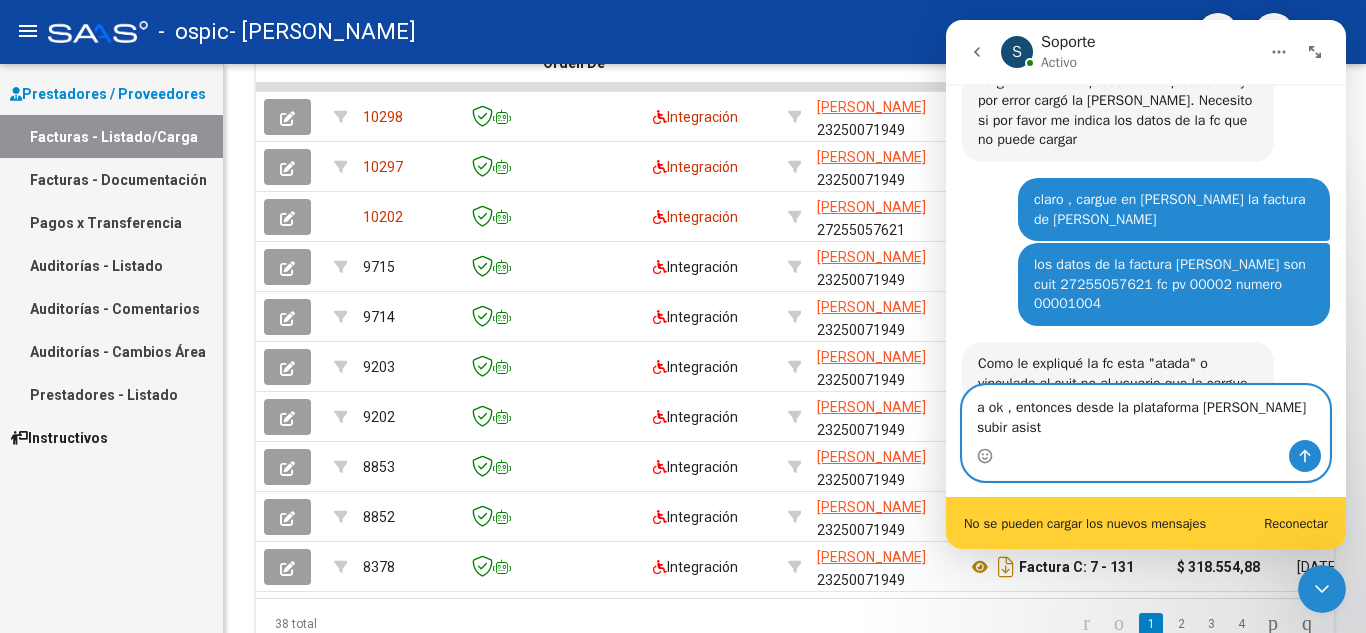scroll, scrollTop: 4984, scrollLeft: 0, axis: vertical 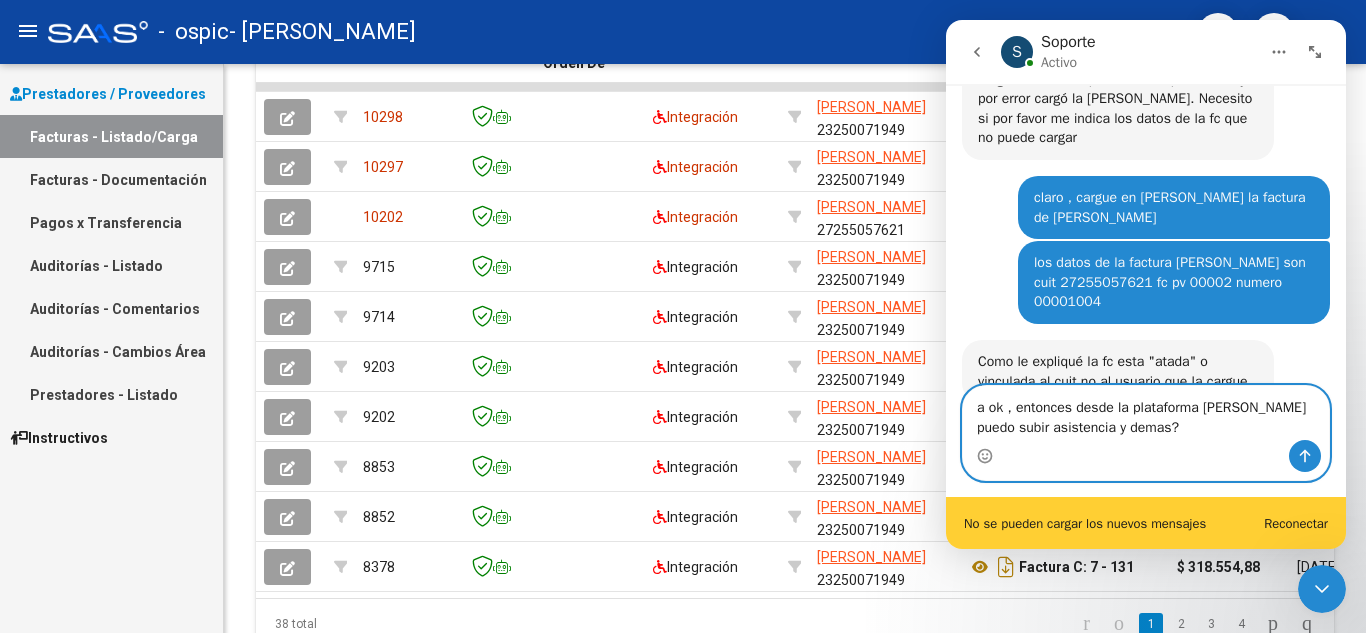 type on "a ok , entonces desde la plataforma de pacheco puedo subir asistencia y demas??" 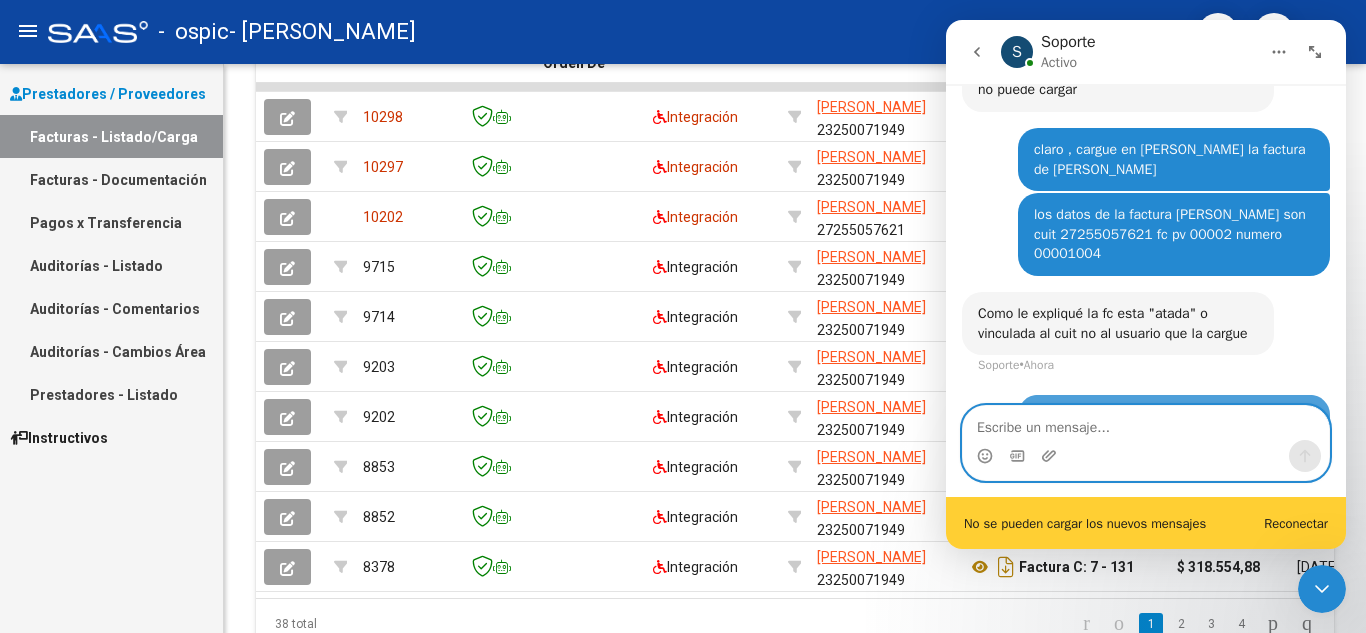 scroll, scrollTop: 5044, scrollLeft: 0, axis: vertical 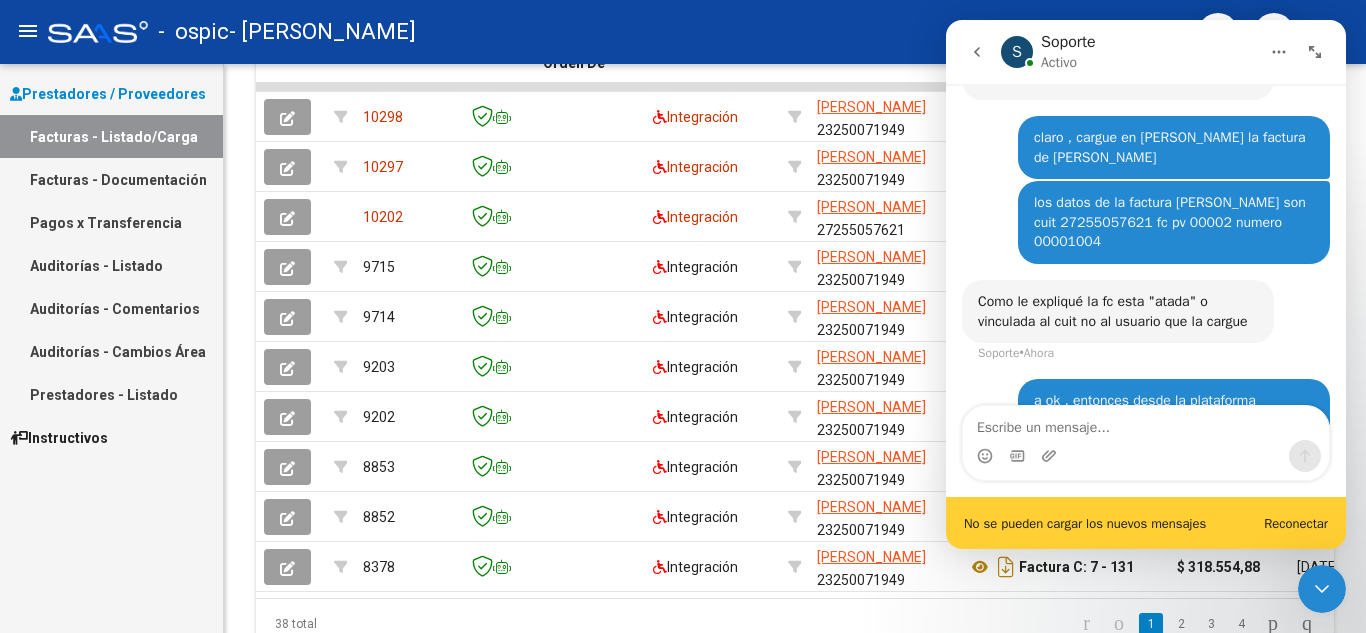 click on "No se pueden cargar los nuevos mensajes Reconectar" at bounding box center (1146, 523) 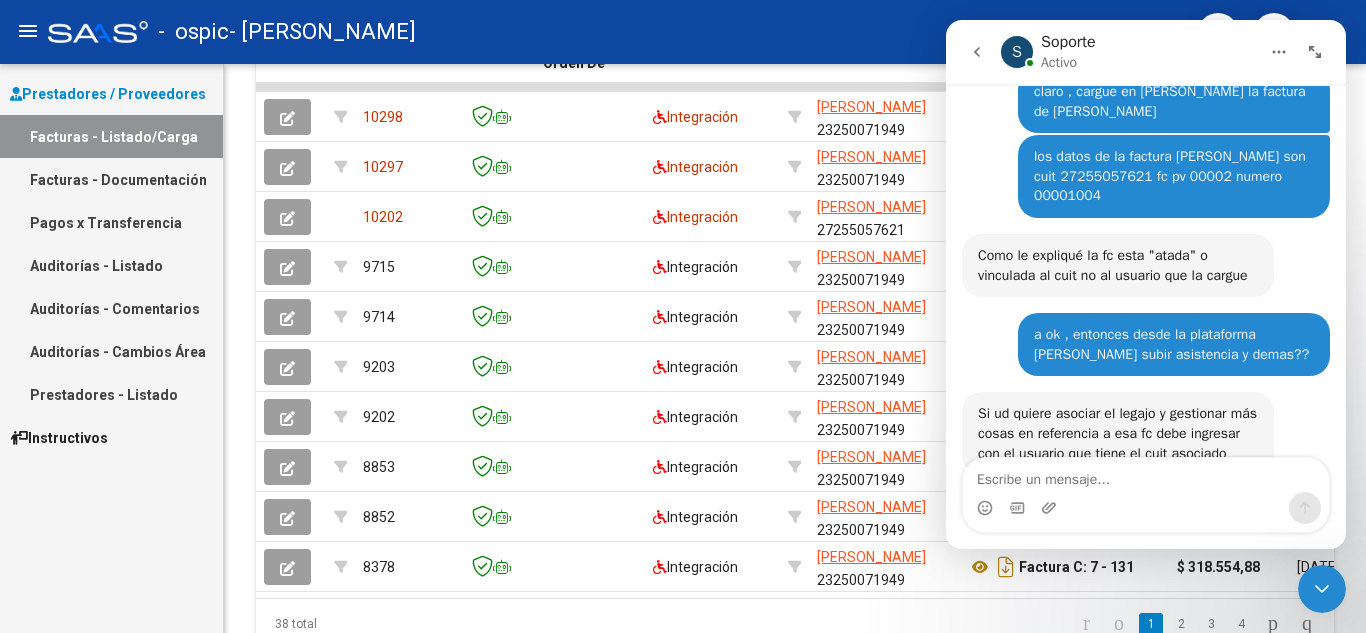 scroll, scrollTop: 5167, scrollLeft: 0, axis: vertical 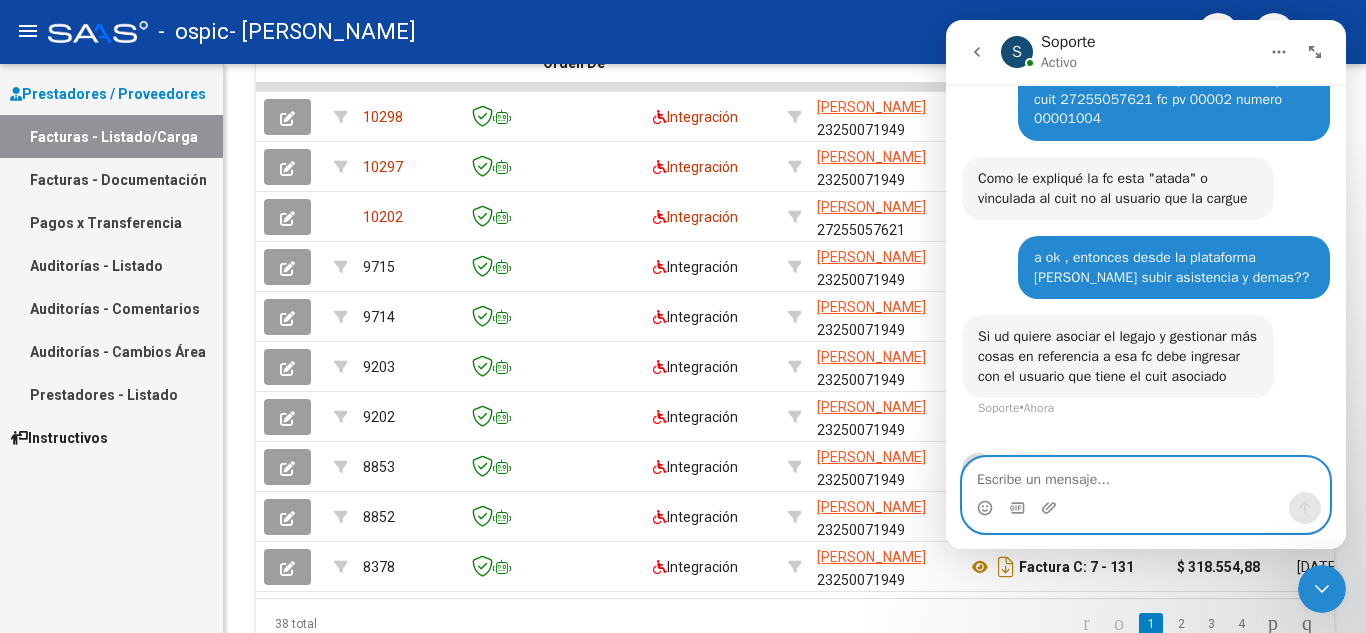 click at bounding box center (1146, 475) 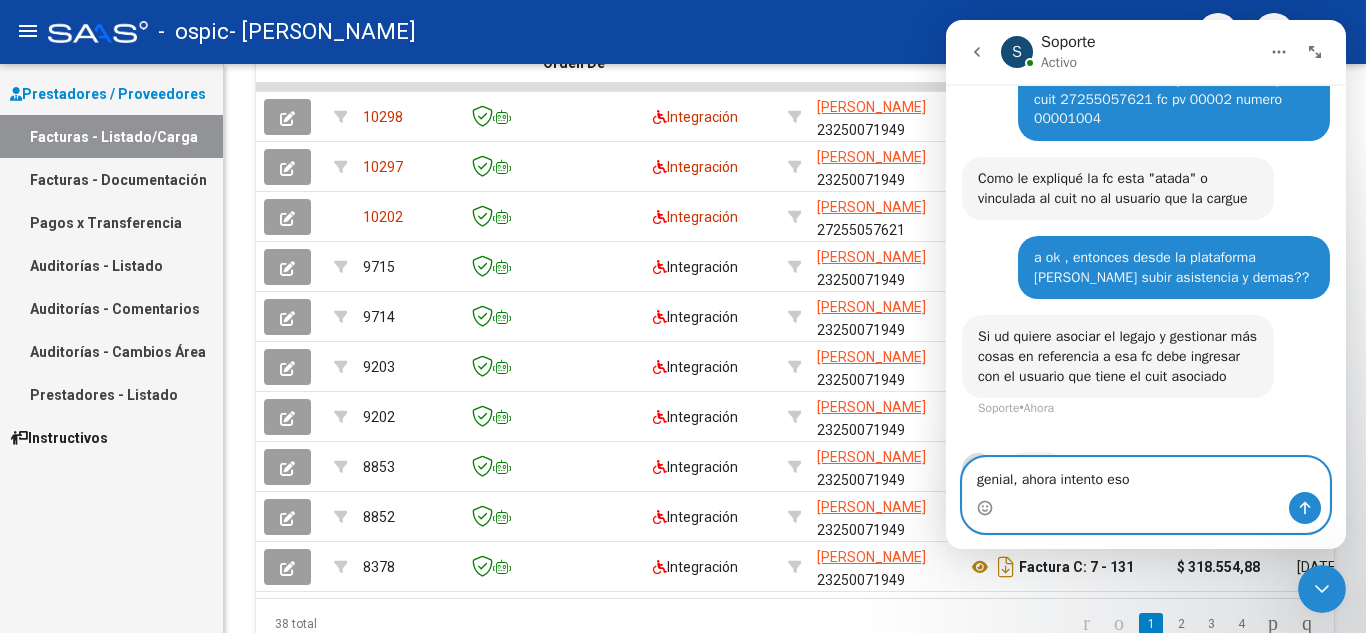 type on "genial, ahora intento eso" 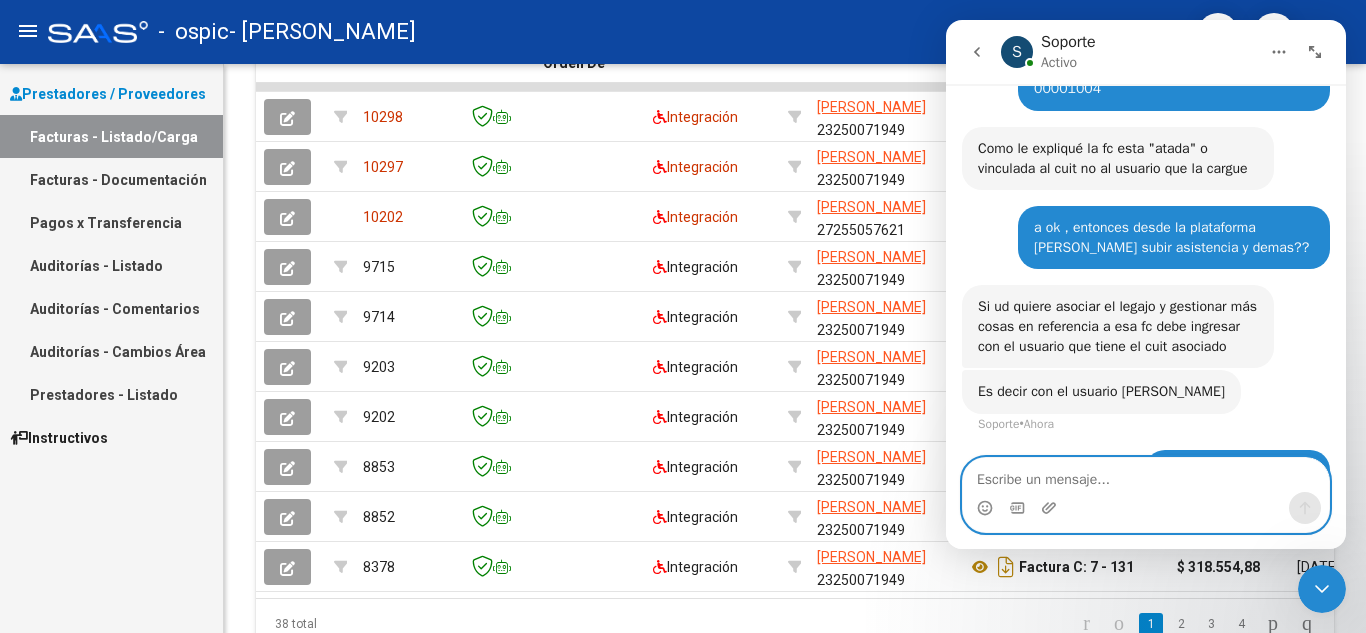 scroll, scrollTop: 5196, scrollLeft: 0, axis: vertical 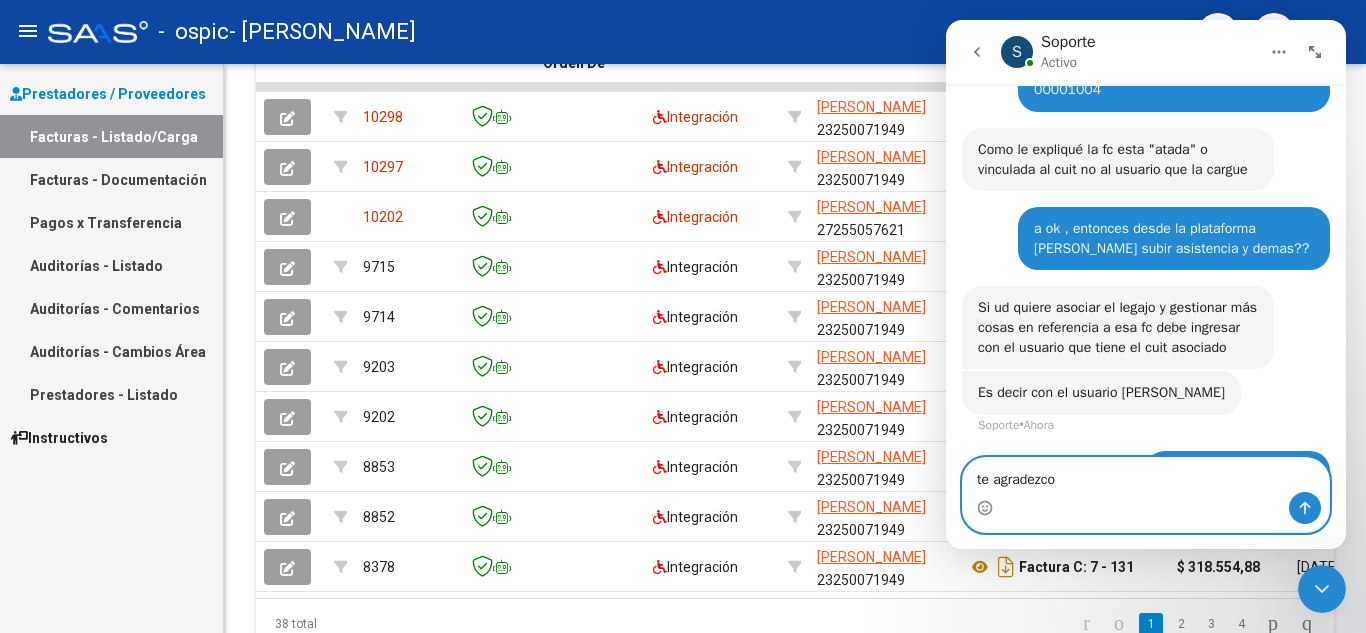 type on "te agradezco" 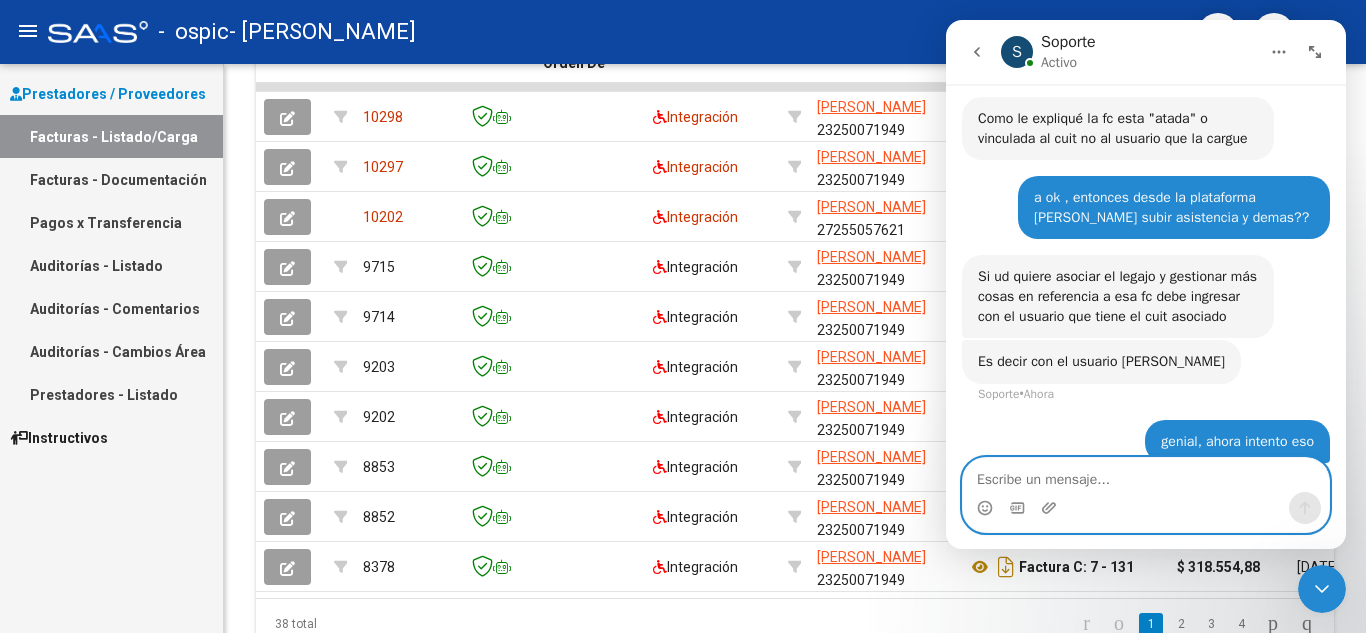 scroll, scrollTop: 5241, scrollLeft: 0, axis: vertical 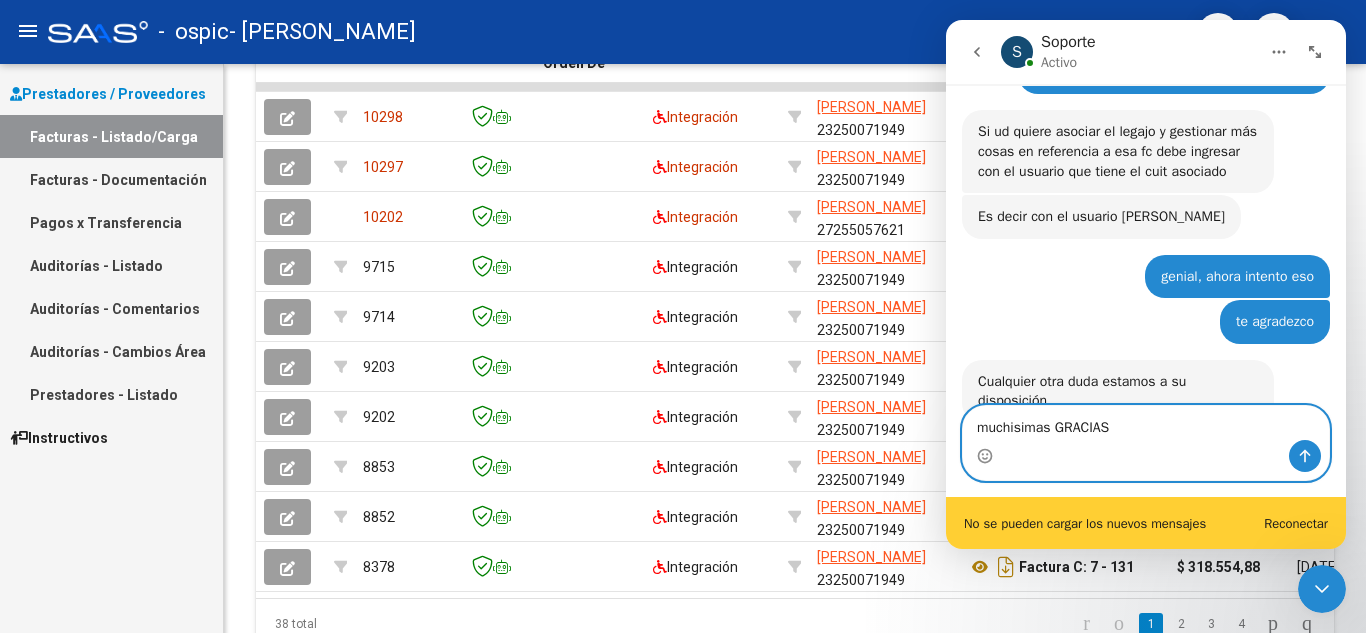 type on "muchisimas GRACIAS" 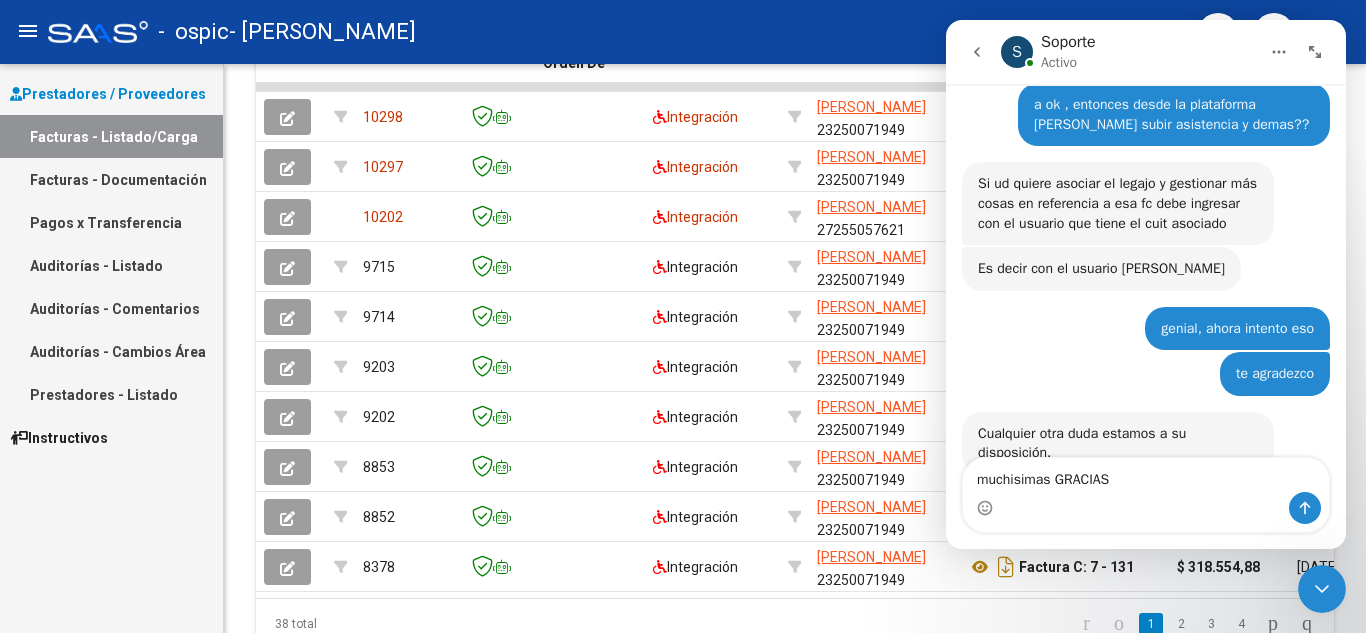 scroll, scrollTop: 0, scrollLeft: 0, axis: both 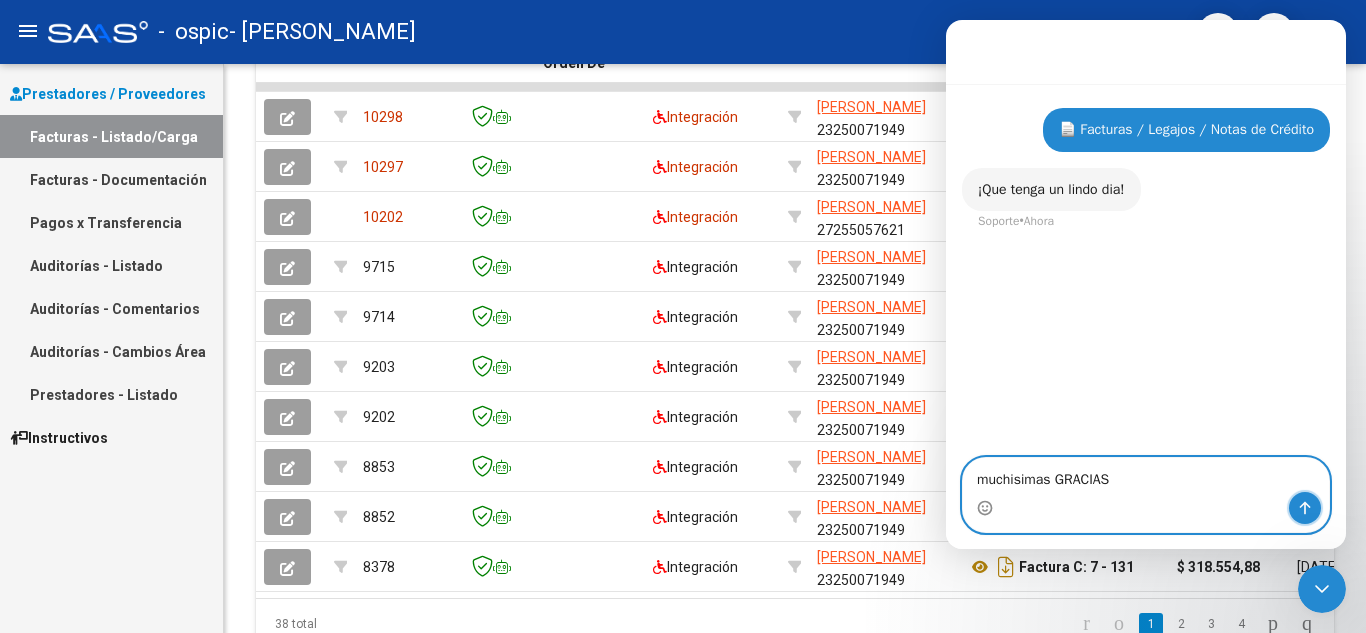 click 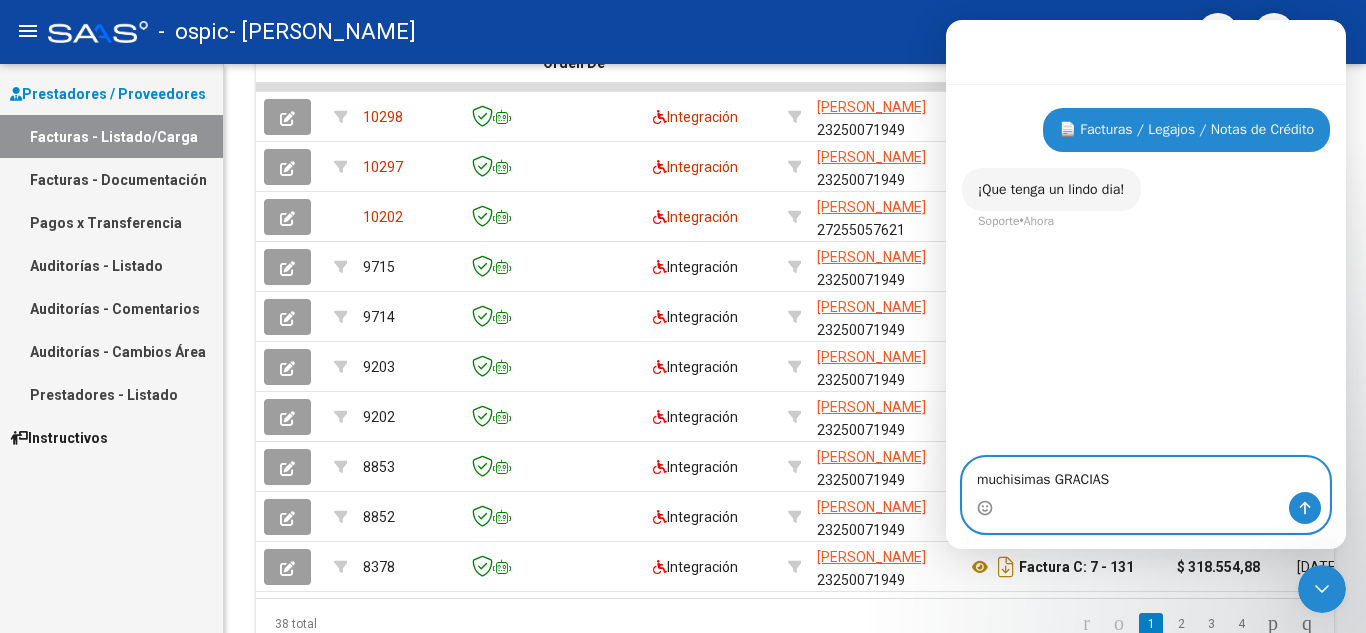 type 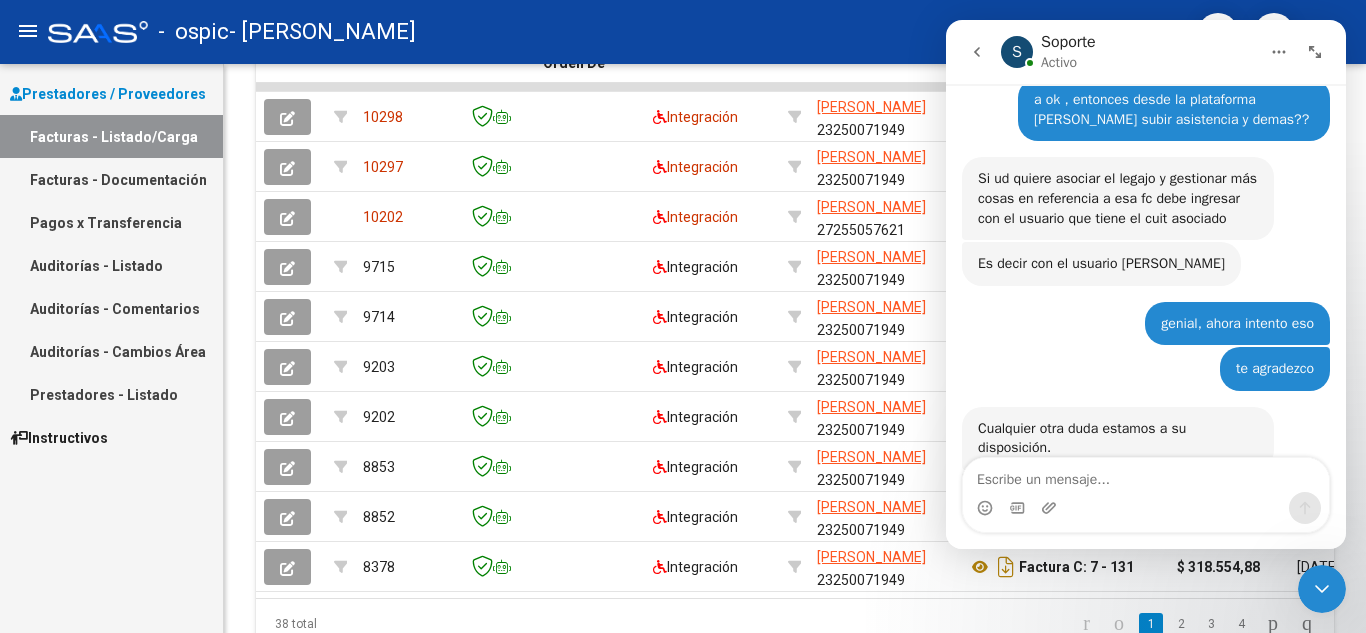 click 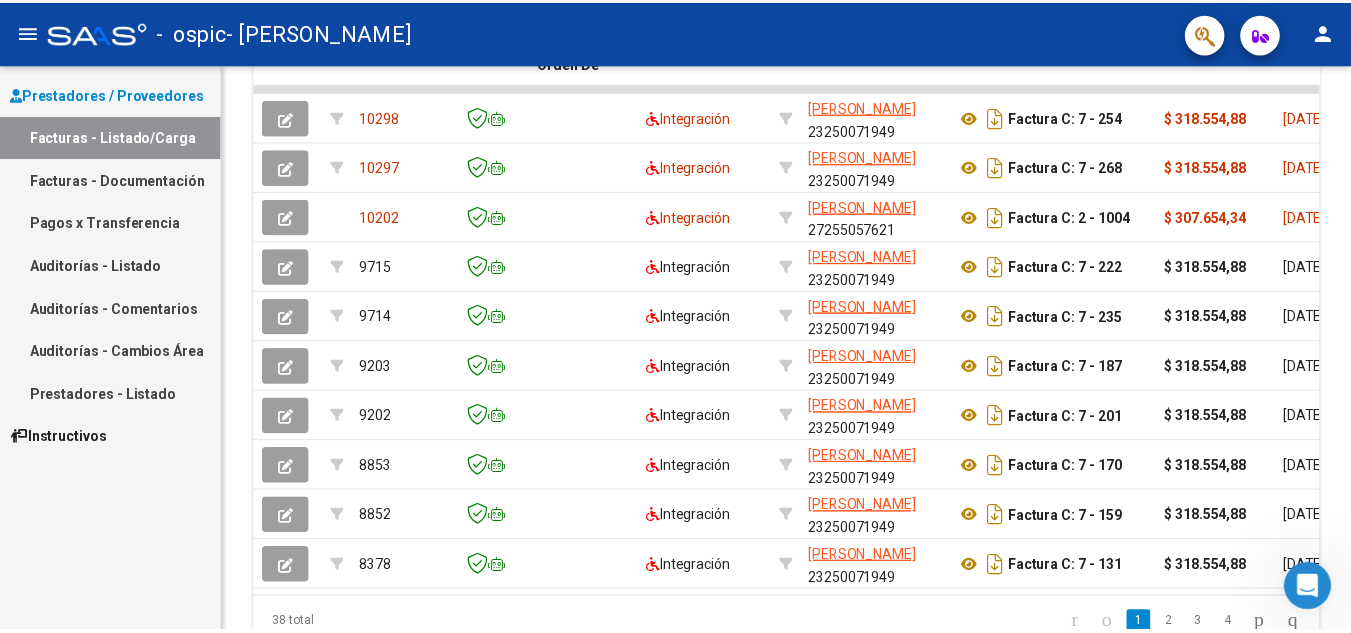 scroll, scrollTop: 5425, scrollLeft: 0, axis: vertical 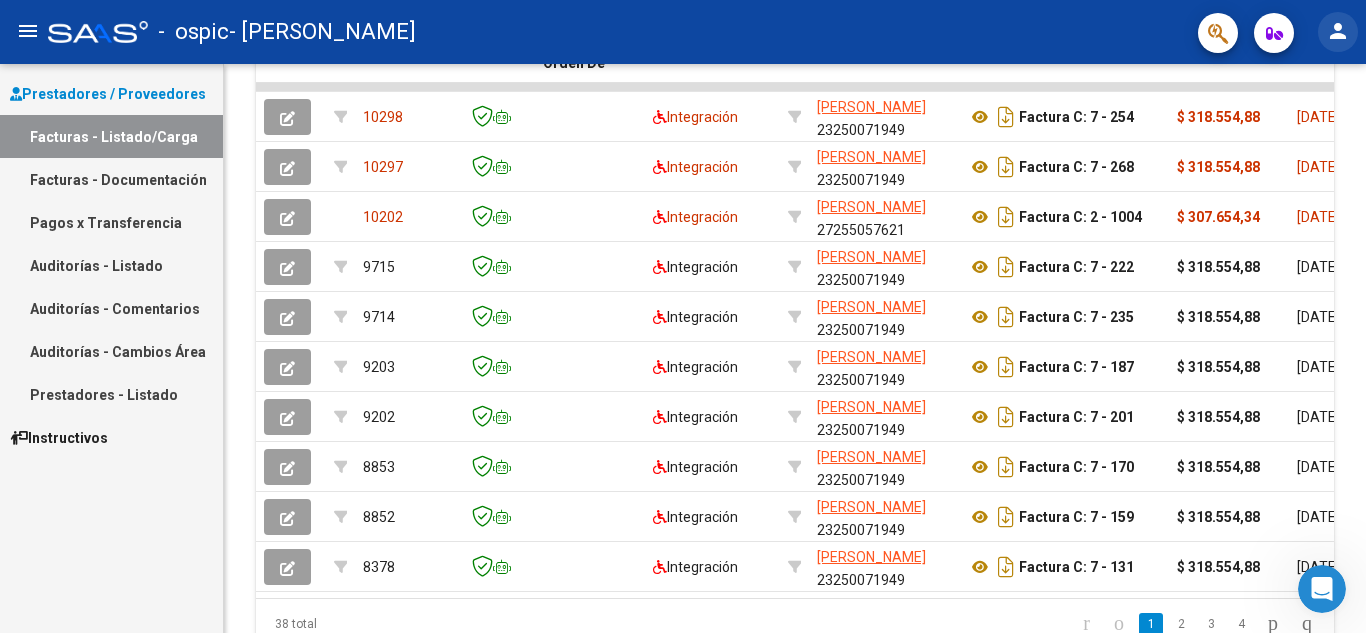 click on "person" 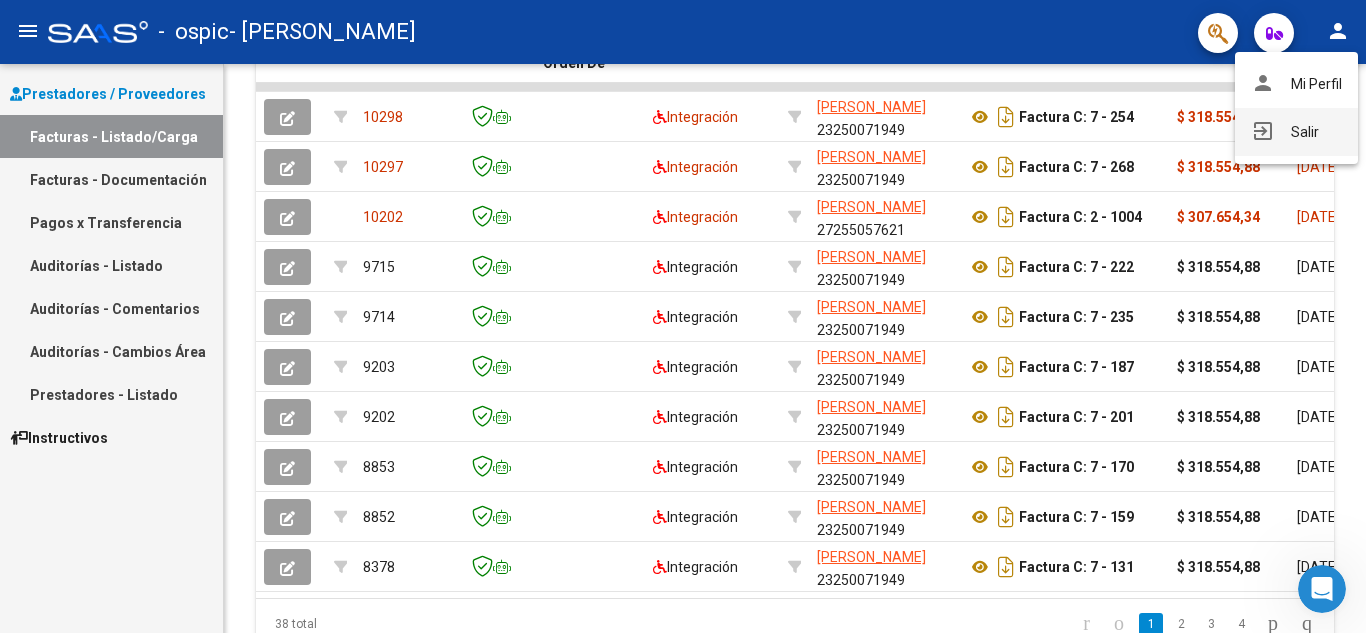 click on "exit_to_app  Salir" at bounding box center (1296, 132) 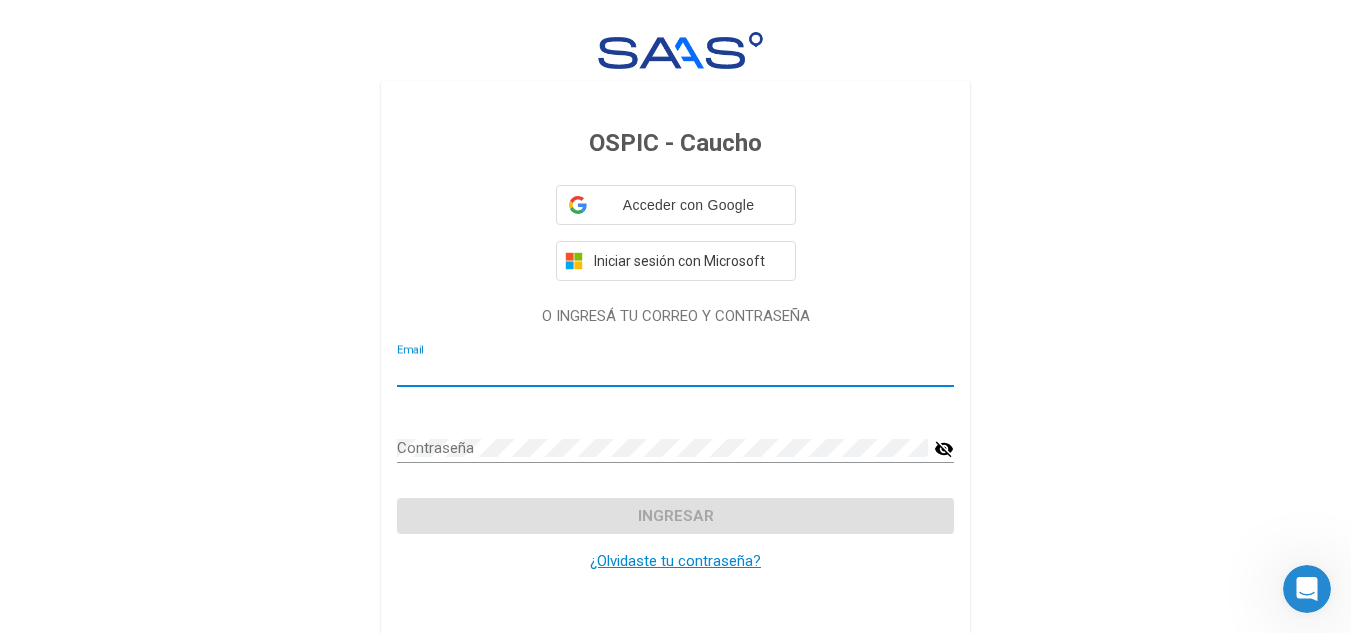 type on "[EMAIL_ADDRESS][DOMAIN_NAME]" 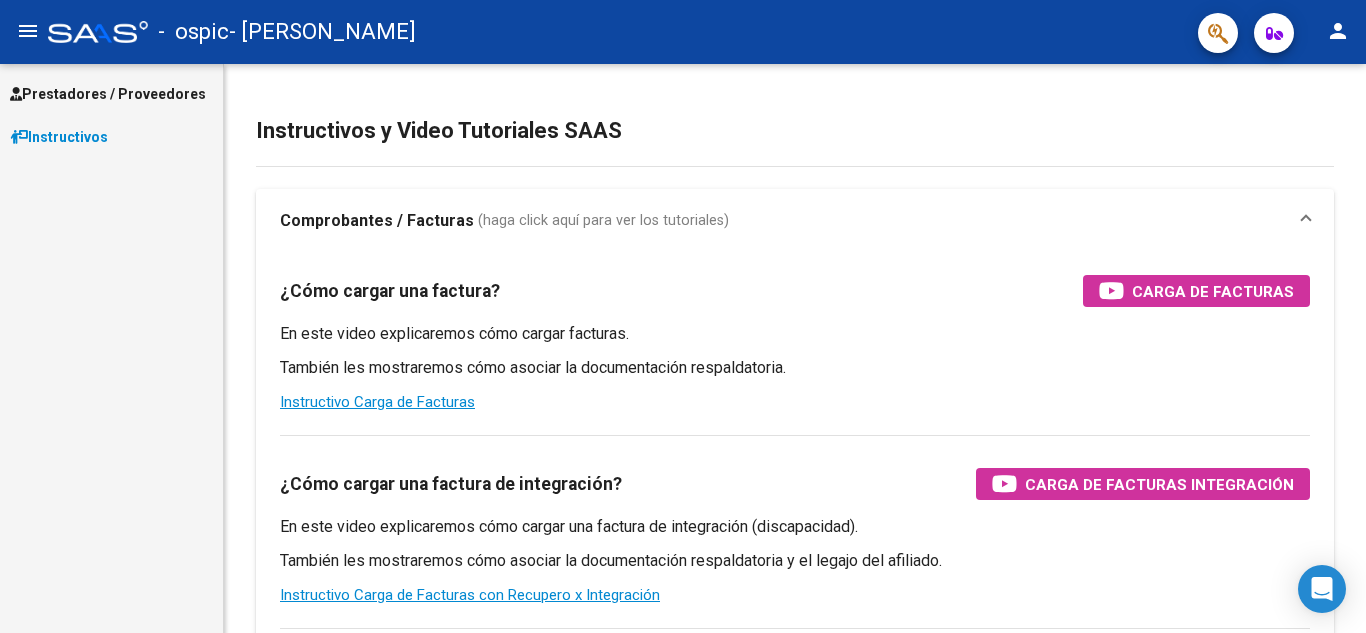 scroll, scrollTop: 0, scrollLeft: 0, axis: both 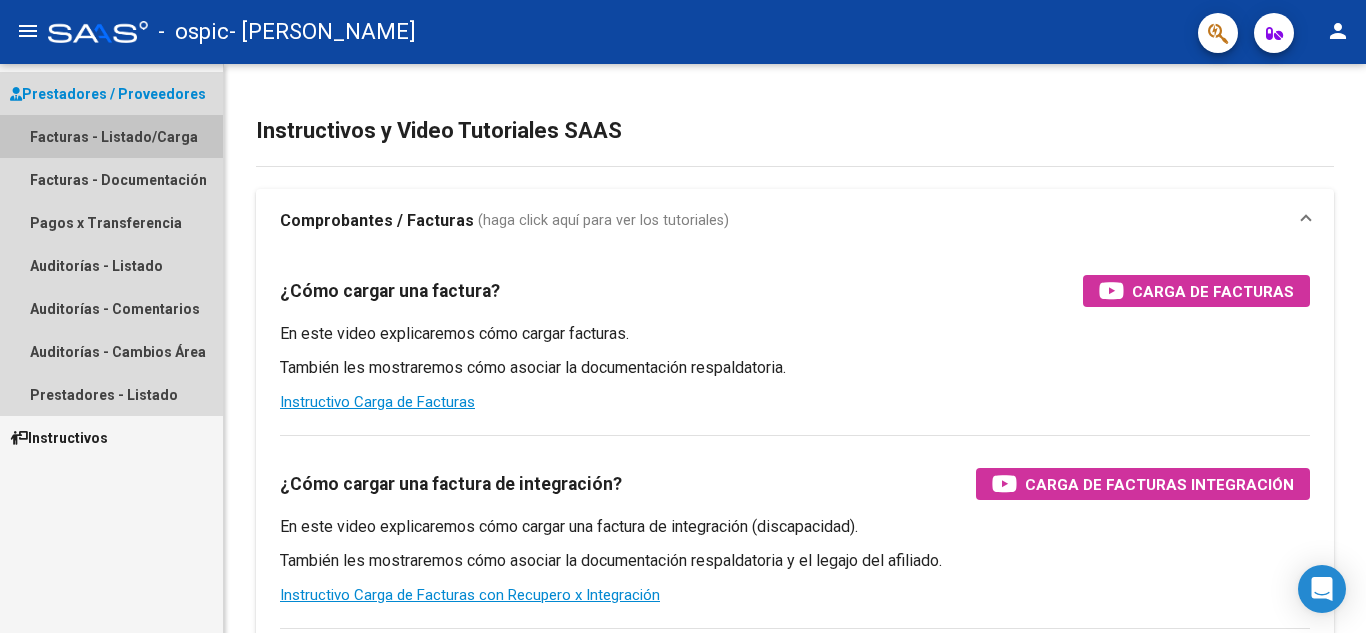 click on "Facturas - Listado/Carga" at bounding box center [111, 136] 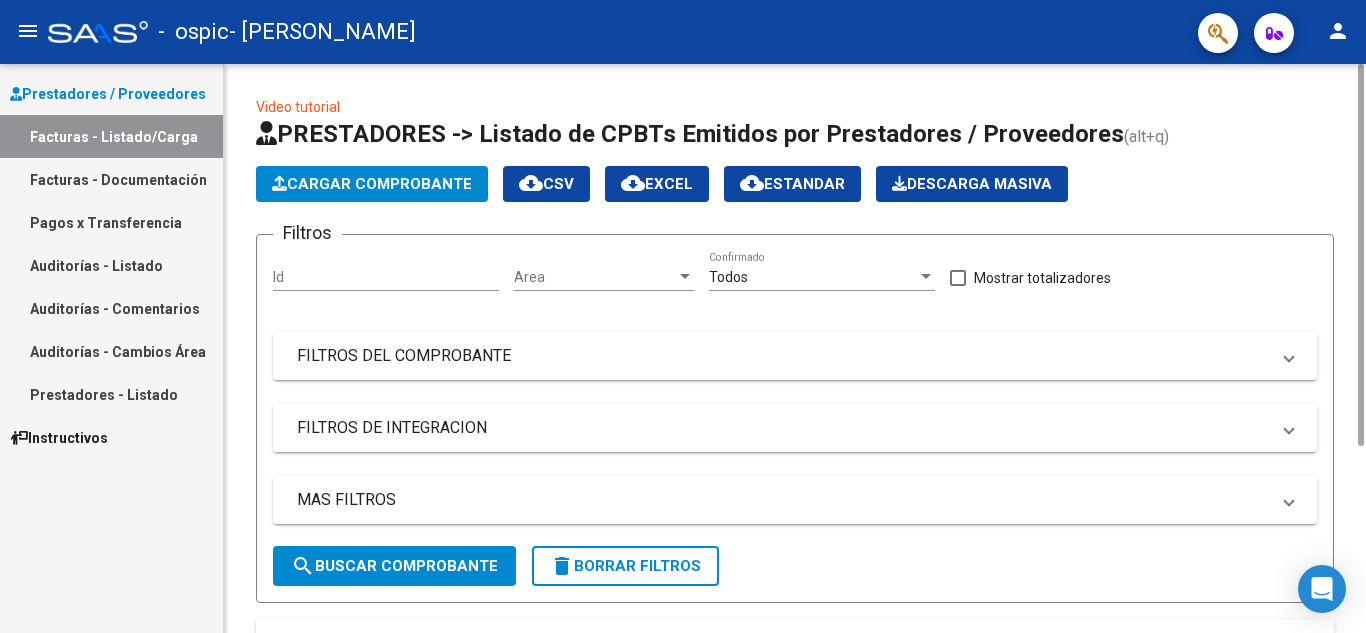 scroll, scrollTop: 200, scrollLeft: 0, axis: vertical 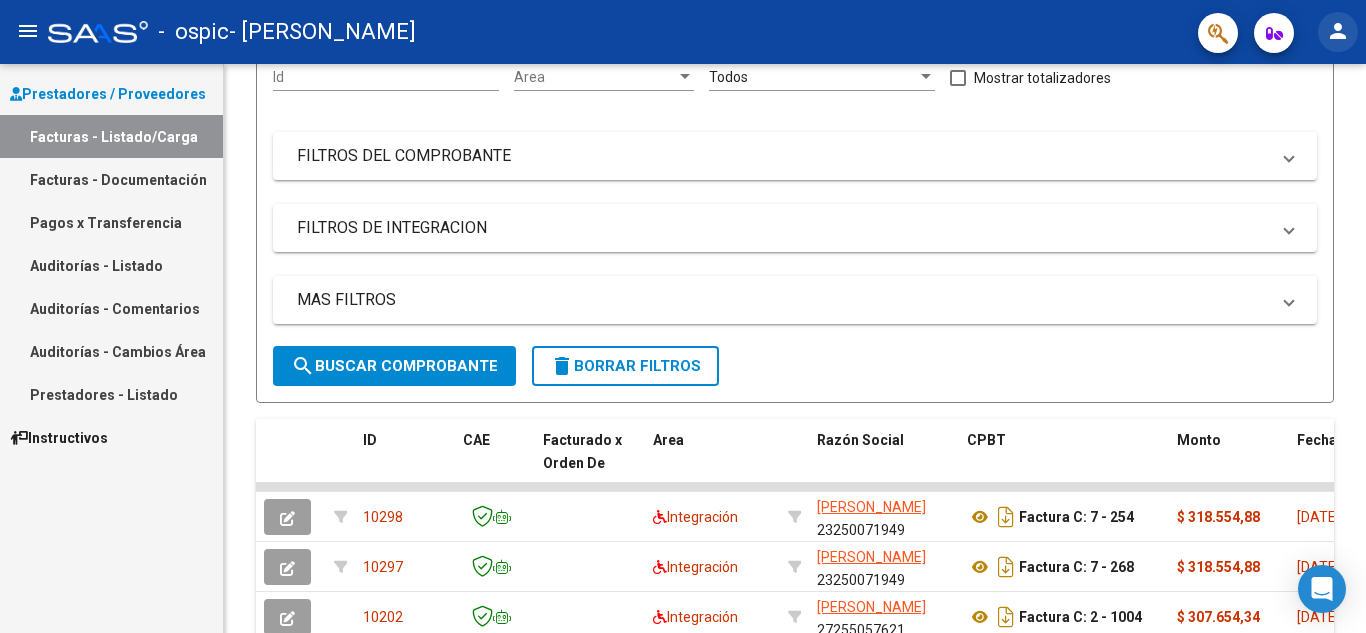 click on "person" 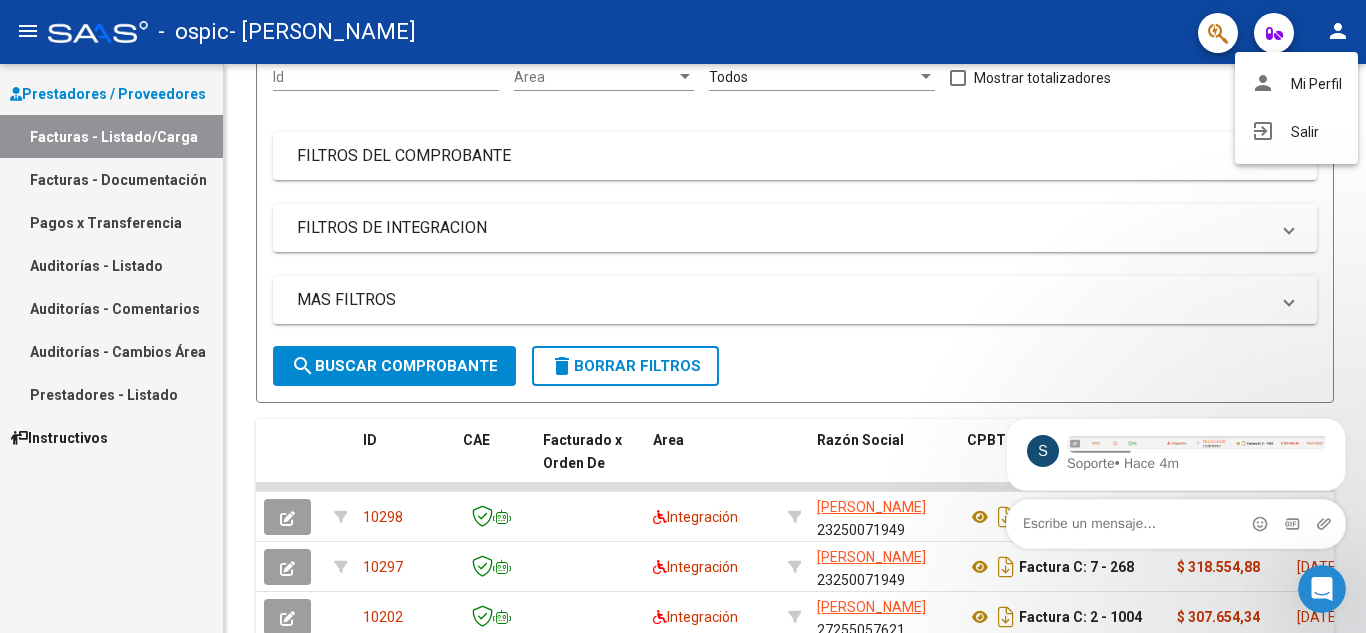 scroll, scrollTop: 0, scrollLeft: 0, axis: both 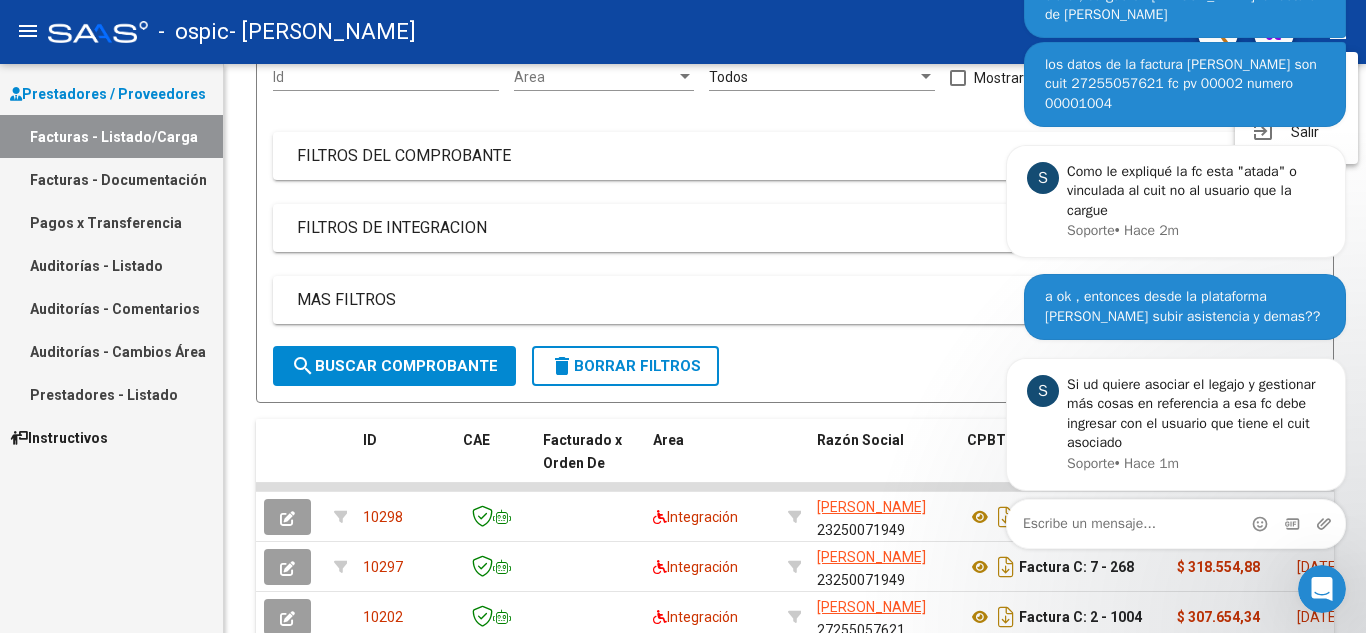 click at bounding box center [683, 316] 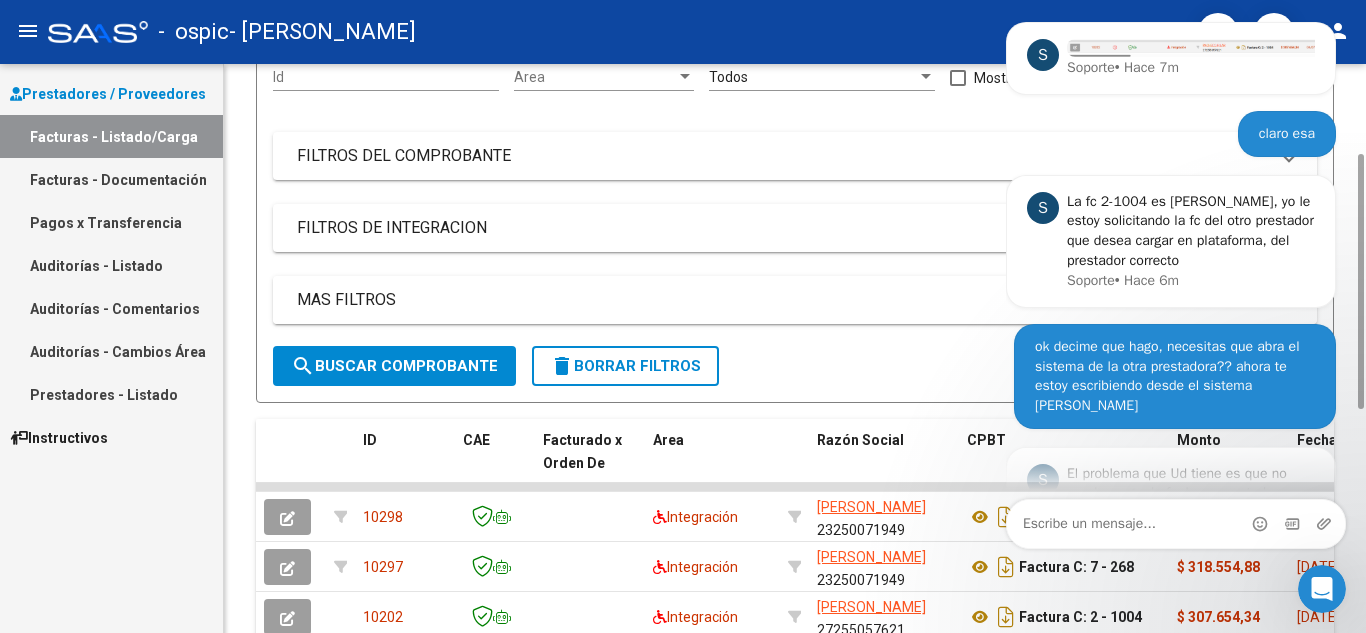 click on "MAS FILTROS" at bounding box center [795, 300] 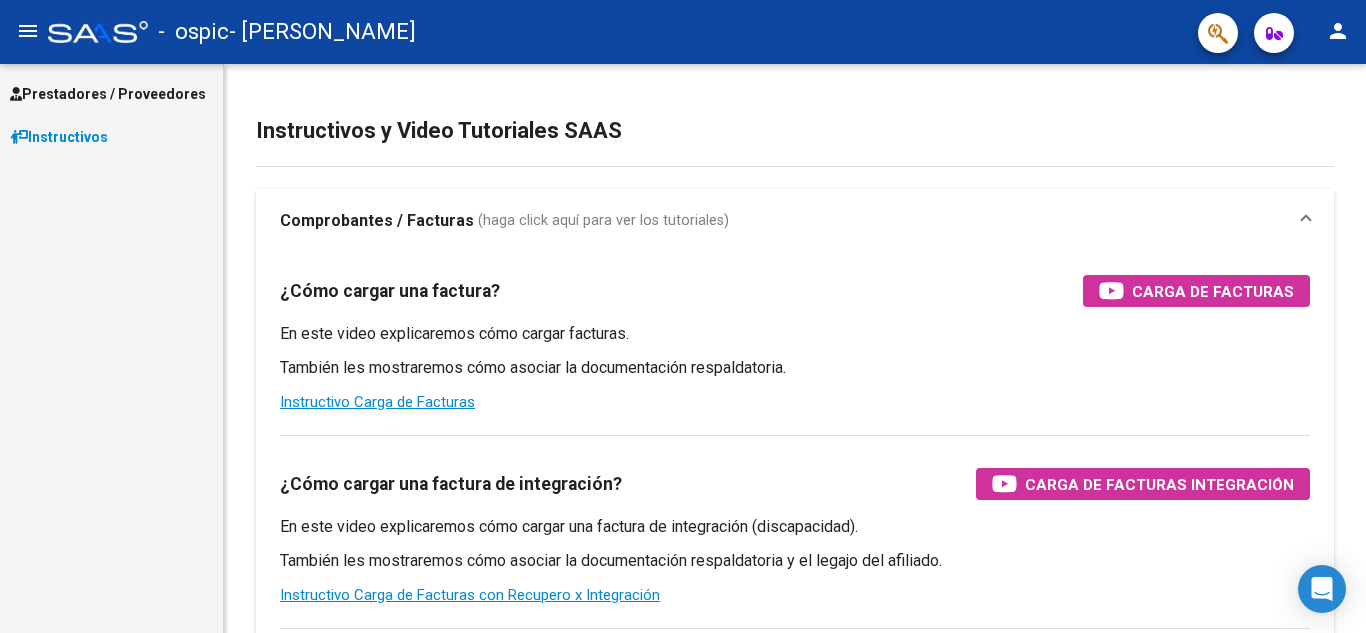scroll, scrollTop: 0, scrollLeft: 0, axis: both 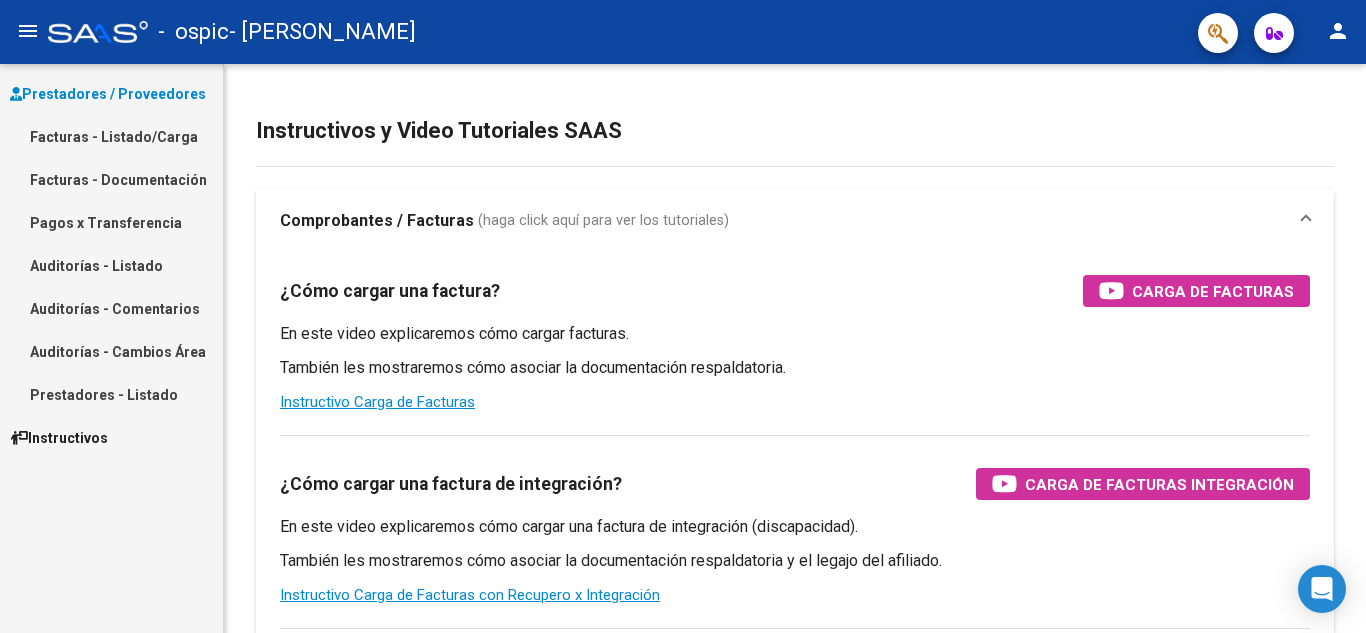 click on "Facturas - Listado/Carga" at bounding box center [111, 136] 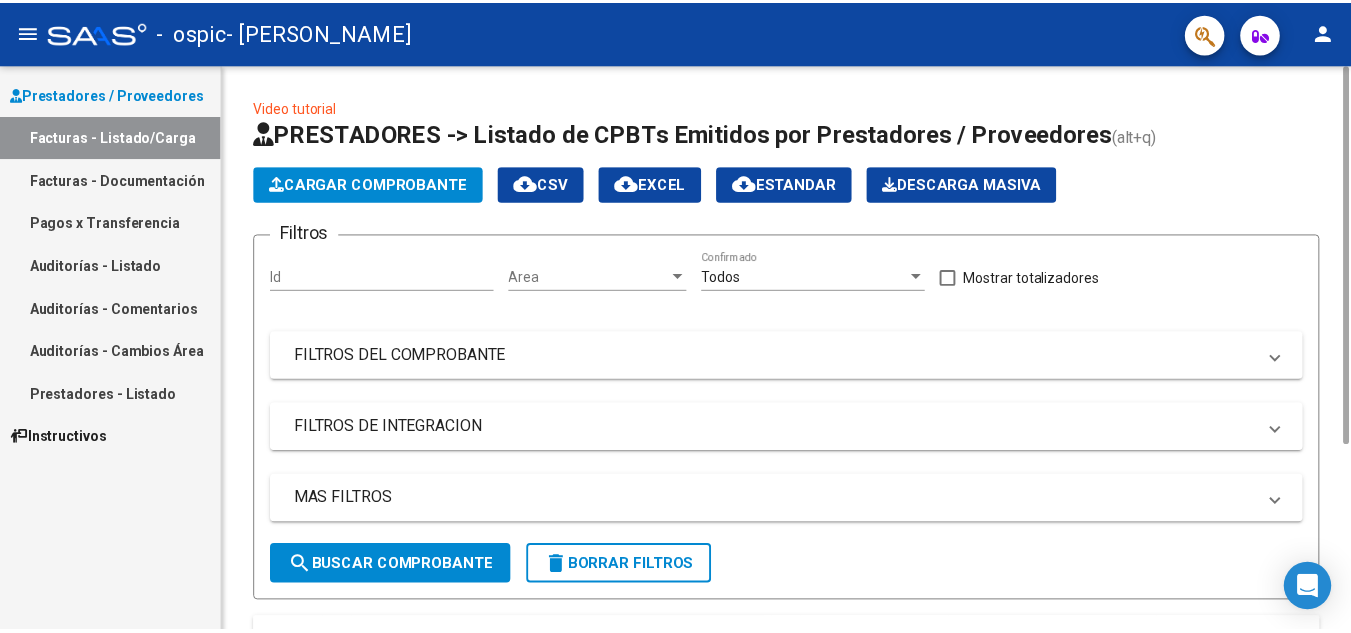 scroll, scrollTop: 400, scrollLeft: 0, axis: vertical 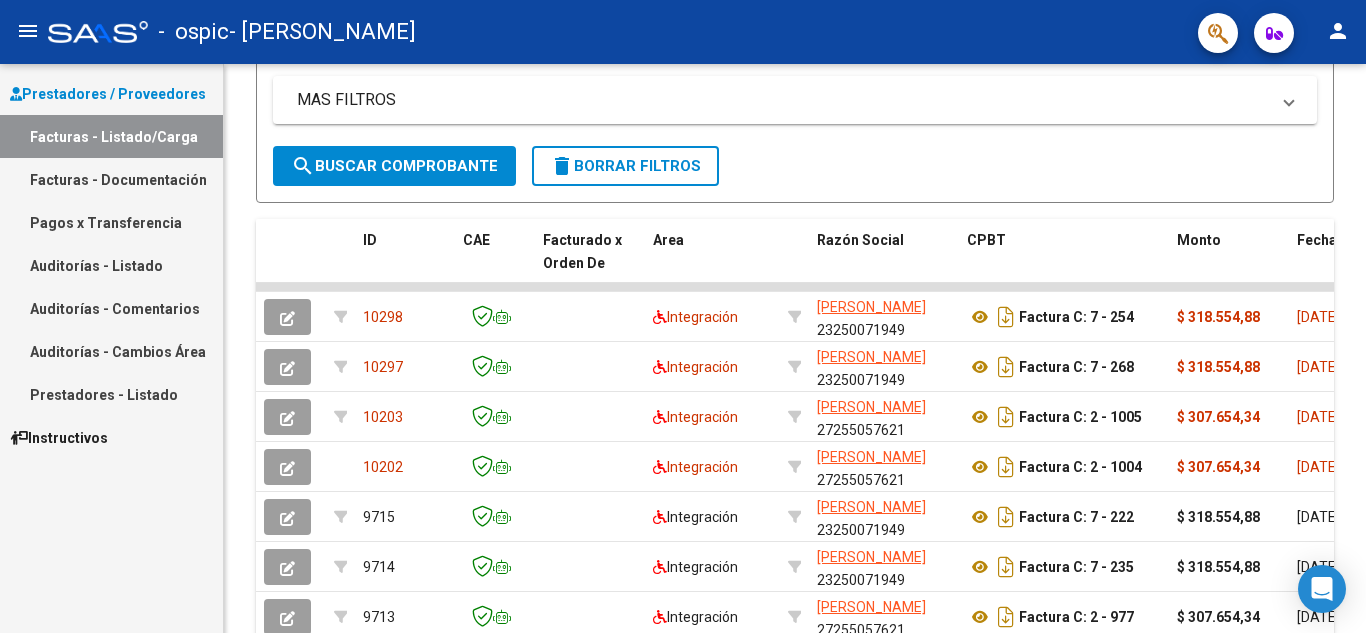 click on "person" 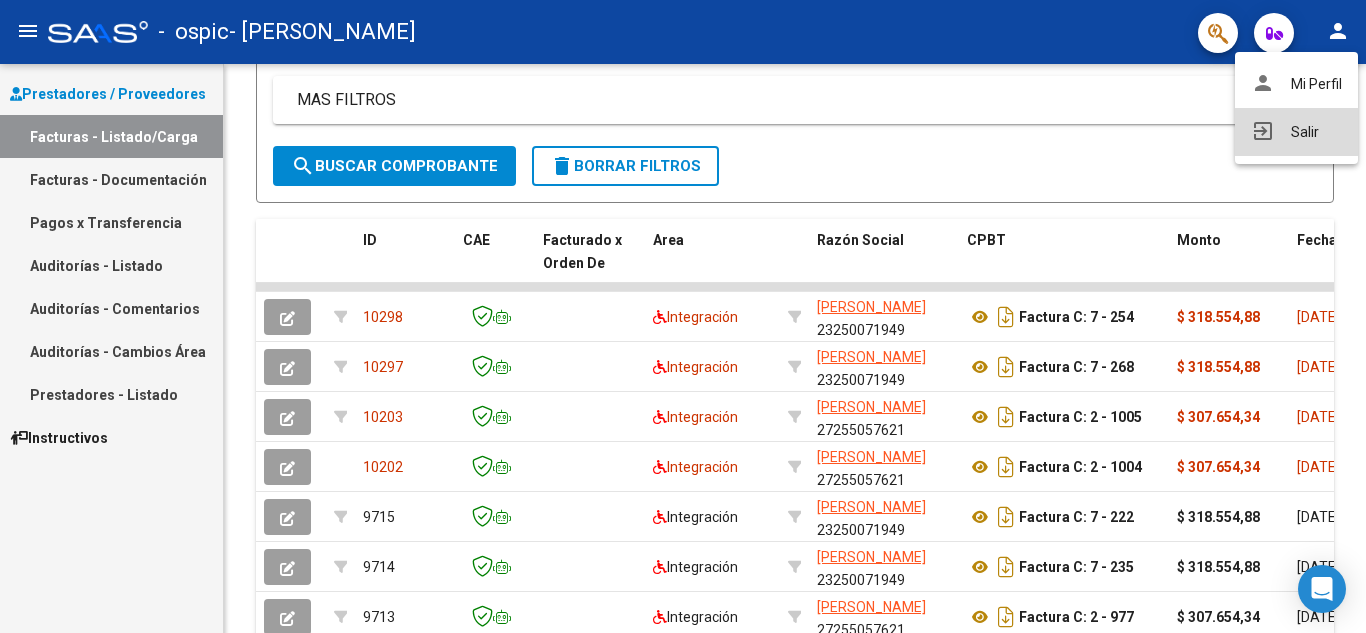 click on "exit_to_app  Salir" at bounding box center [1296, 132] 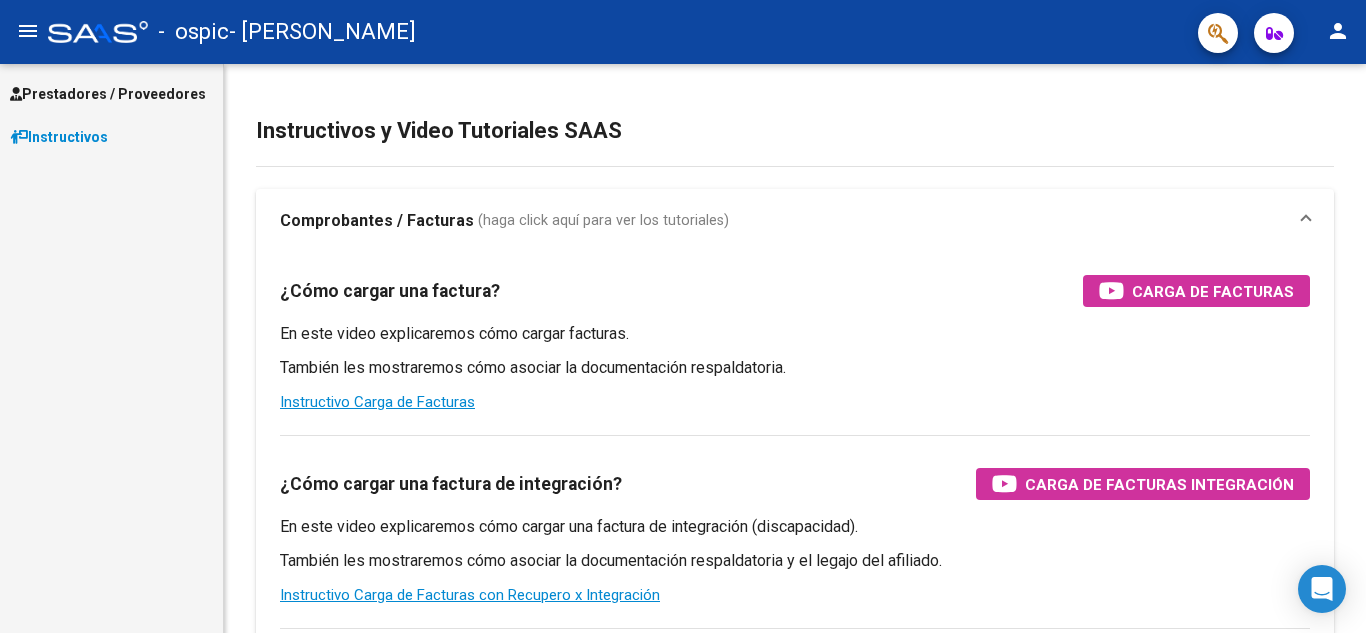 scroll, scrollTop: 0, scrollLeft: 0, axis: both 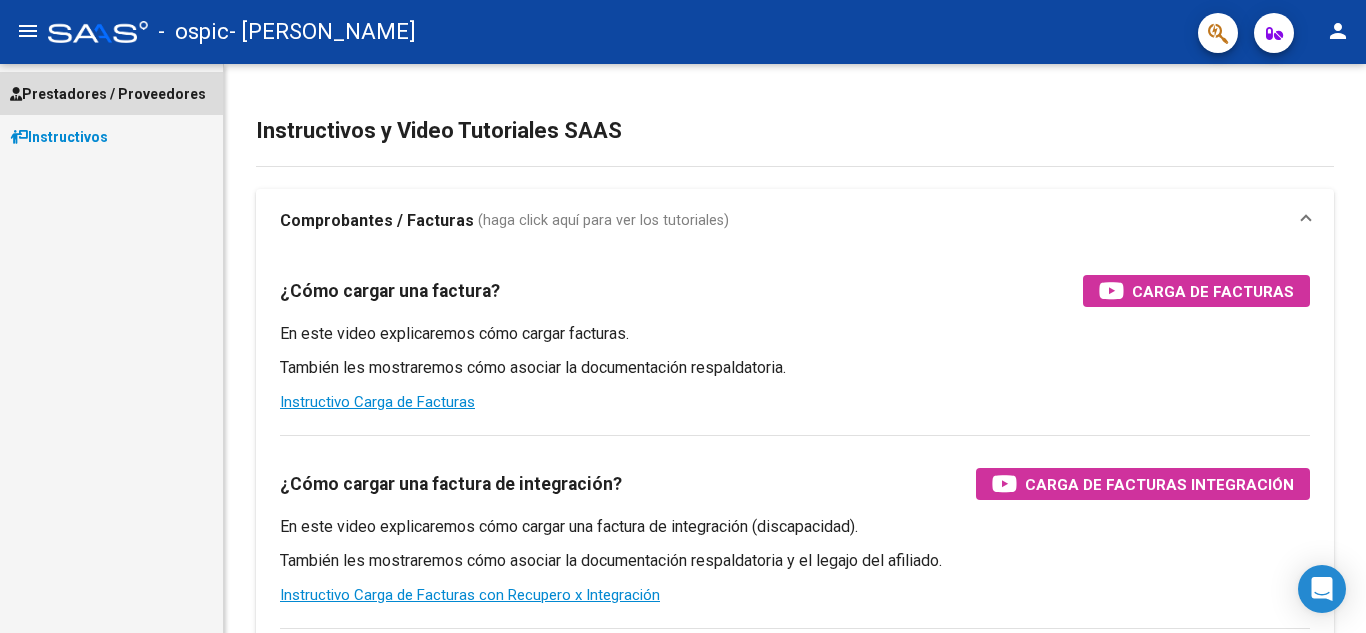 click on "Prestadores / Proveedores" at bounding box center [108, 94] 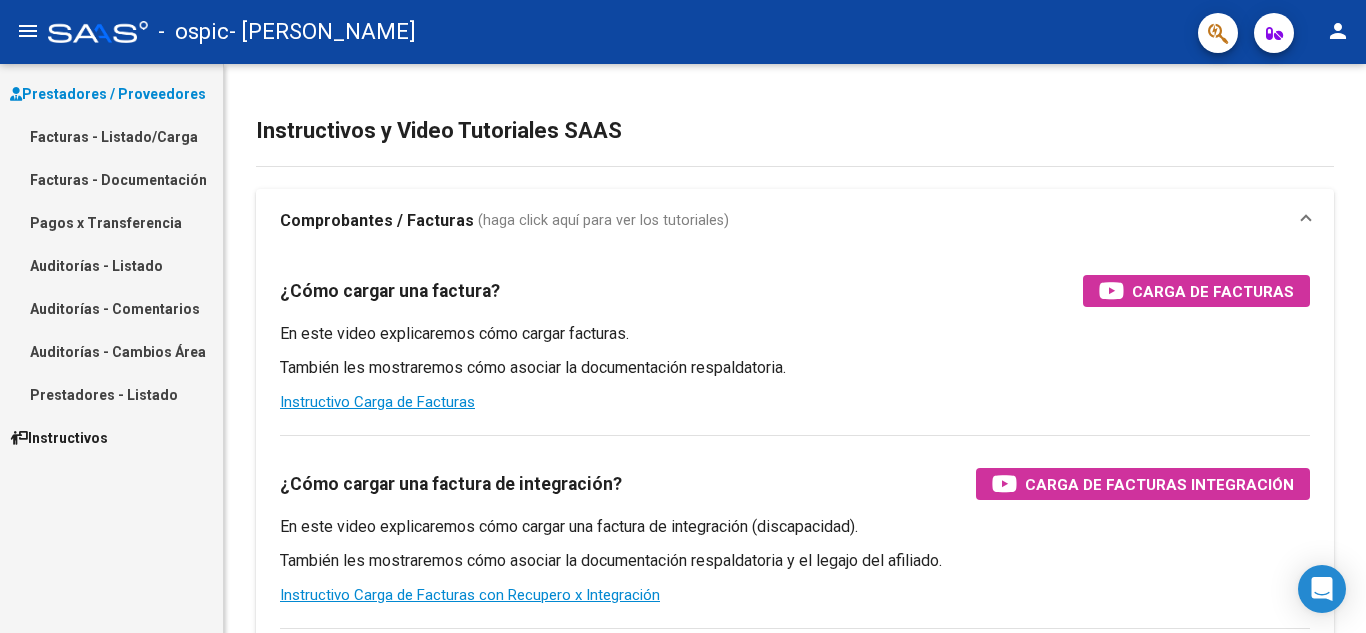 click on "Facturas - Listado/Carga" at bounding box center [111, 136] 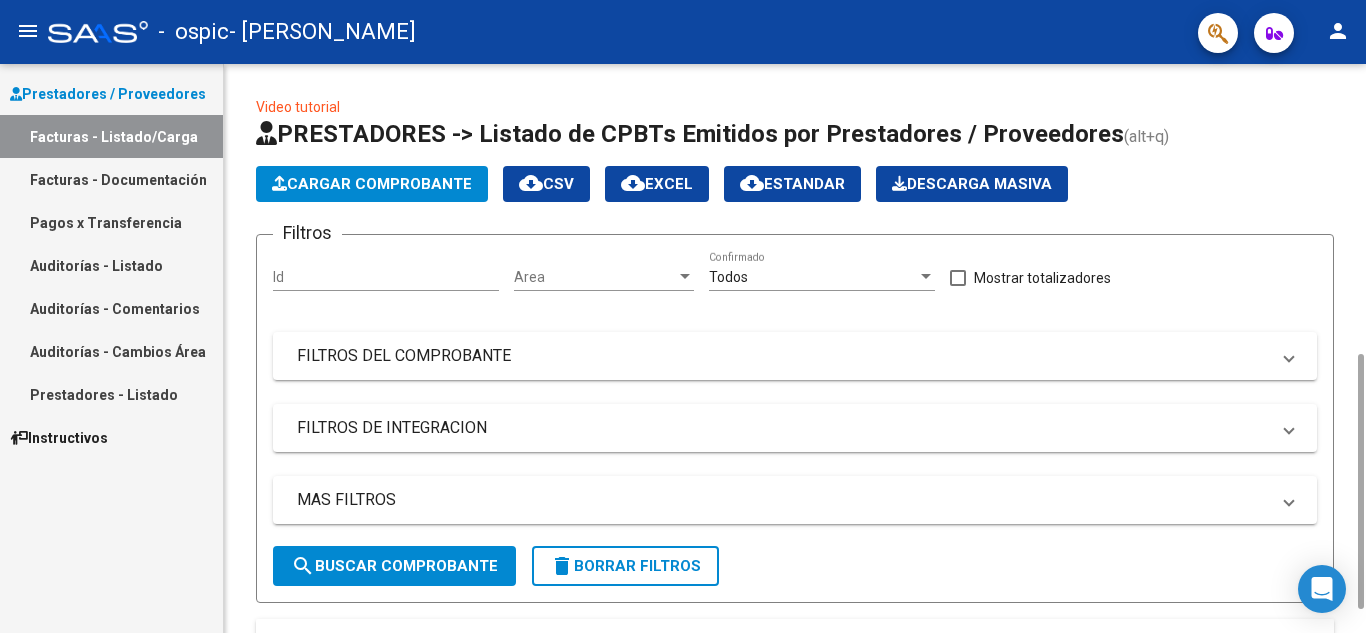 scroll, scrollTop: 400, scrollLeft: 0, axis: vertical 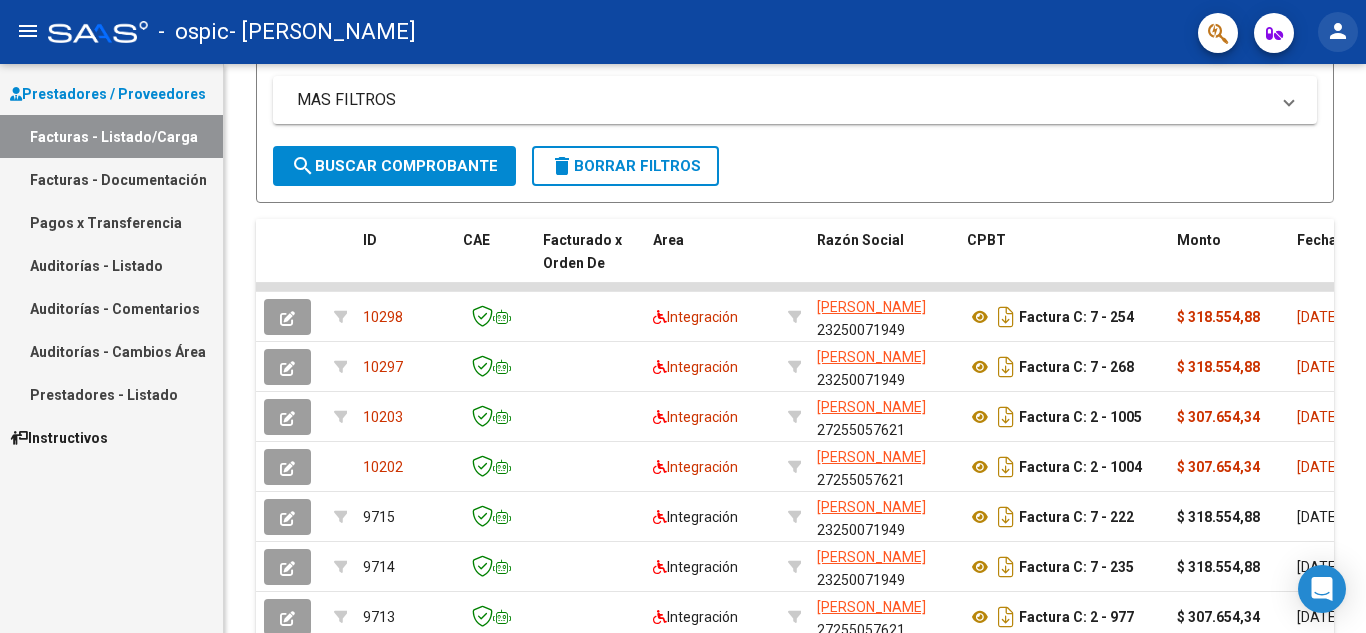 click on "person" 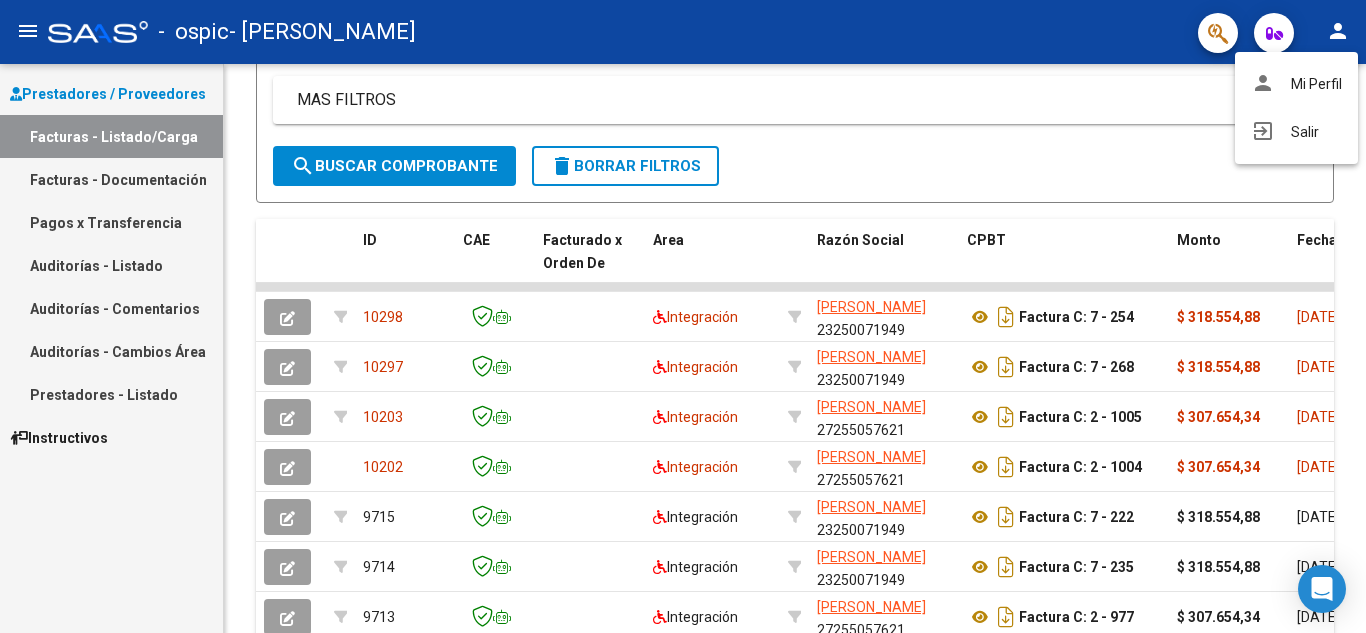 click at bounding box center [683, 316] 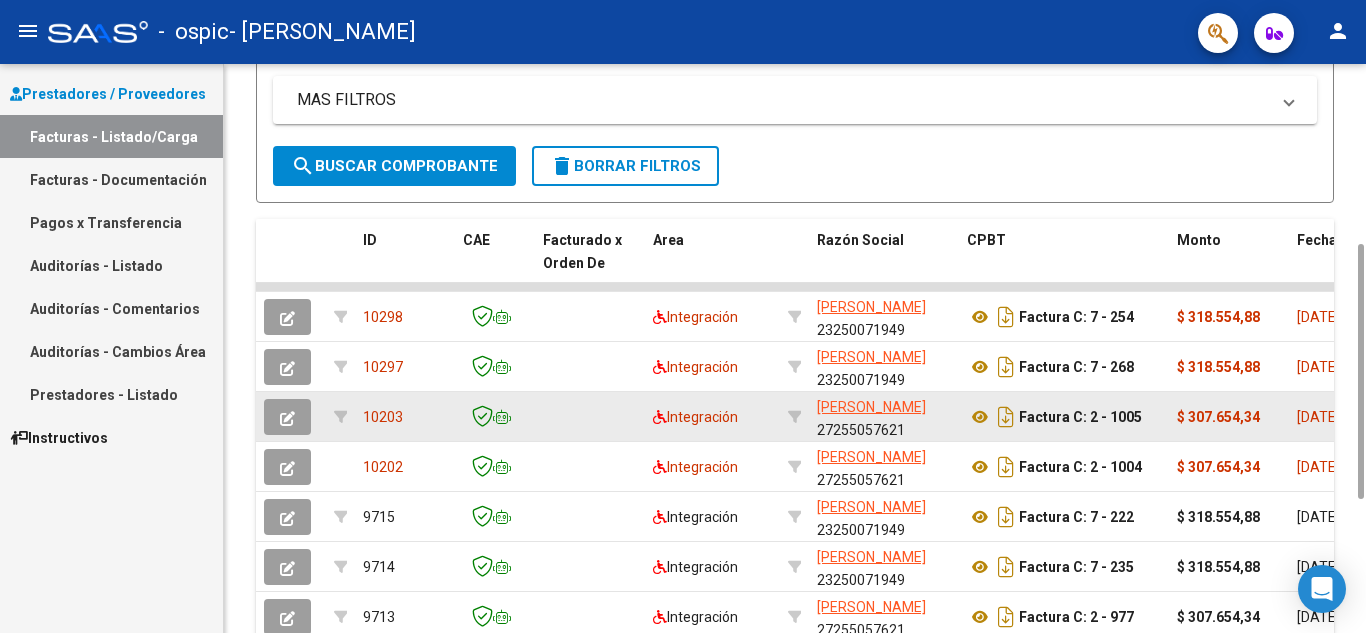 click 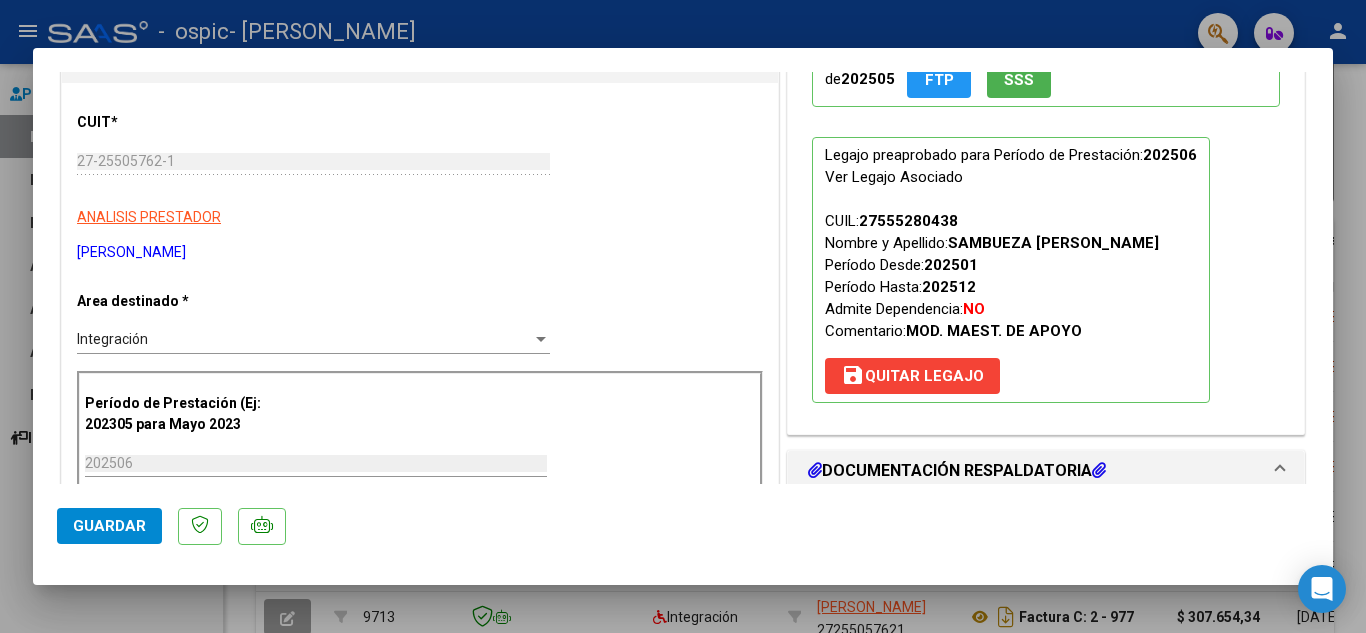 scroll, scrollTop: 100, scrollLeft: 0, axis: vertical 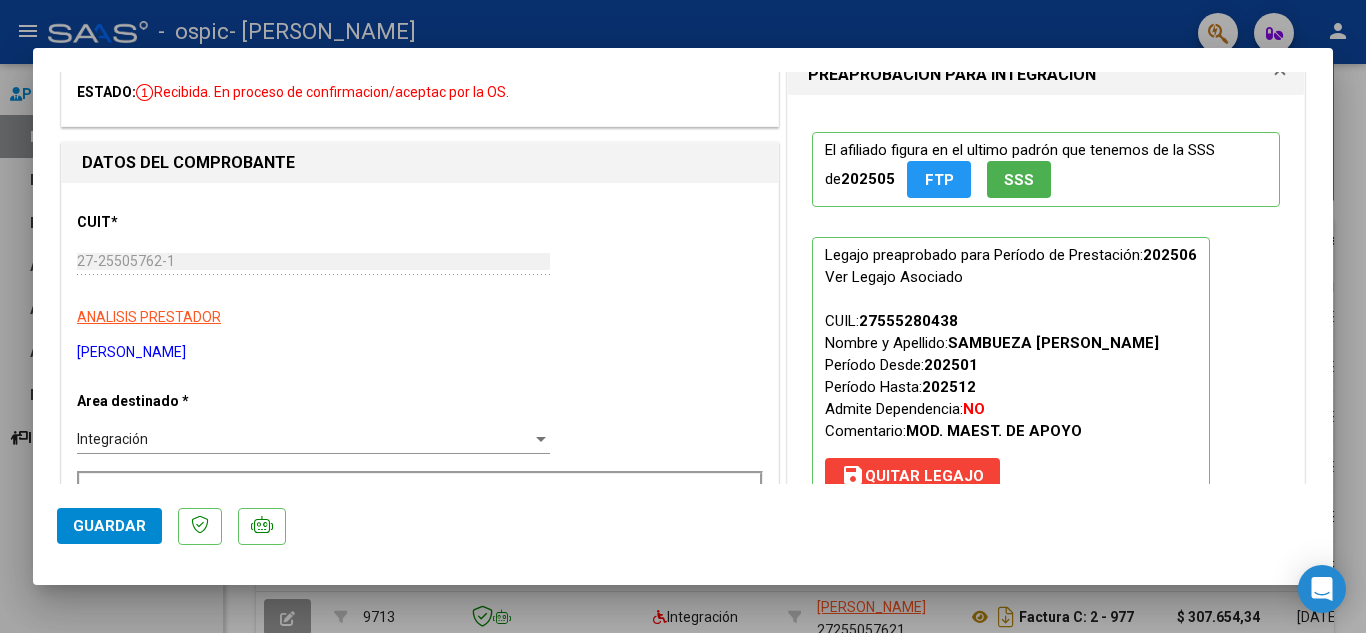 click at bounding box center (683, 316) 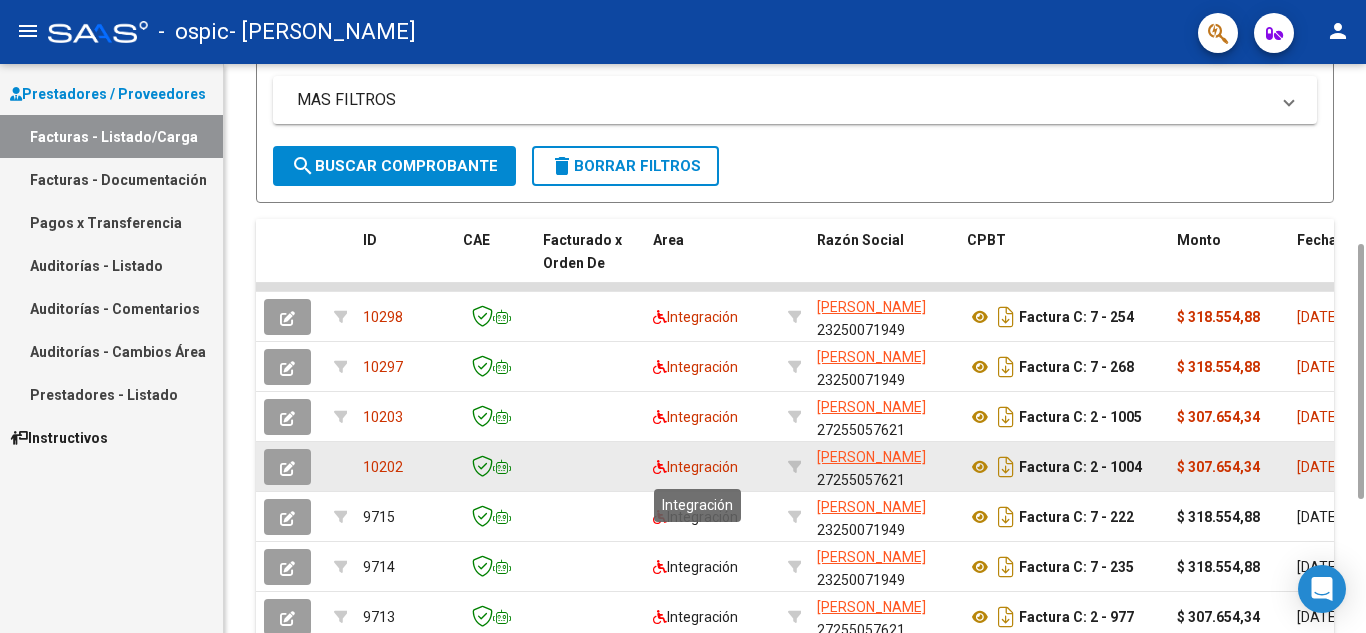 click on "Integración" 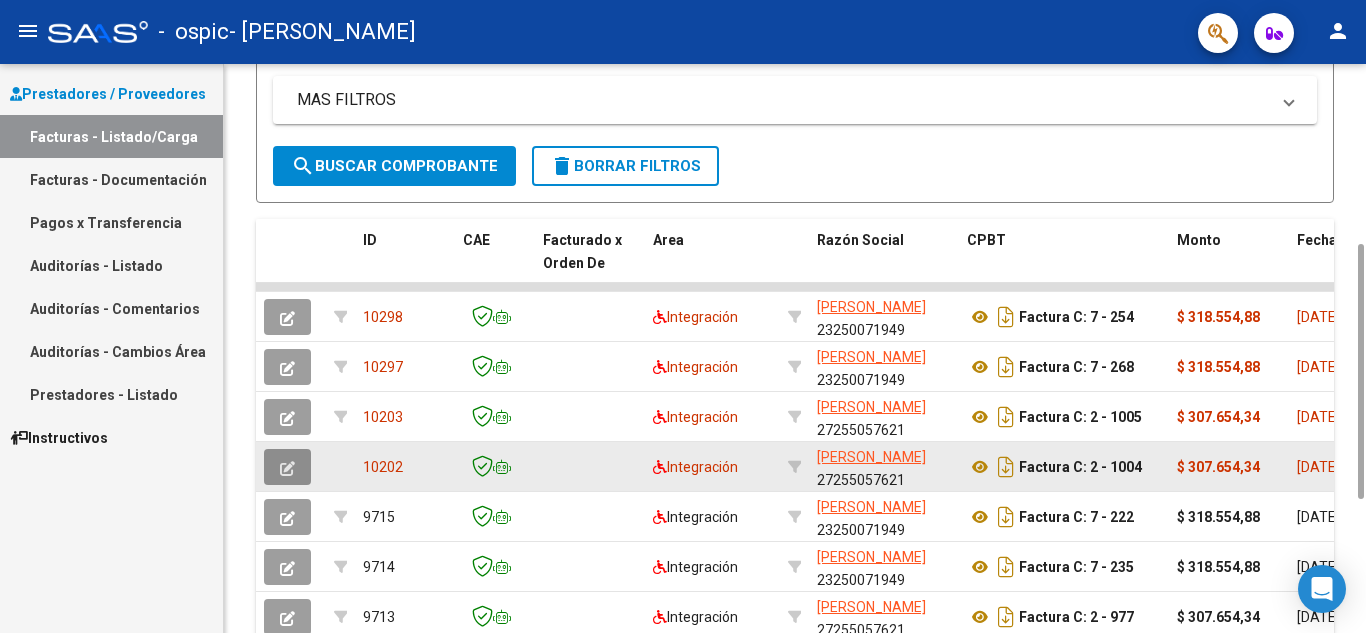 click 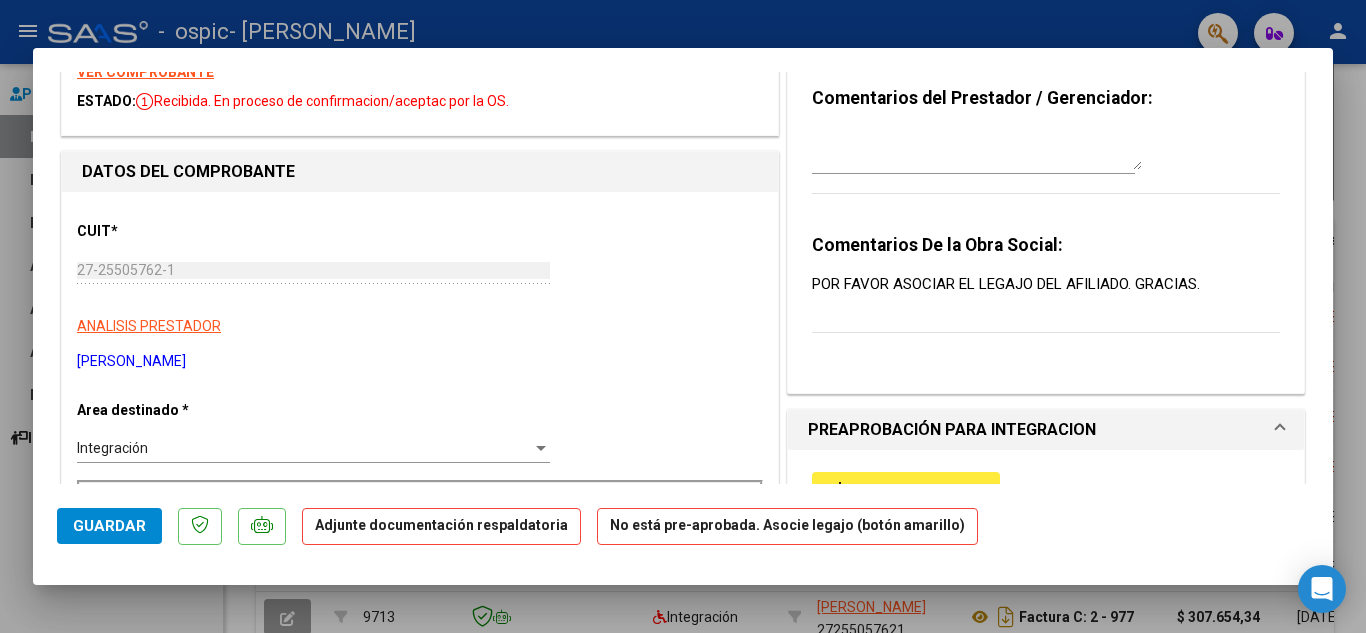 scroll, scrollTop: 200, scrollLeft: 0, axis: vertical 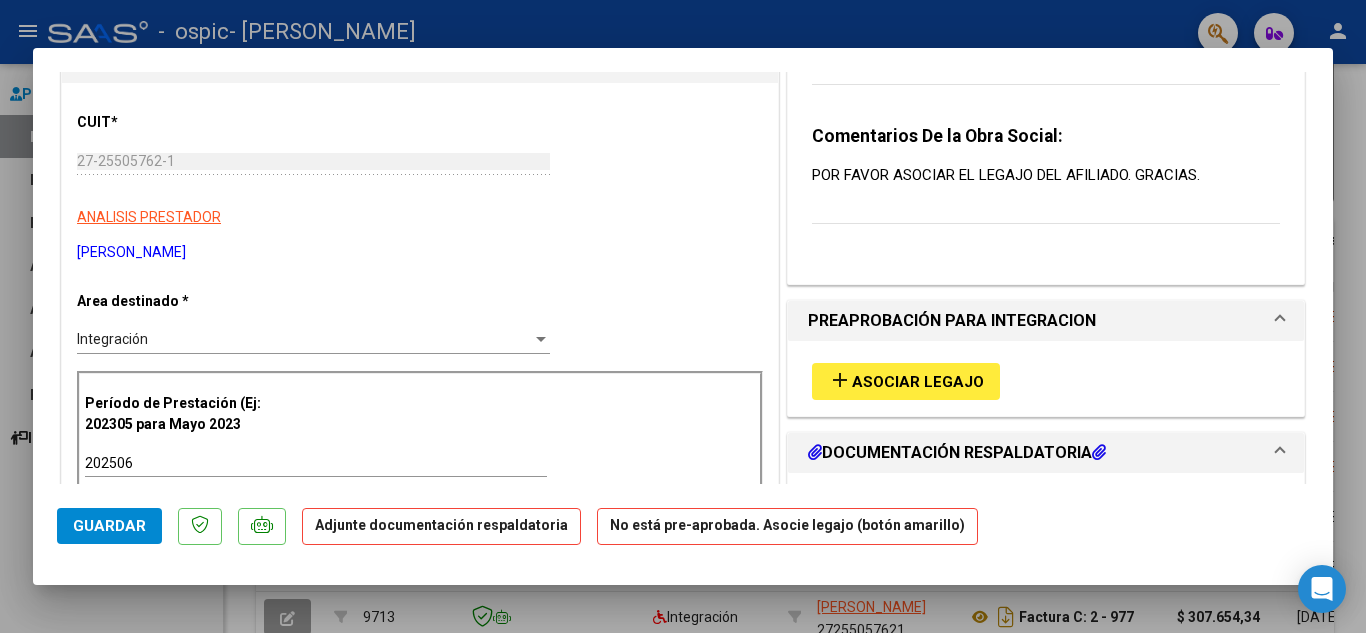 click on "Asociar Legajo" at bounding box center (918, 382) 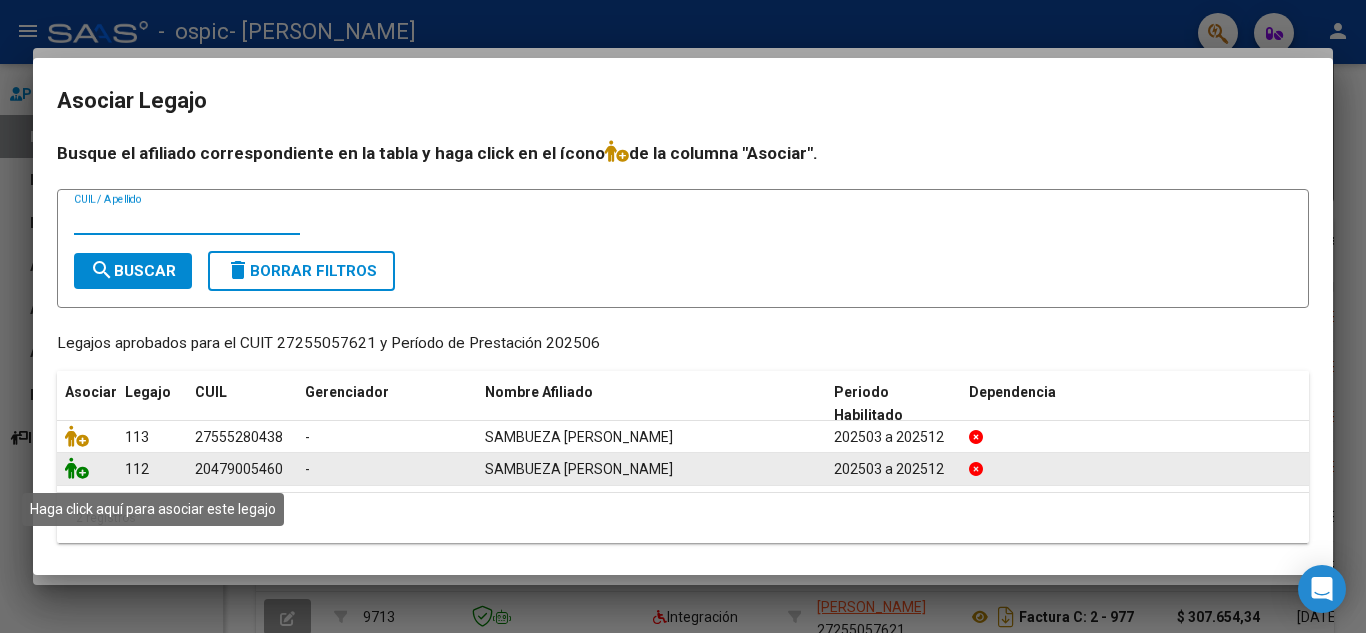 click 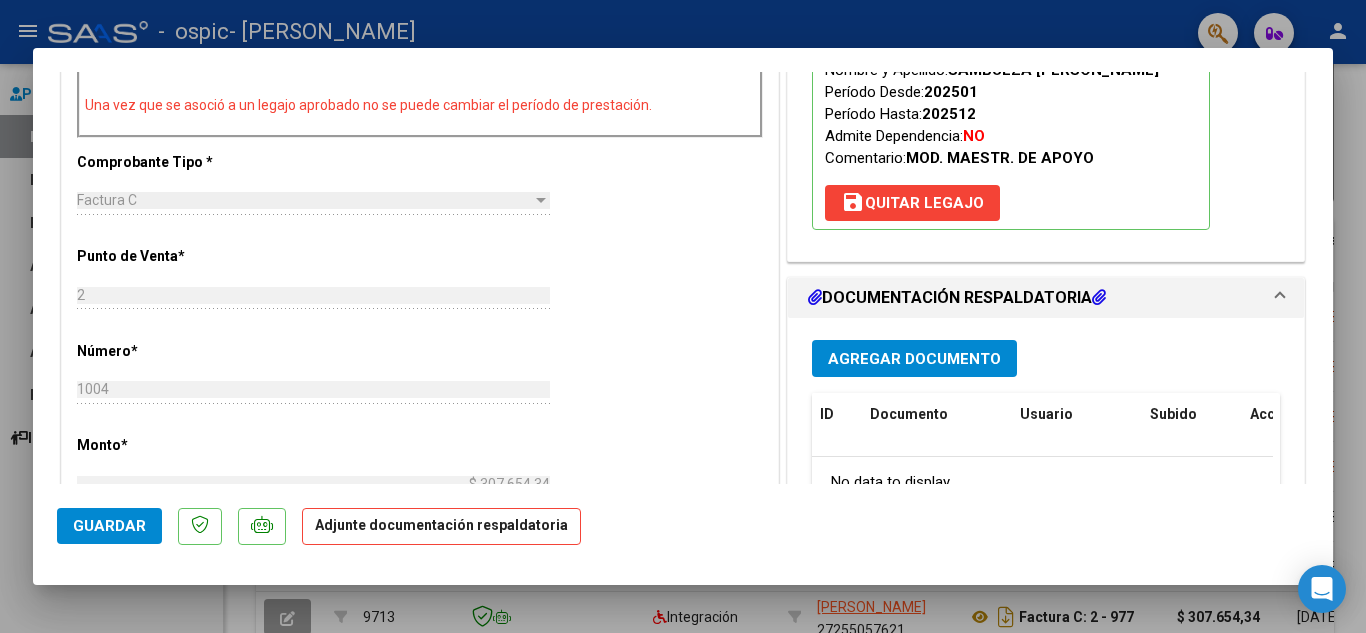 scroll, scrollTop: 700, scrollLeft: 0, axis: vertical 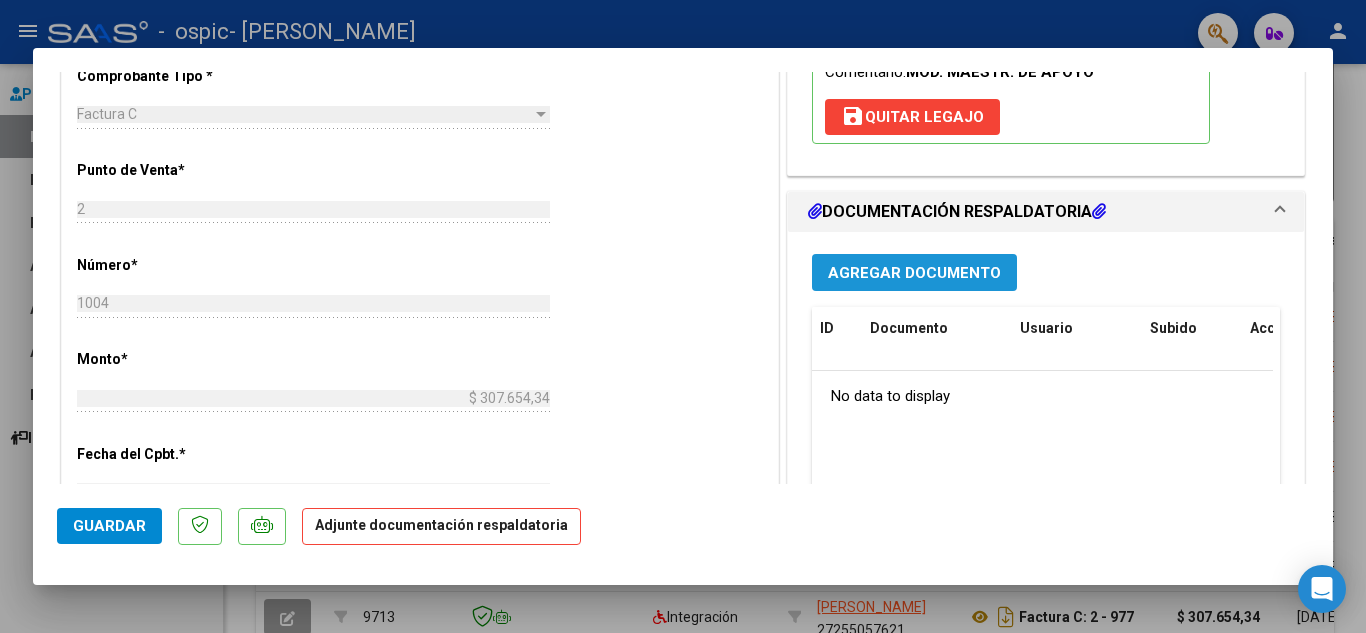 click on "Agregar Documento" at bounding box center (914, 273) 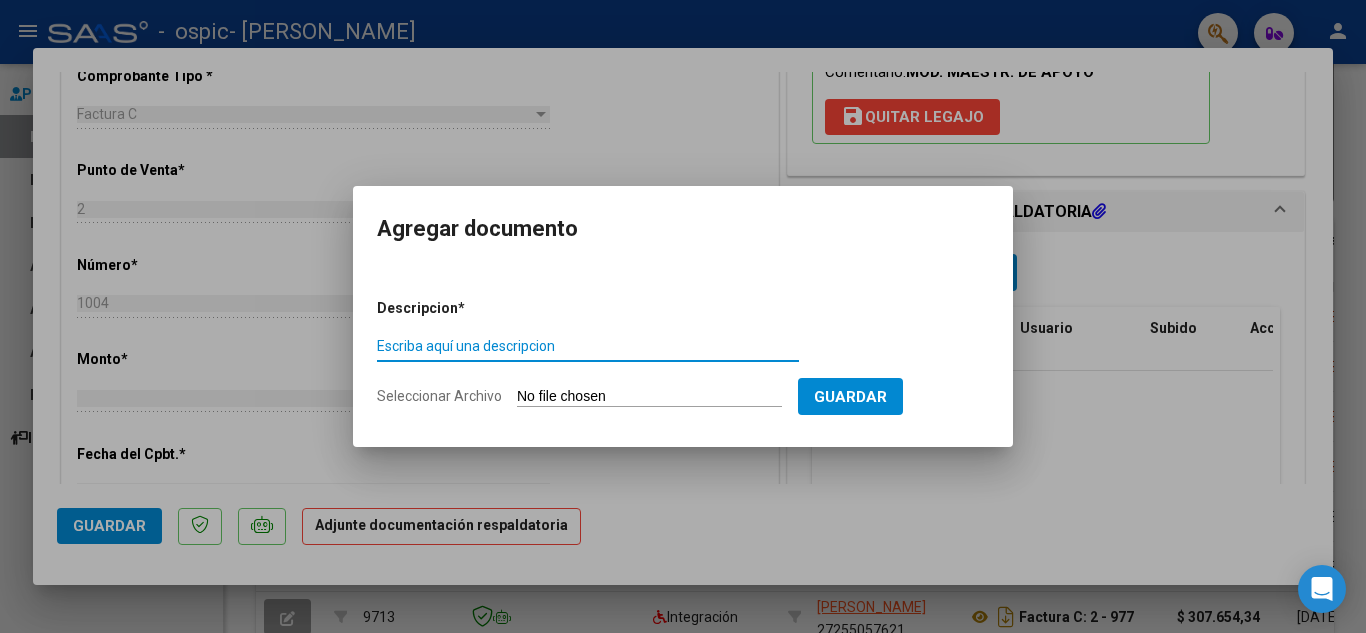 click on "Escriba aquí una descripcion" at bounding box center [588, 347] 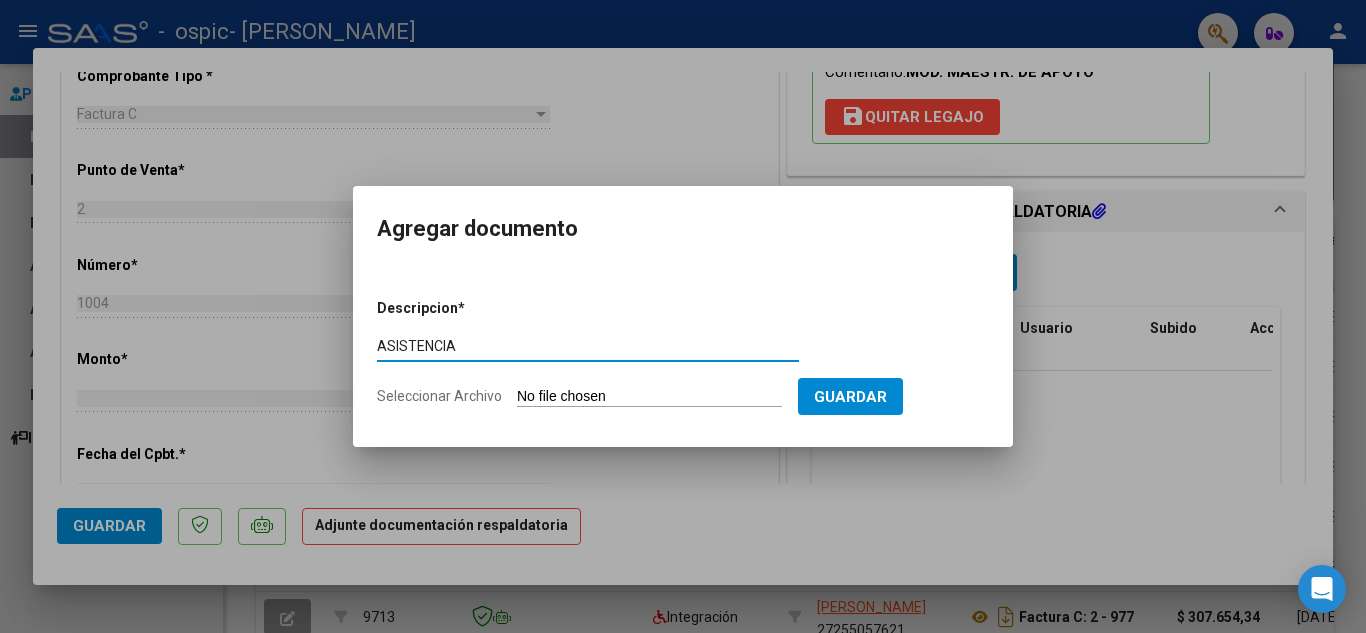 type on "ASISTENCIA" 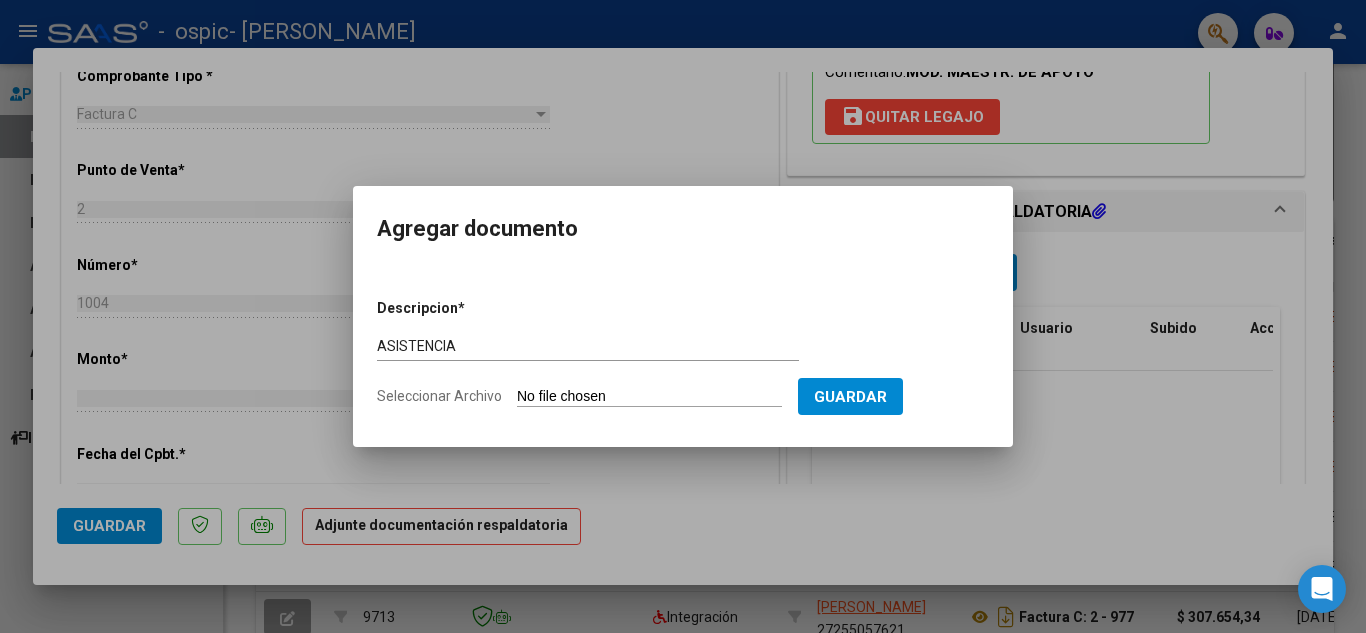 click on "Seleccionar Archivo" at bounding box center [649, 397] 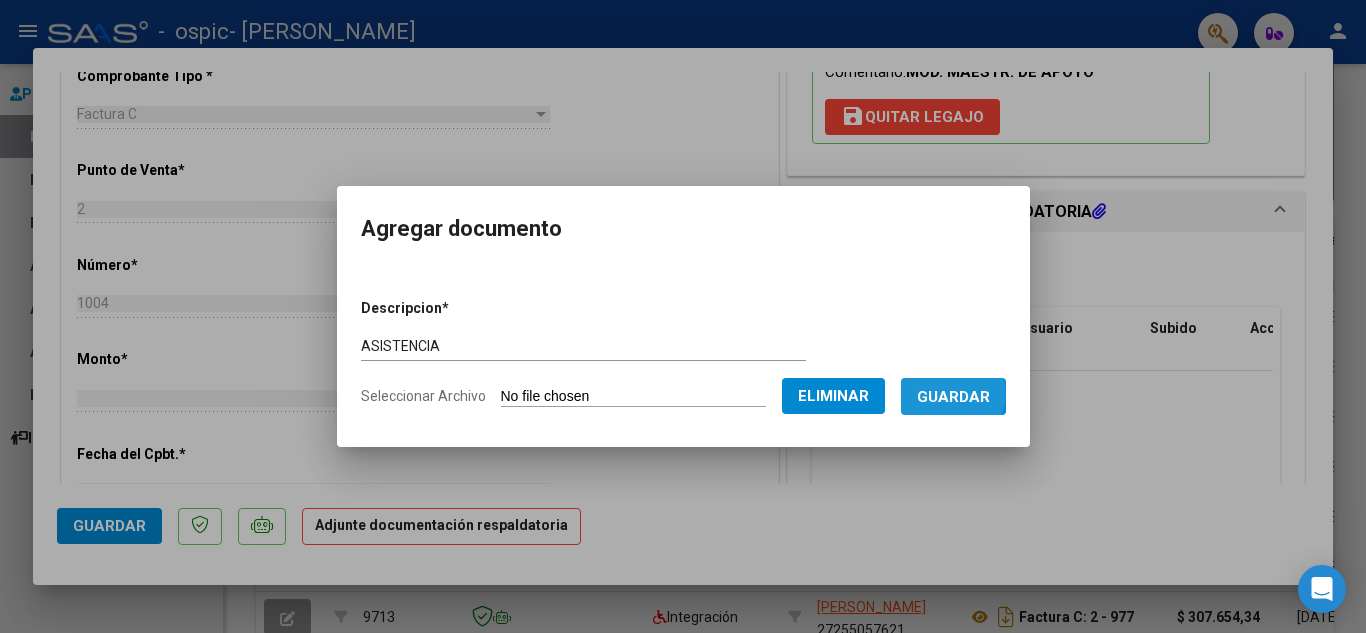 click on "Guardar" at bounding box center (953, 397) 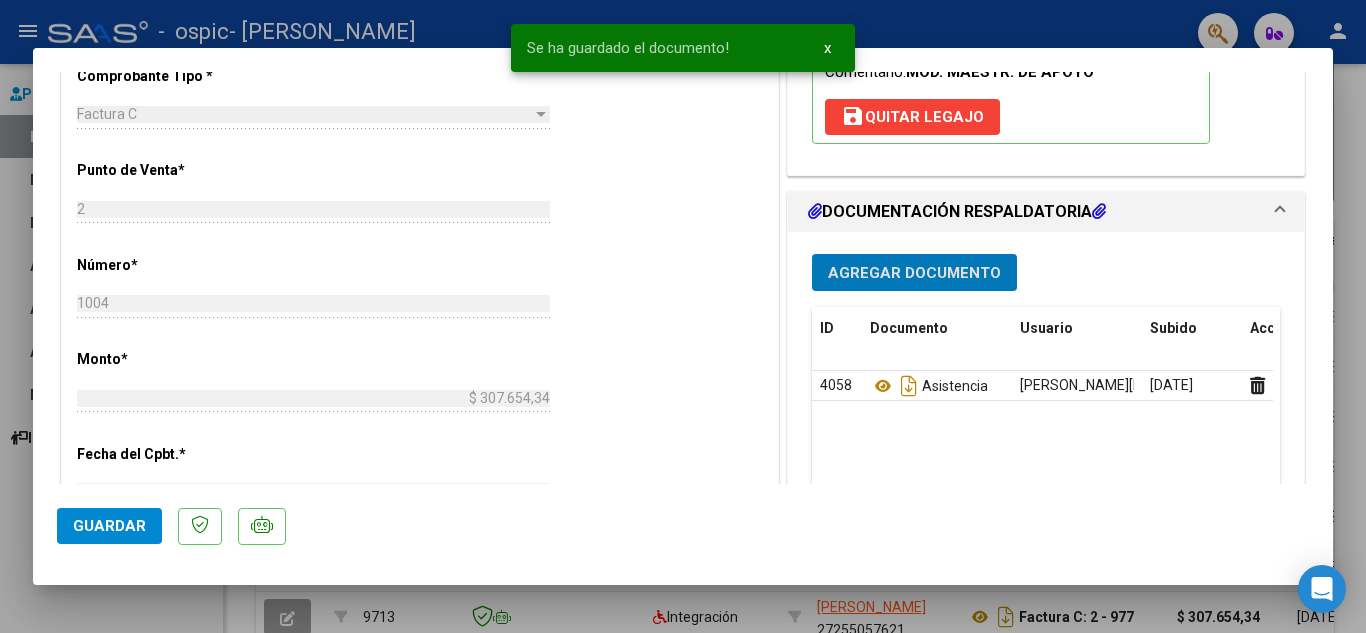 click on "Agregar Documento" at bounding box center (914, 273) 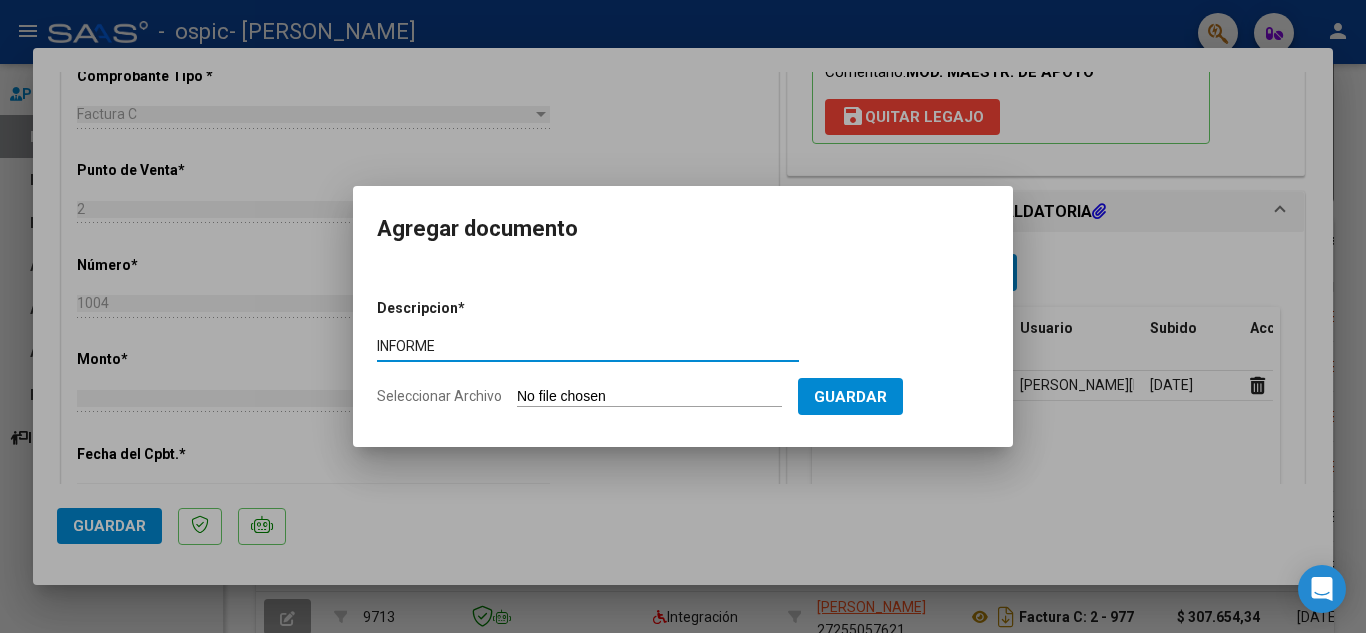 type on "INFORME" 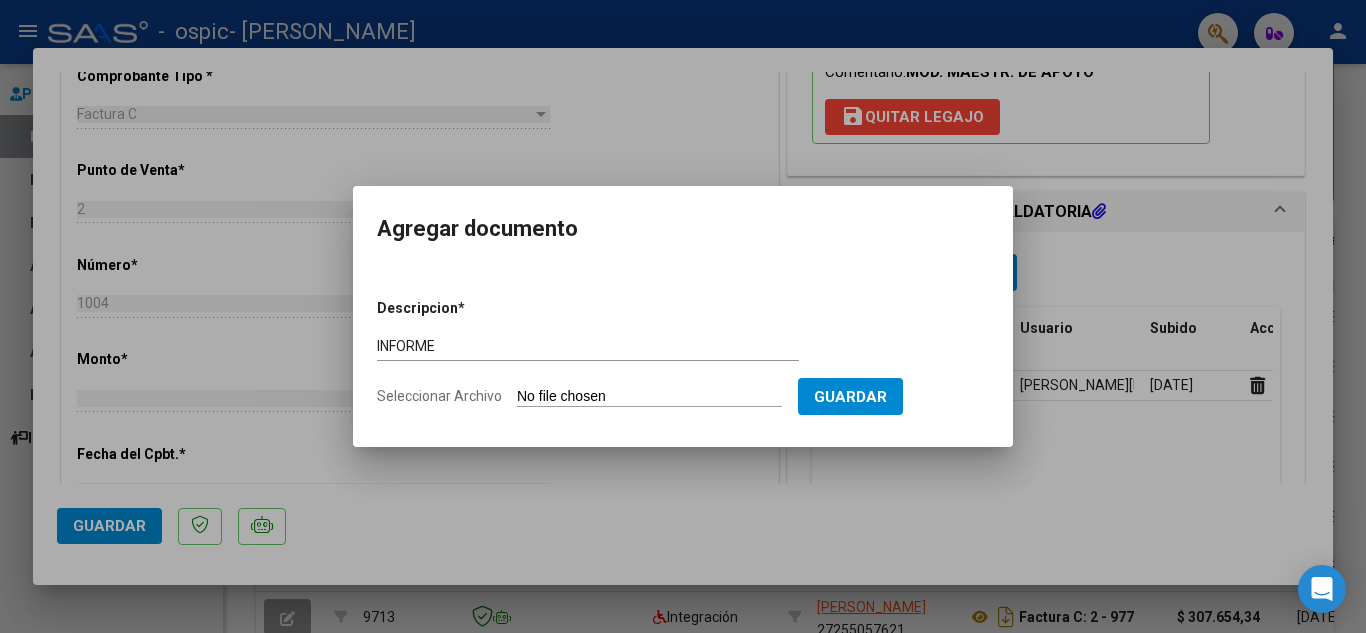 type on "C:\fakepath\Emi informe.pdf" 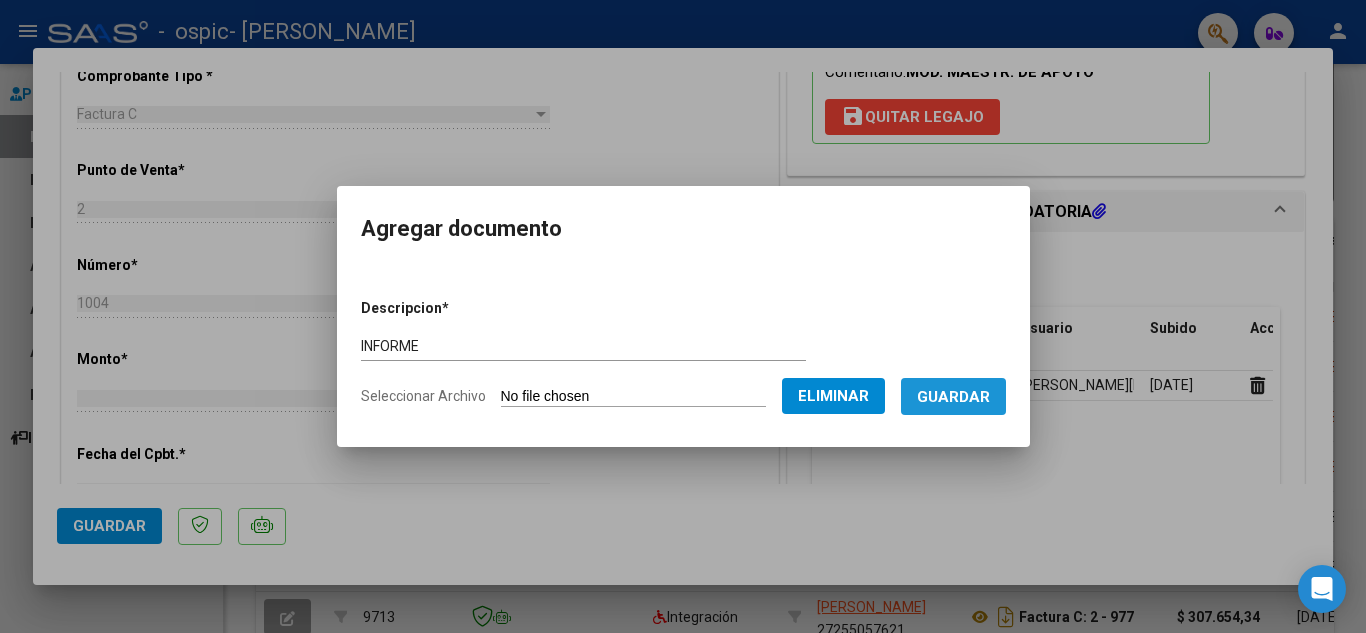 click on "Guardar" at bounding box center [953, 397] 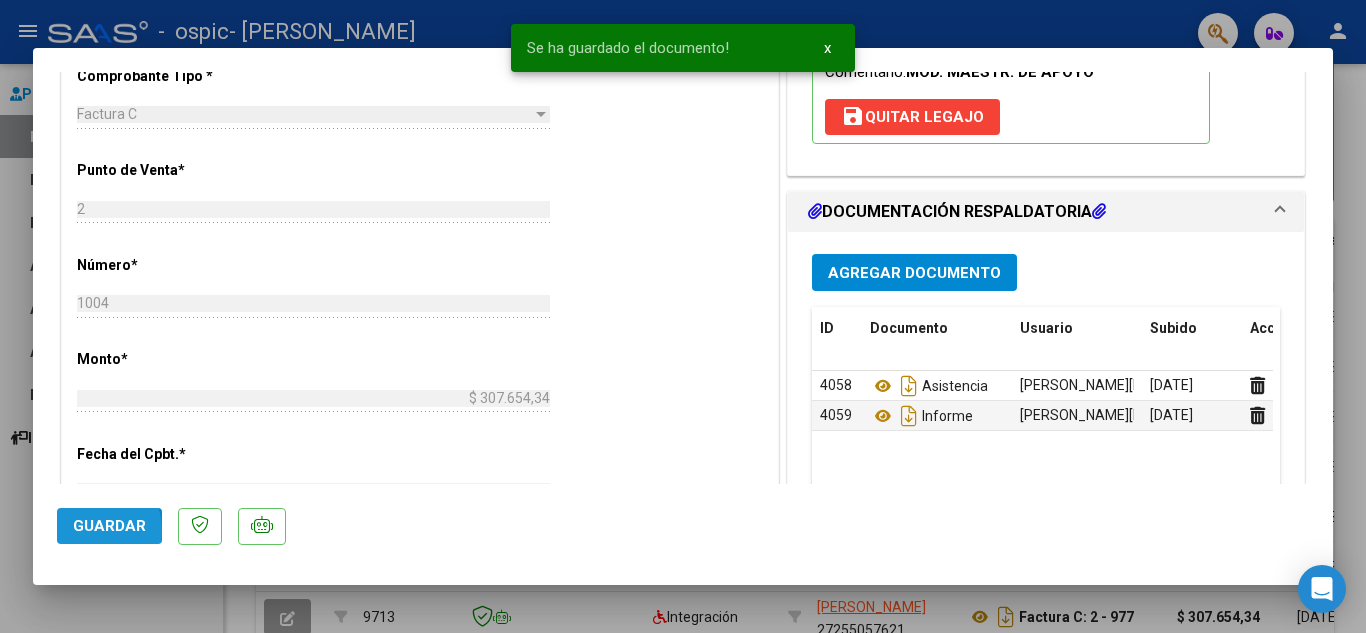 click on "Guardar" 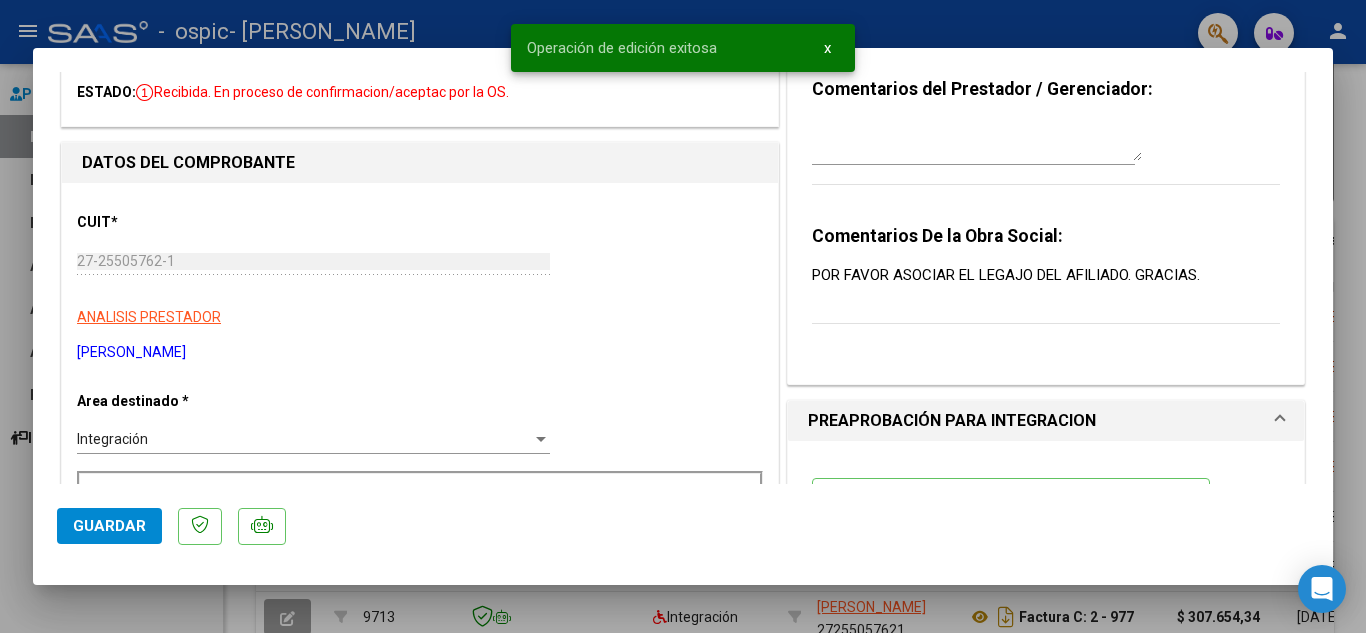 scroll, scrollTop: 0, scrollLeft: 0, axis: both 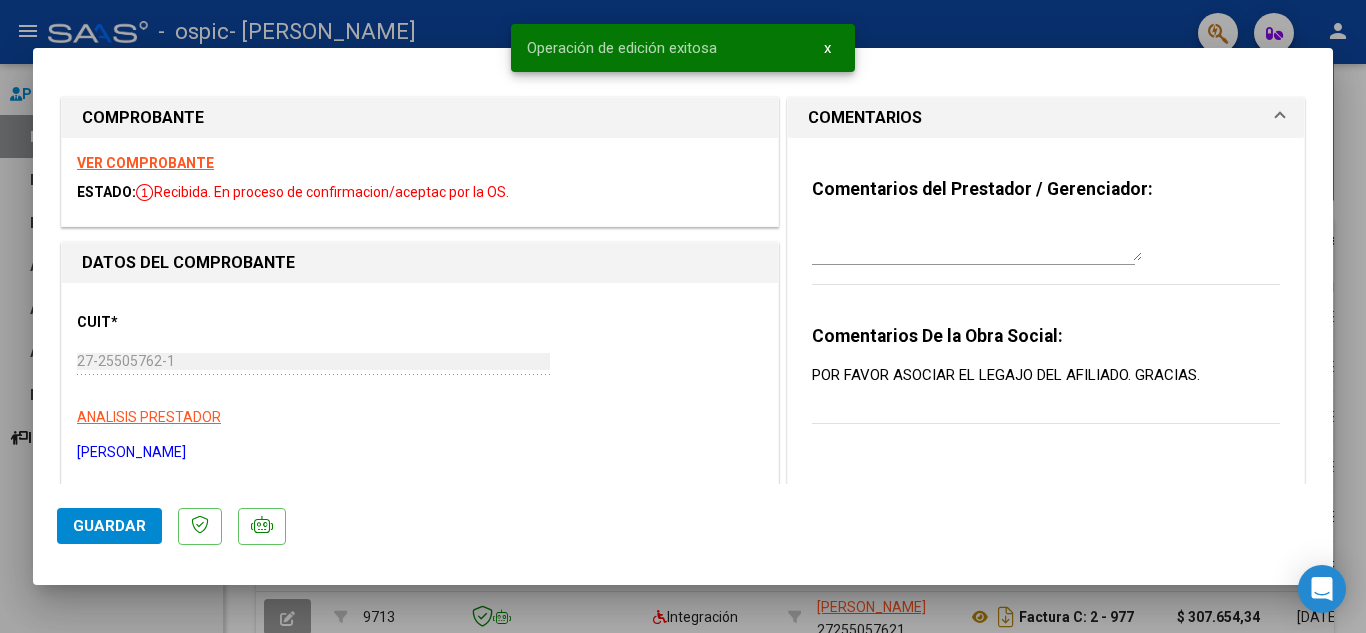 click at bounding box center (683, 316) 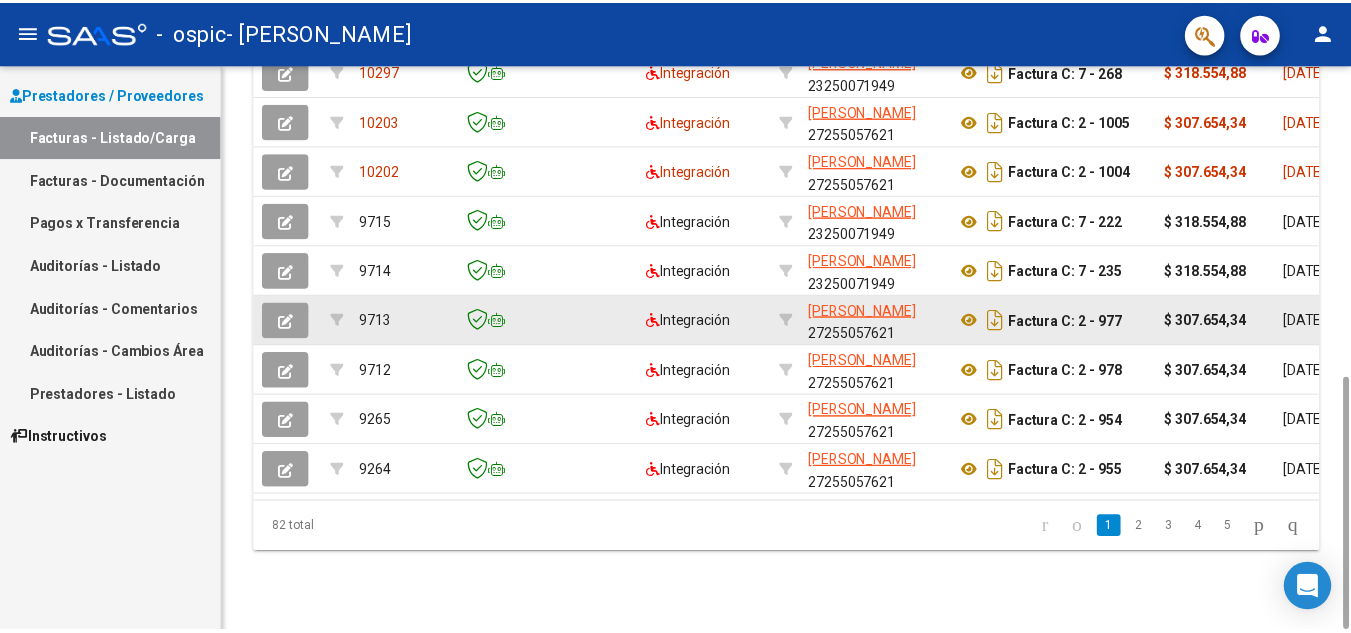 scroll, scrollTop: 0, scrollLeft: 0, axis: both 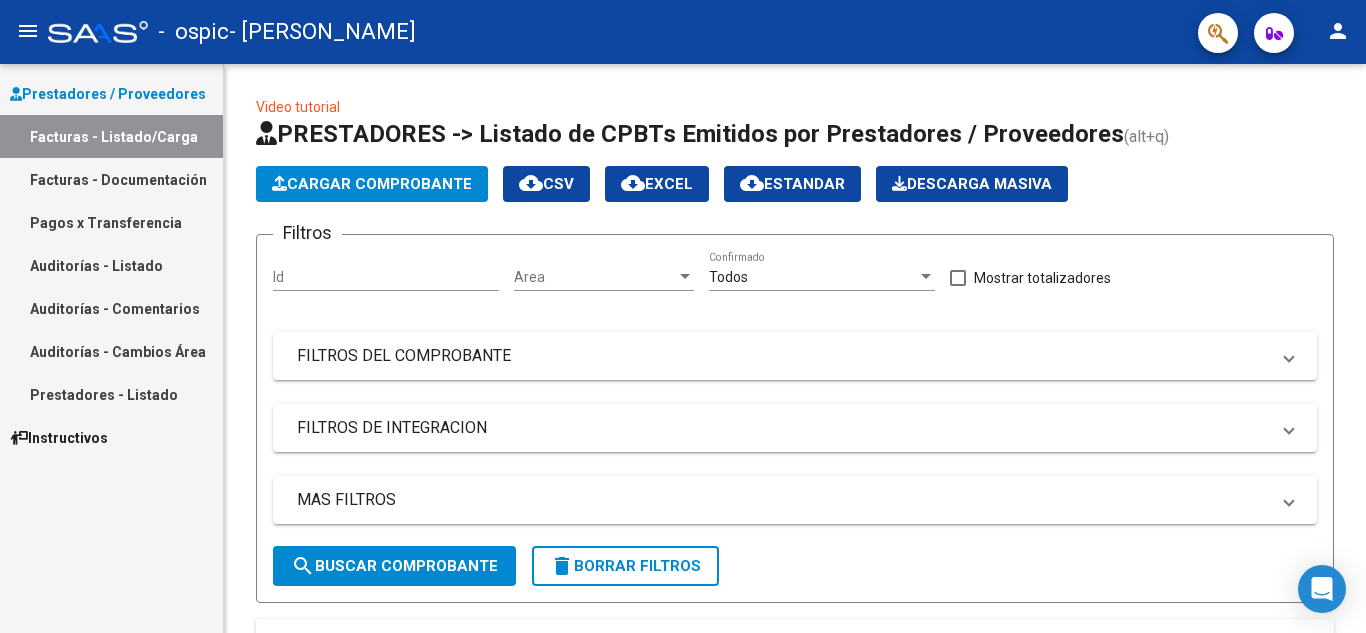 click on "person" 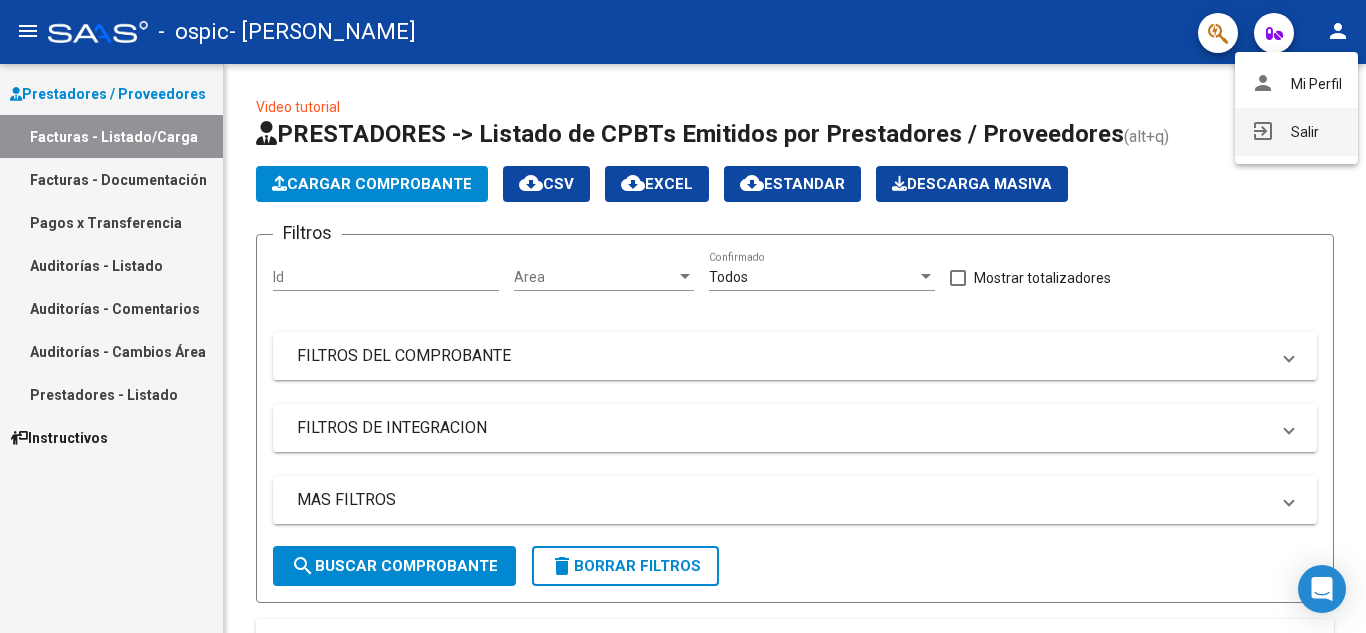 click on "exit_to_app  Salir" at bounding box center [1296, 132] 